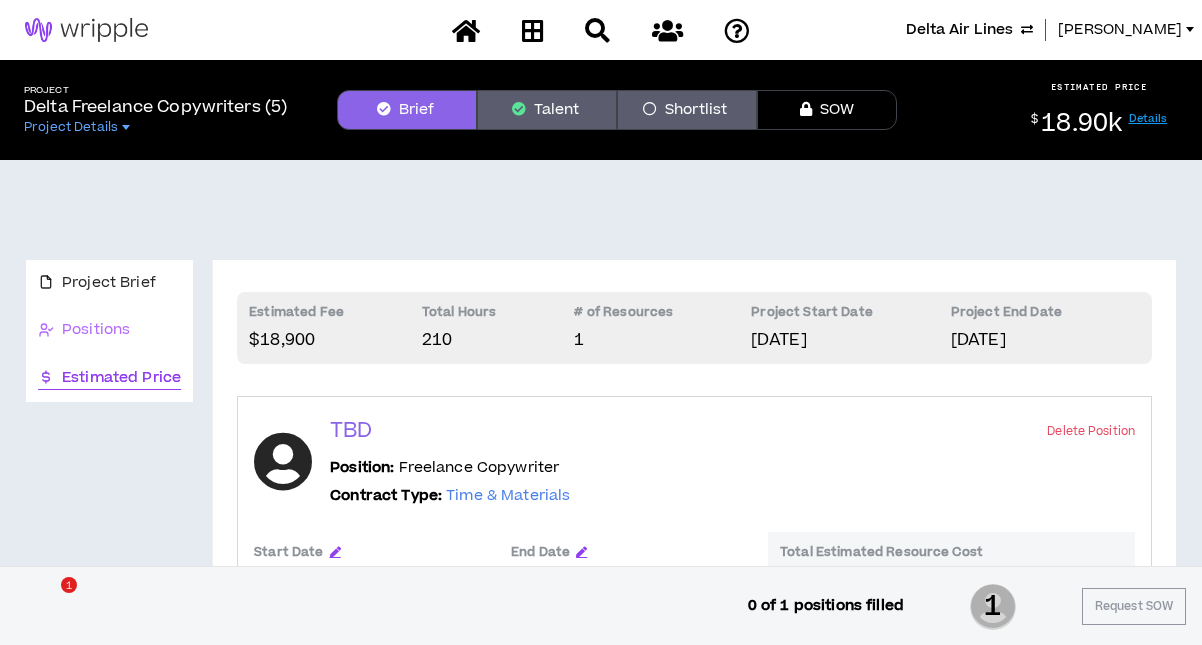 scroll, scrollTop: 200, scrollLeft: 0, axis: vertical 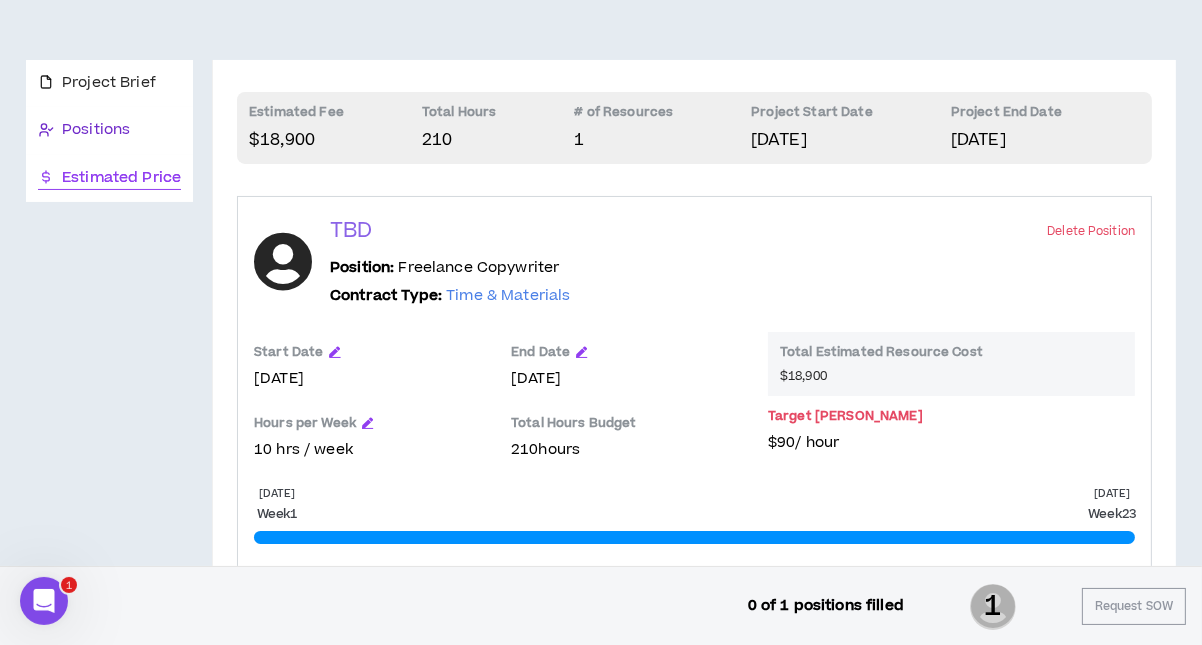 click on "Positions" at bounding box center [109, 130] 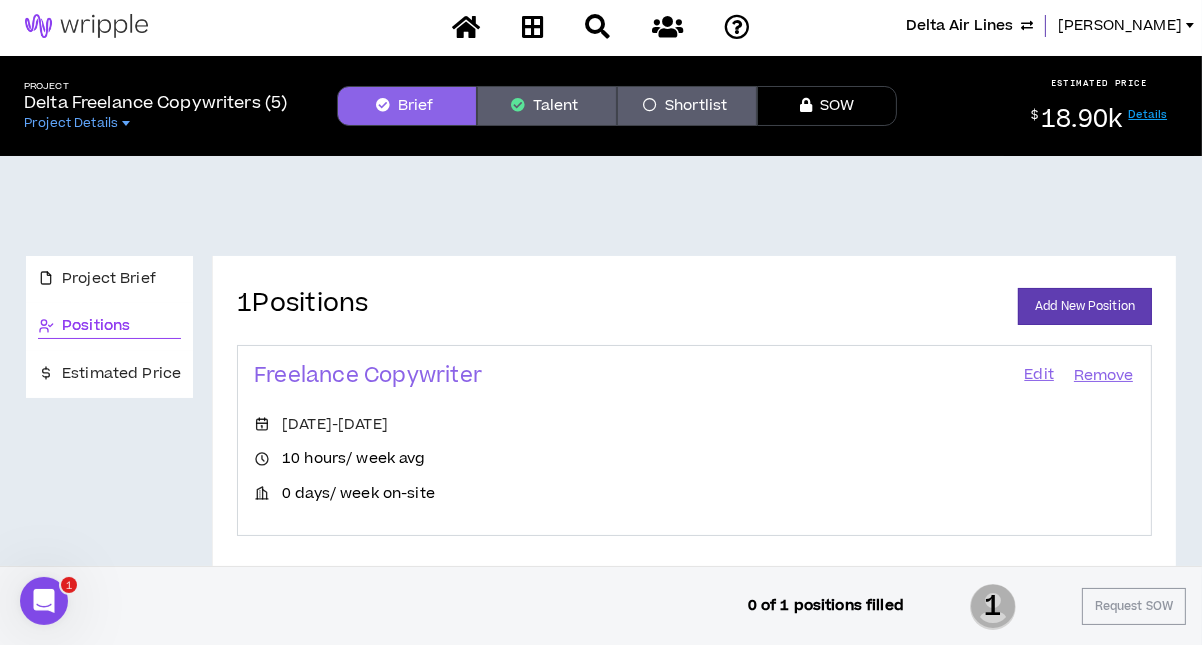 scroll, scrollTop: 0, scrollLeft: 0, axis: both 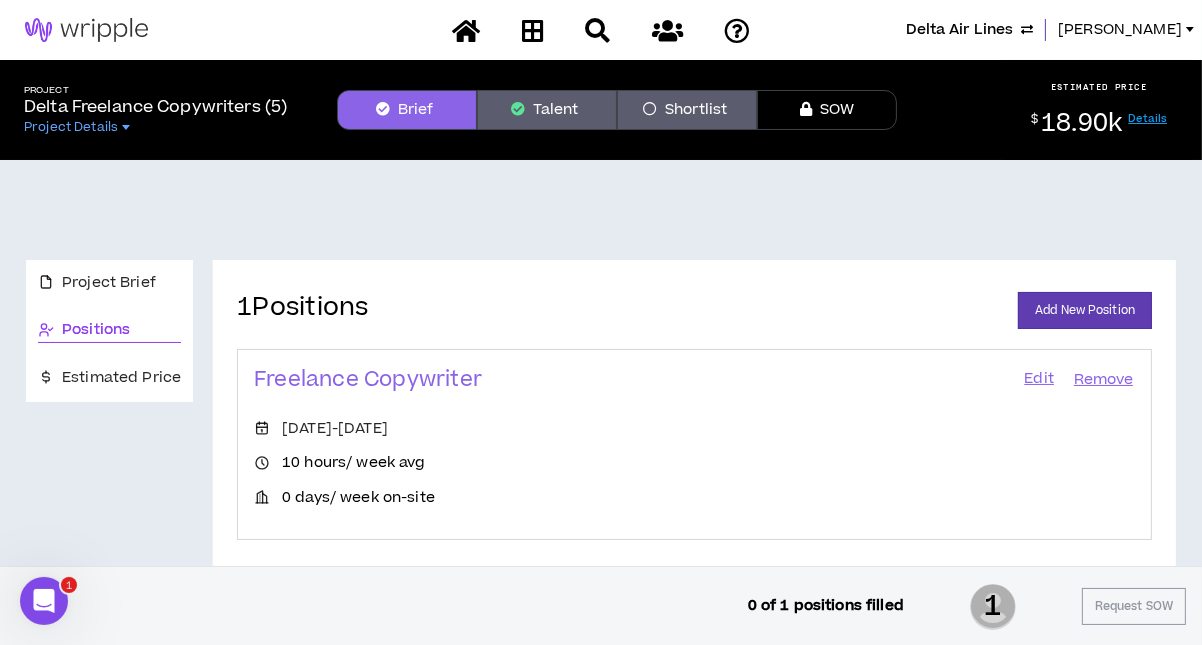 click on "Edit" at bounding box center [1039, 380] 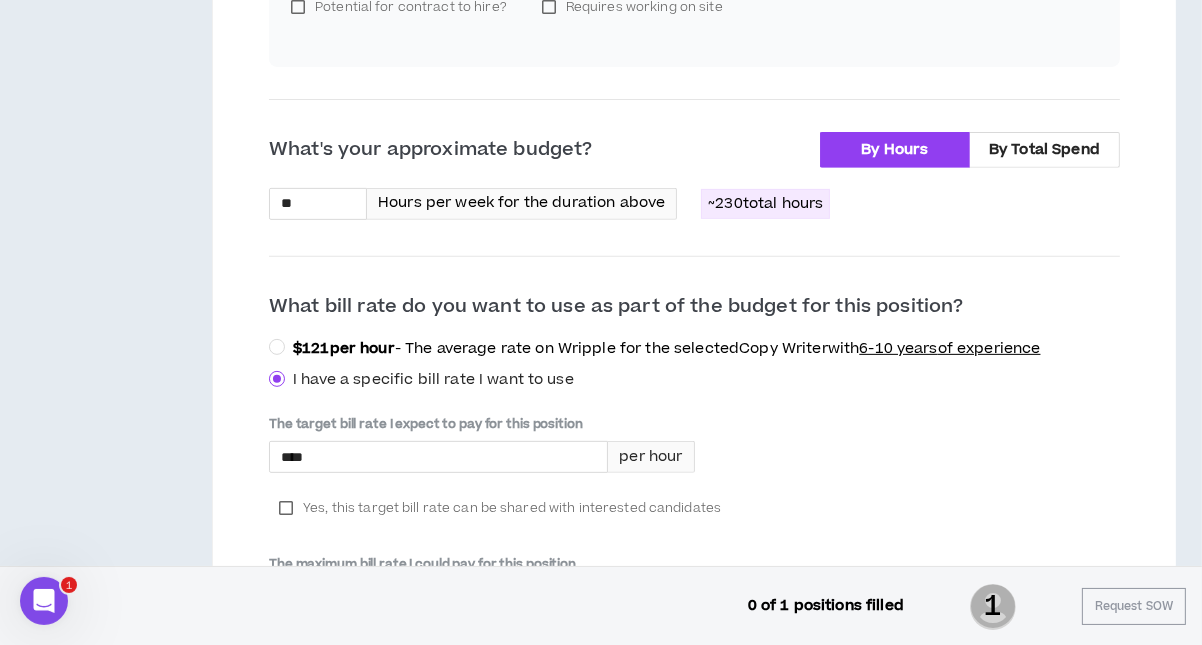 scroll, scrollTop: 854, scrollLeft: 0, axis: vertical 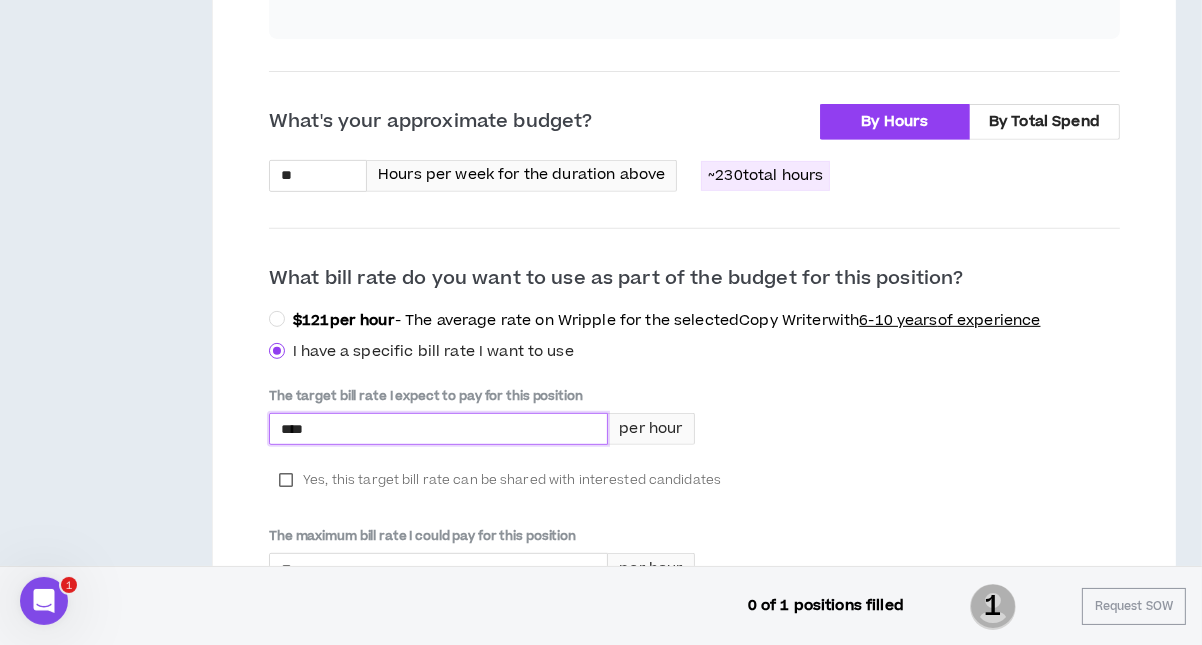 drag, startPoint x: 298, startPoint y: 424, endPoint x: 324, endPoint y: 423, distance: 26.019224 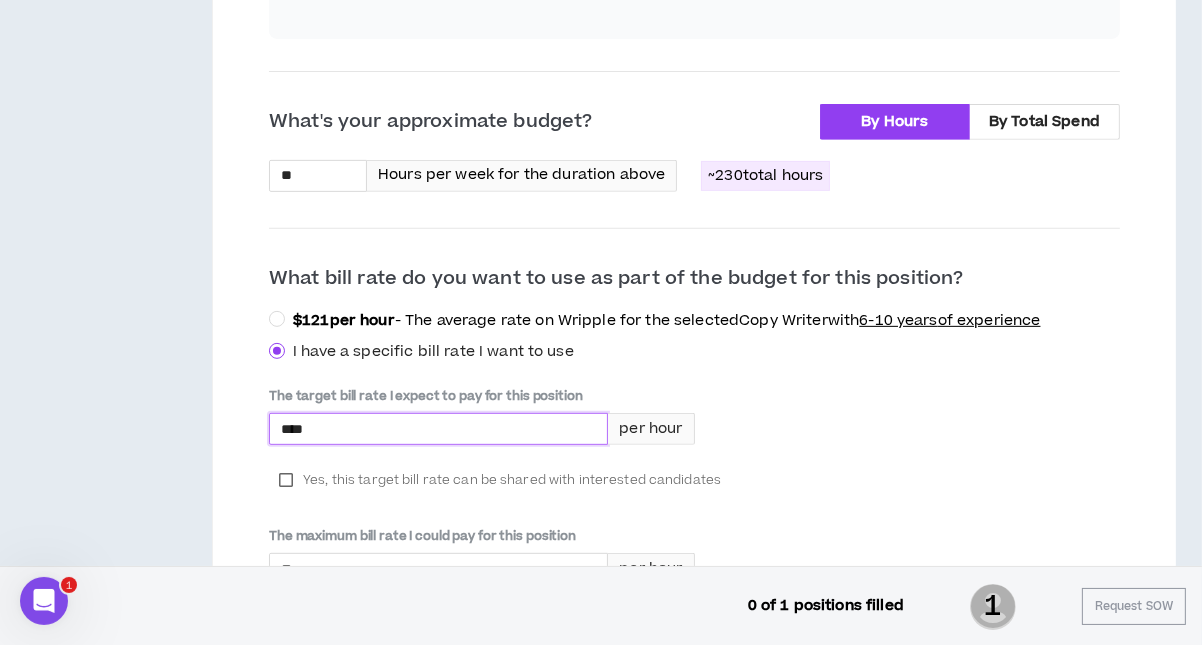 type on "****" 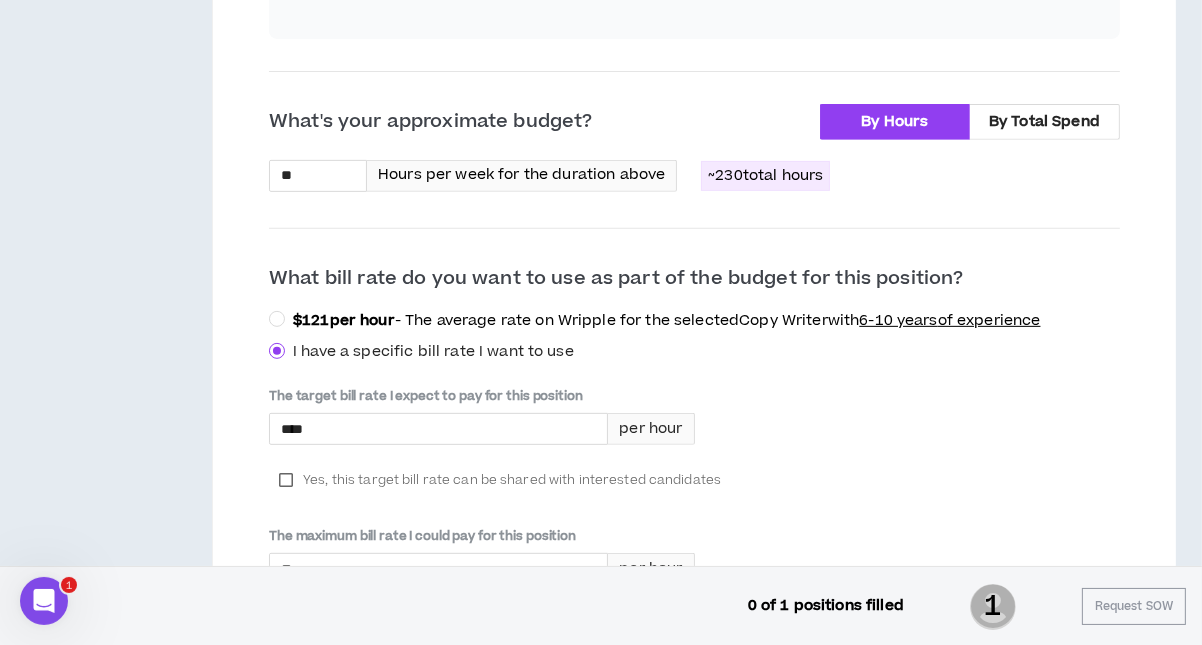click on "The target bill rate I expect to pay for this position ****  per hour  Yes, this target bill rate can be shared with interested candidates The maximum bill rate I could pay for this position *  per hour  Note: Your maximum bill rate  will not  be shared with candidates" at bounding box center [694, 506] 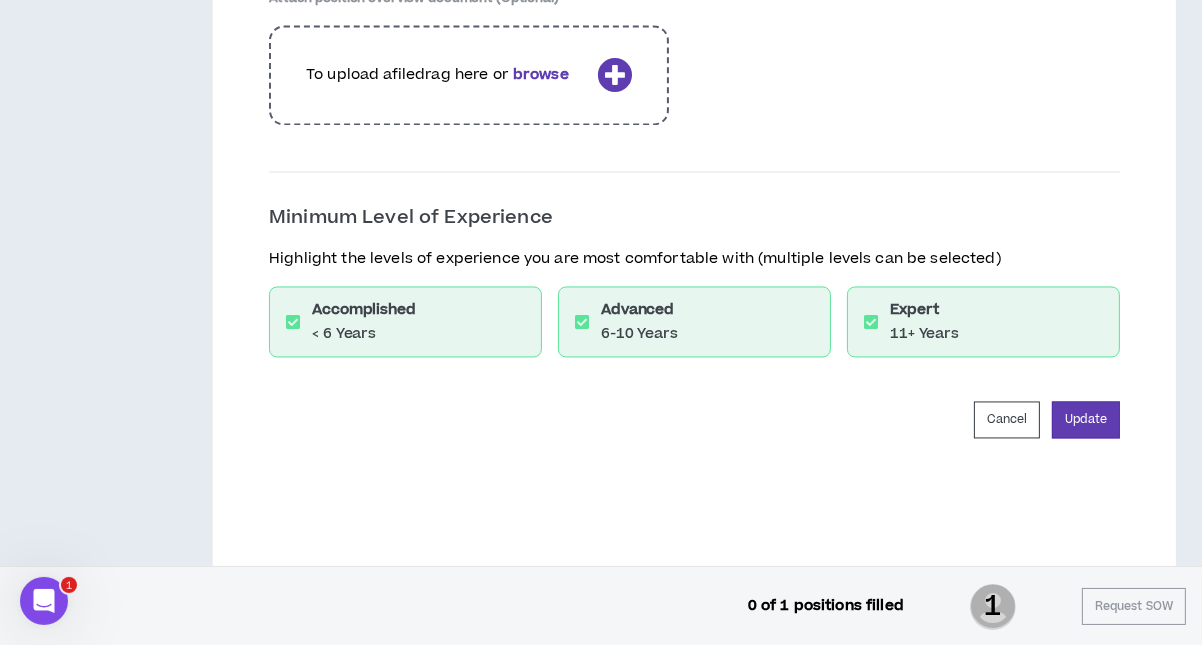 scroll, scrollTop: 3954, scrollLeft: 0, axis: vertical 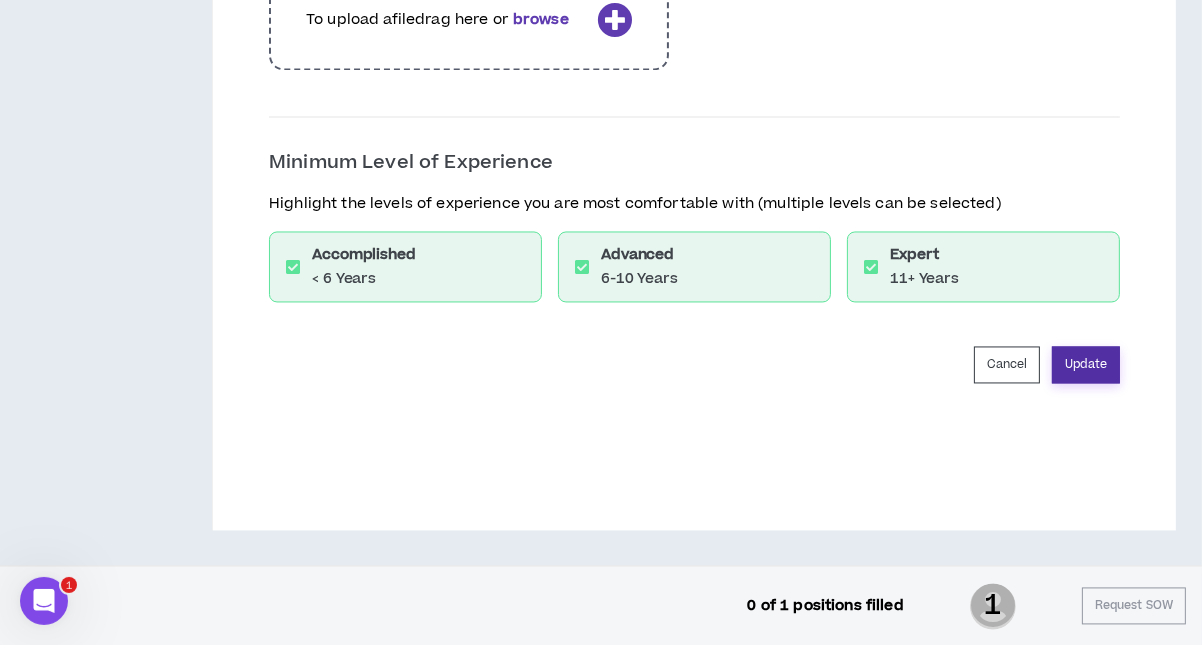 click on "Update" at bounding box center [1086, 364] 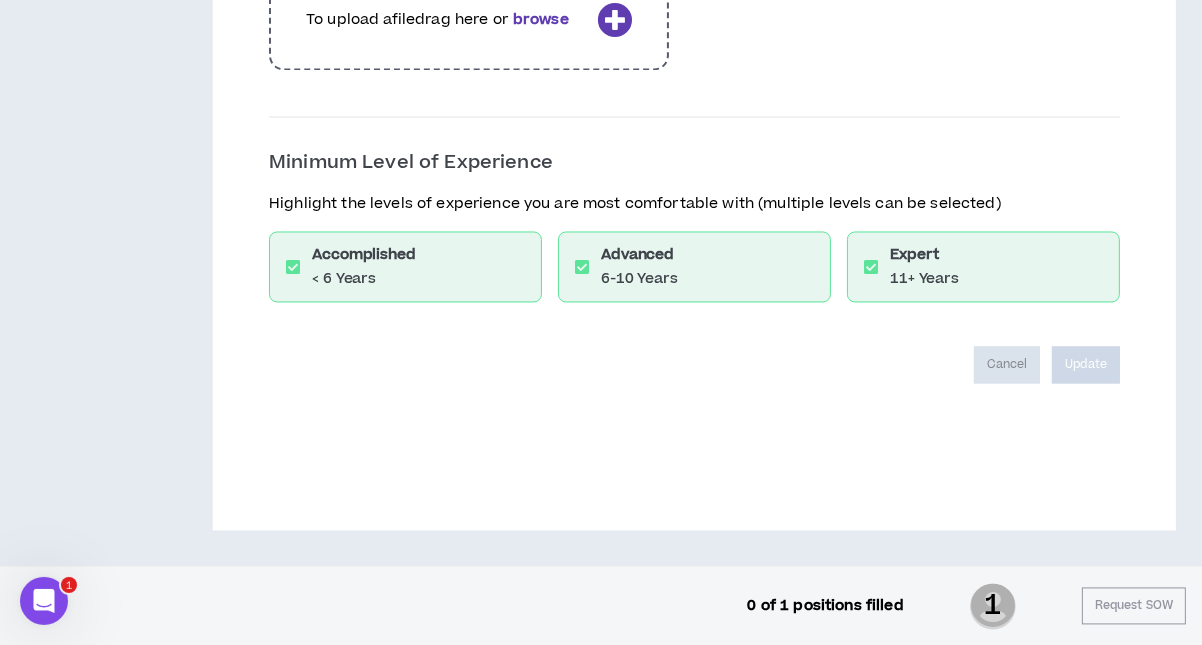 scroll, scrollTop: 3887, scrollLeft: 0, axis: vertical 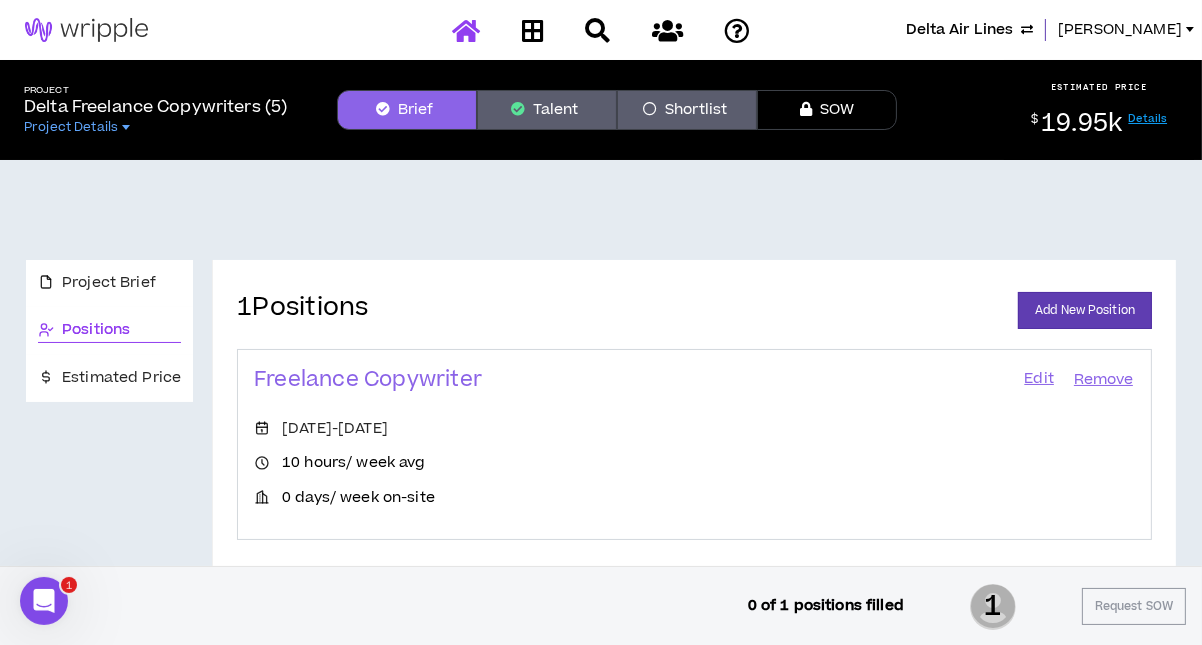 click at bounding box center (466, 30) 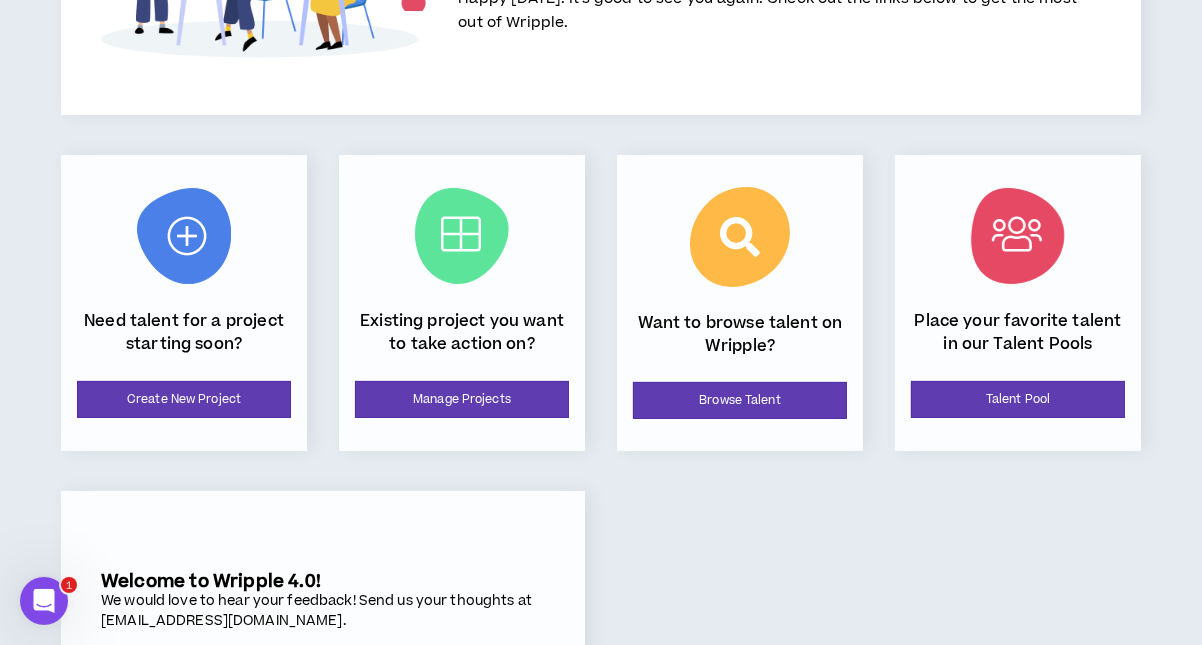 scroll, scrollTop: 299, scrollLeft: 0, axis: vertical 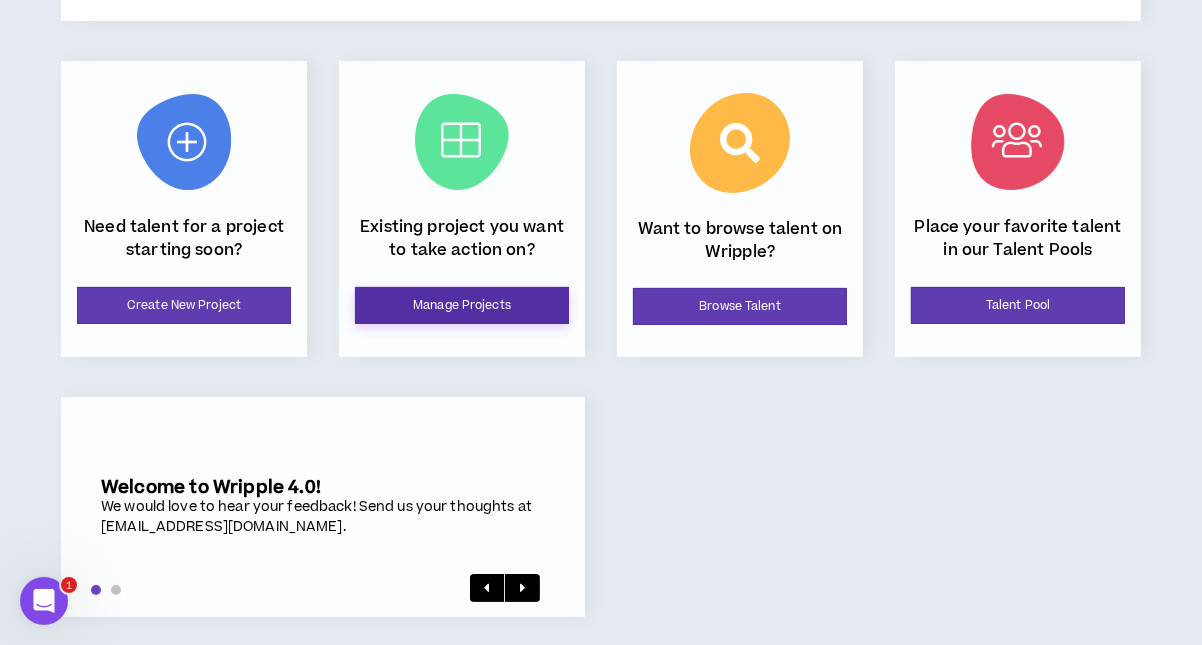 click on "Manage Projects" at bounding box center [462, 305] 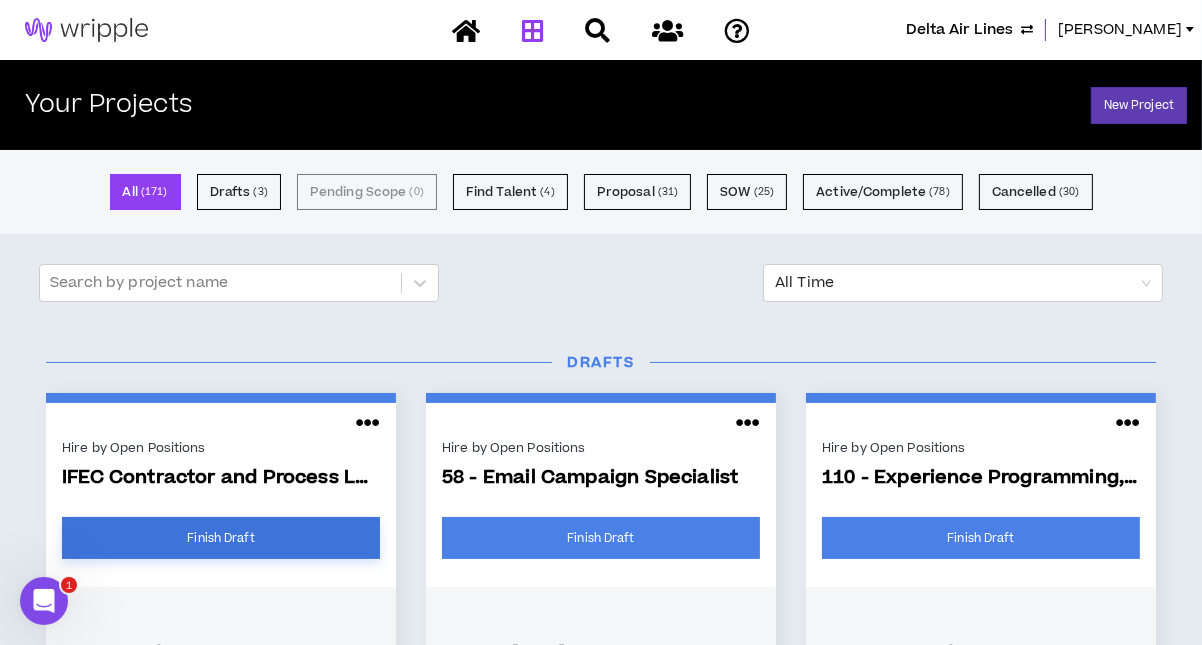 click on "Finish Draft" at bounding box center [221, 538] 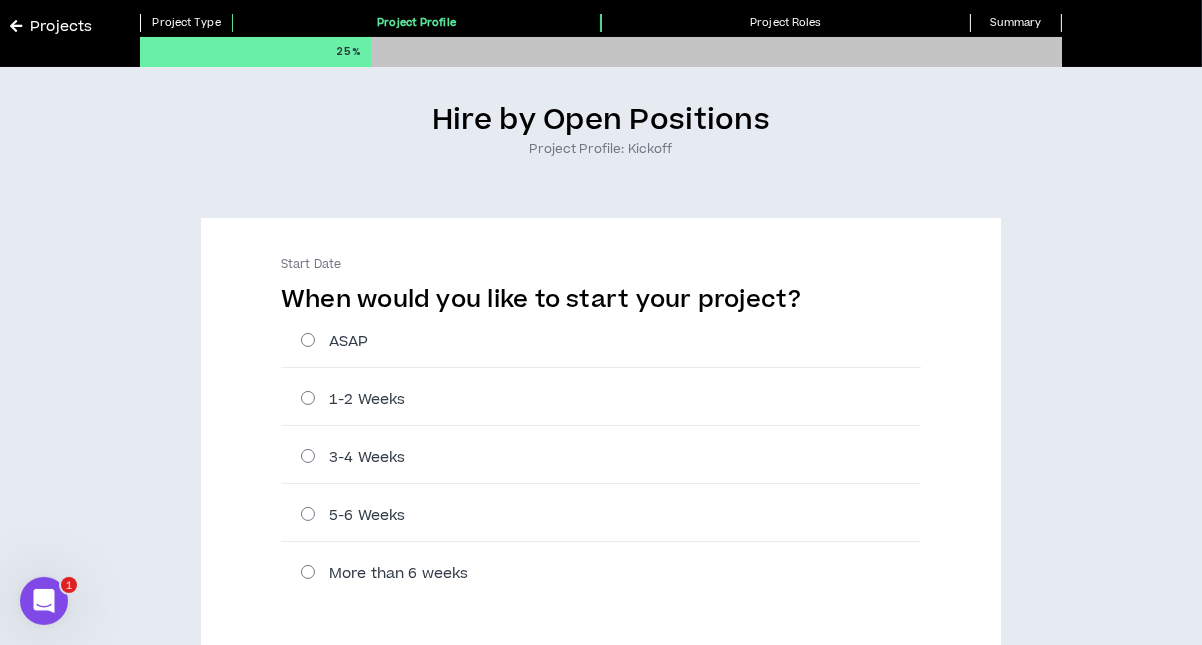 scroll, scrollTop: 99, scrollLeft: 0, axis: vertical 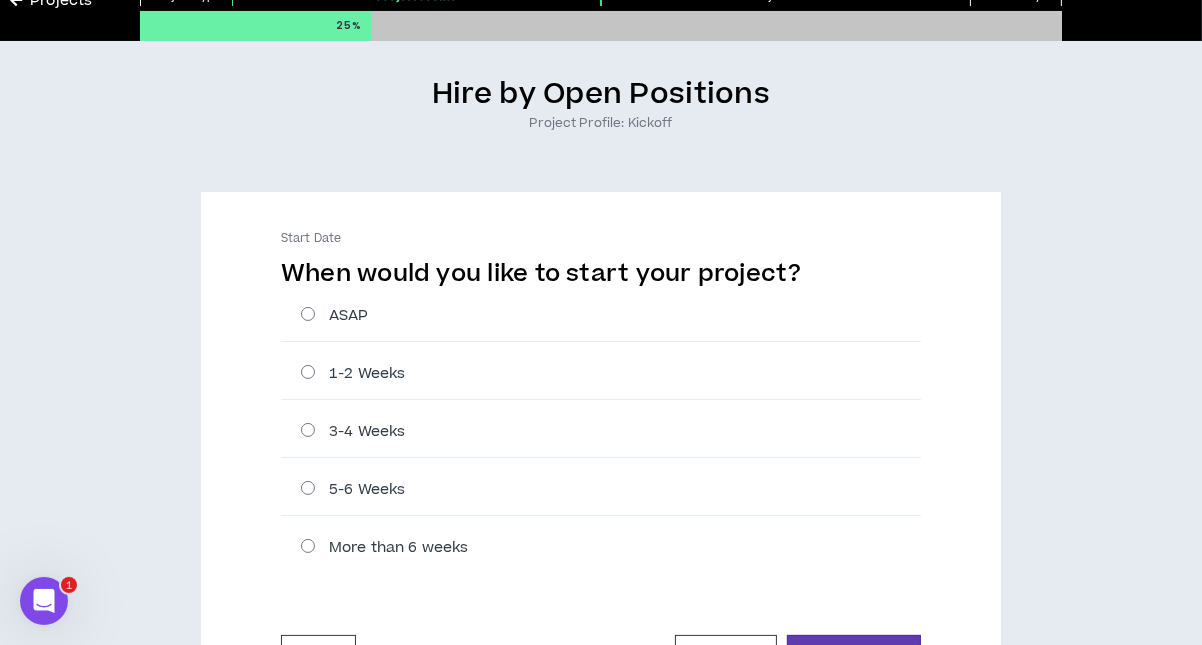 click on "3-4 Weeks" at bounding box center [611, 431] 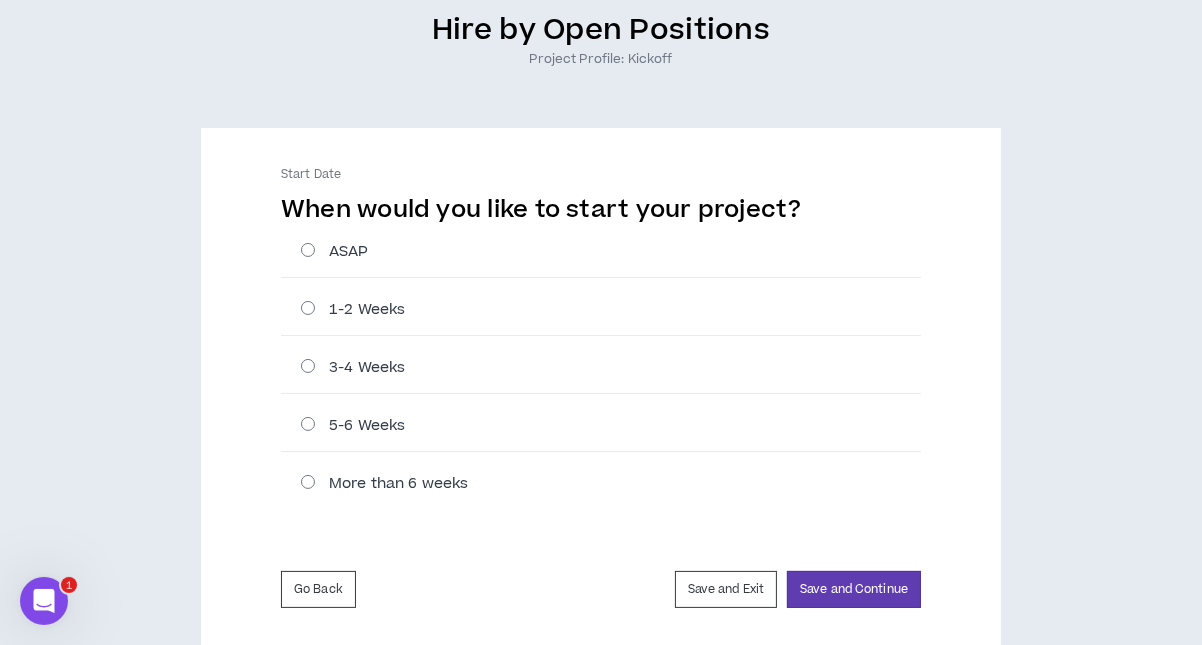 scroll, scrollTop: 202, scrollLeft: 0, axis: vertical 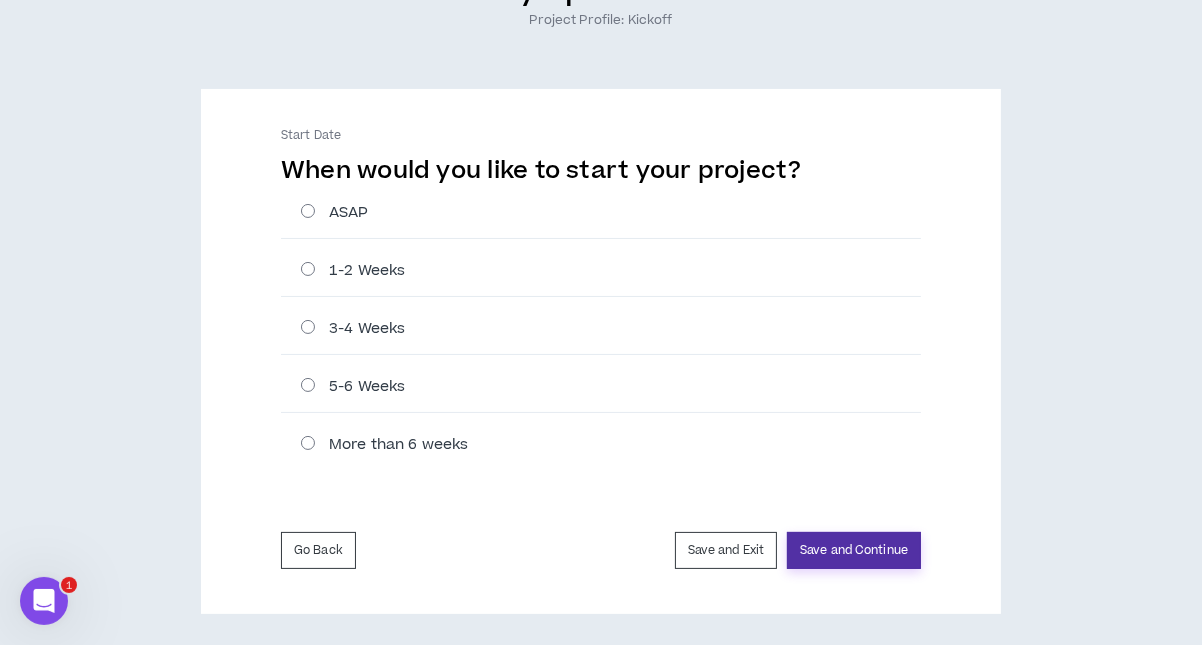 click on "Save and Continue" at bounding box center (854, 550) 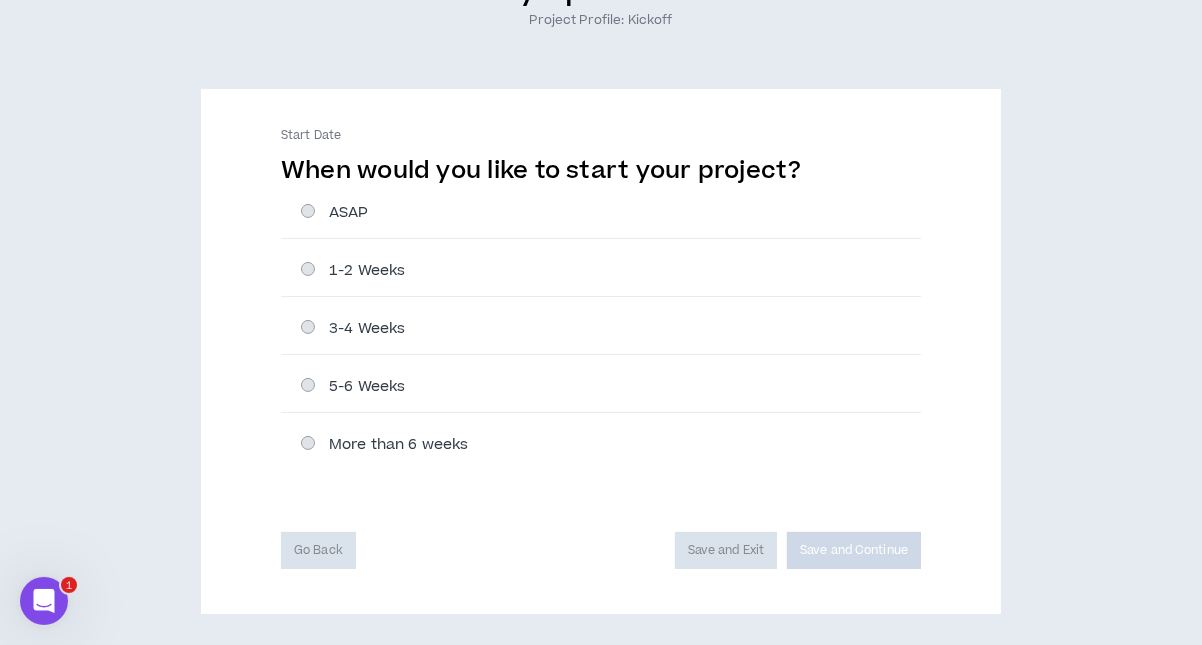scroll, scrollTop: 0, scrollLeft: 0, axis: both 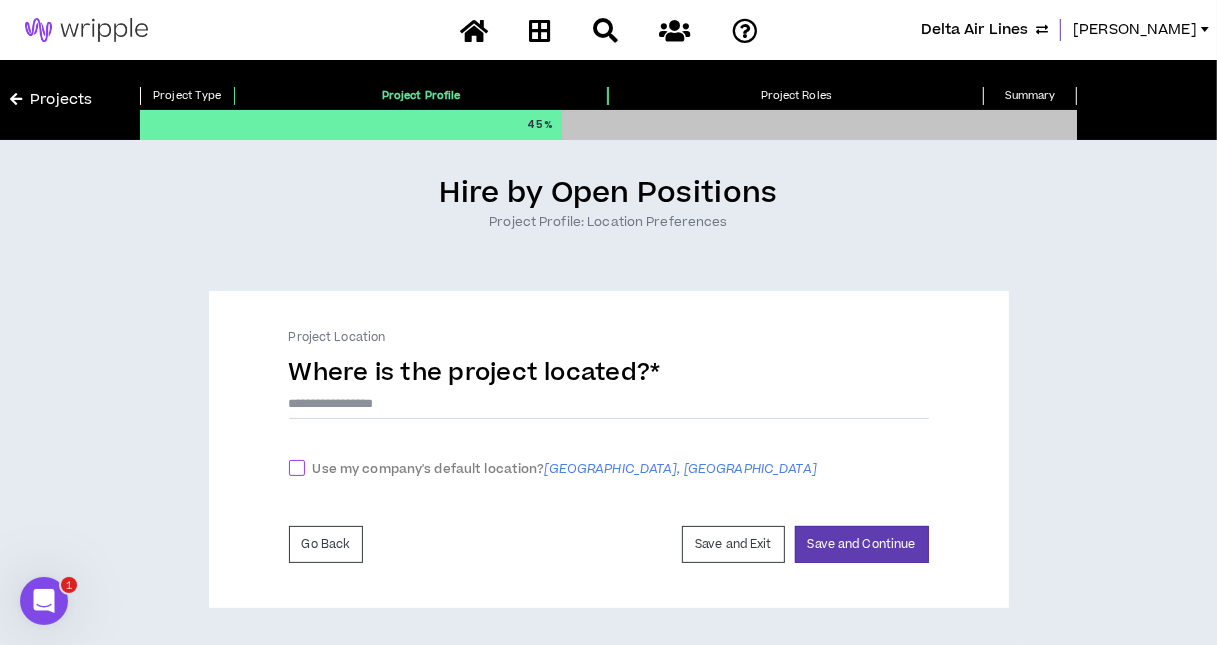 click at bounding box center [297, 468] 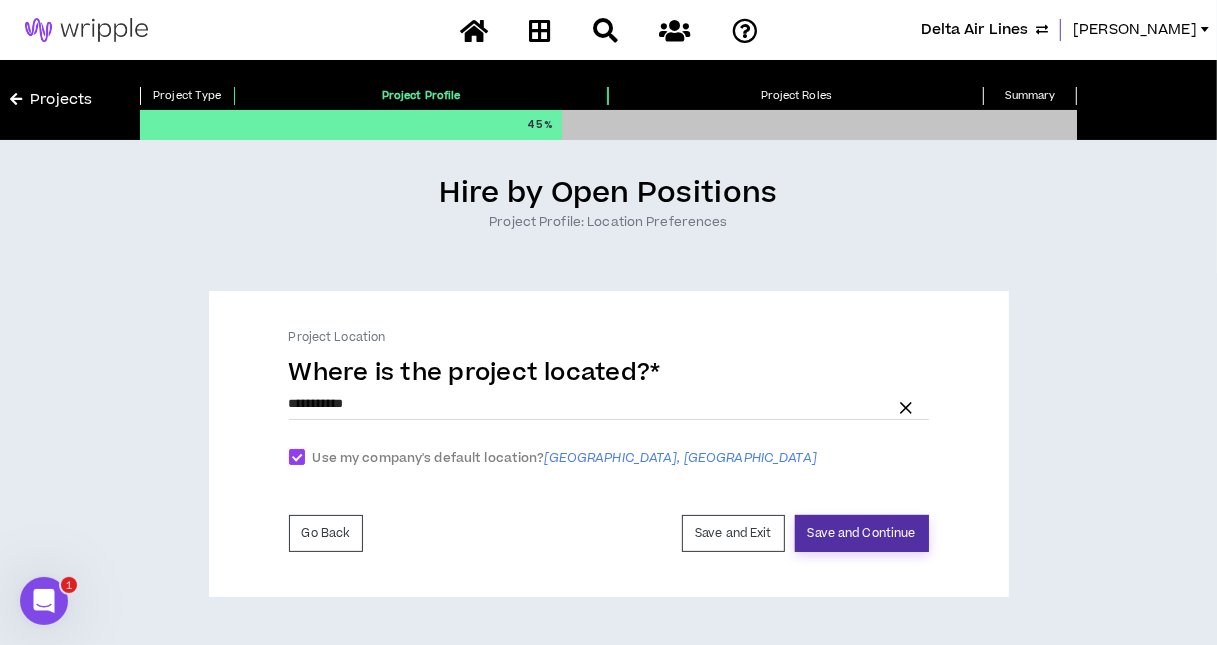 click on "Save and Continue" at bounding box center (862, 533) 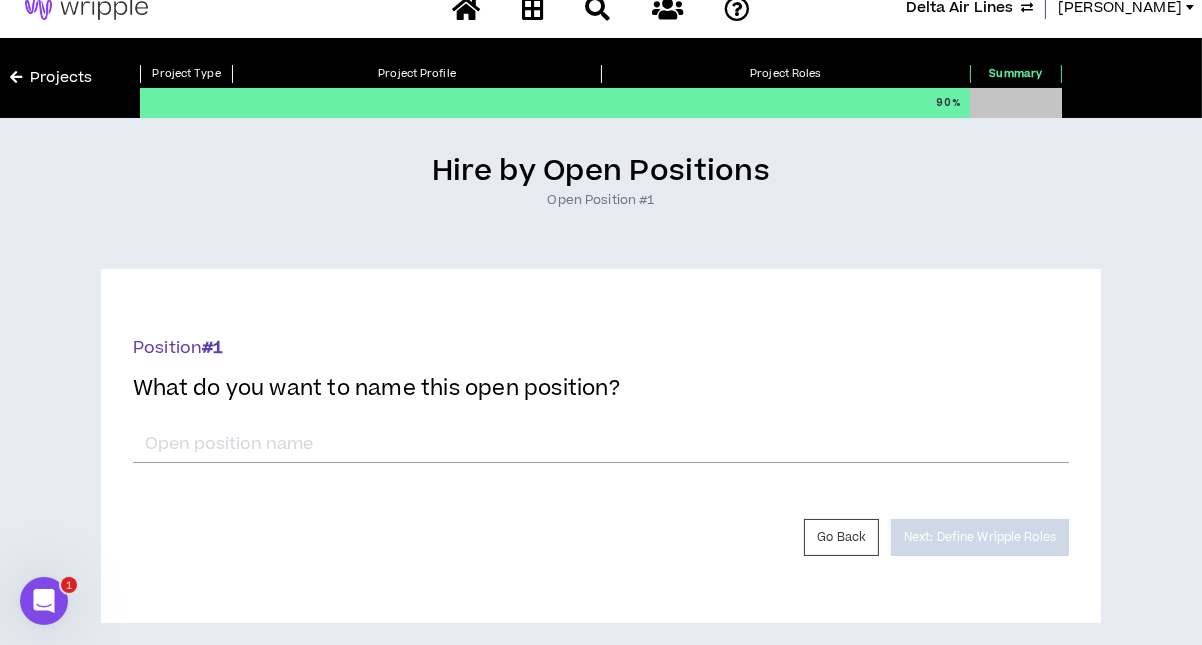 scroll, scrollTop: 33, scrollLeft: 0, axis: vertical 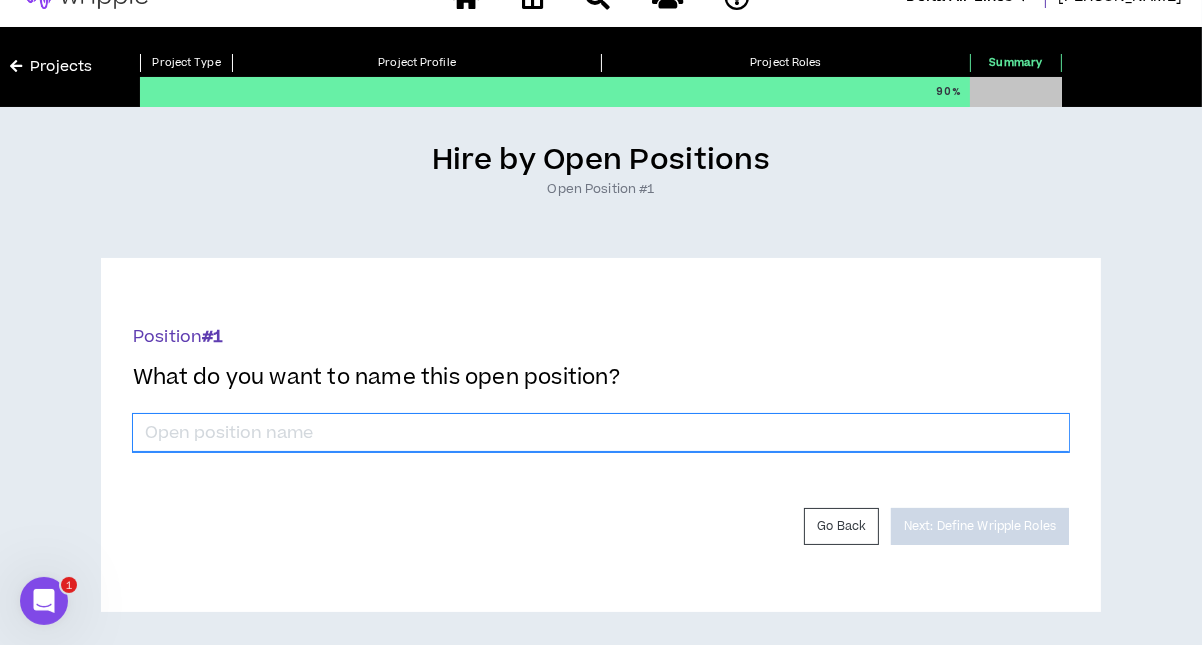 click on "*" at bounding box center [601, 433] 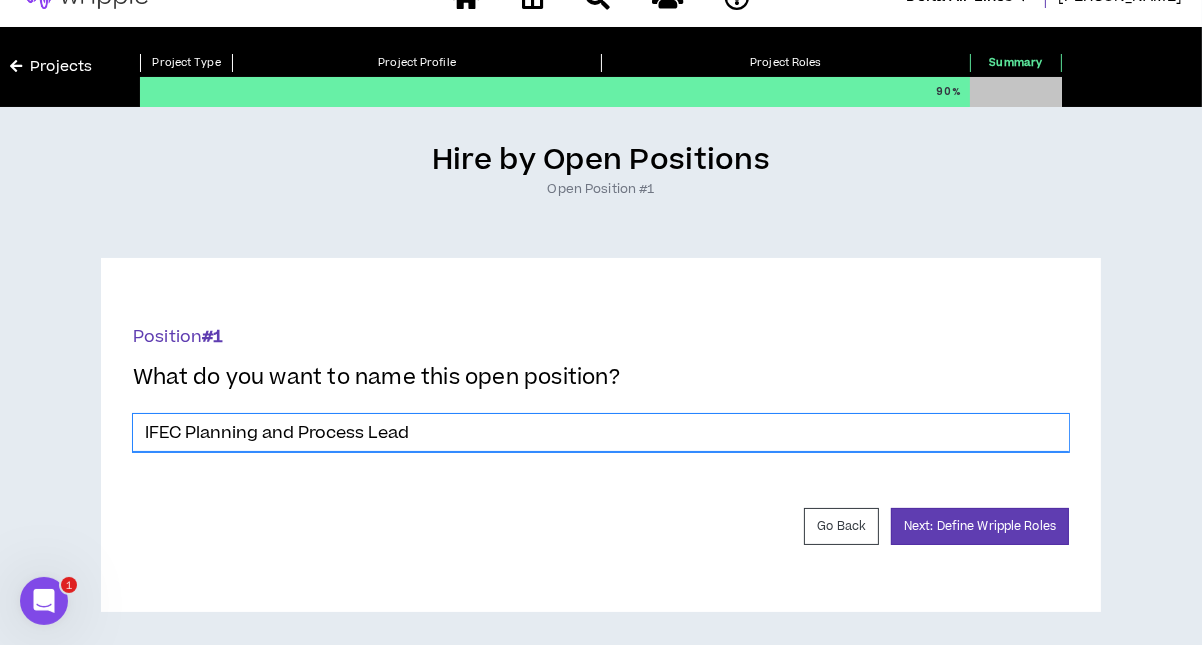 drag, startPoint x: 179, startPoint y: 430, endPoint x: 151, endPoint y: 430, distance: 28 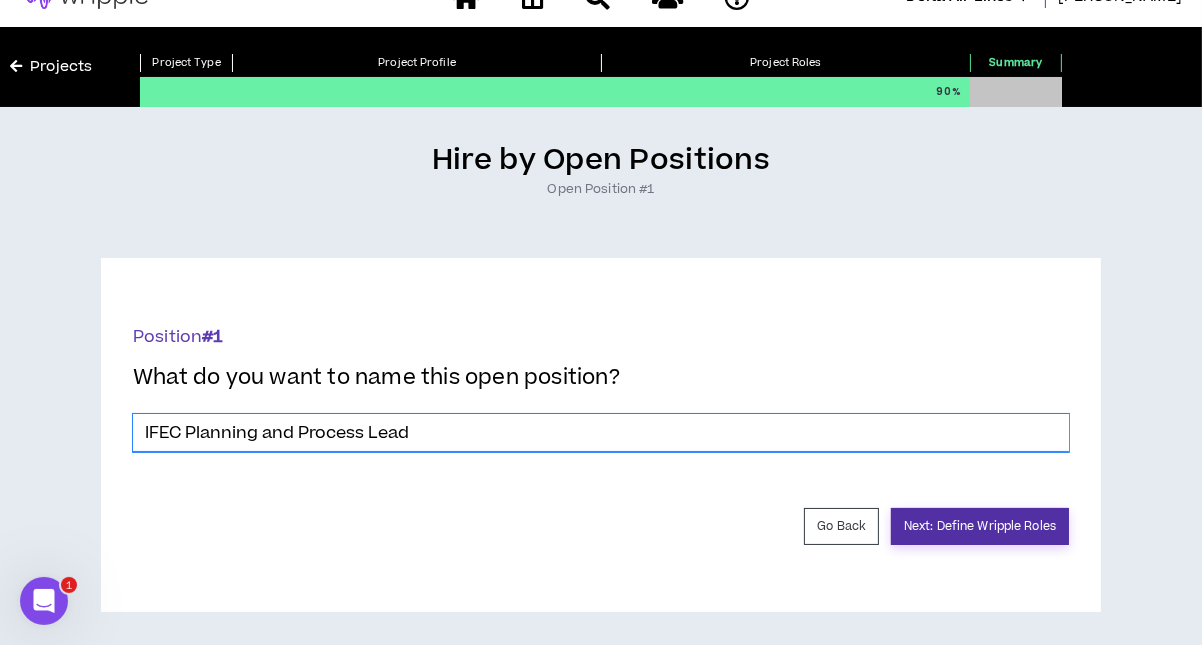type on "IFEC Planning and Process Lead" 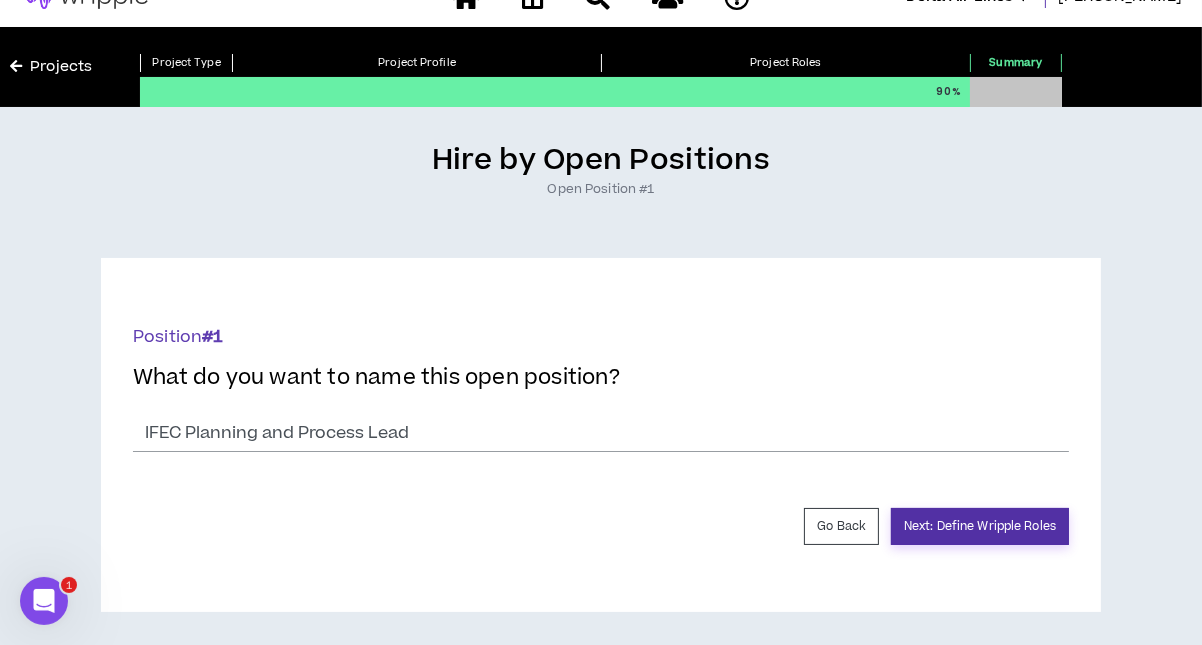 click on "Next: Define Wripple Roles" at bounding box center [980, 526] 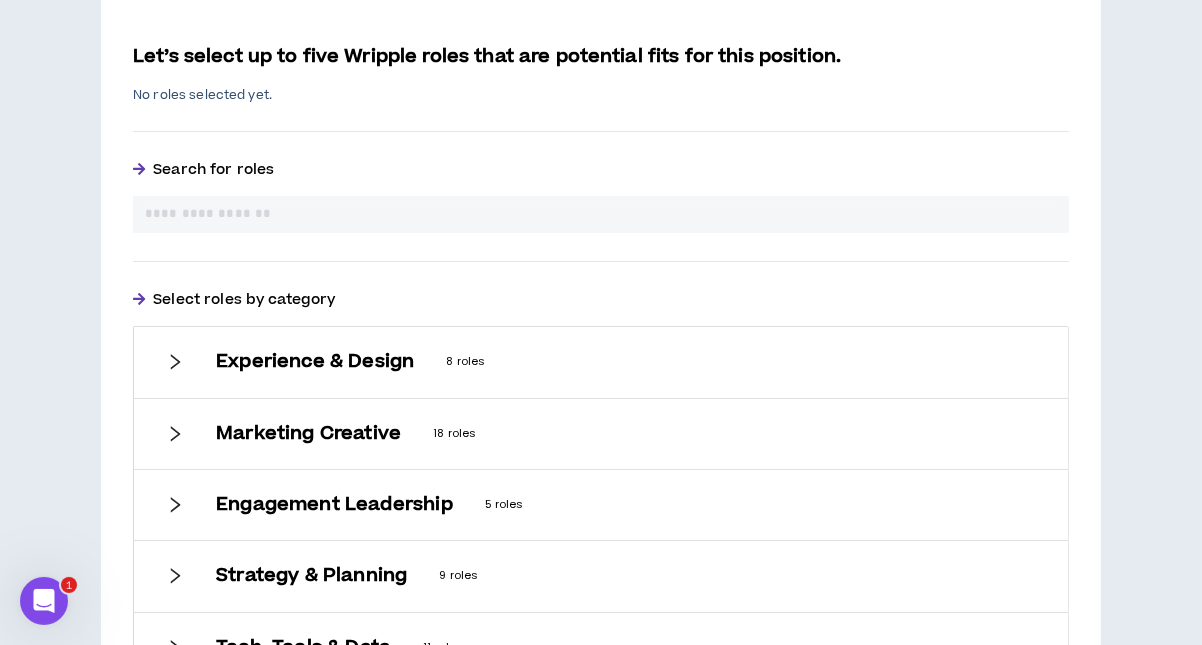 scroll, scrollTop: 499, scrollLeft: 0, axis: vertical 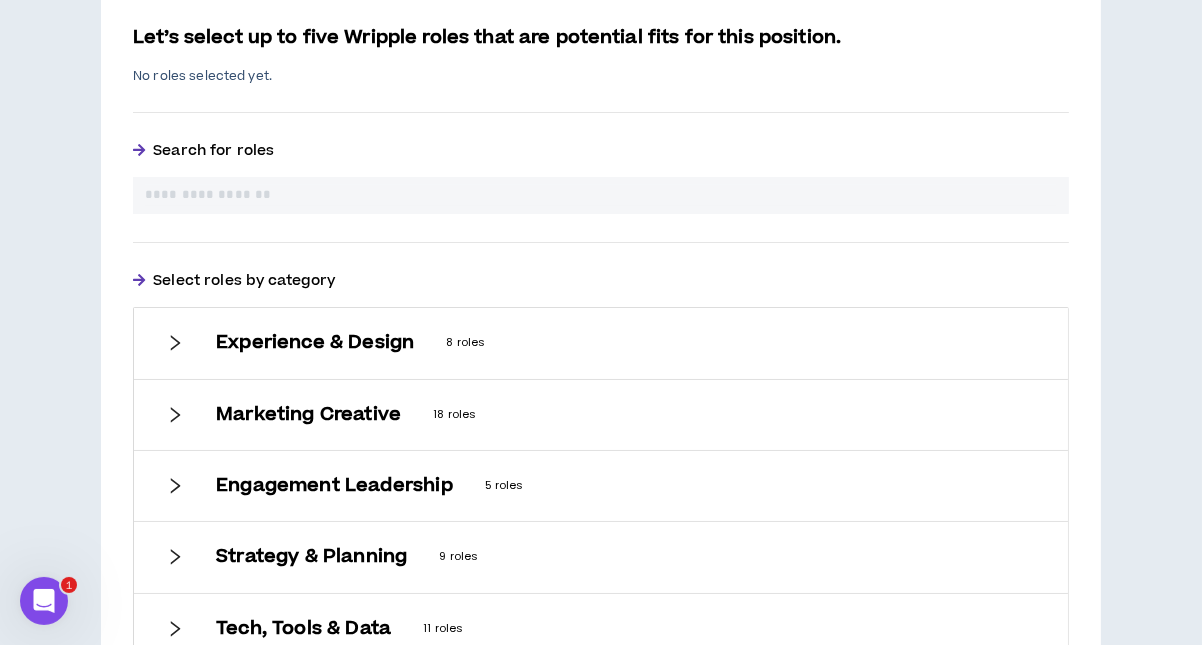 click at bounding box center (601, 195) 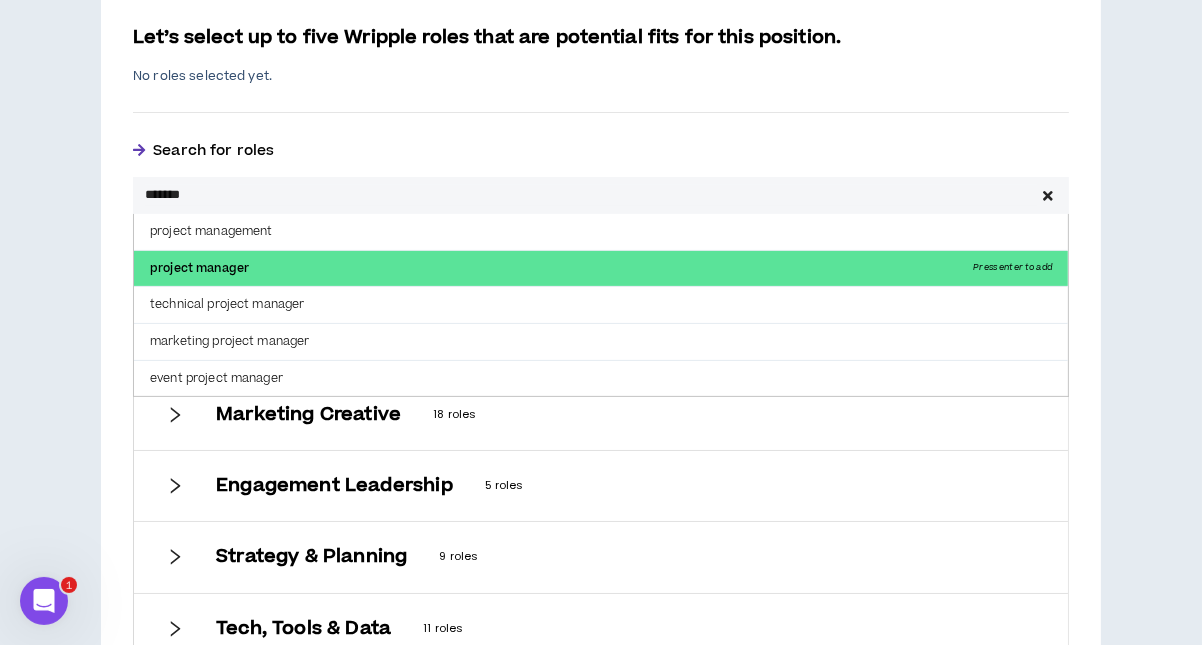 type on "*******" 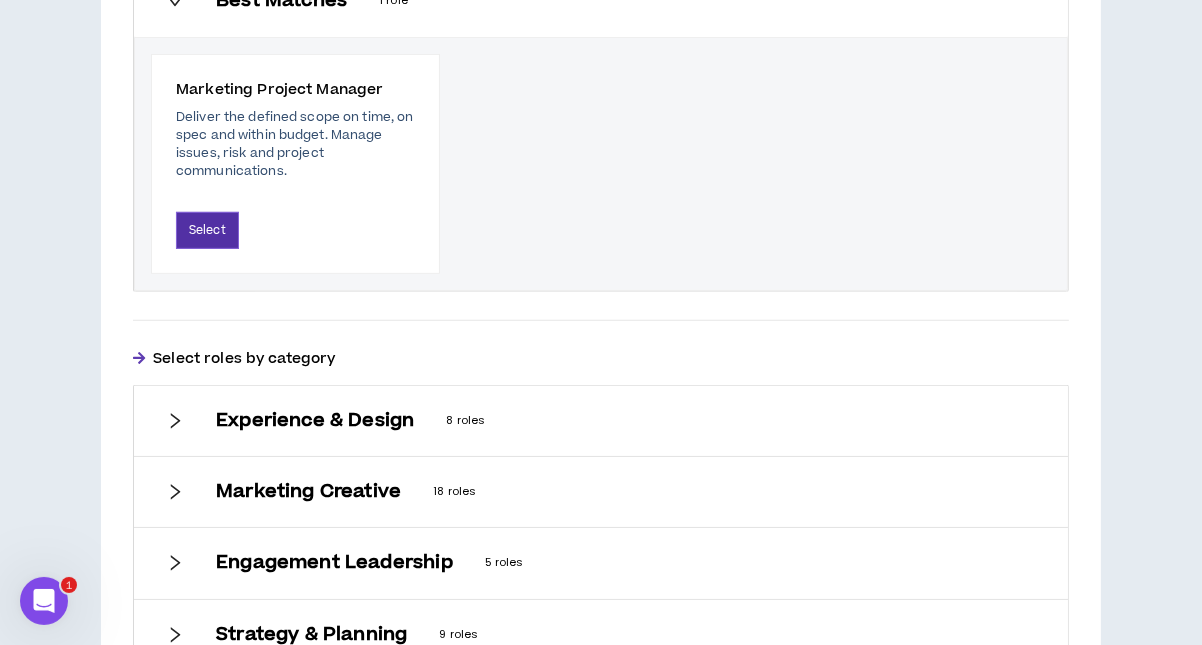 click on "Select" at bounding box center [207, 230] 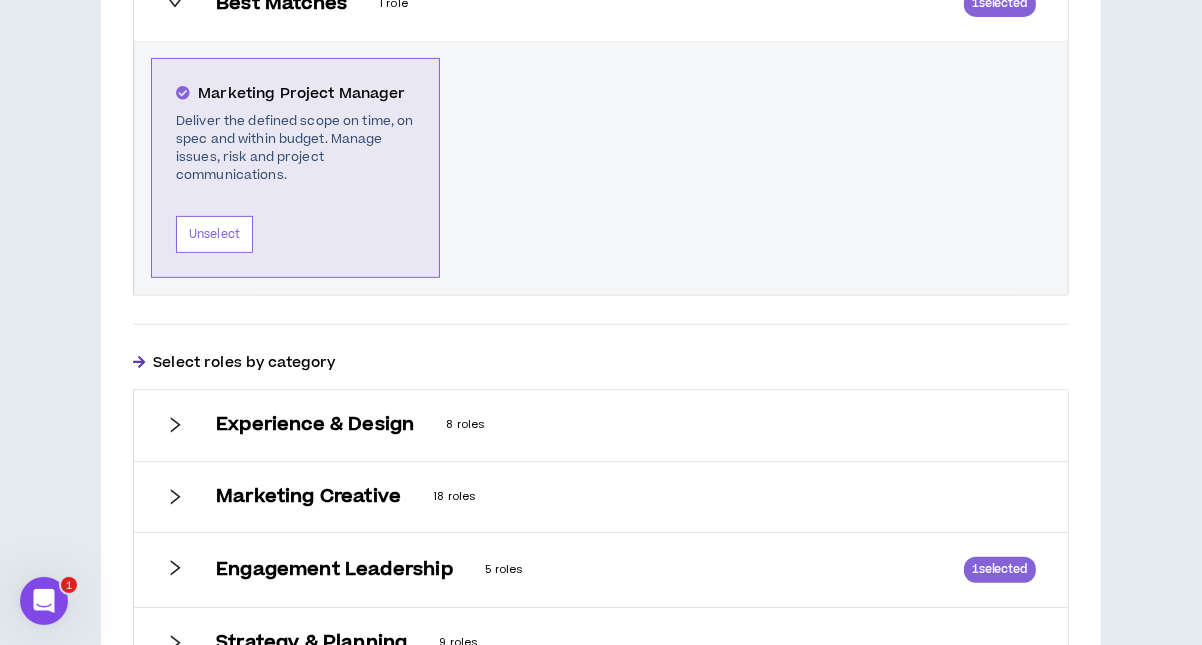 scroll, scrollTop: 1143, scrollLeft: 0, axis: vertical 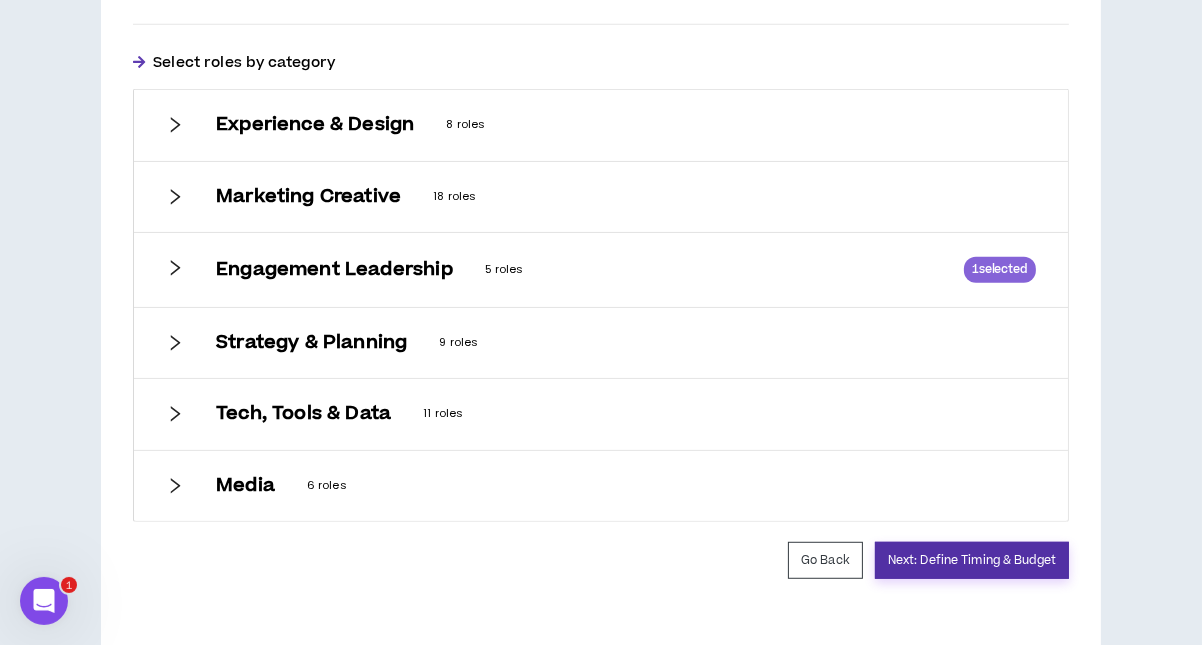 click on "Next: Define Timing & Budget" at bounding box center (972, 560) 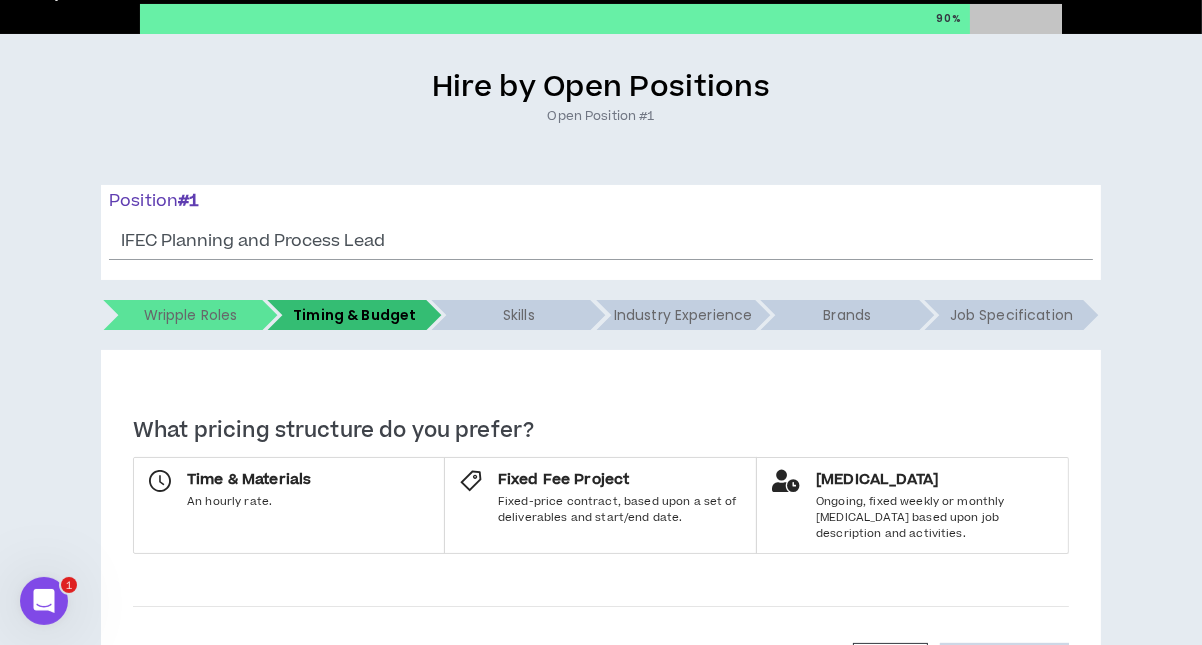 scroll, scrollTop: 200, scrollLeft: 0, axis: vertical 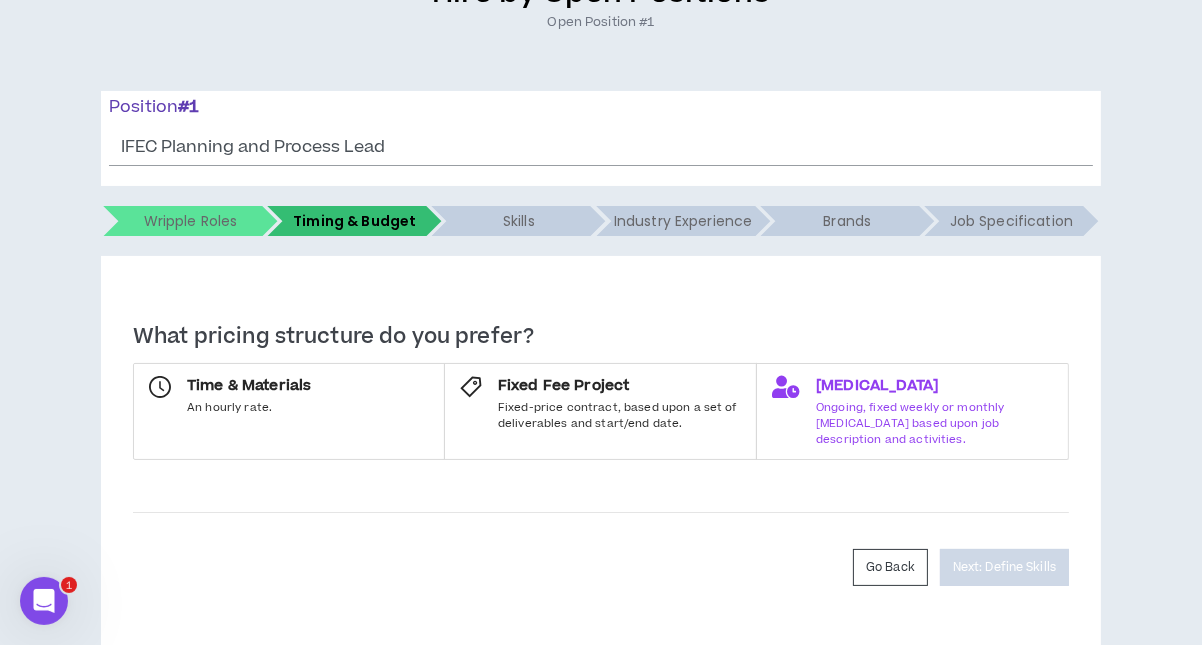 click on "Ongoing, fixed weekly or monthly [MEDICAL_DATA] based upon job description and activities." at bounding box center (934, 423) 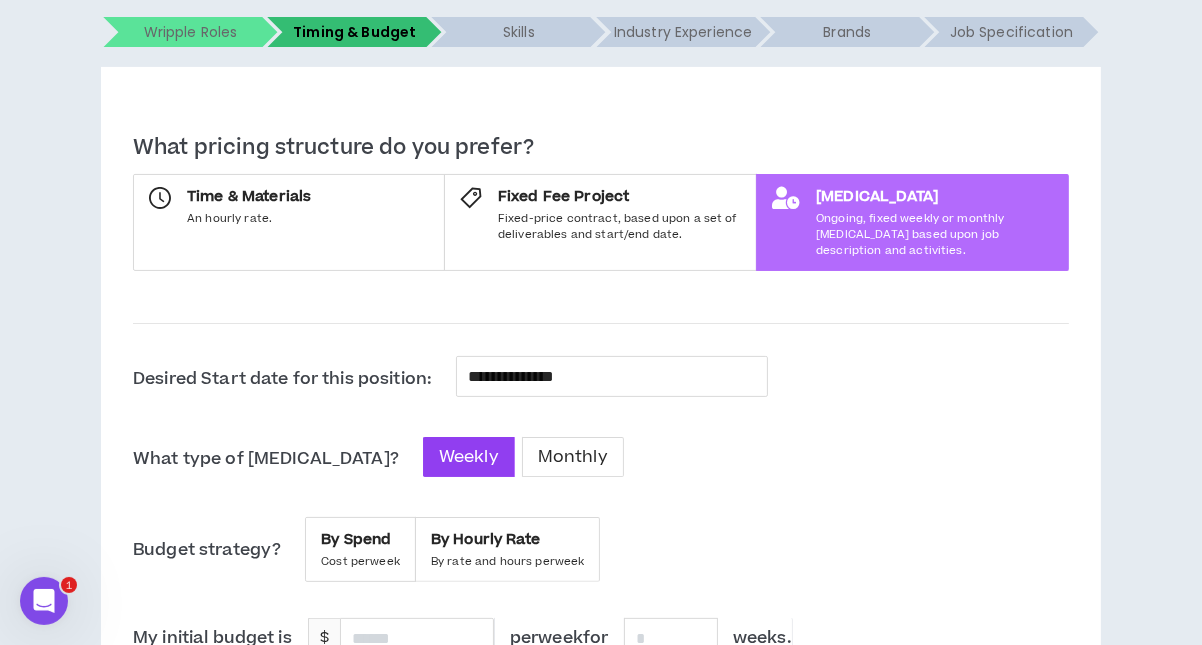 scroll, scrollTop: 499, scrollLeft: 0, axis: vertical 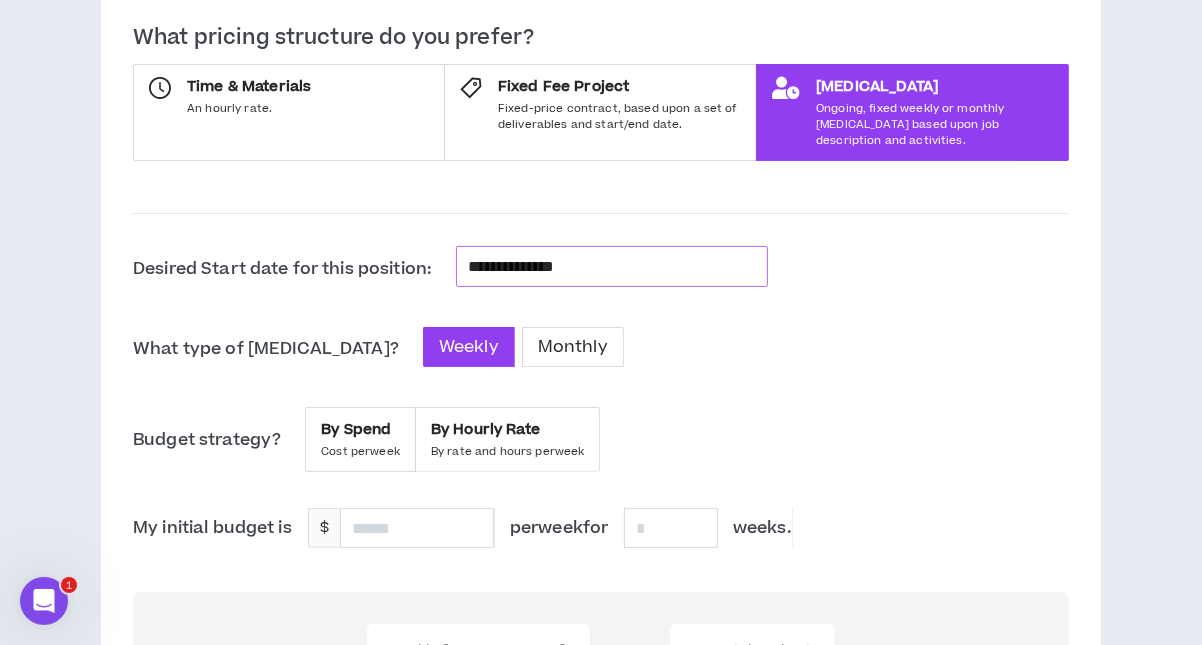click on "**********" at bounding box center (612, 267) 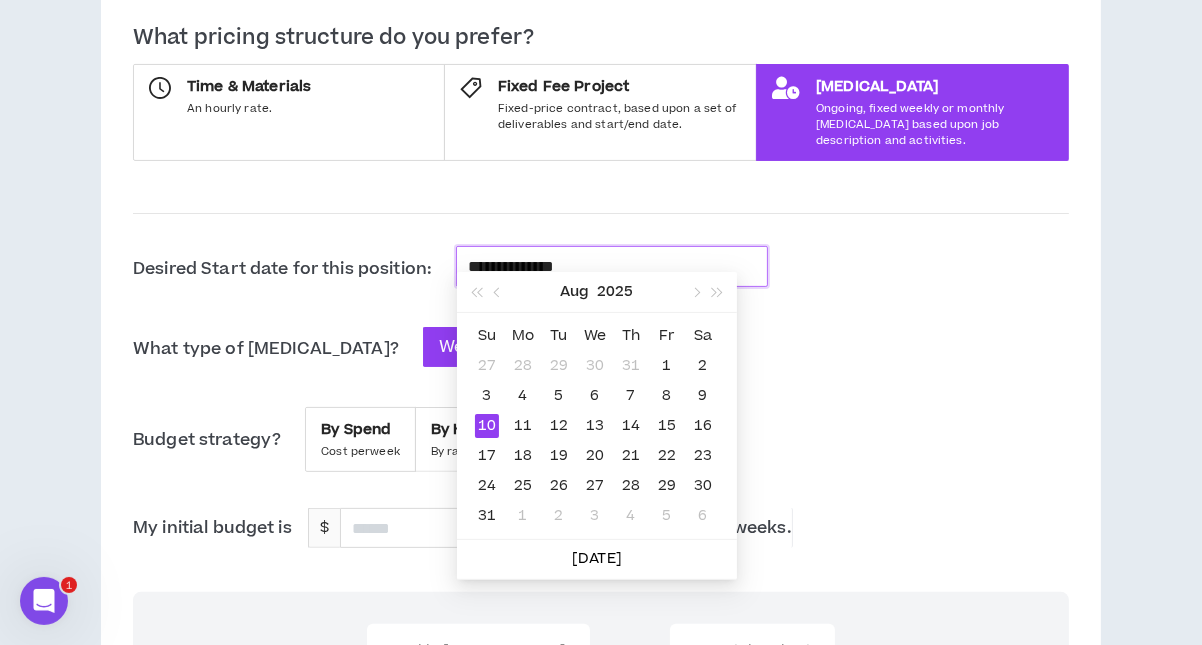 click on "What type of retainer? Weekly Monthly" at bounding box center (601, 349) 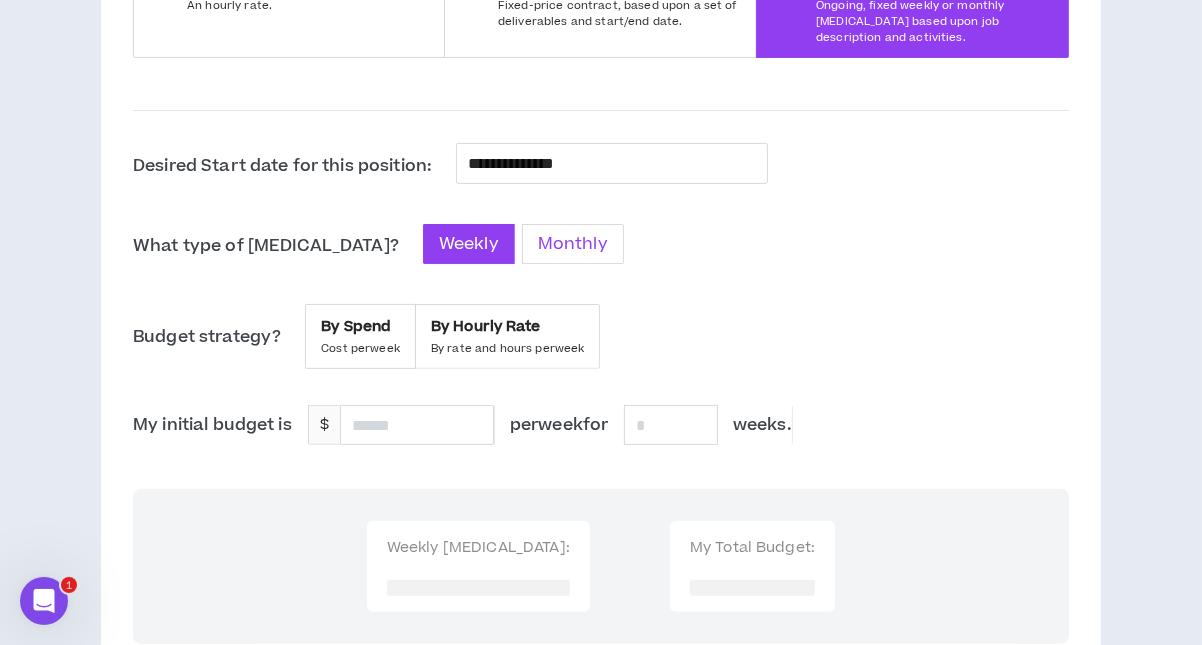 scroll, scrollTop: 699, scrollLeft: 0, axis: vertical 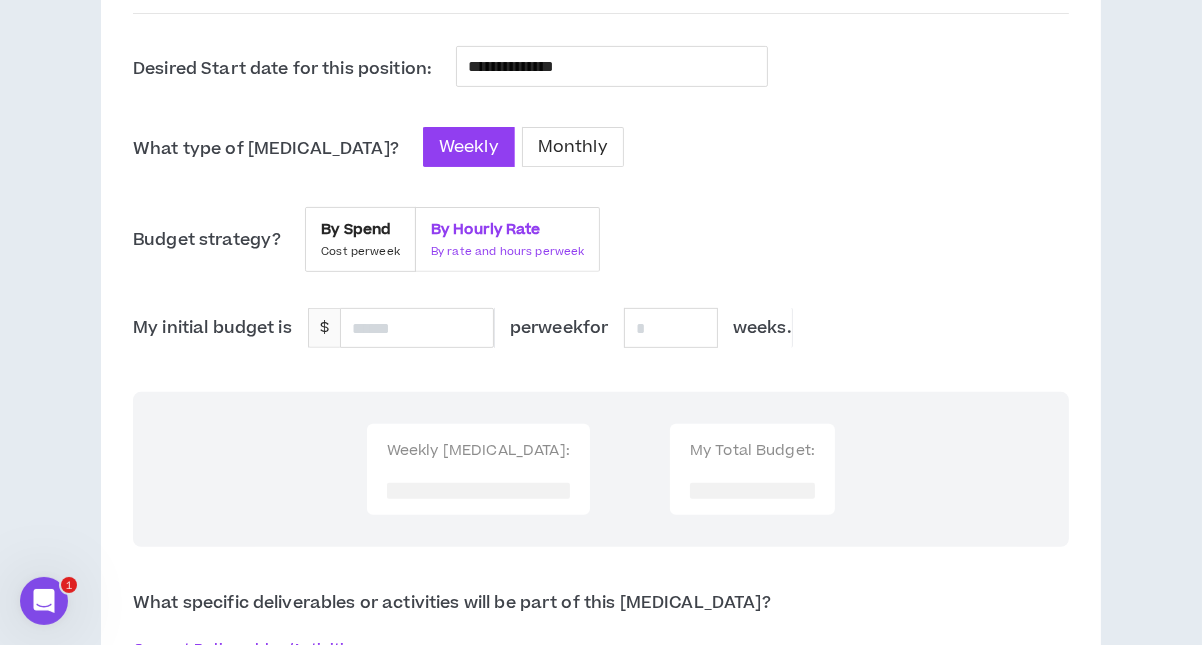 click on "By Hourly Rate" at bounding box center [508, 230] 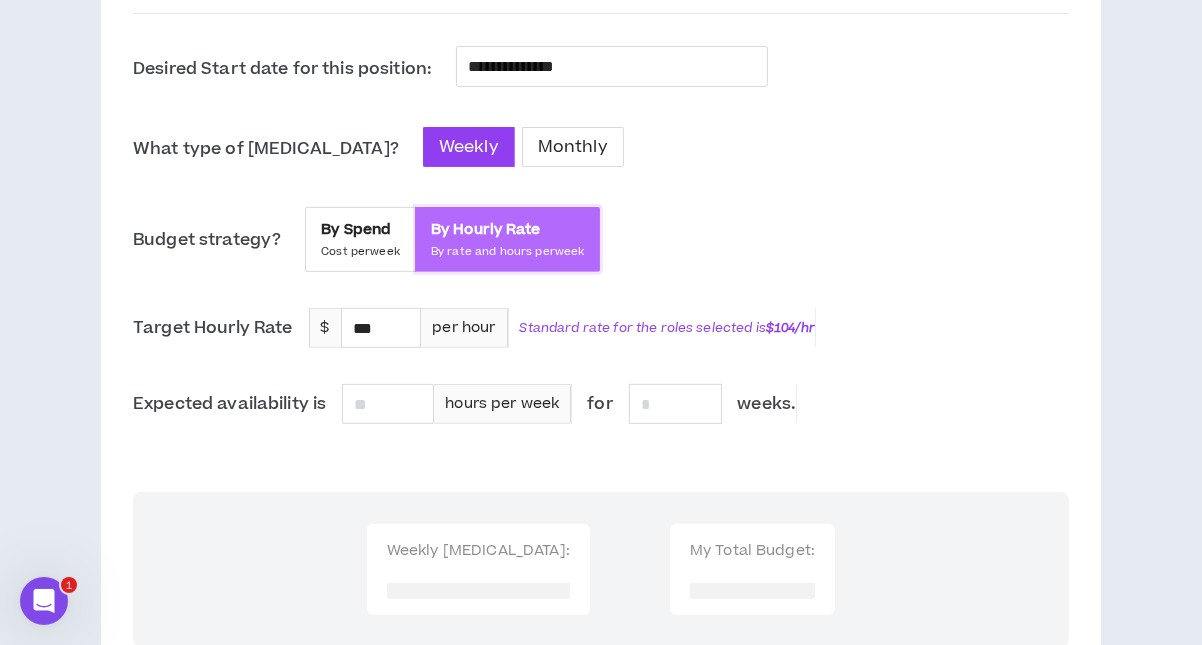 scroll, scrollTop: 899, scrollLeft: 0, axis: vertical 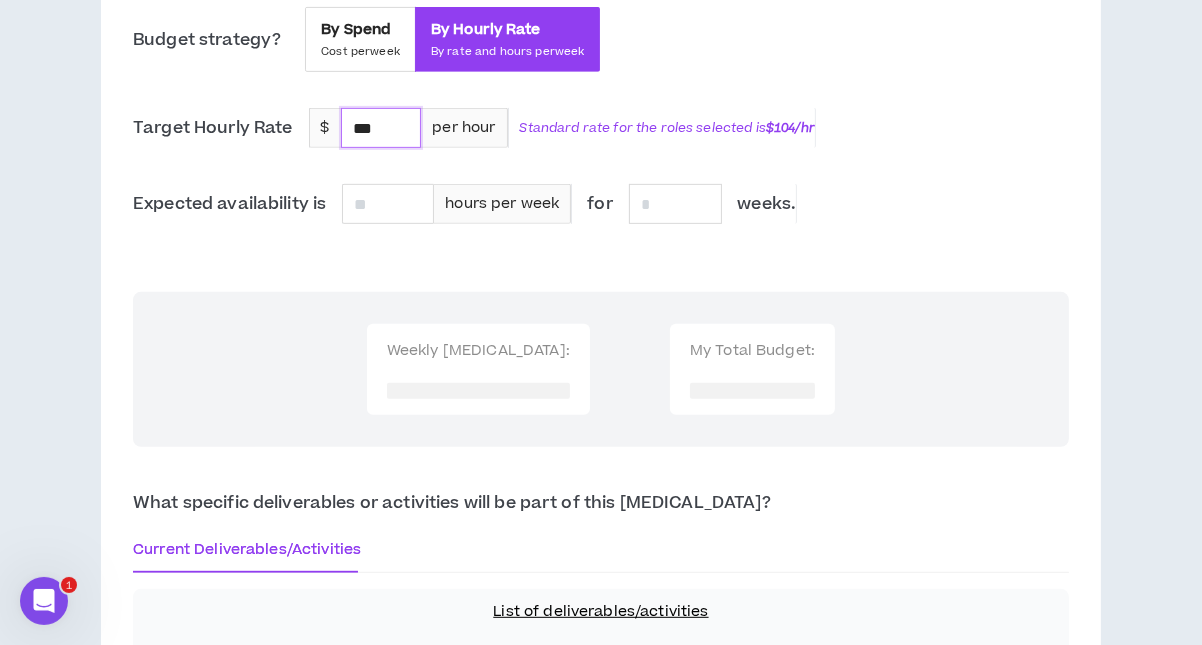 drag, startPoint x: 352, startPoint y: 104, endPoint x: 383, endPoint y: 101, distance: 31.144823 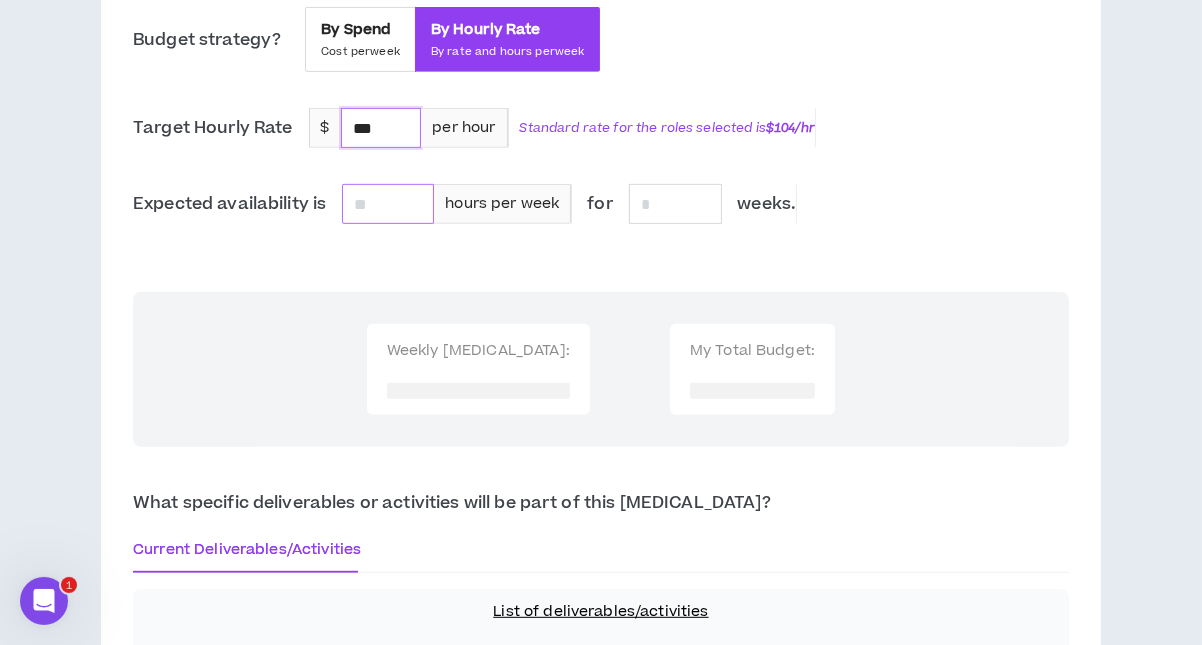 type on "***" 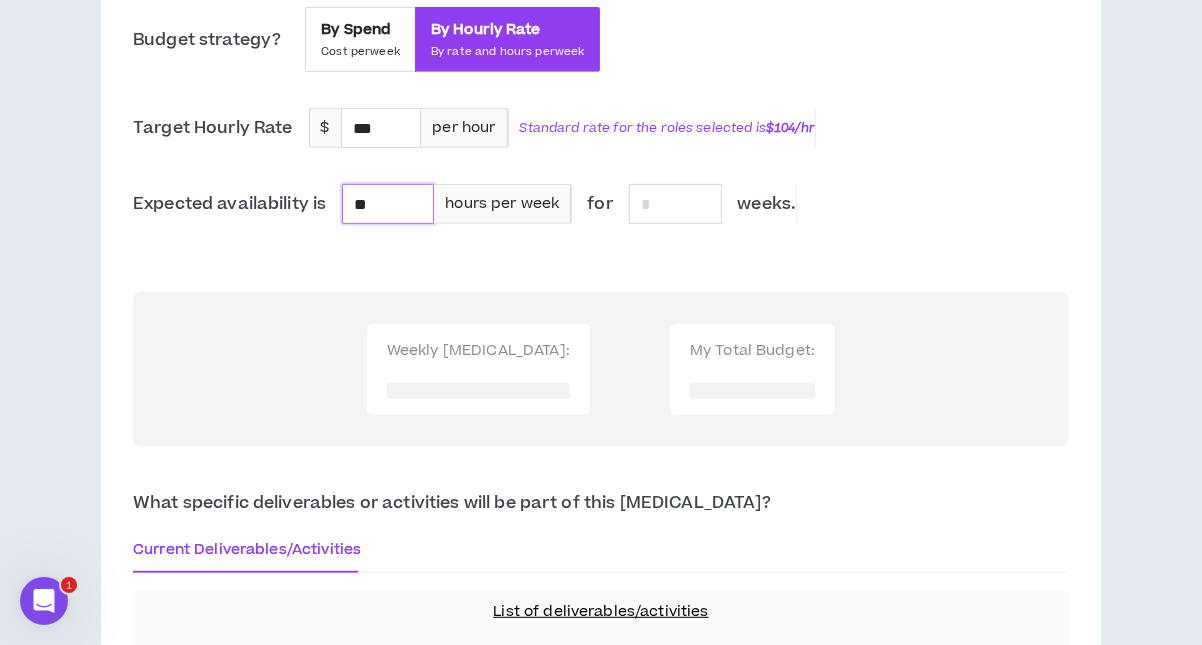 type on "**" 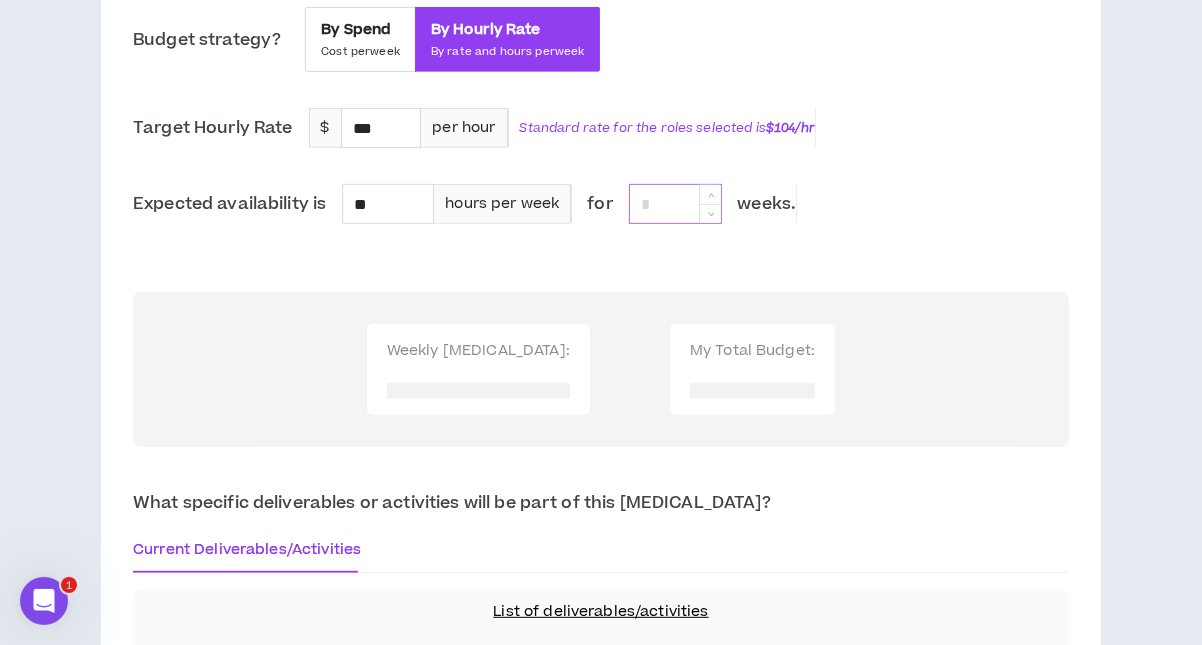 click at bounding box center (676, 204) 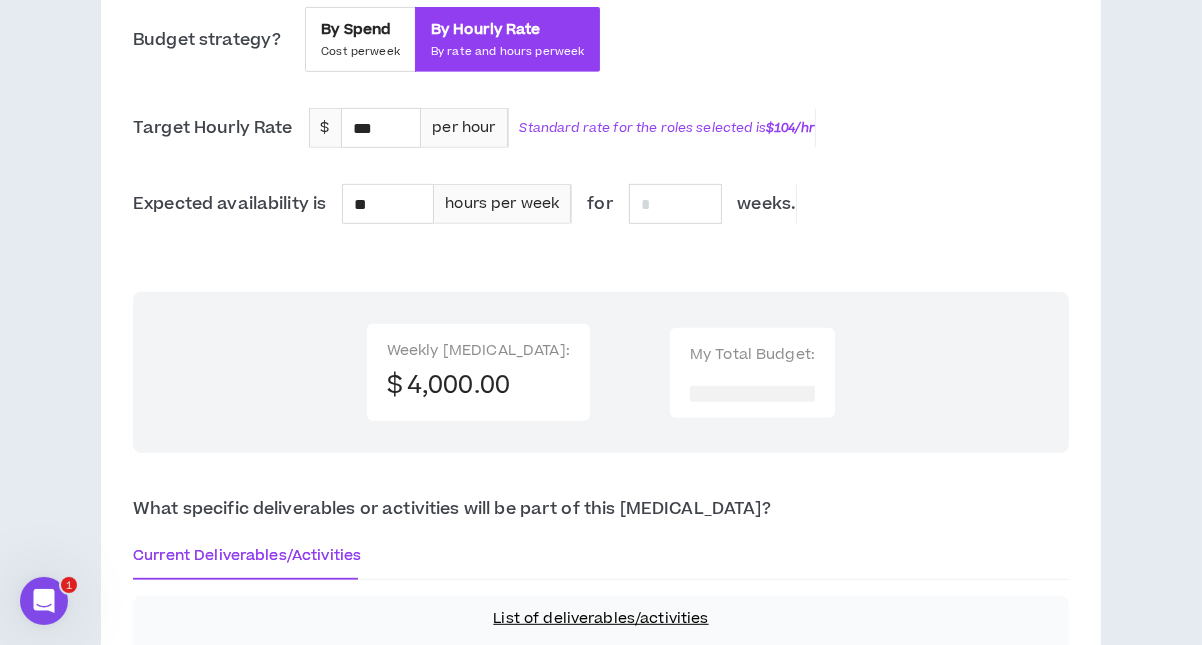 click on "**********" at bounding box center [601, 363] 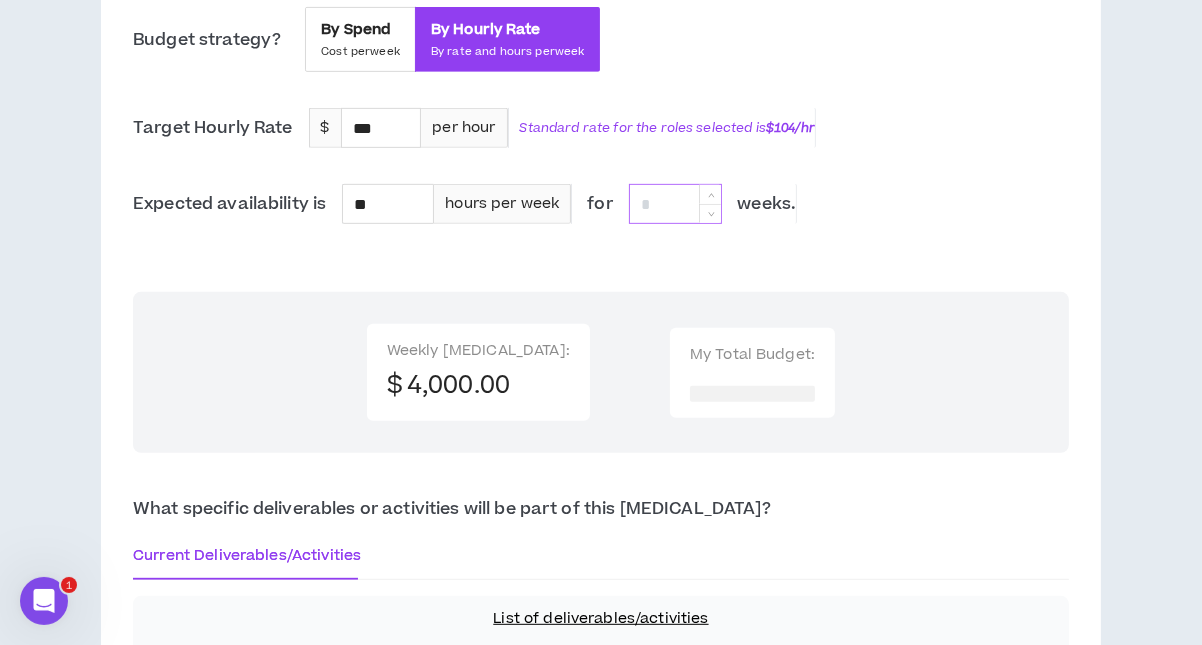 click at bounding box center [676, 204] 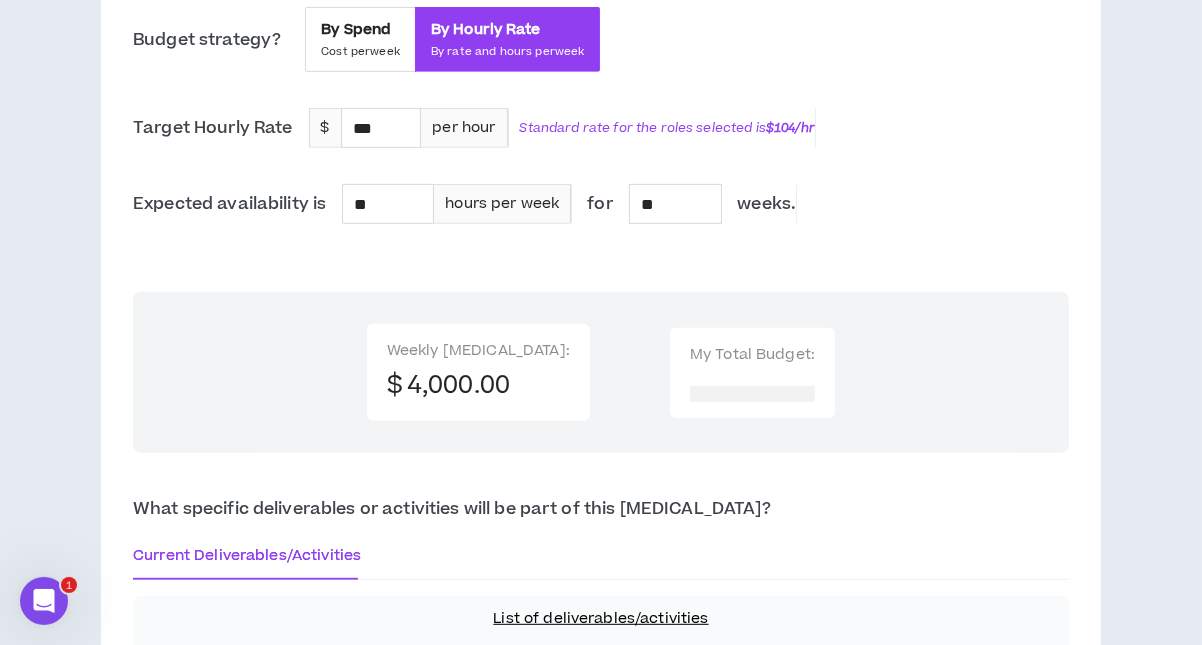 click on "**********" at bounding box center [601, 363] 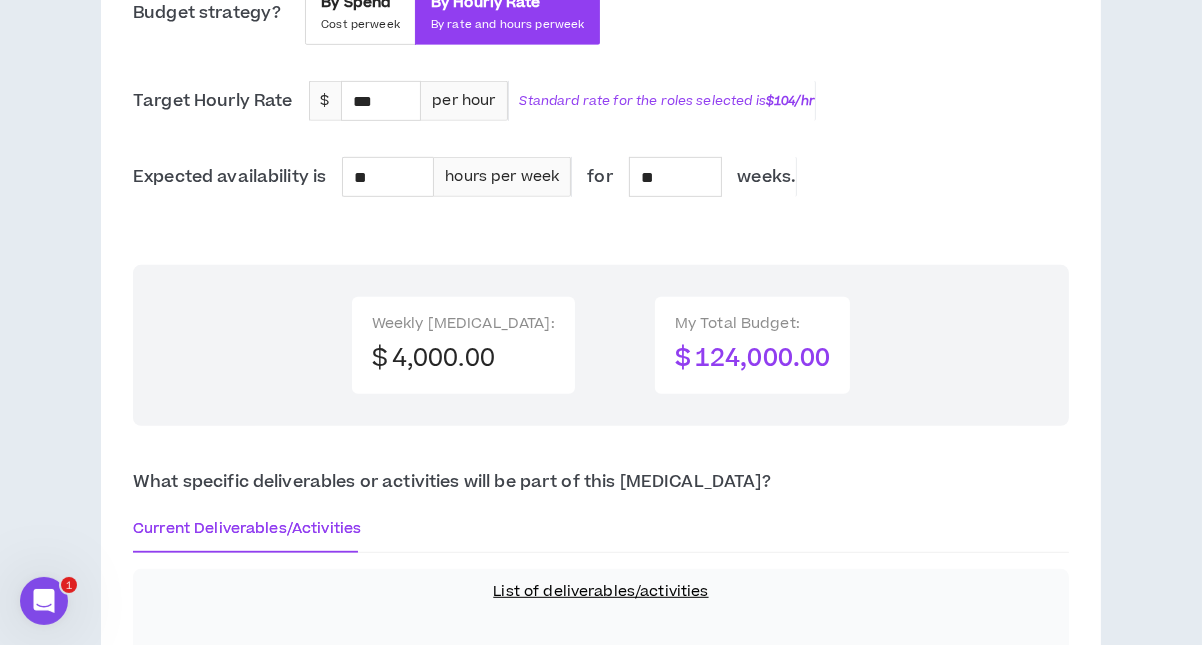 scroll, scrollTop: 899, scrollLeft: 0, axis: vertical 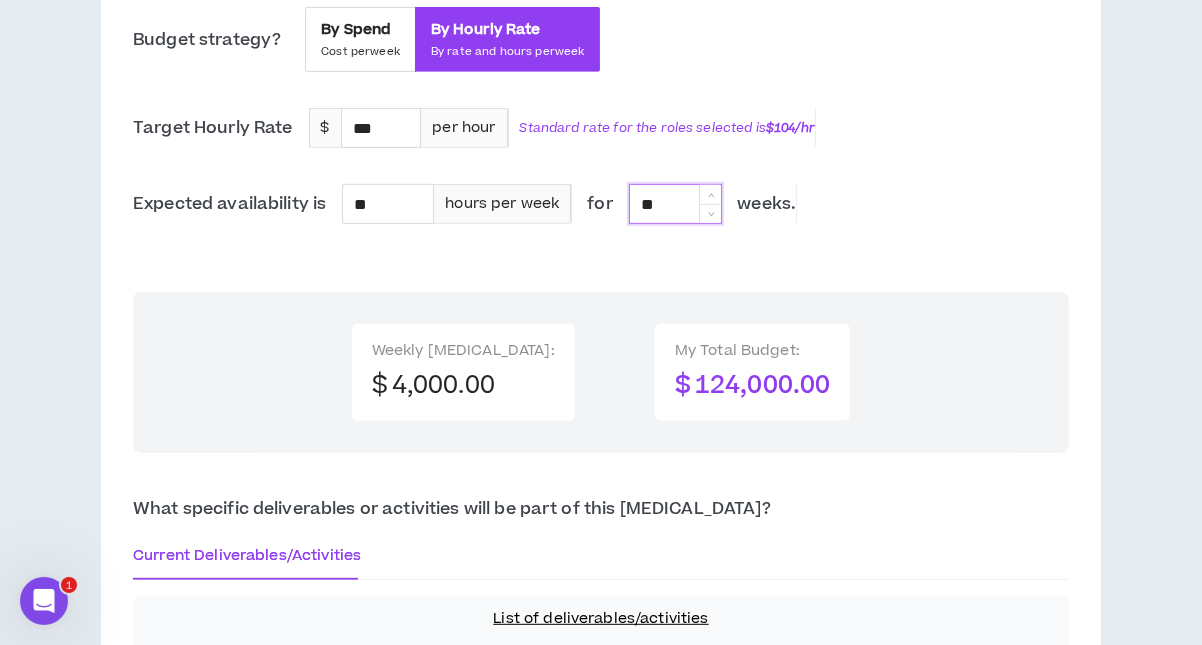 drag, startPoint x: 678, startPoint y: 178, endPoint x: 627, endPoint y: 179, distance: 51.009804 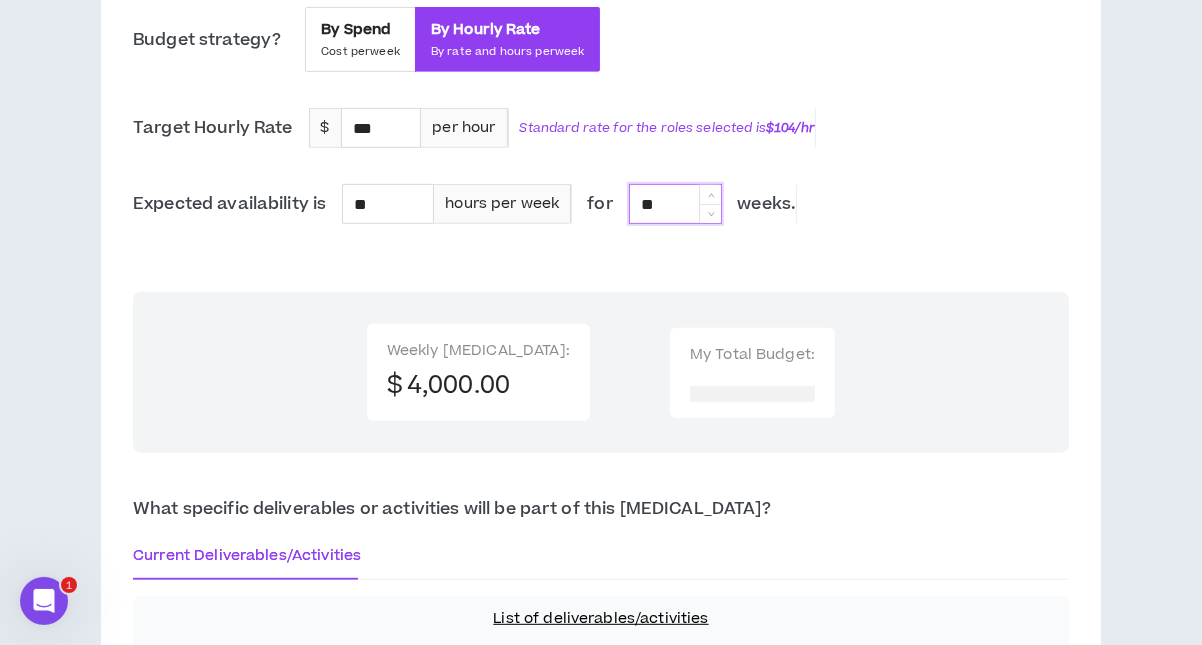 type on "**" 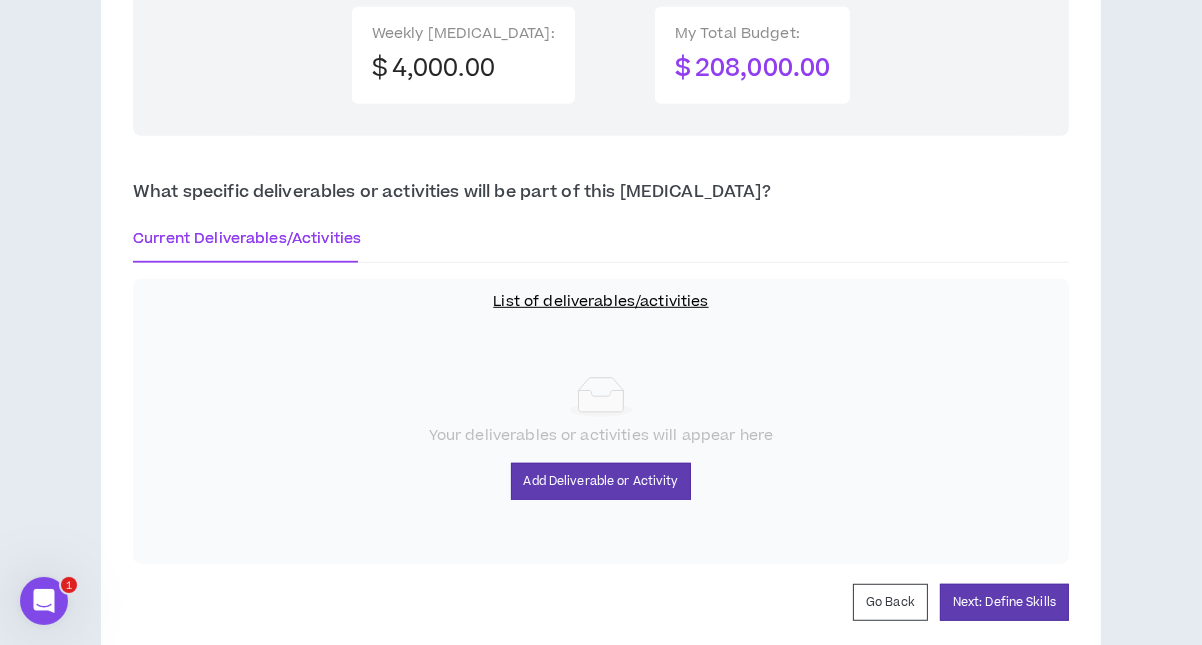 scroll, scrollTop: 1273, scrollLeft: 0, axis: vertical 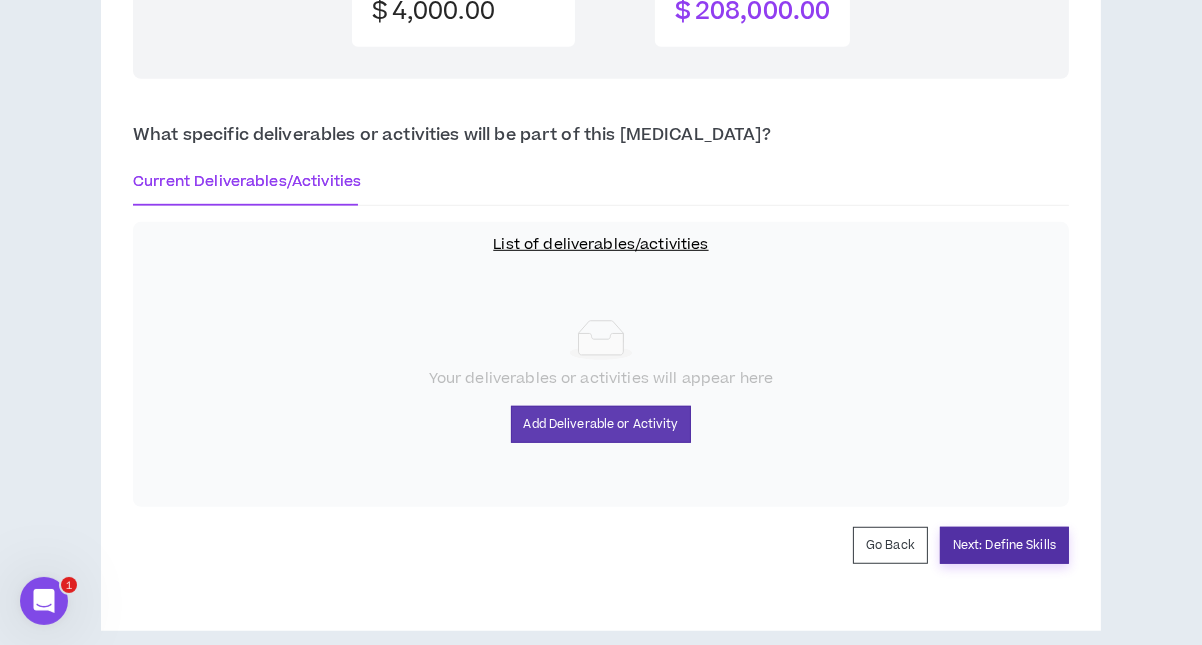 click on "Next: Define Skills" at bounding box center [1004, 545] 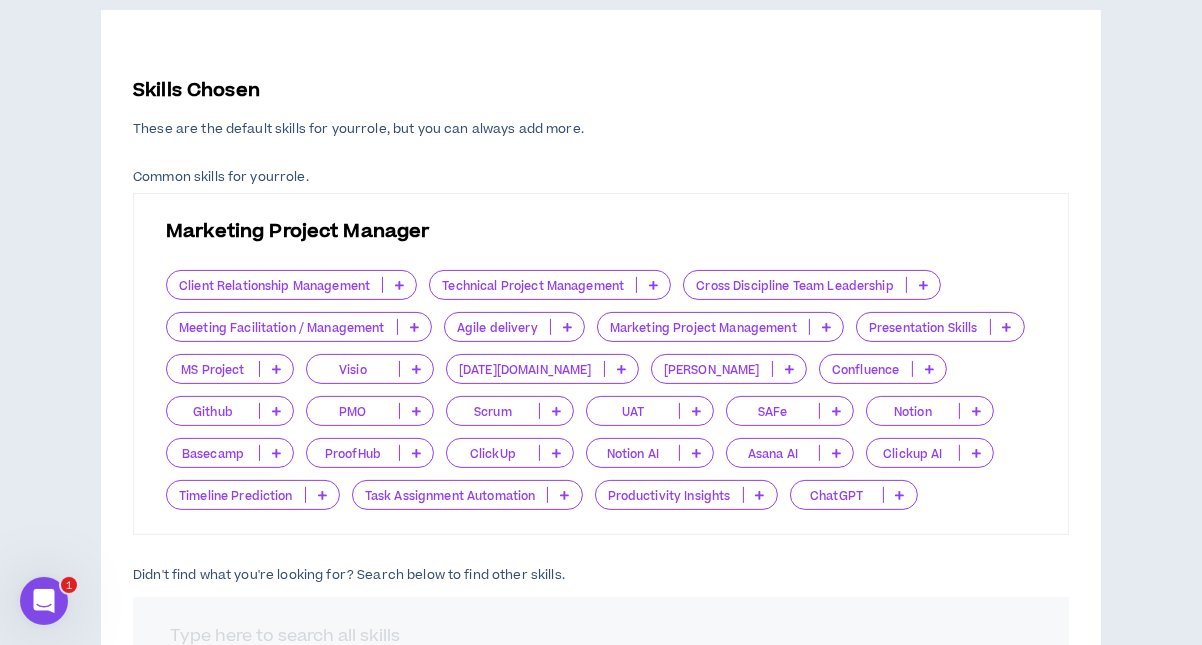 scroll, scrollTop: 600, scrollLeft: 0, axis: vertical 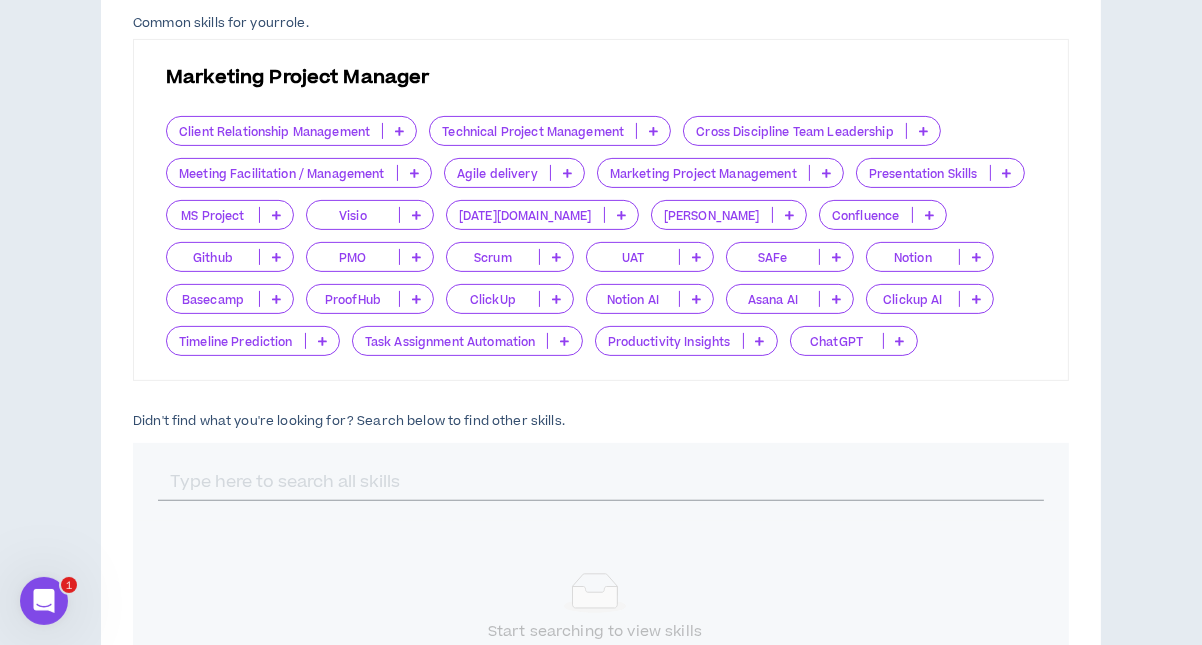 click at bounding box center [414, 173] 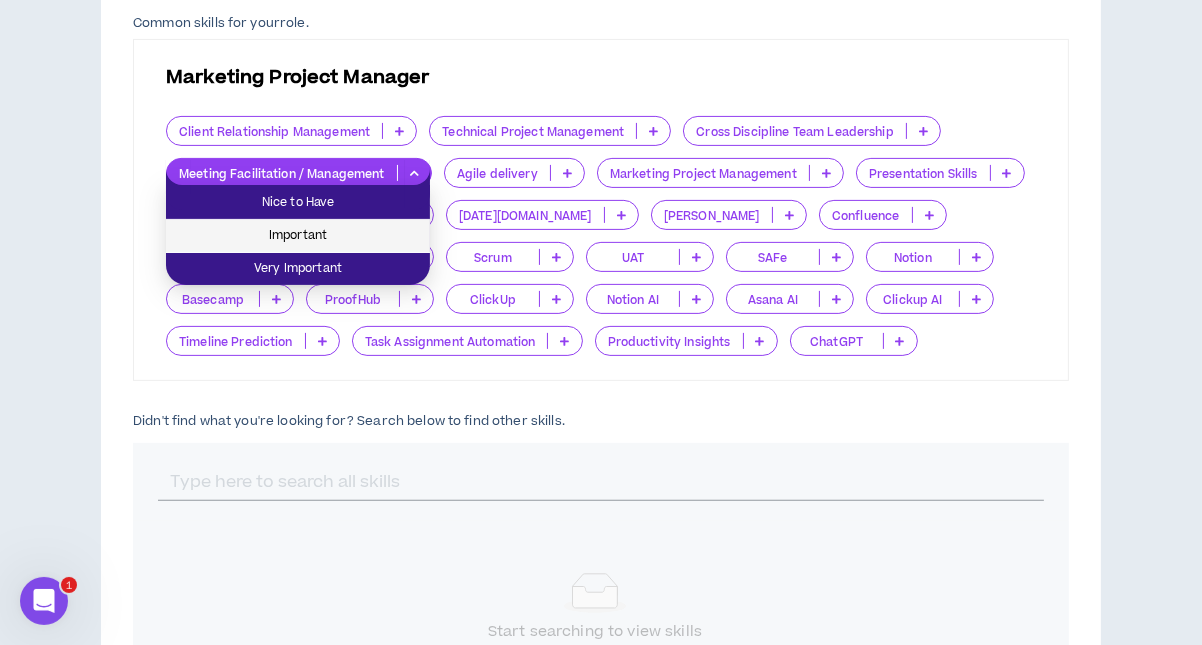 click on "Important" at bounding box center [298, 236] 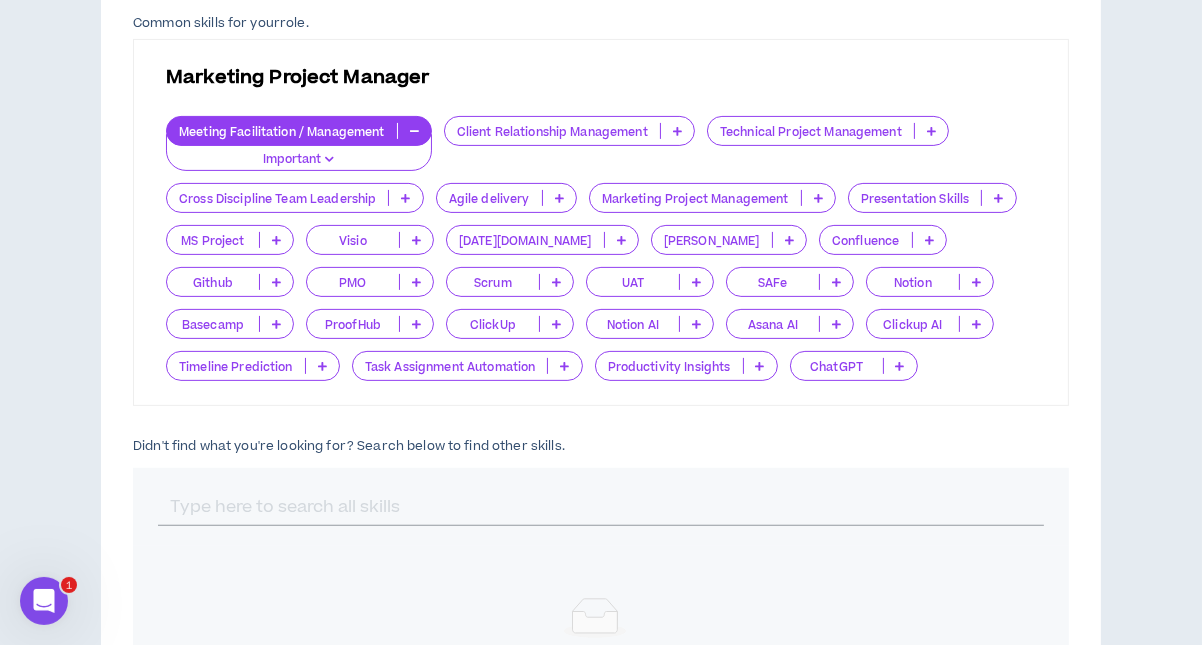 click at bounding box center [818, 198] 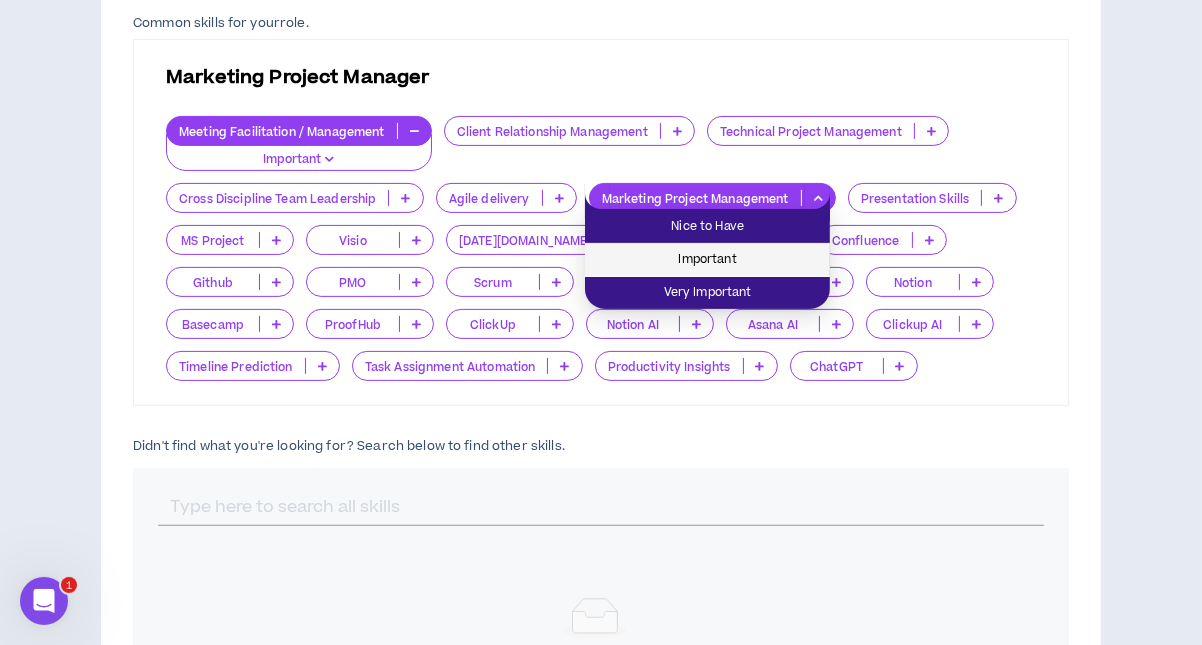 click on "Important" at bounding box center (707, 260) 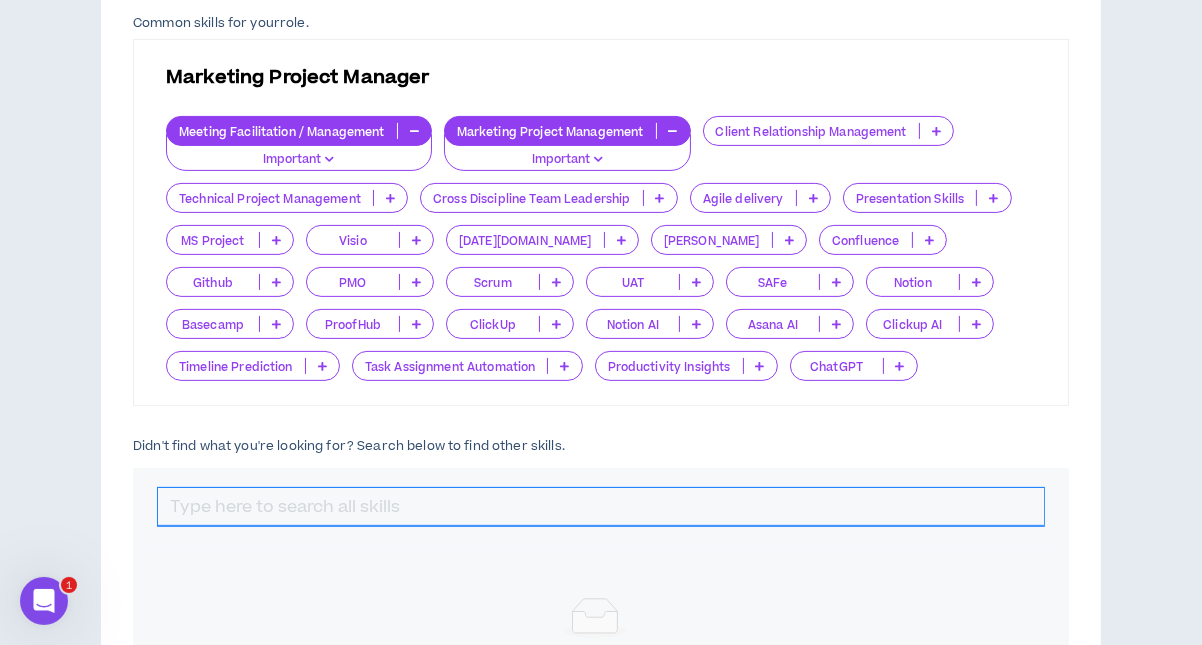 drag, startPoint x: 358, startPoint y: 492, endPoint x: 342, endPoint y: 488, distance: 16.492422 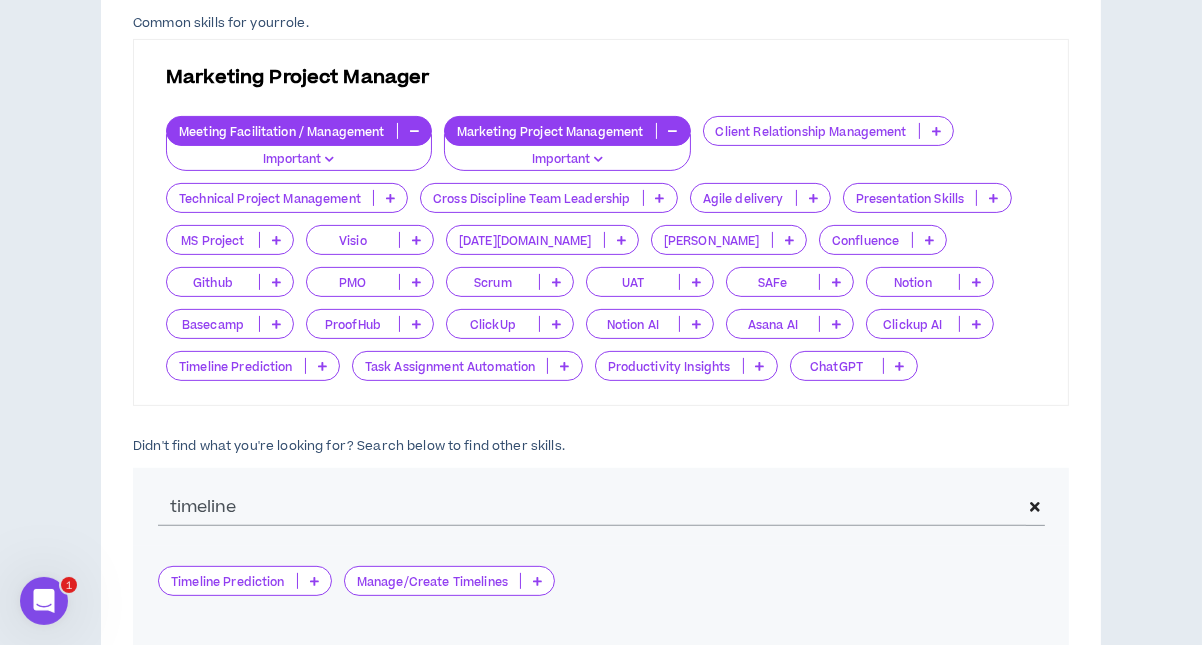 click at bounding box center [537, 581] 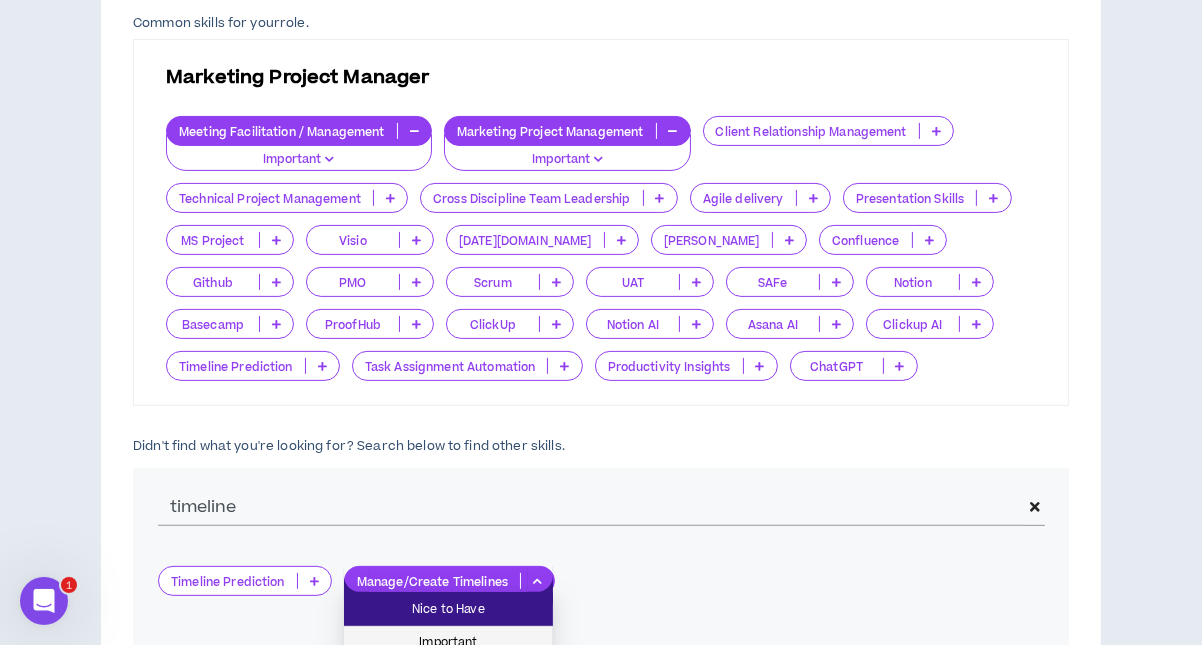 click on "Important" at bounding box center (448, 643) 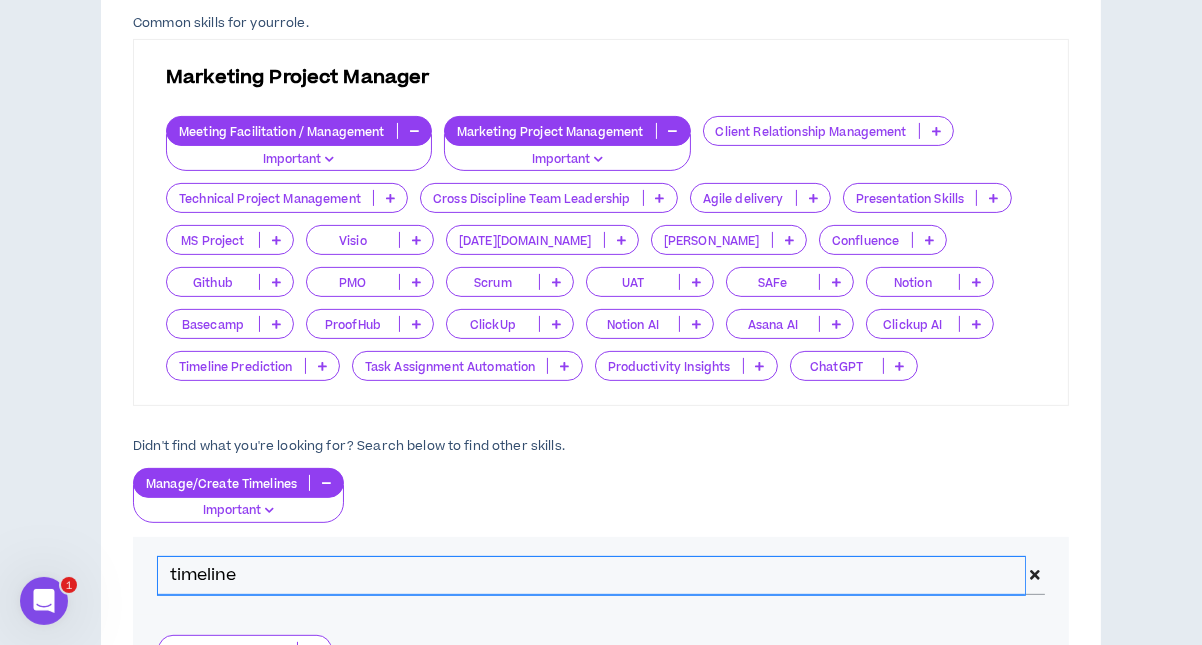 drag, startPoint x: 262, startPoint y: 576, endPoint x: 129, endPoint y: 572, distance: 133.06013 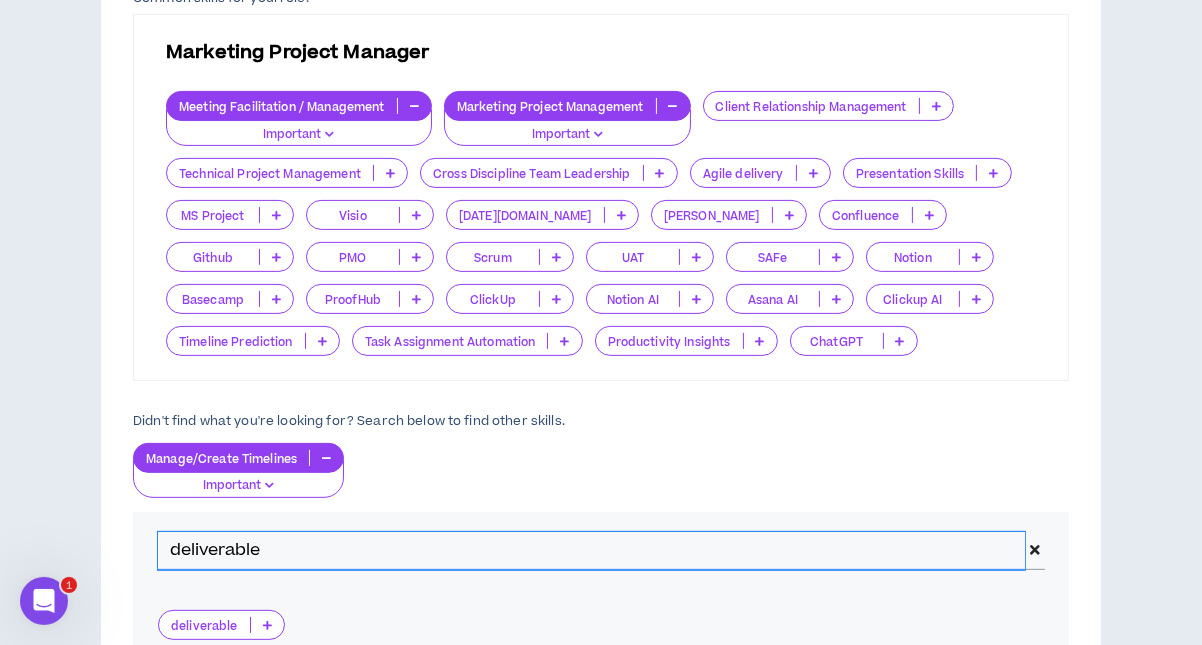 scroll, scrollTop: 600, scrollLeft: 0, axis: vertical 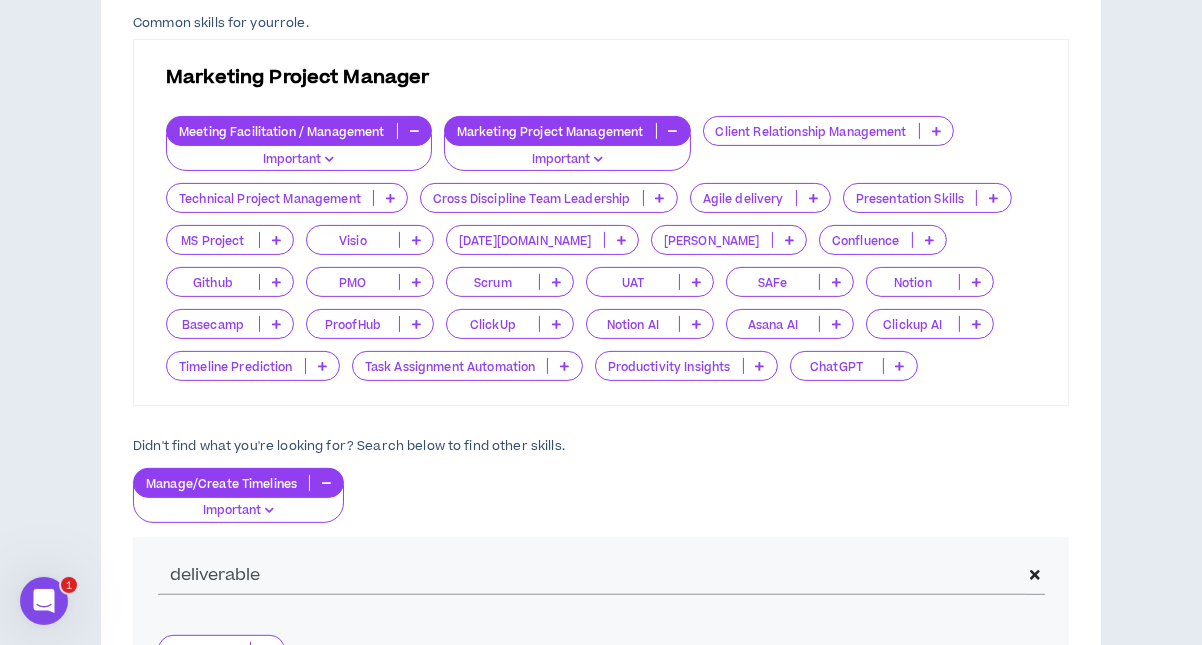 click at bounding box center (660, 198) 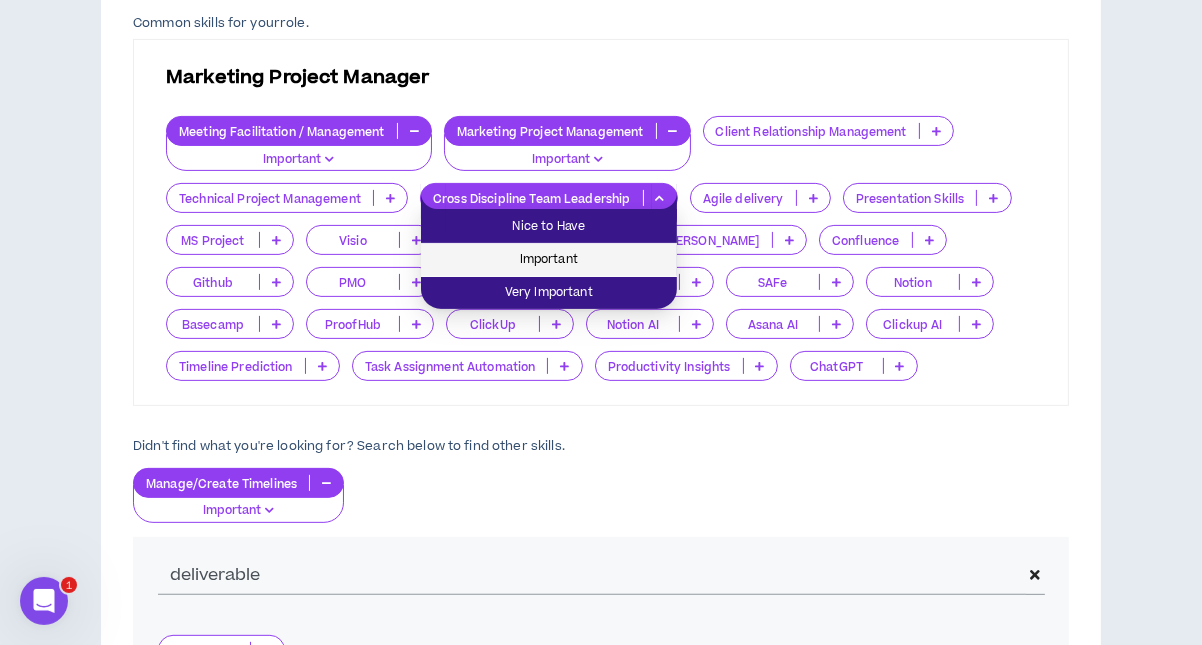 click on "Important" at bounding box center [549, 260] 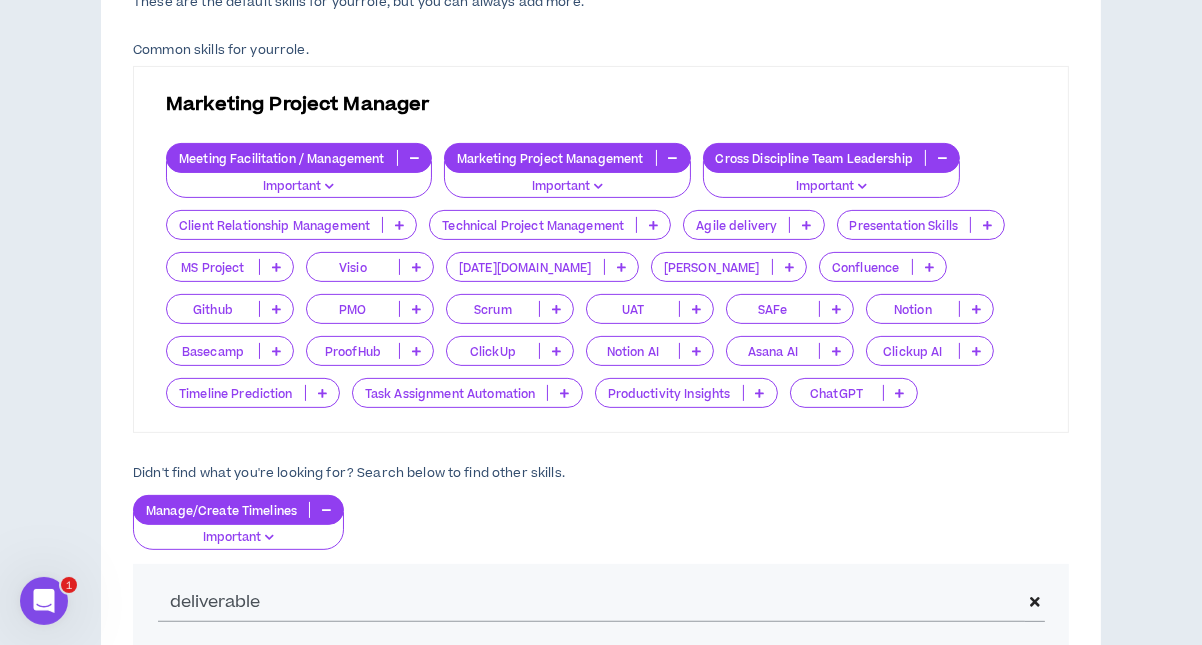 scroll, scrollTop: 600, scrollLeft: 0, axis: vertical 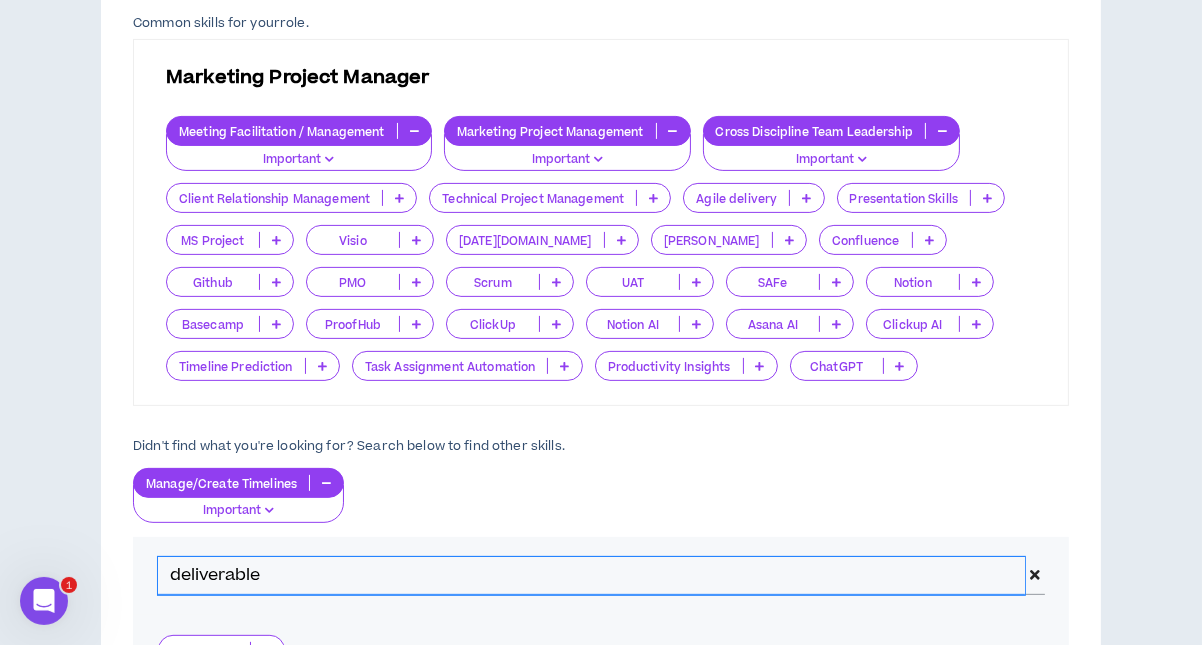 click on "deliverable" at bounding box center (591, 576) 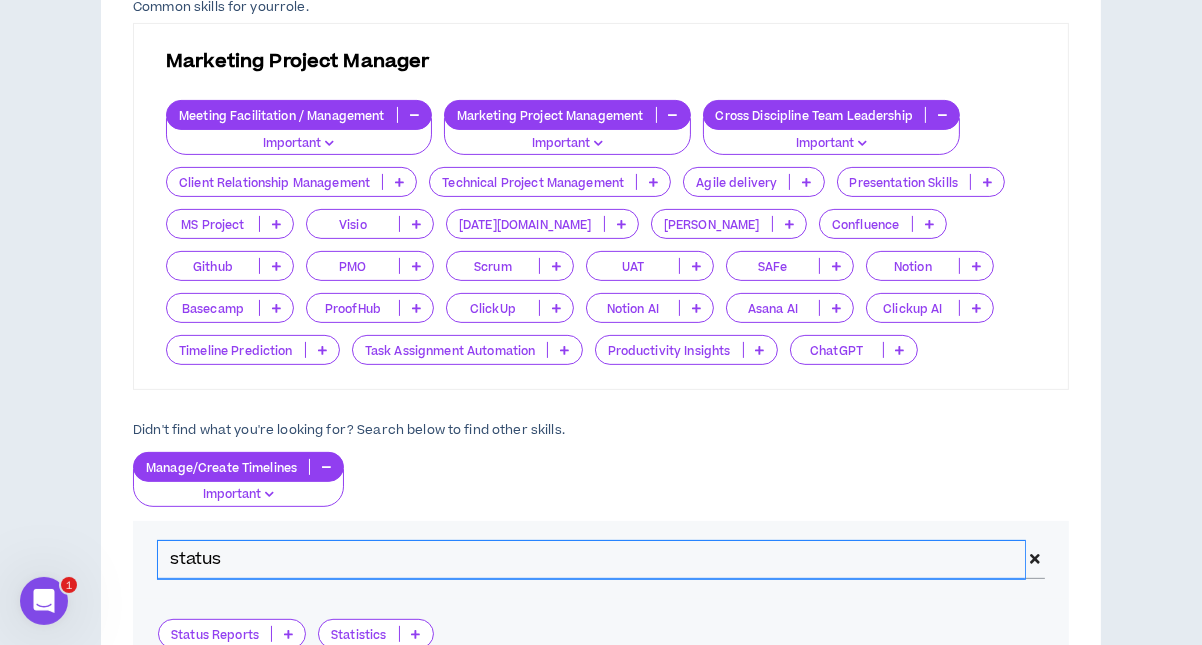 scroll, scrollTop: 699, scrollLeft: 0, axis: vertical 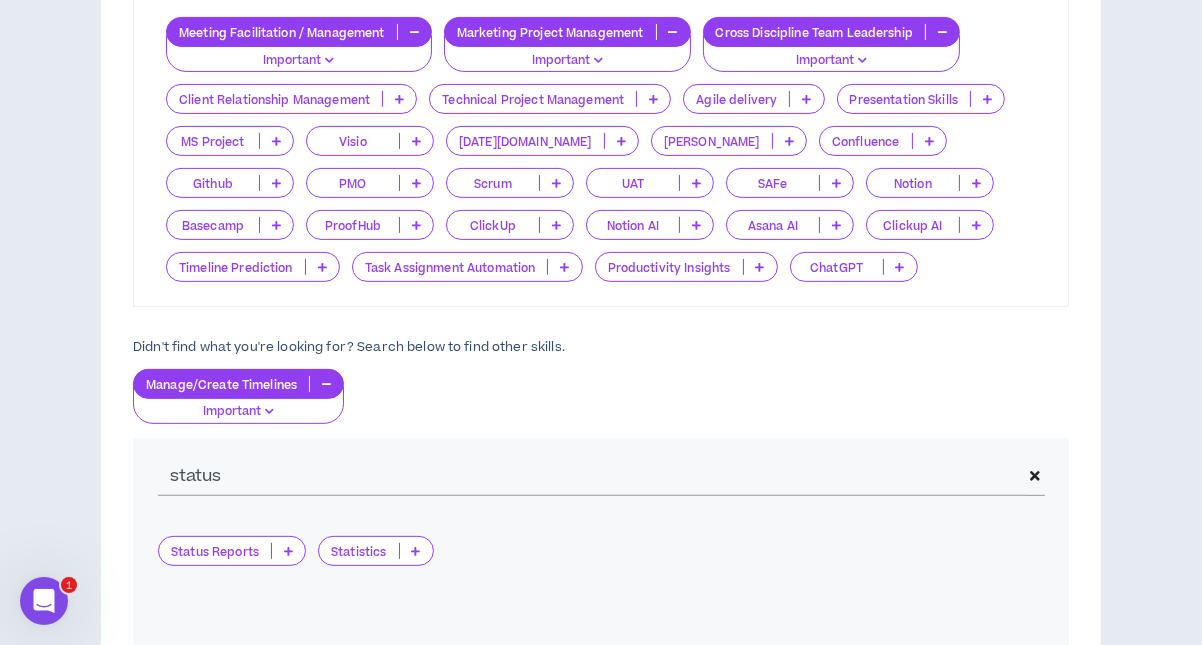 click at bounding box center [288, 551] 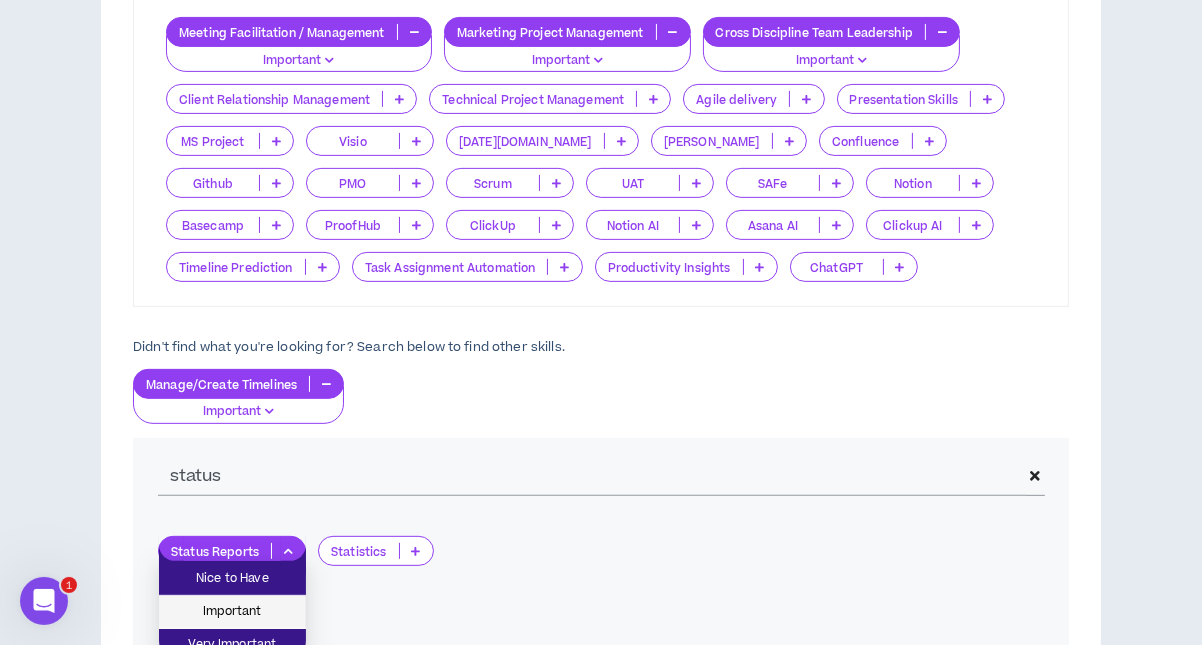 click on "Important" at bounding box center [232, 612] 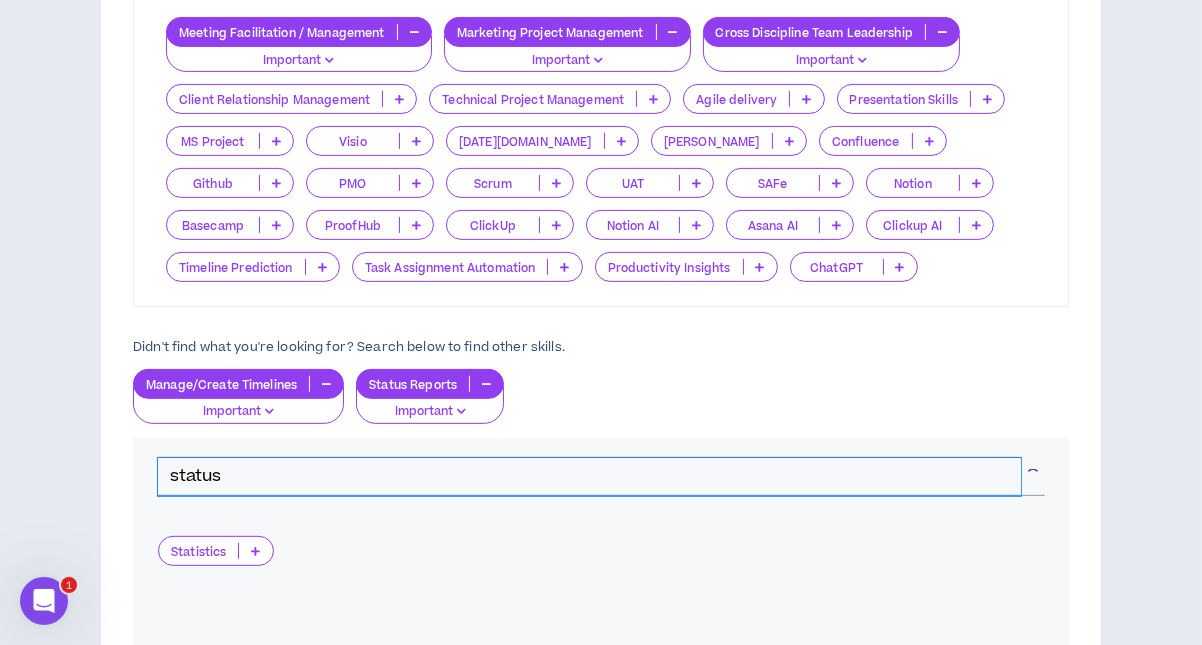 click on "status" at bounding box center [589, 477] 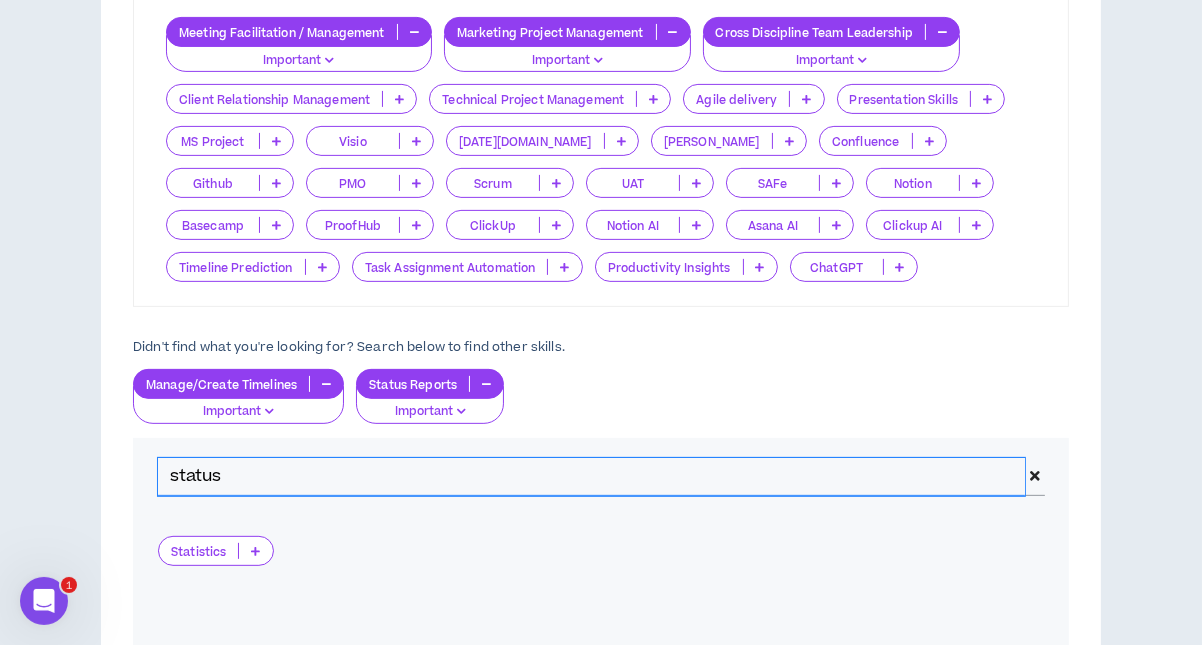 drag, startPoint x: 270, startPoint y: 465, endPoint x: 121, endPoint y: 465, distance: 149 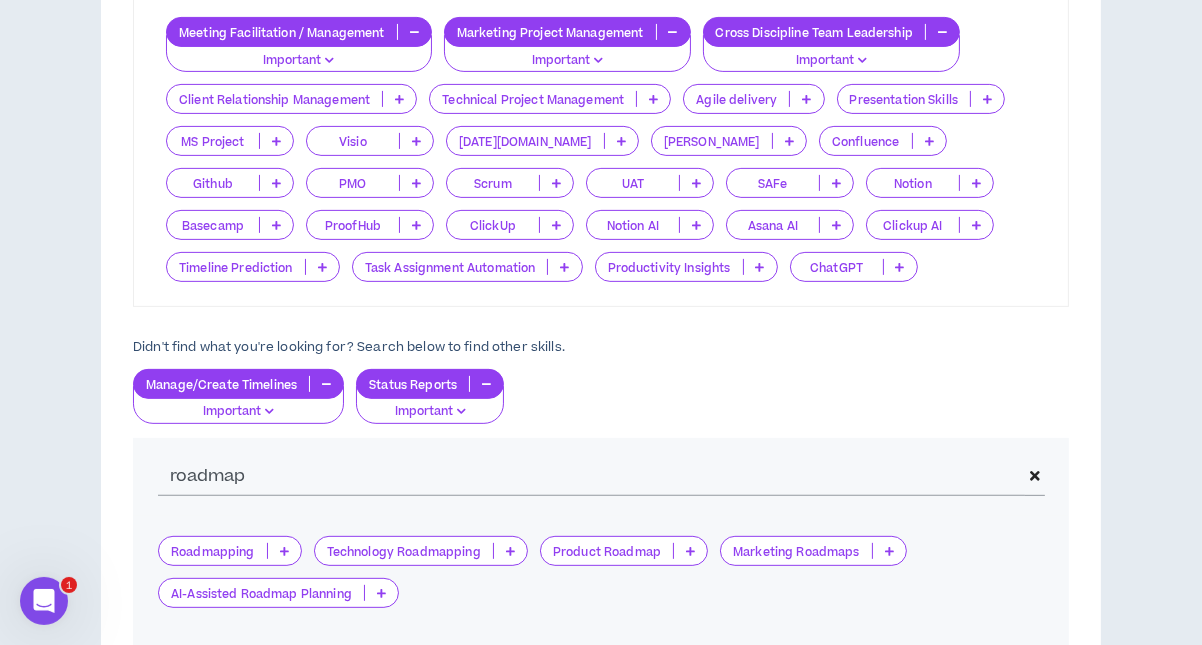 click at bounding box center [284, 551] 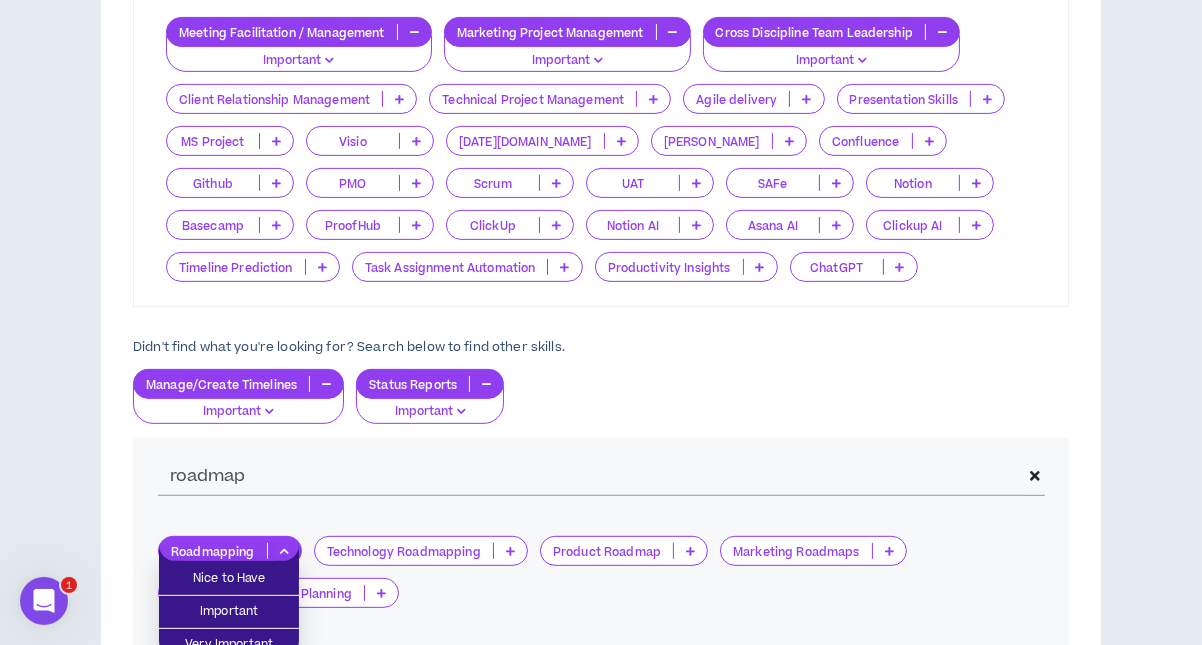 click on "Manage/Create Timelines Important Status Reports Important" at bounding box center (601, 396) 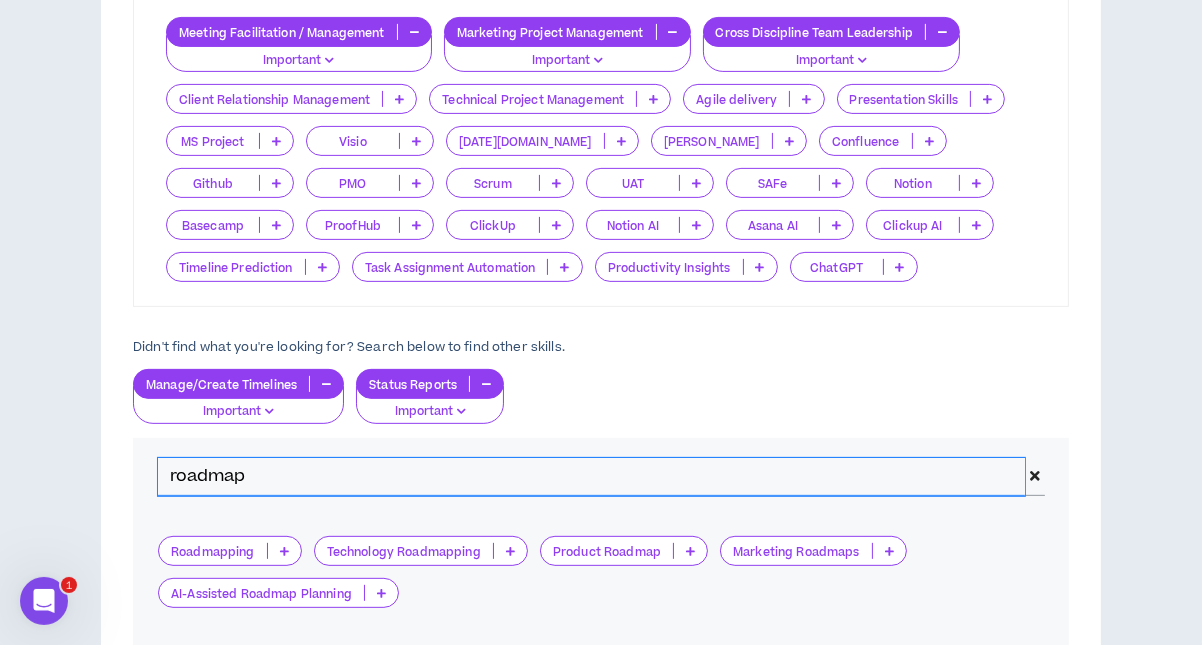 drag, startPoint x: 312, startPoint y: 473, endPoint x: 157, endPoint y: 476, distance: 155.02902 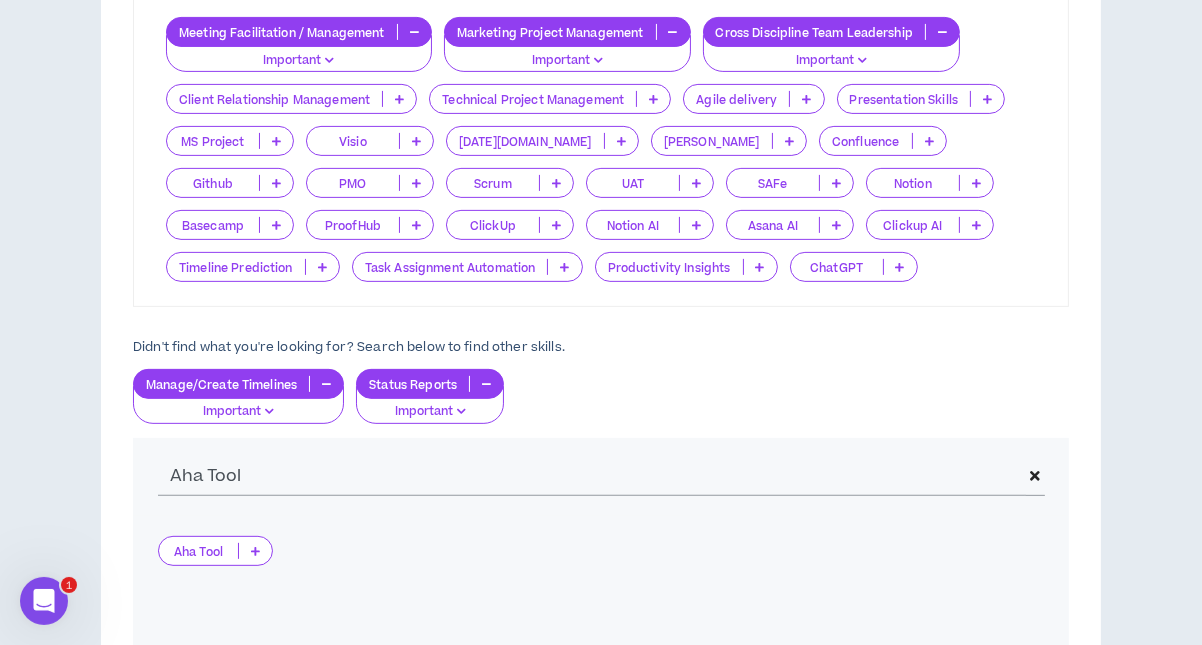 click at bounding box center [255, 551] 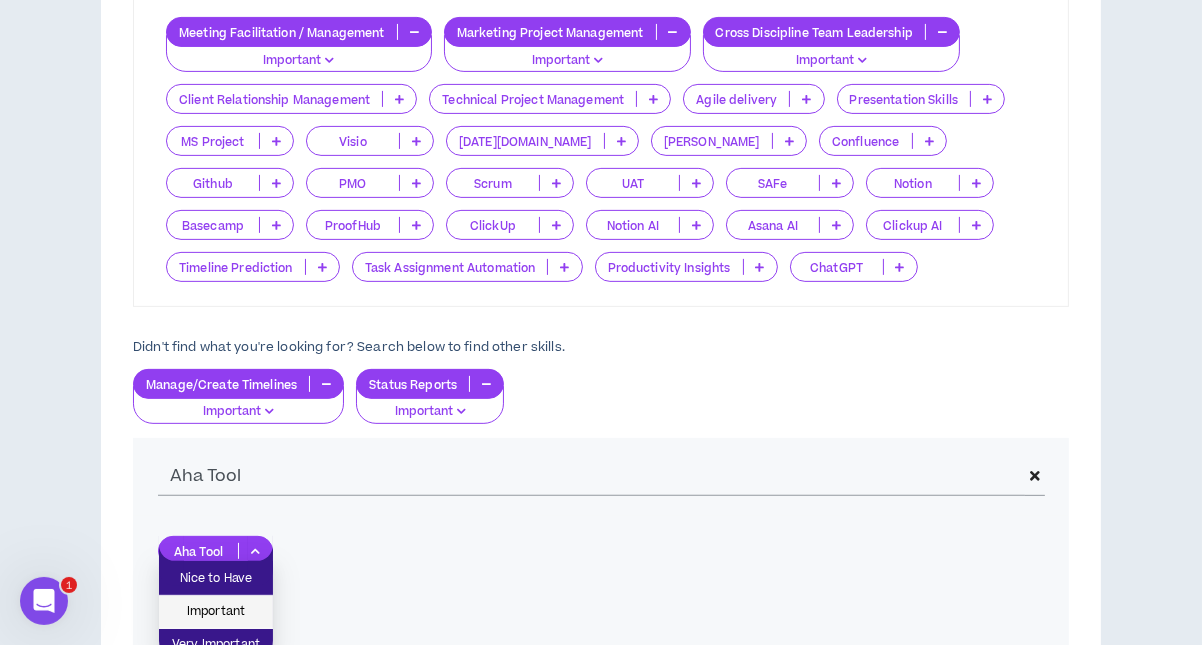 click on "Important" at bounding box center [216, 612] 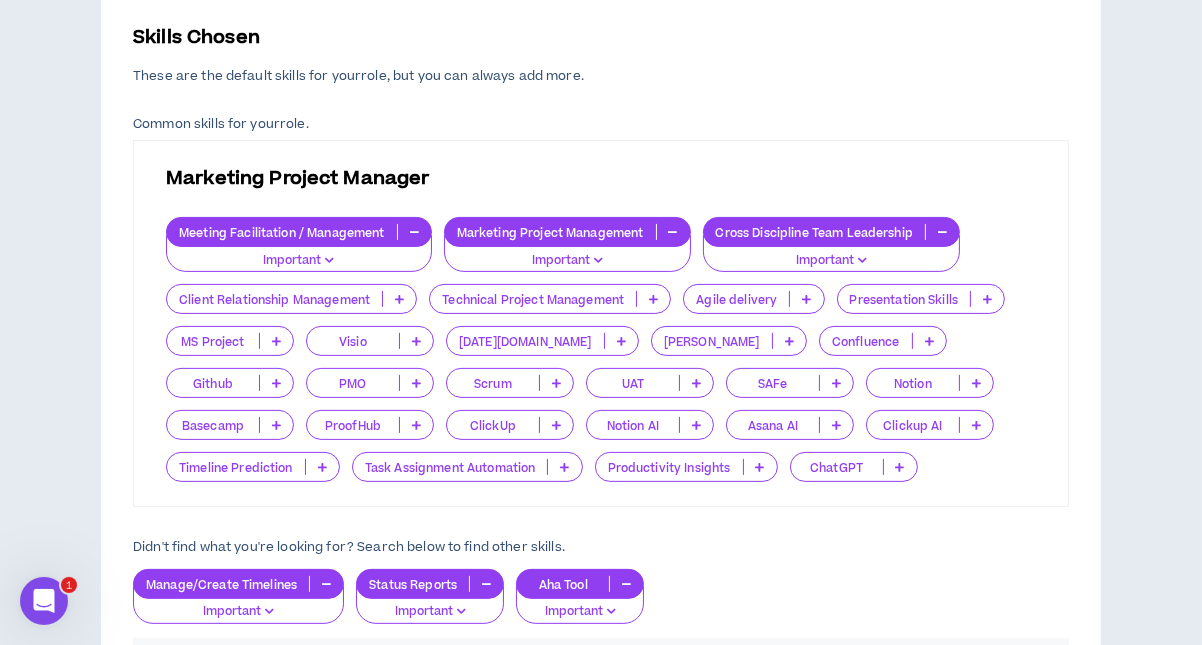 scroll, scrollTop: 800, scrollLeft: 0, axis: vertical 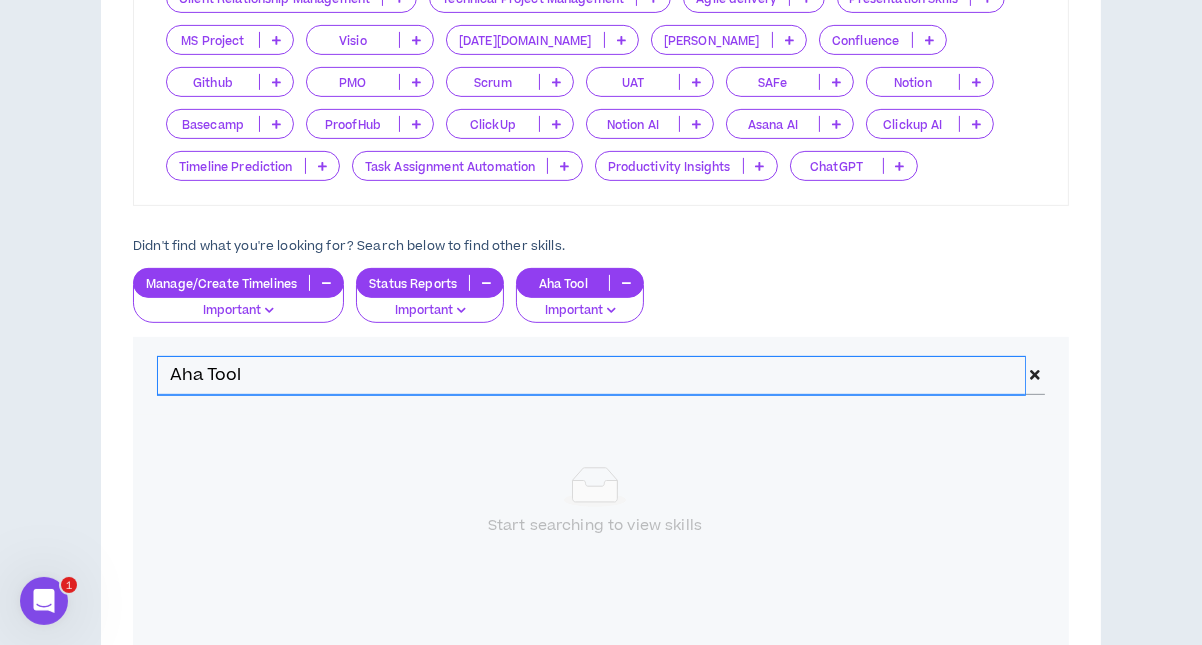 click on "Aha Tool" at bounding box center (591, 376) 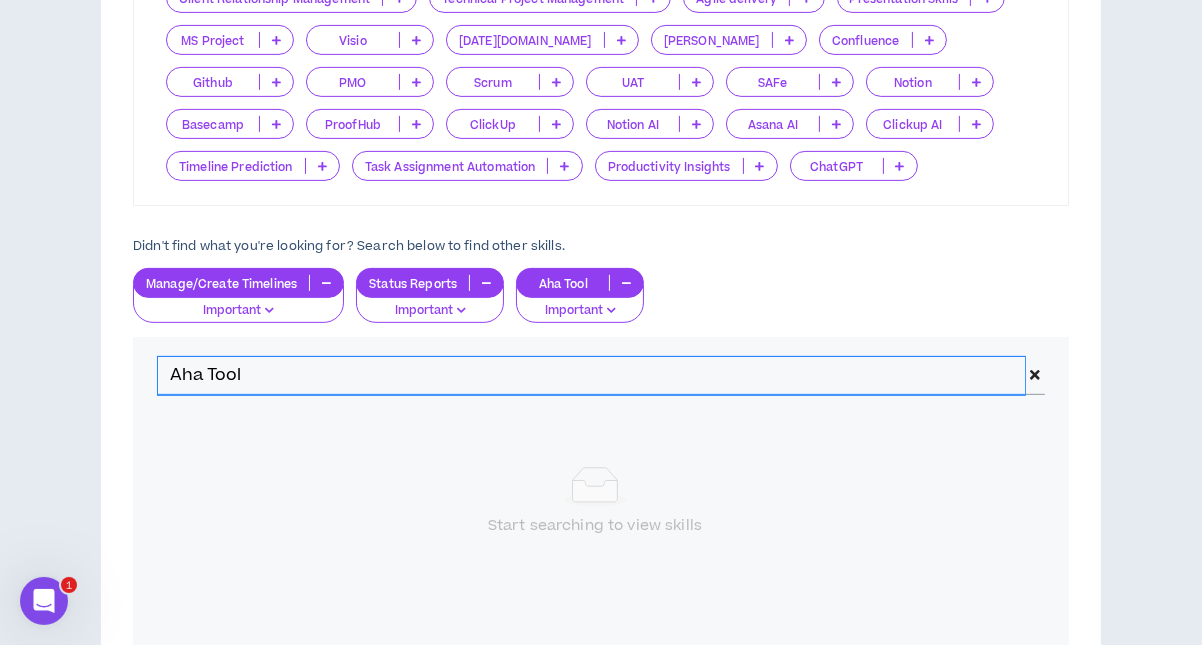 drag, startPoint x: 278, startPoint y: 374, endPoint x: 139, endPoint y: 379, distance: 139.0899 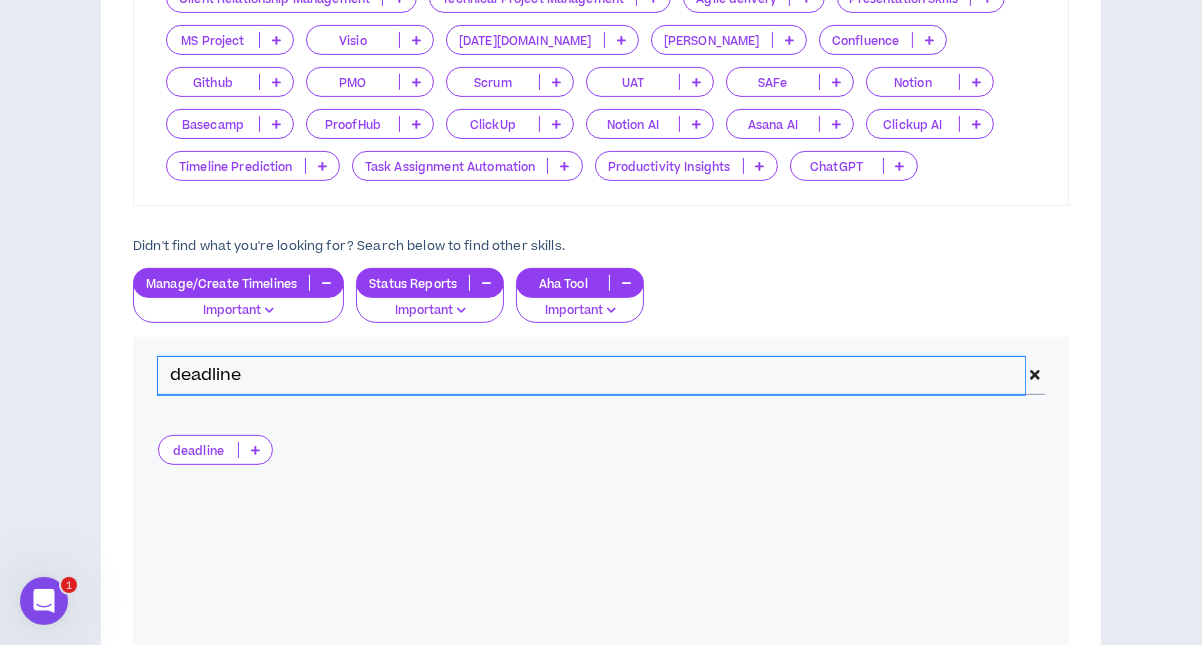 drag, startPoint x: 246, startPoint y: 372, endPoint x: 77, endPoint y: 370, distance: 169.01184 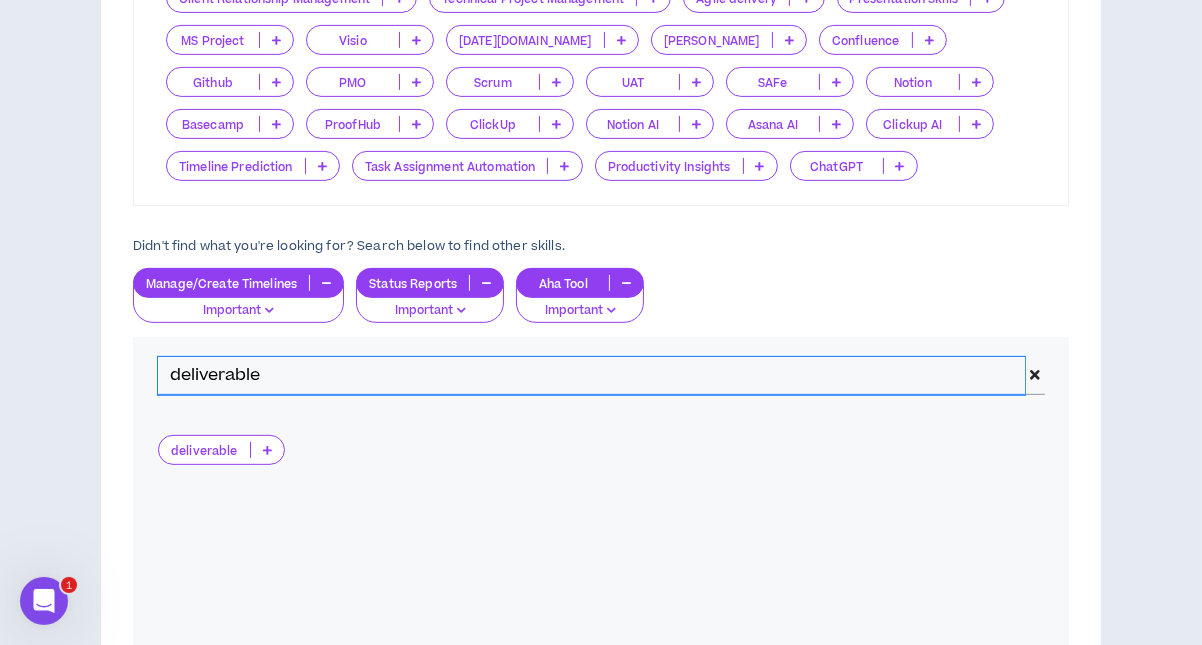 drag, startPoint x: 269, startPoint y: 374, endPoint x: 56, endPoint y: 353, distance: 214.03271 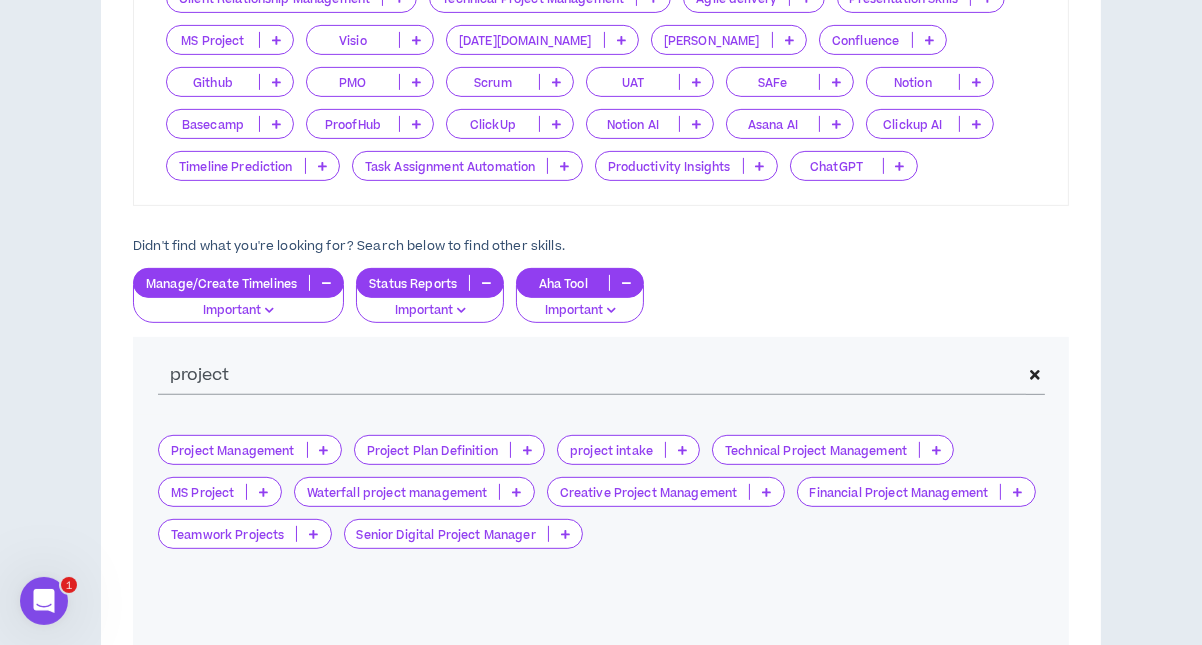 click at bounding box center (324, 450) 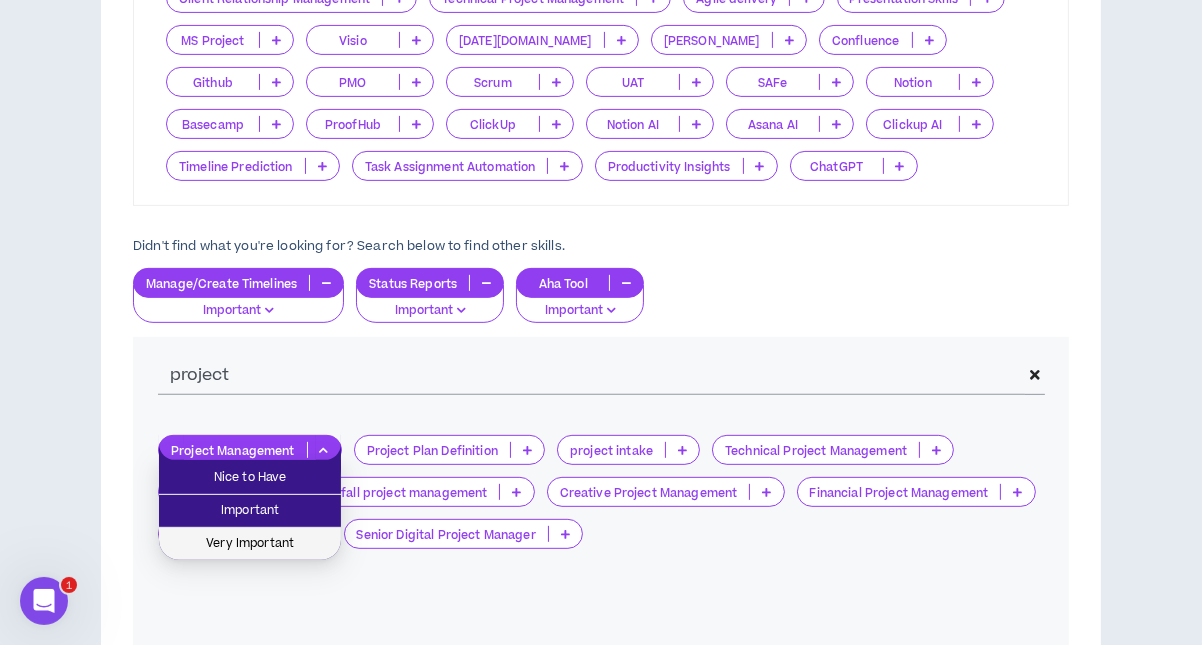 click on "Very Important" at bounding box center [250, 544] 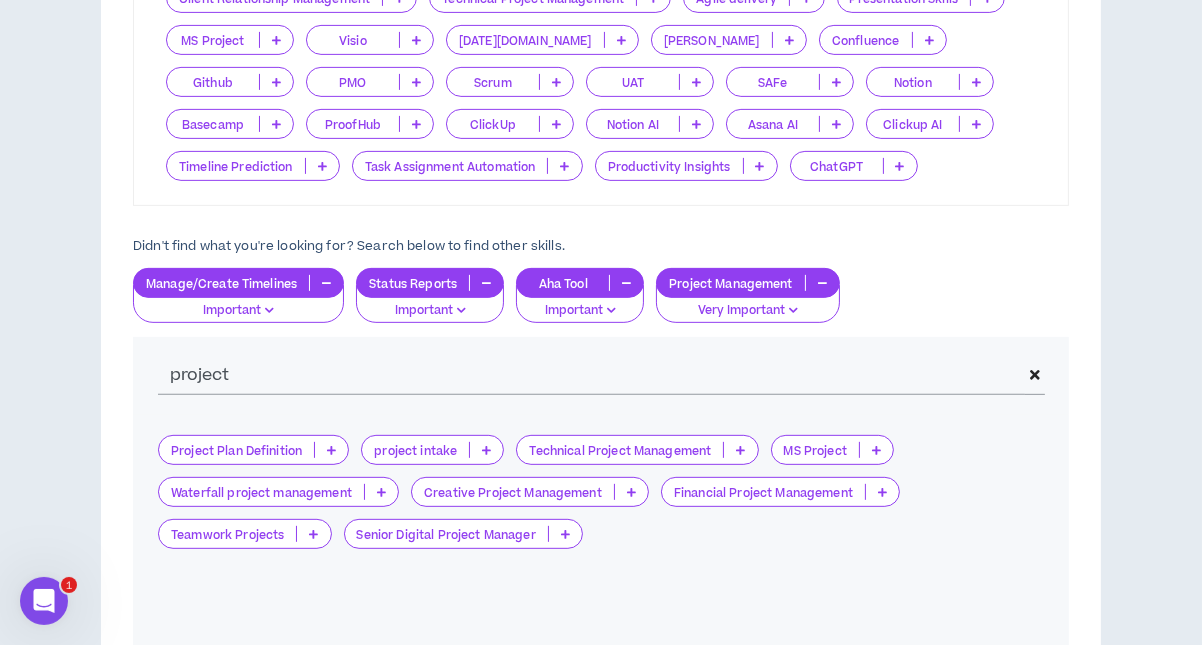 click at bounding box center [331, 450] 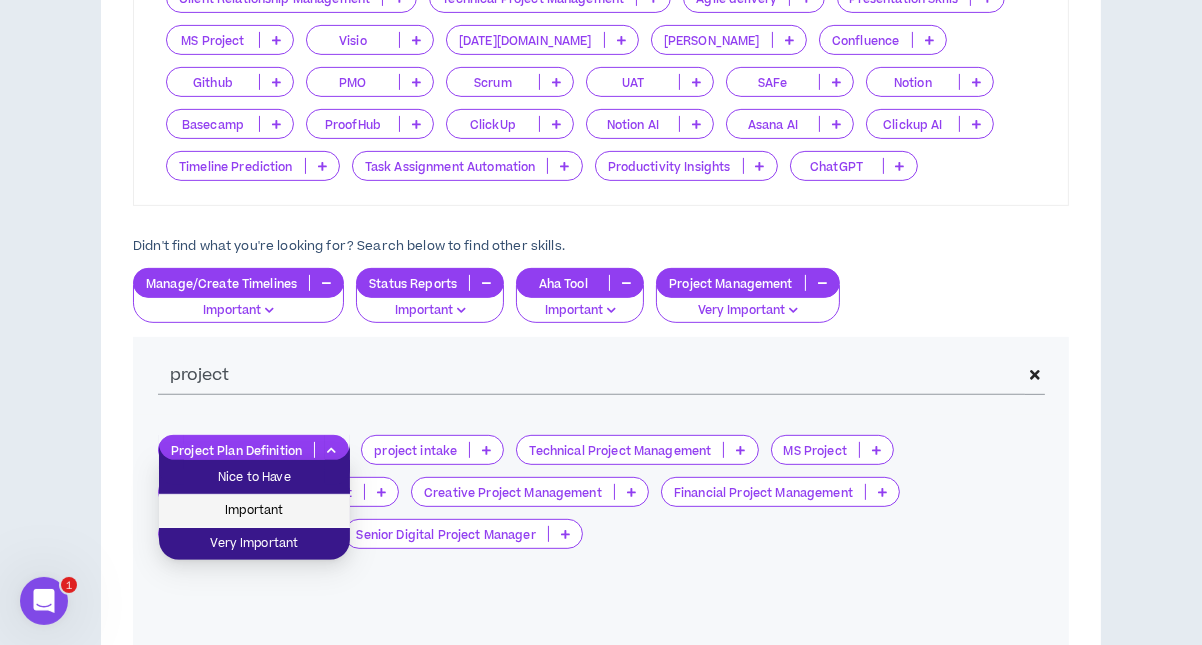 click on "Important" at bounding box center (254, 511) 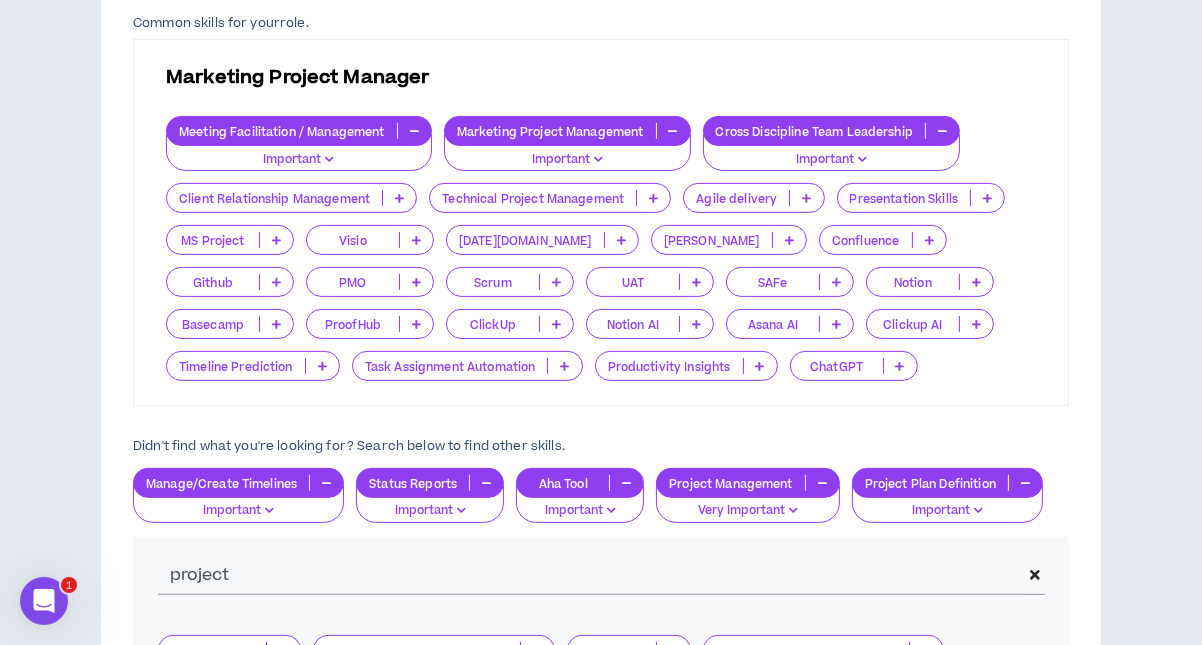 scroll, scrollTop: 600, scrollLeft: 0, axis: vertical 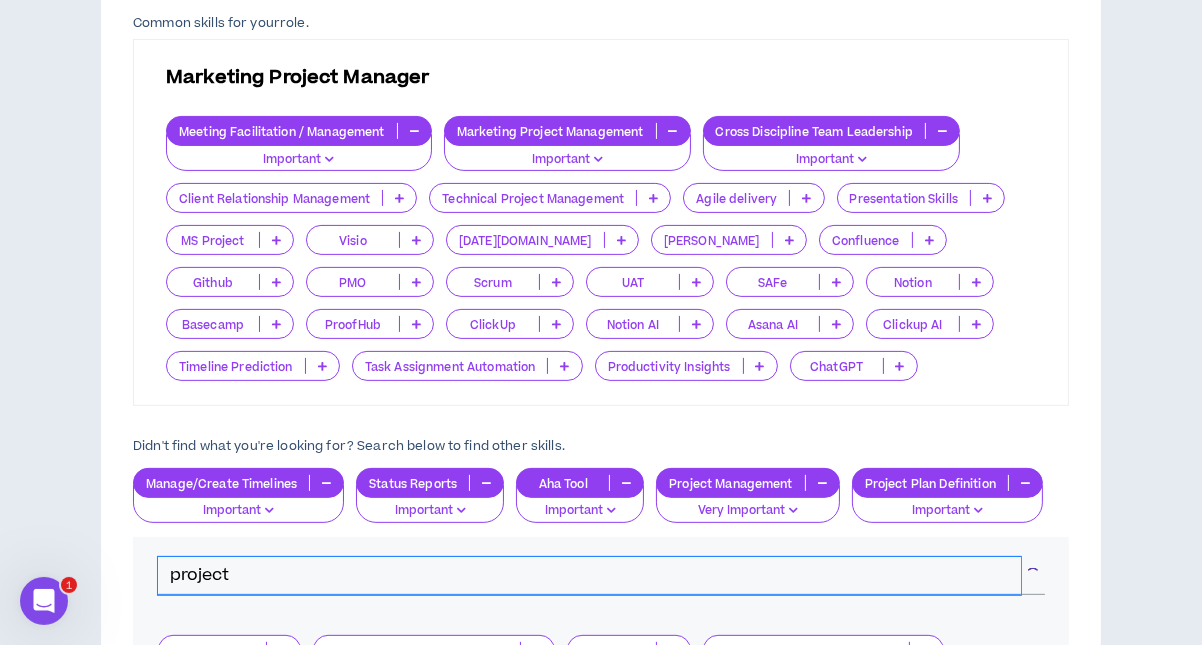 click on "project" at bounding box center [589, 576] 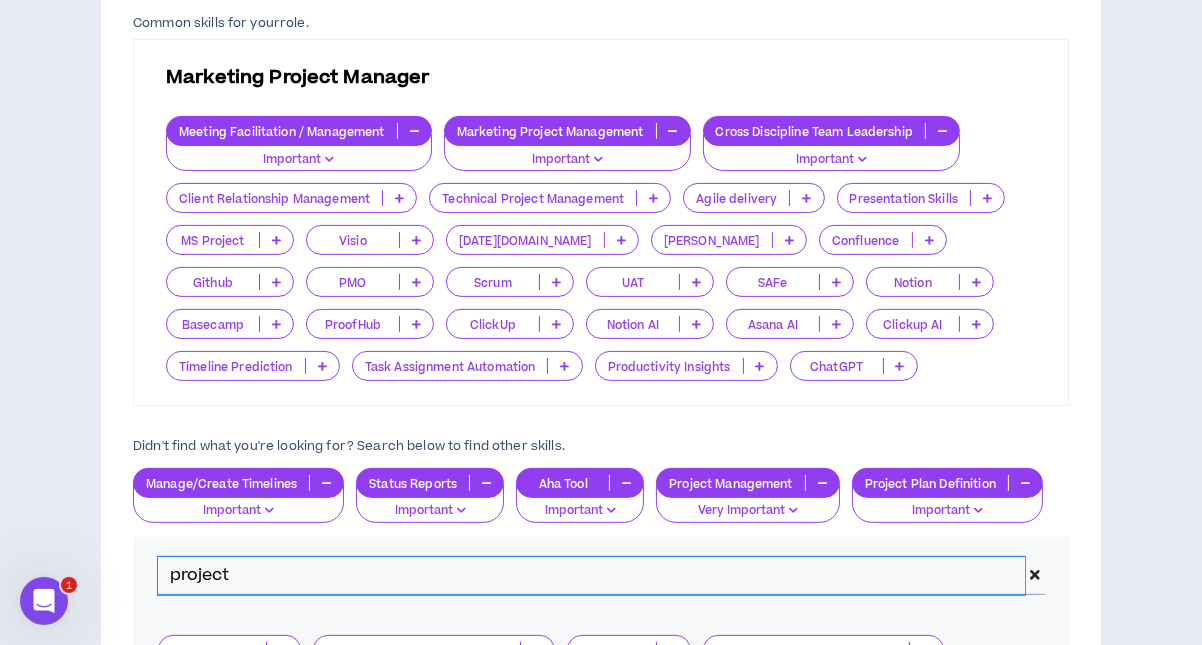 drag, startPoint x: 242, startPoint y: 572, endPoint x: 135, endPoint y: 565, distance: 107.22873 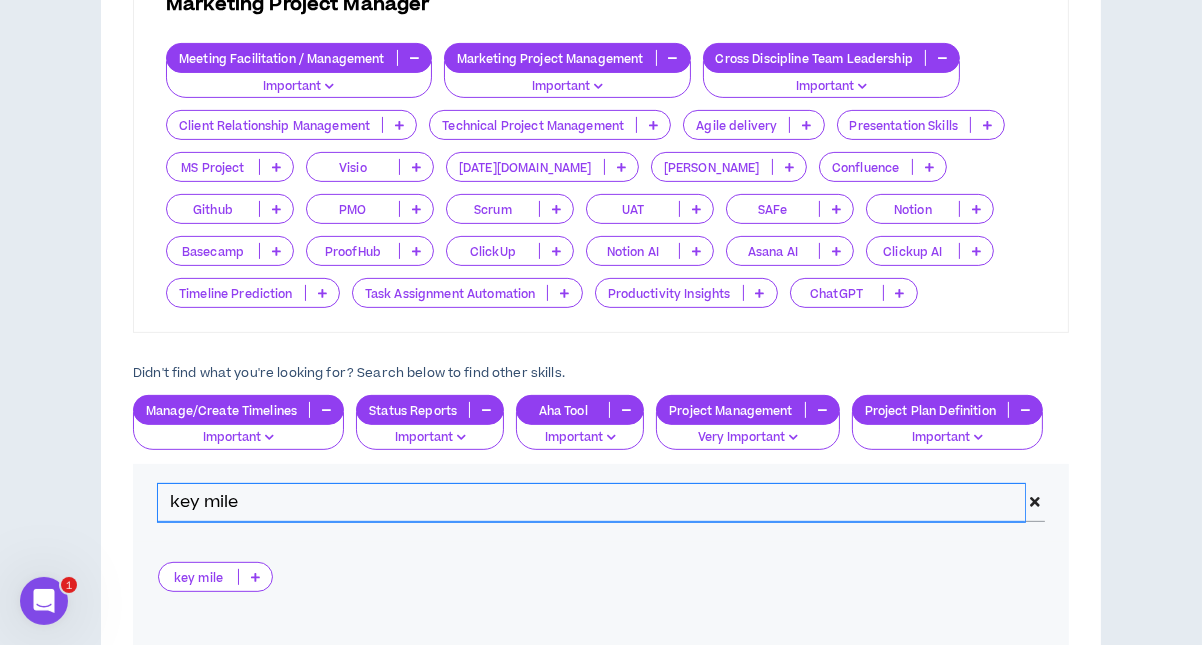 scroll, scrollTop: 699, scrollLeft: 0, axis: vertical 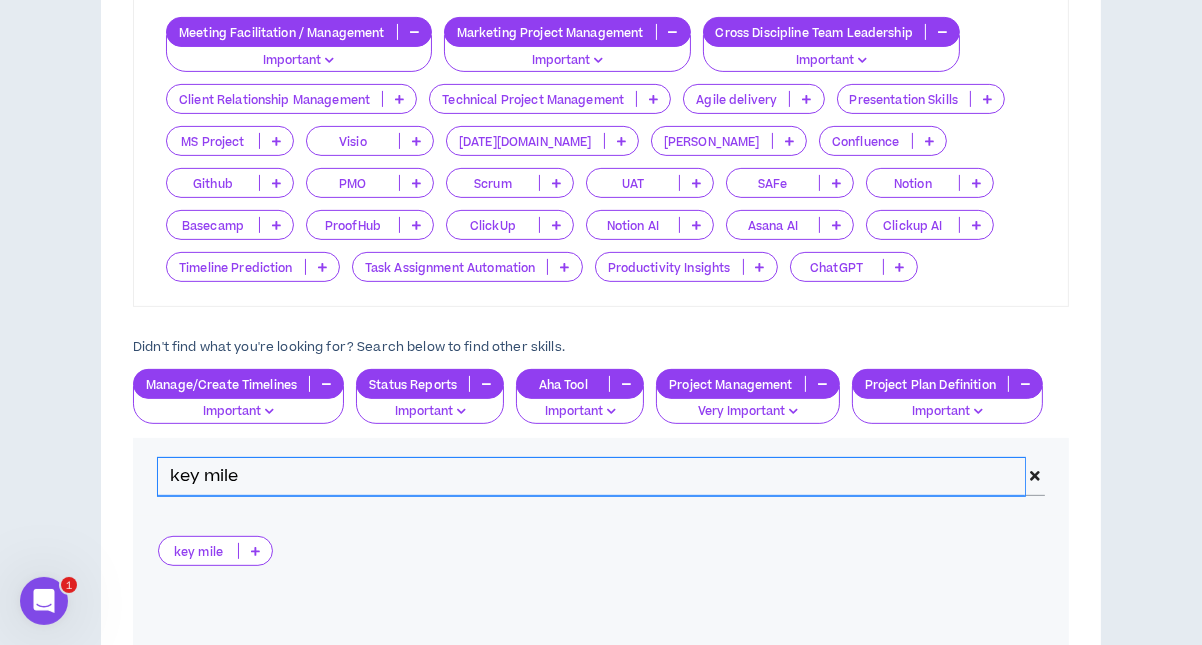 drag, startPoint x: 249, startPoint y: 473, endPoint x: 78, endPoint y: 453, distance: 172.16562 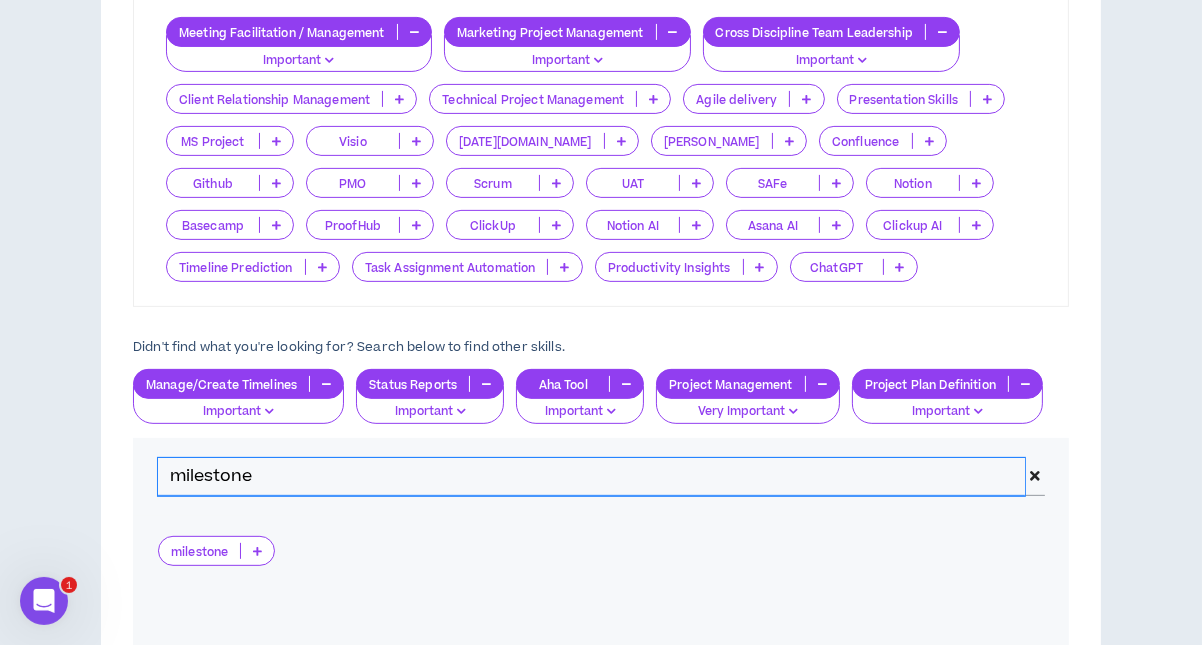 type on "milestone" 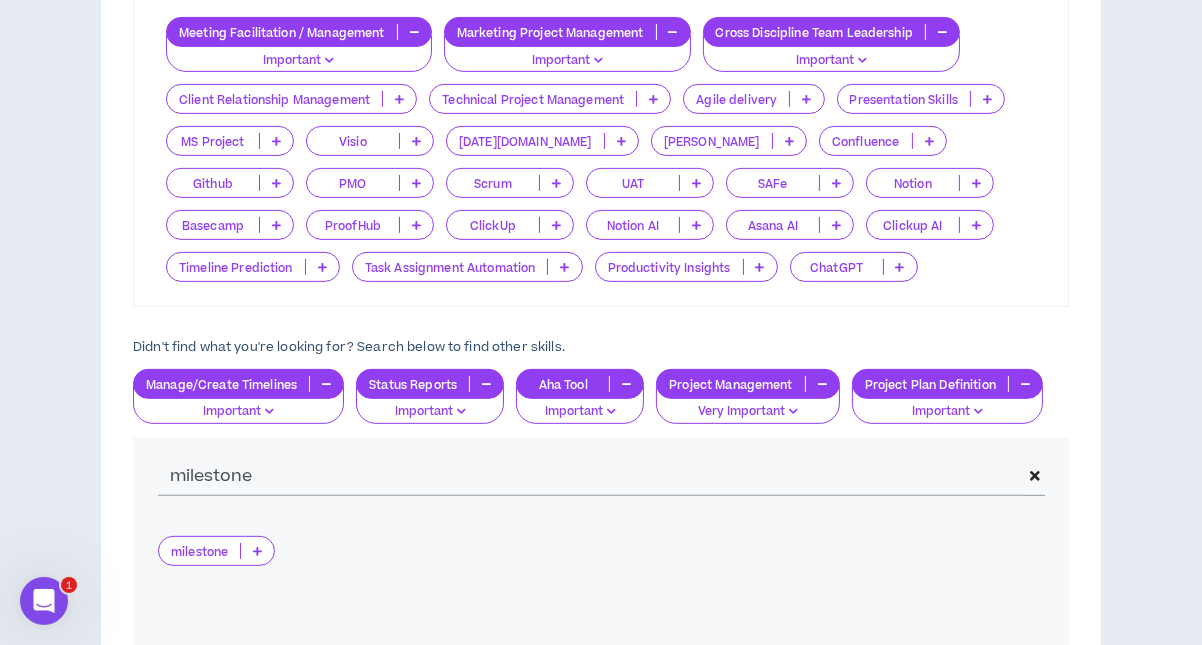 click on "milestone" at bounding box center (601, 477) 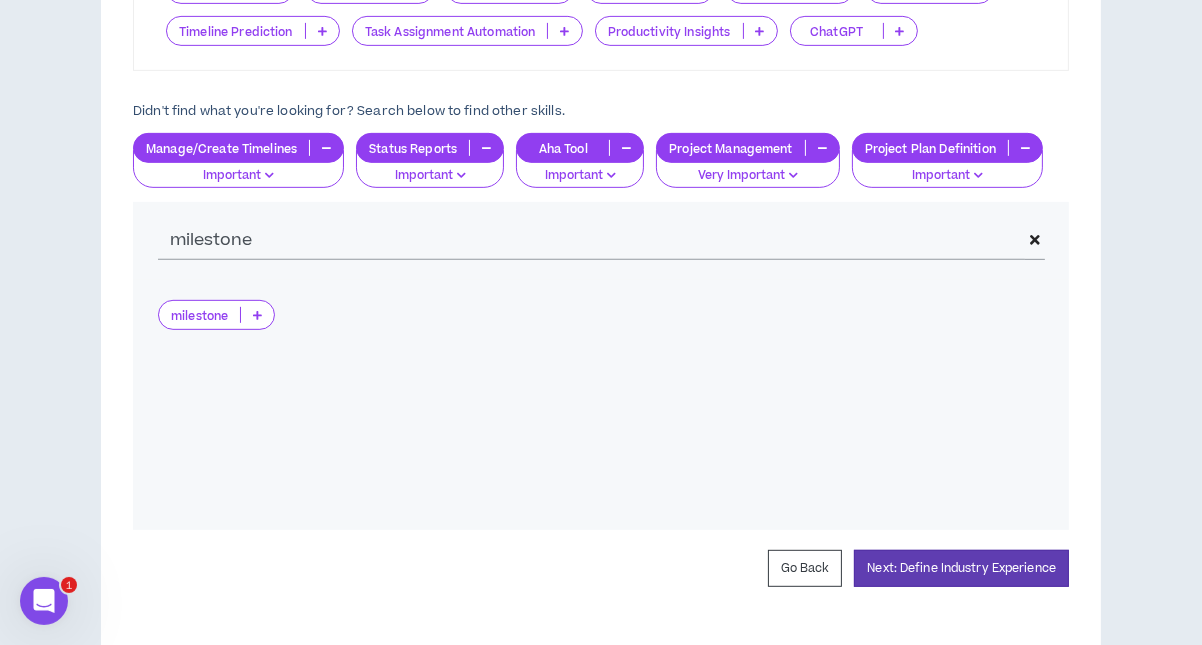 scroll, scrollTop: 974, scrollLeft: 0, axis: vertical 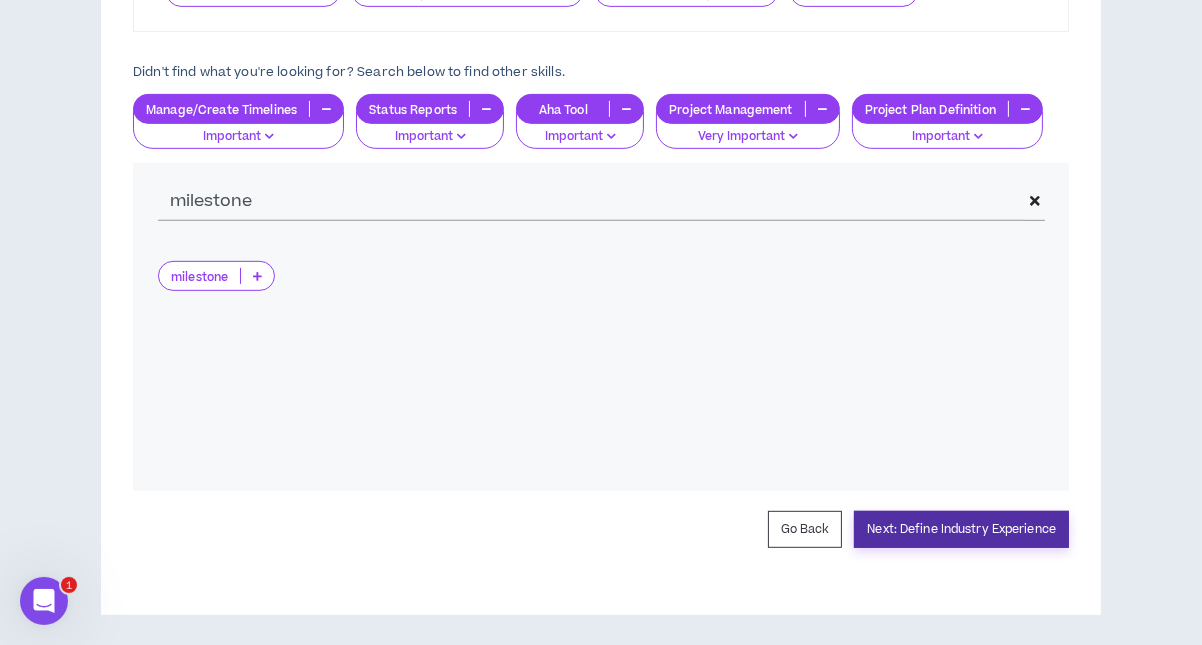 click on "Next: Define Industry Experience" at bounding box center [961, 529] 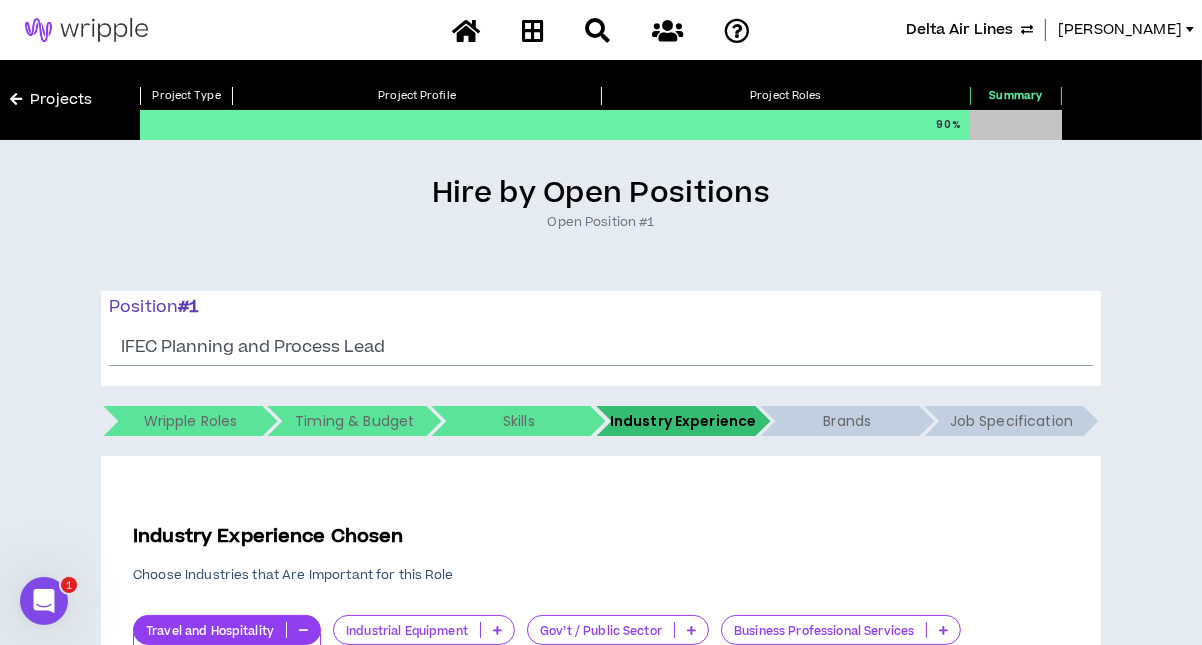 scroll, scrollTop: 433, scrollLeft: 0, axis: vertical 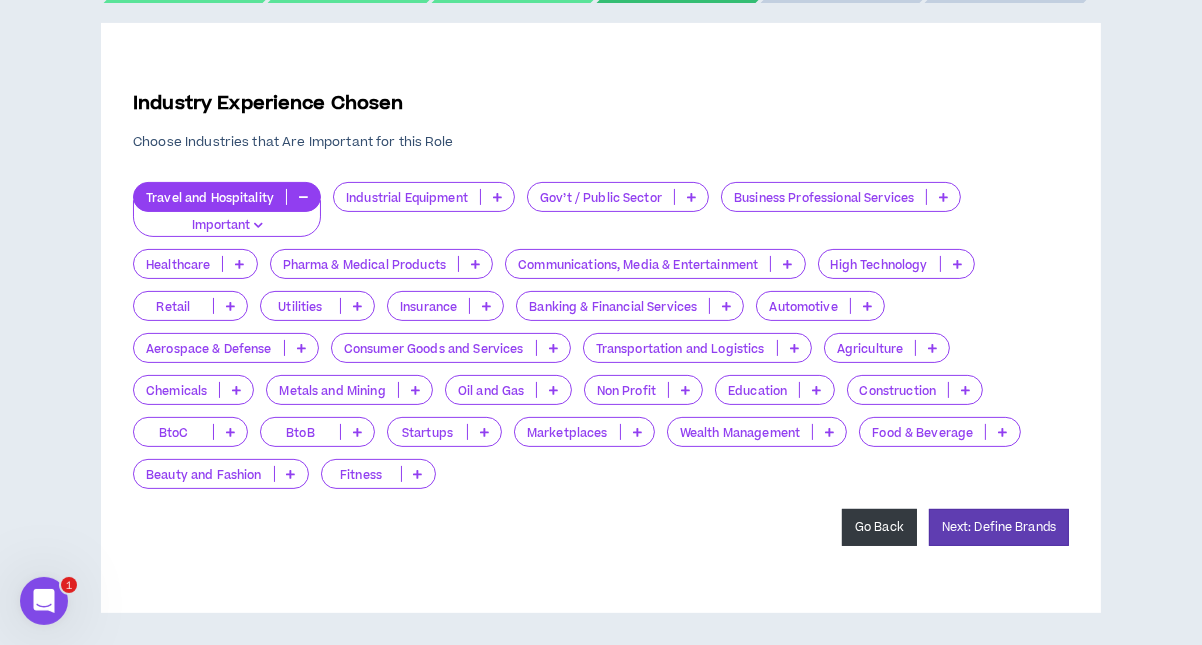 click on "Go Back" at bounding box center [879, 527] 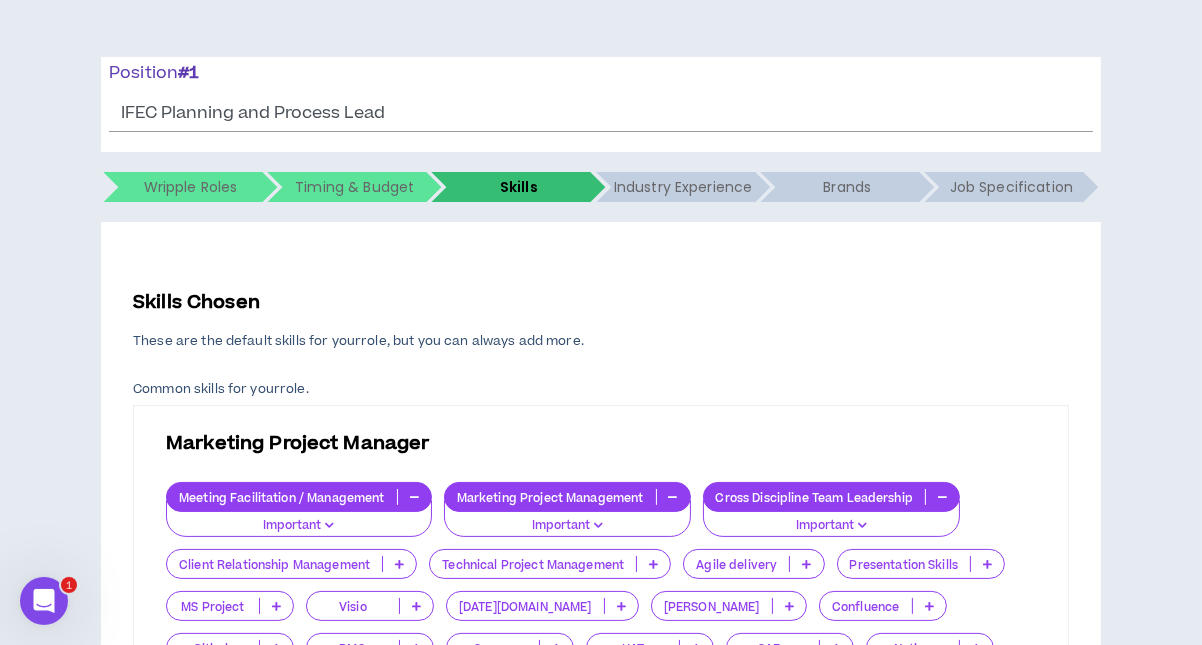 scroll, scrollTop: 712, scrollLeft: 0, axis: vertical 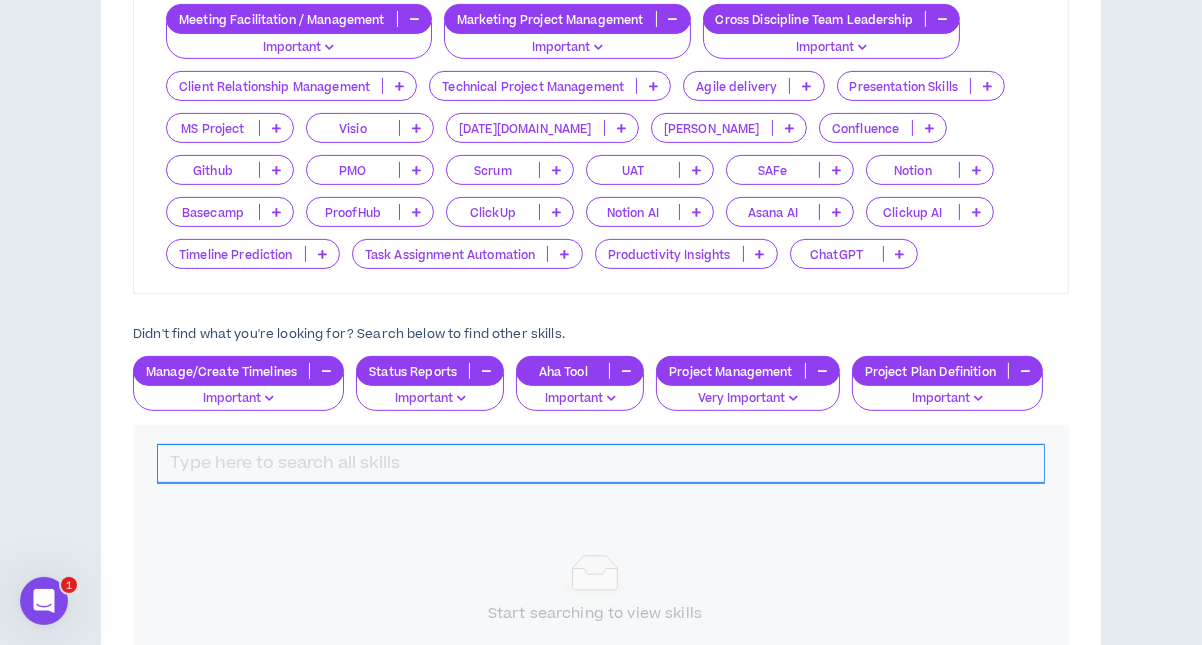click at bounding box center (601, 464) 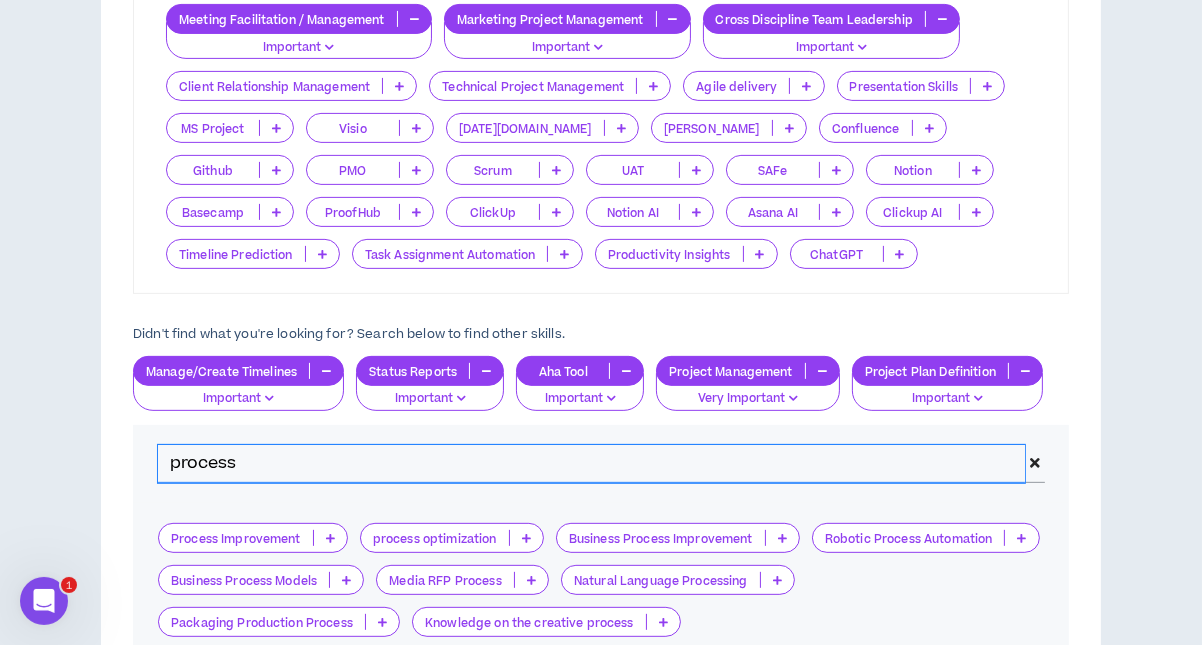 type on "process" 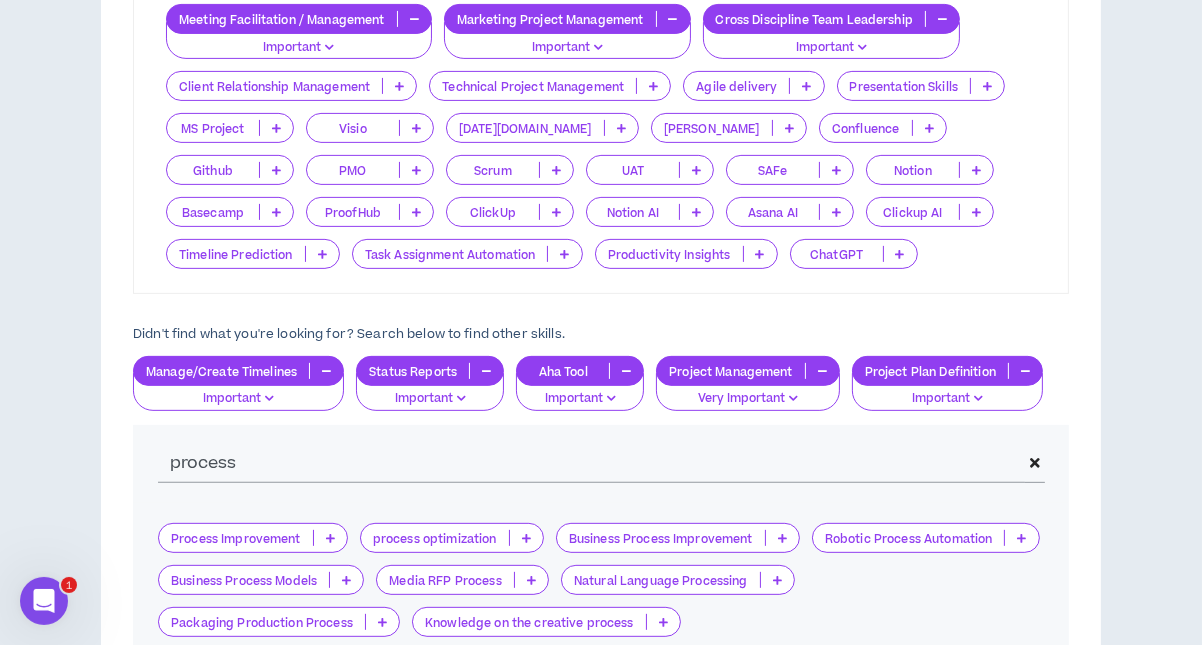 click at bounding box center [330, 538] 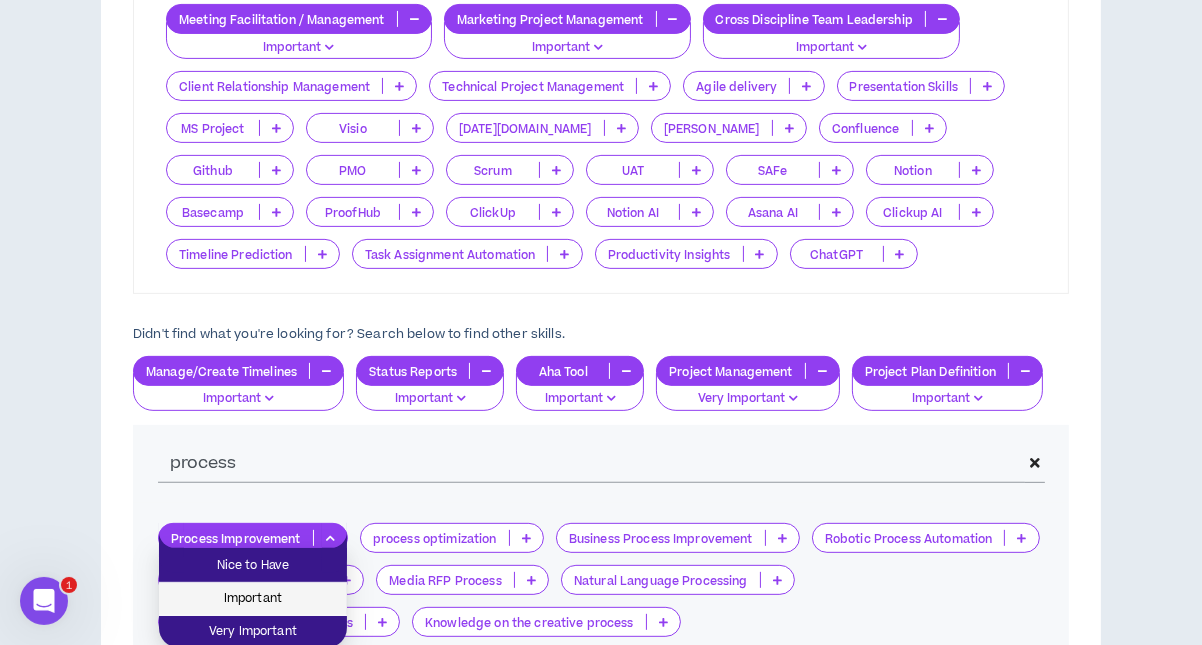 click on "Important" at bounding box center [253, 599] 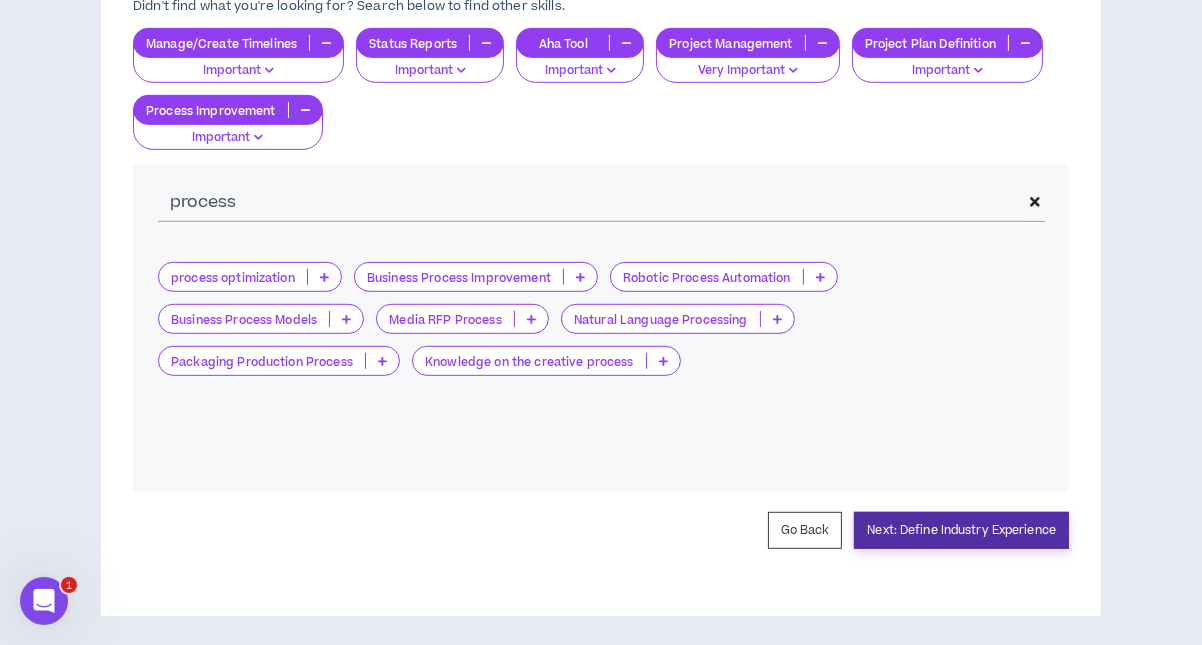 click on "Next: Define Industry Experience" at bounding box center (961, 530) 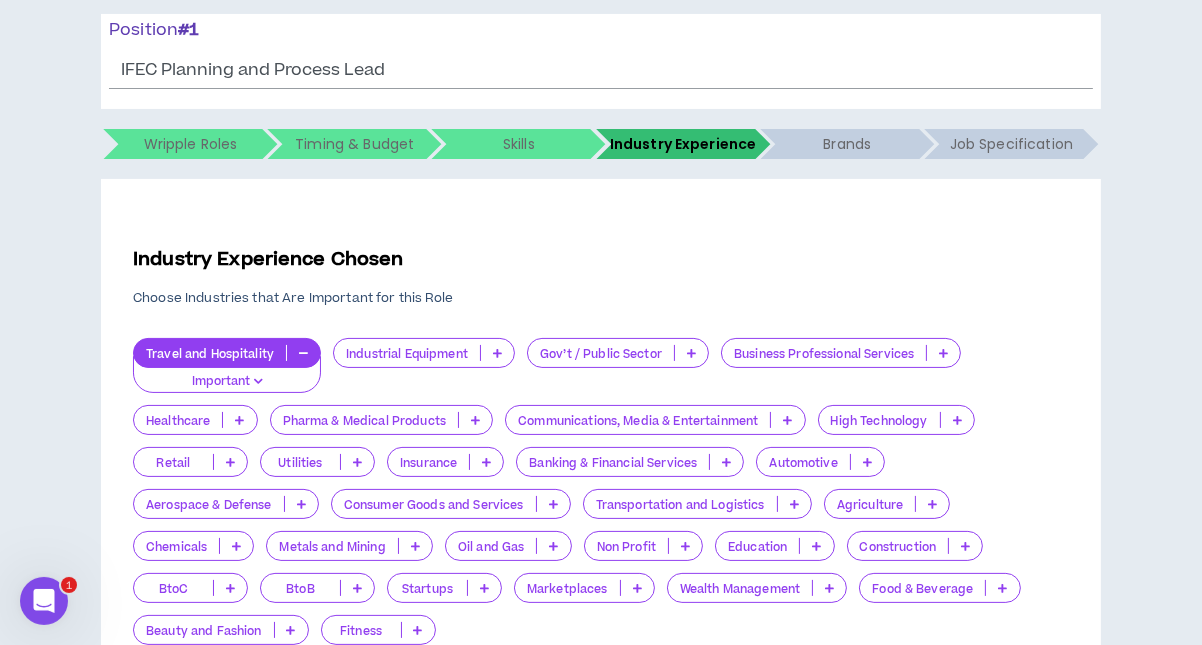 scroll, scrollTop: 299, scrollLeft: 0, axis: vertical 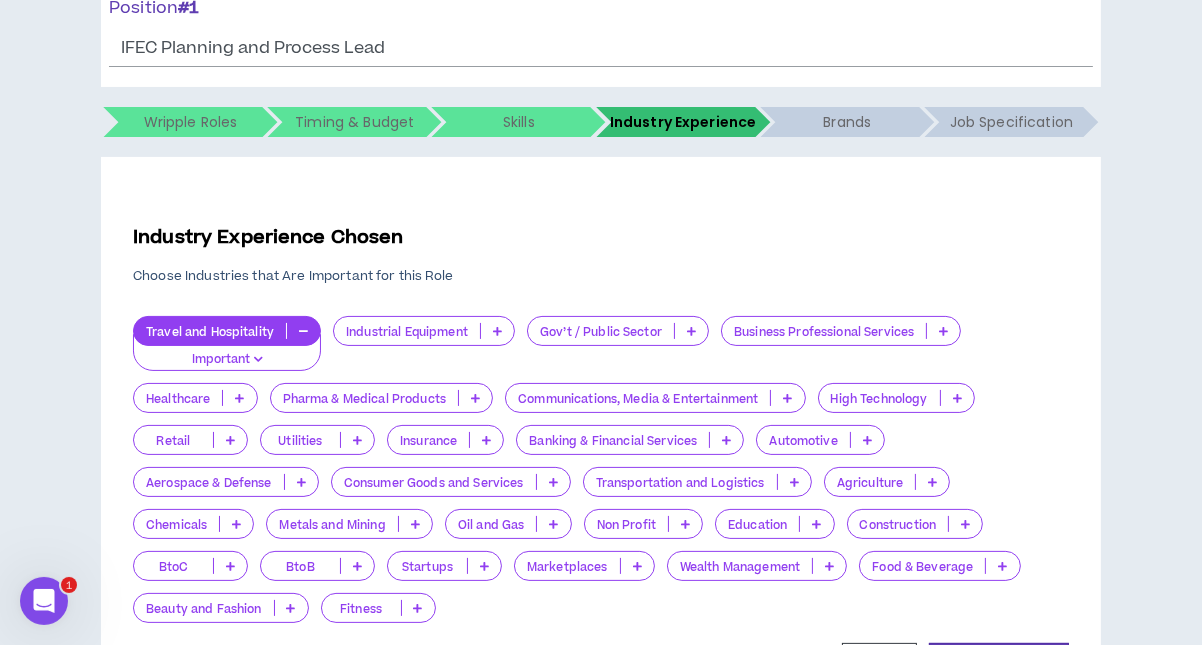 click on "Important" at bounding box center (227, 360) 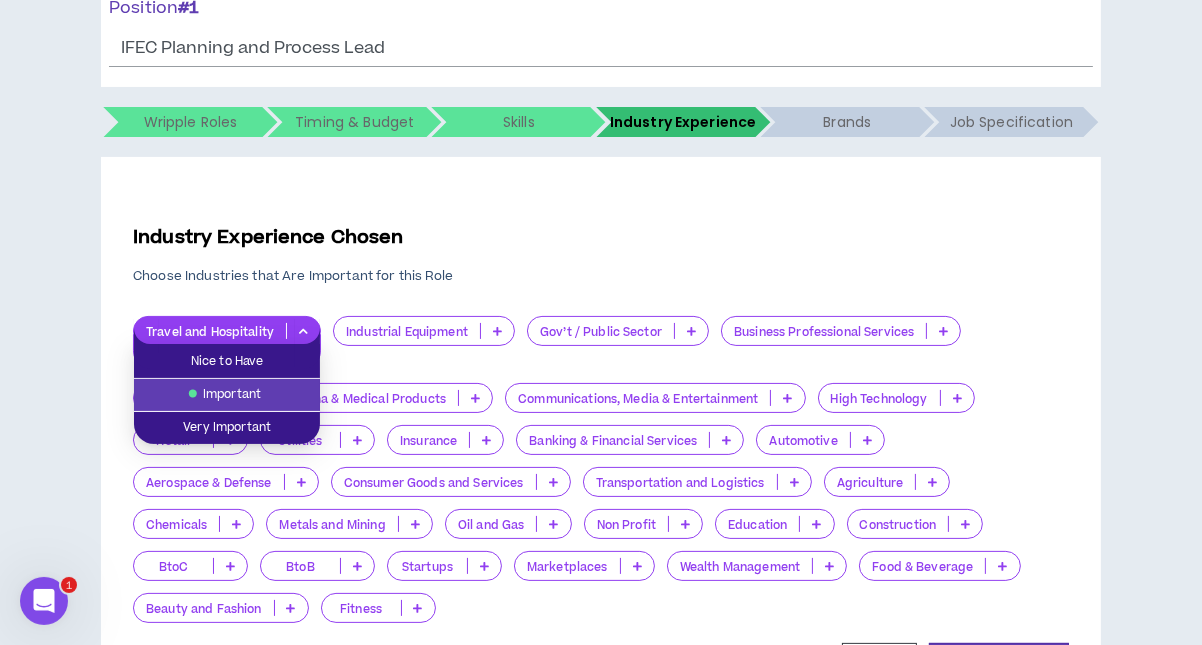 click at bounding box center [303, 331] 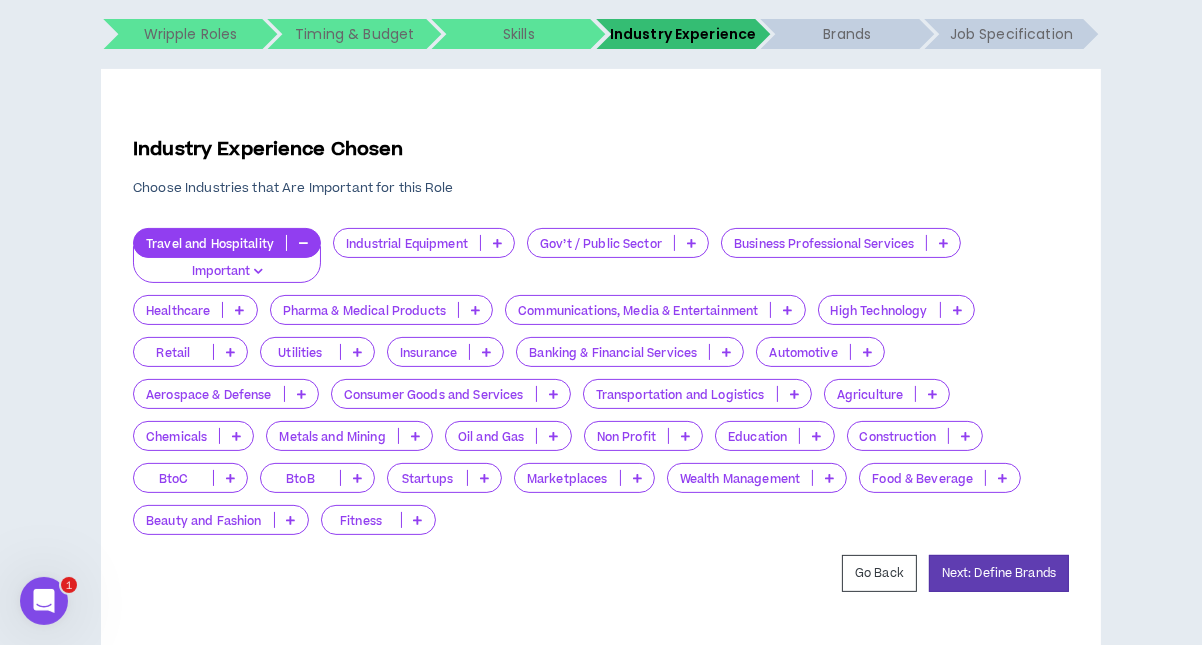 scroll, scrollTop: 433, scrollLeft: 0, axis: vertical 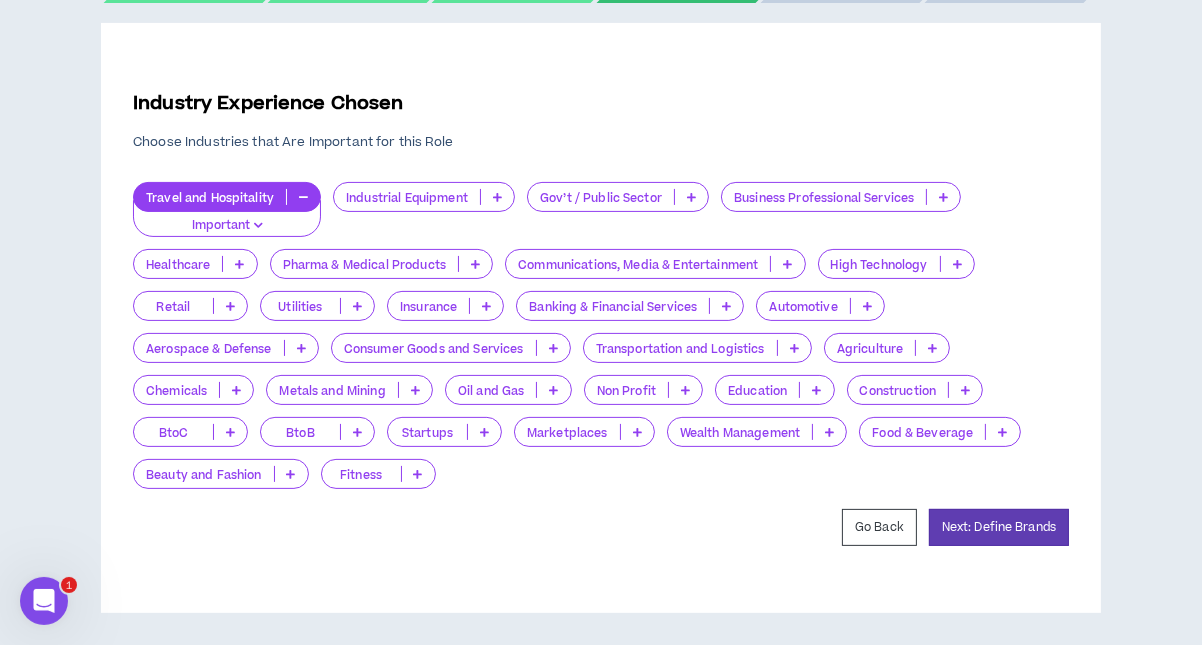 click at bounding box center [303, 197] 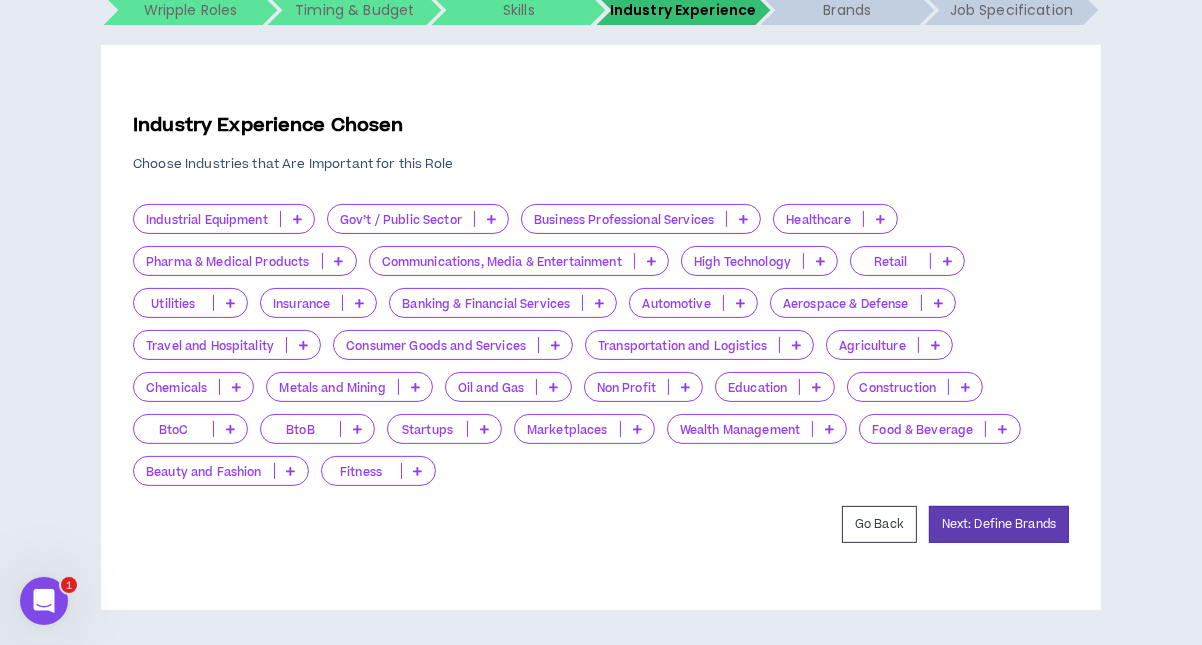 scroll, scrollTop: 410, scrollLeft: 0, axis: vertical 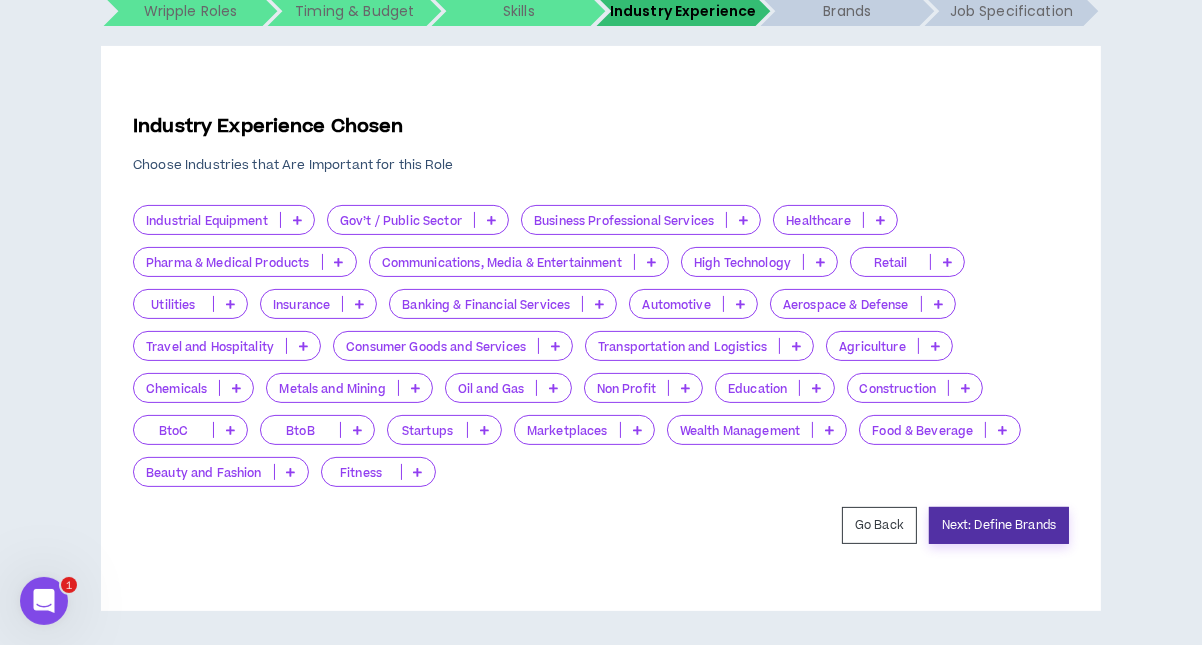 click on "Next: Define Brands" at bounding box center [999, 525] 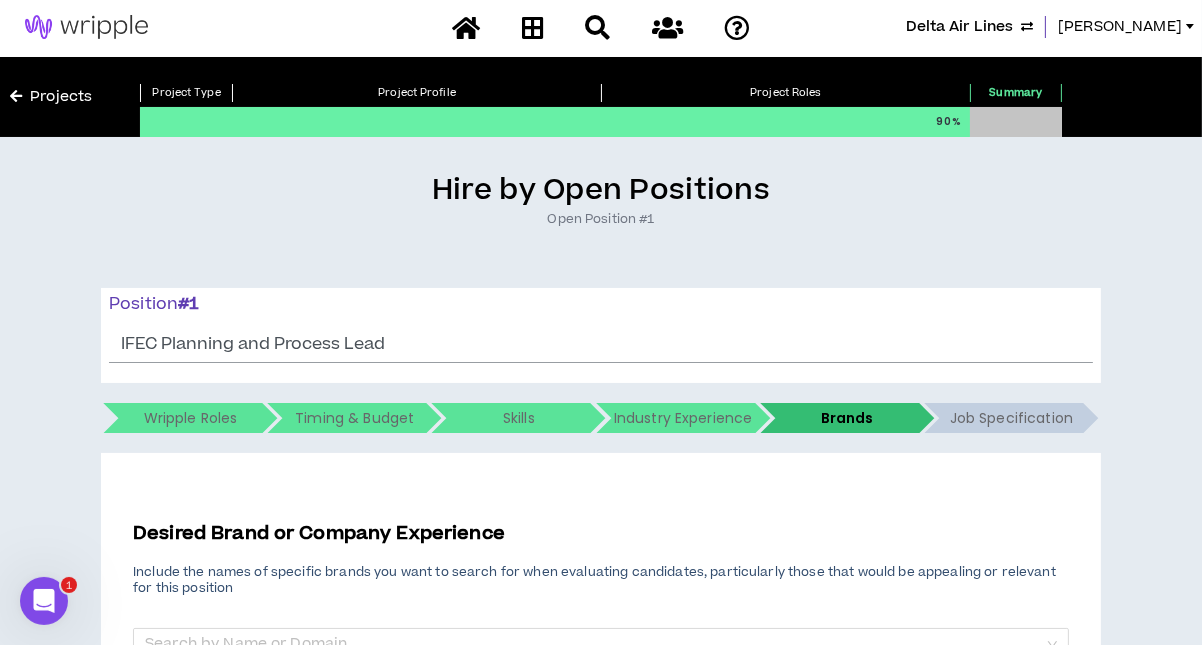 scroll, scrollTop: 0, scrollLeft: 0, axis: both 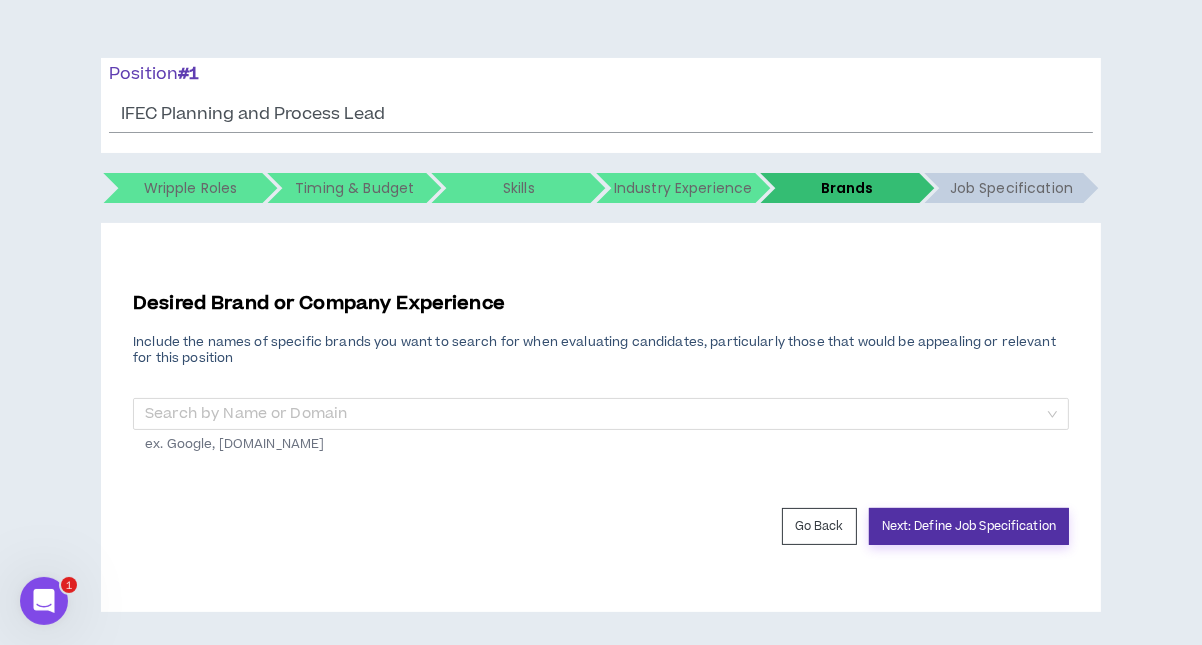 click on "Next: Define Job Specification" at bounding box center (969, 526) 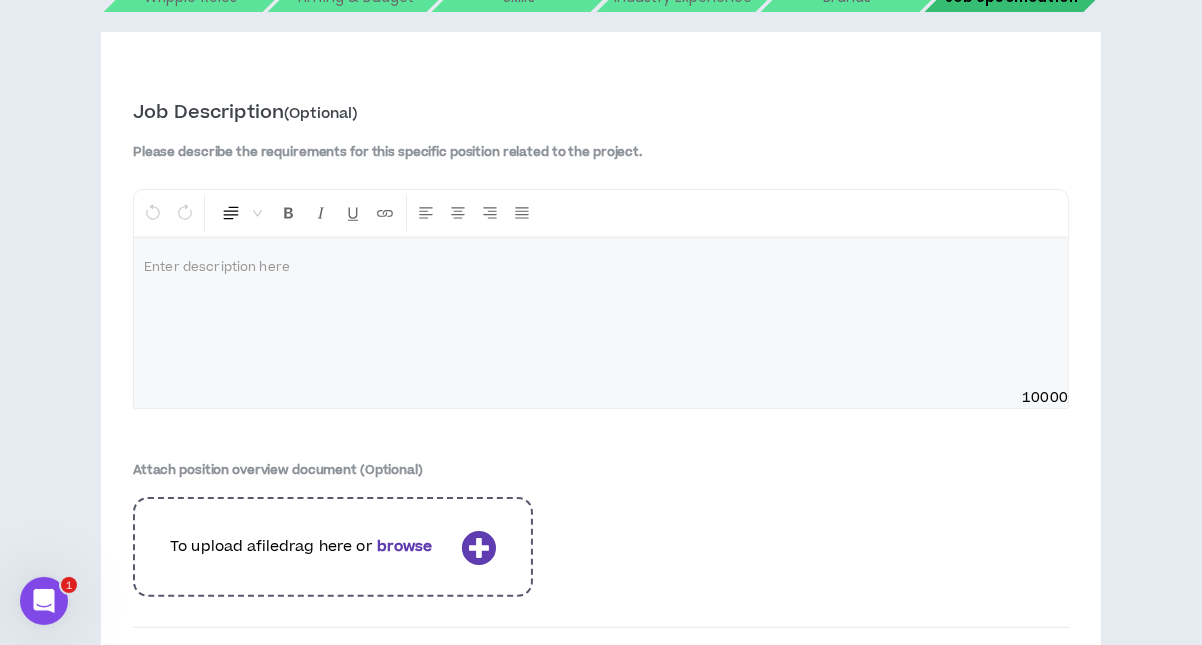 scroll, scrollTop: 400, scrollLeft: 0, axis: vertical 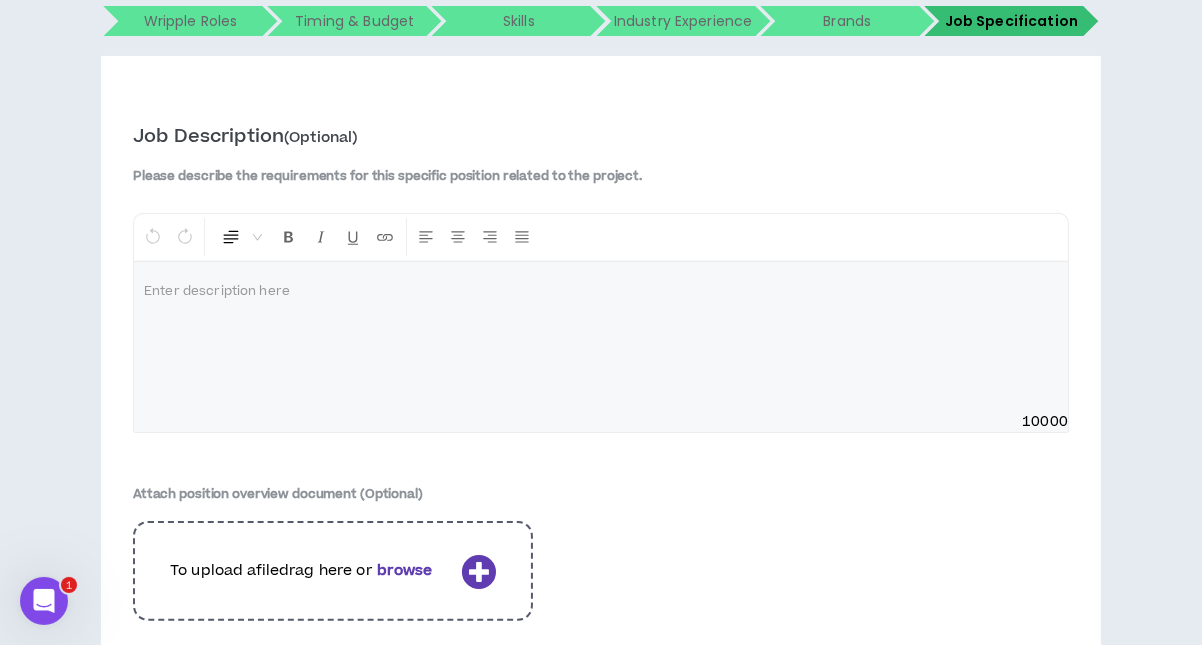 click at bounding box center [601, 337] 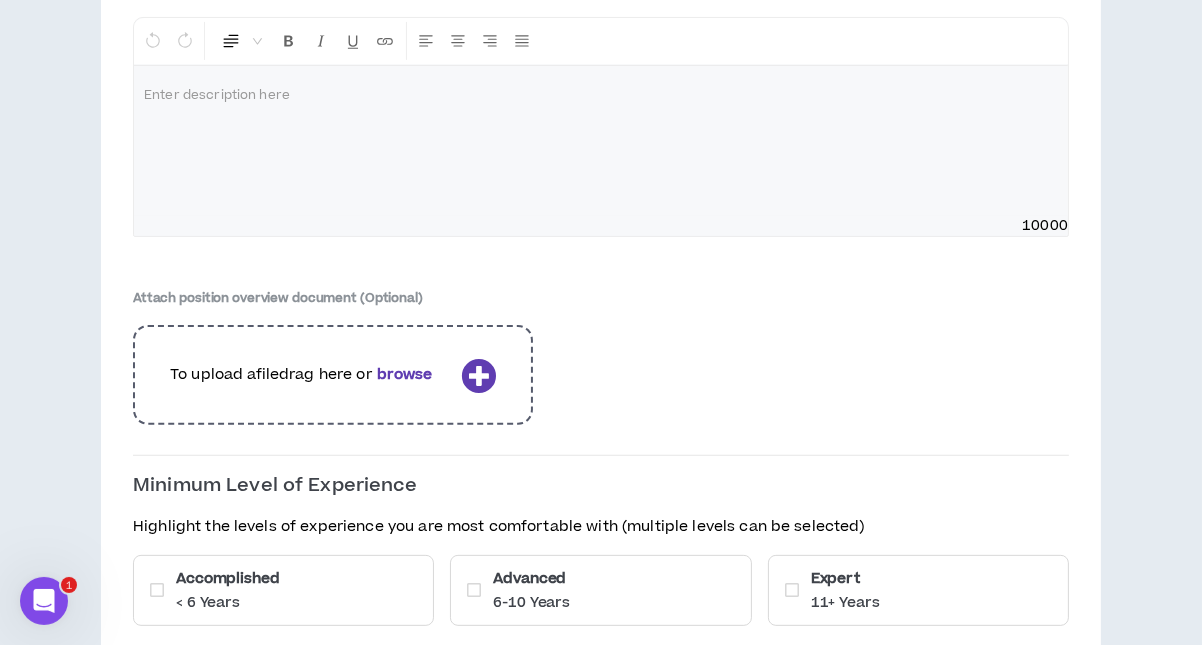 scroll, scrollTop: 754, scrollLeft: 0, axis: vertical 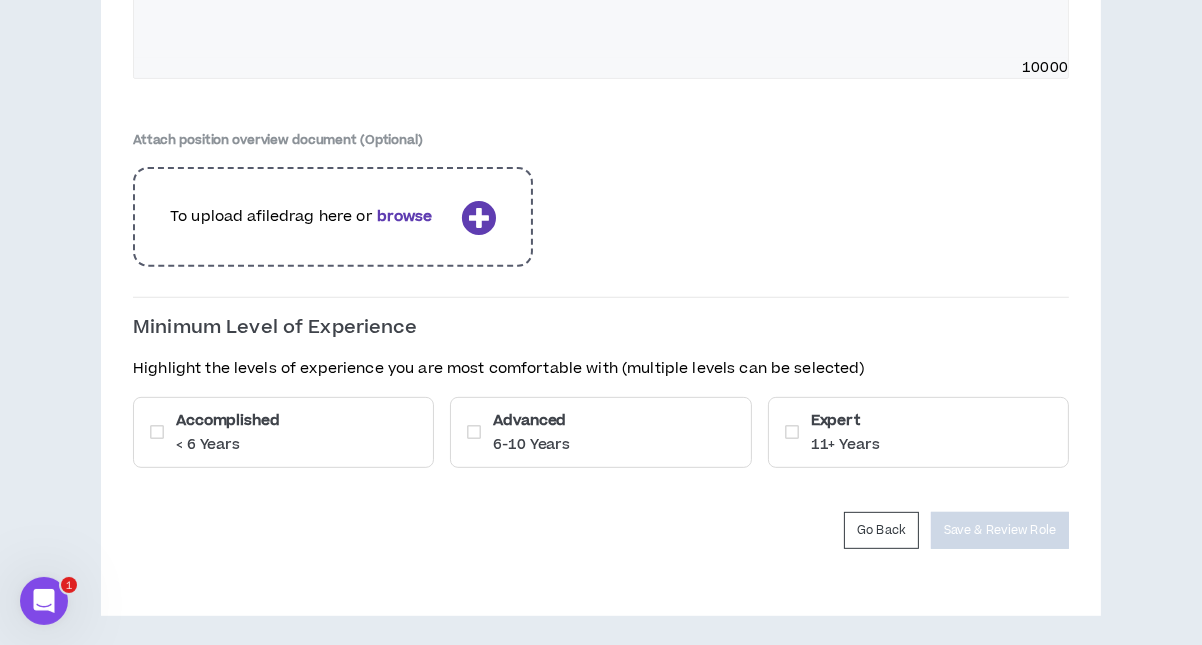 click at bounding box center (157, 432) 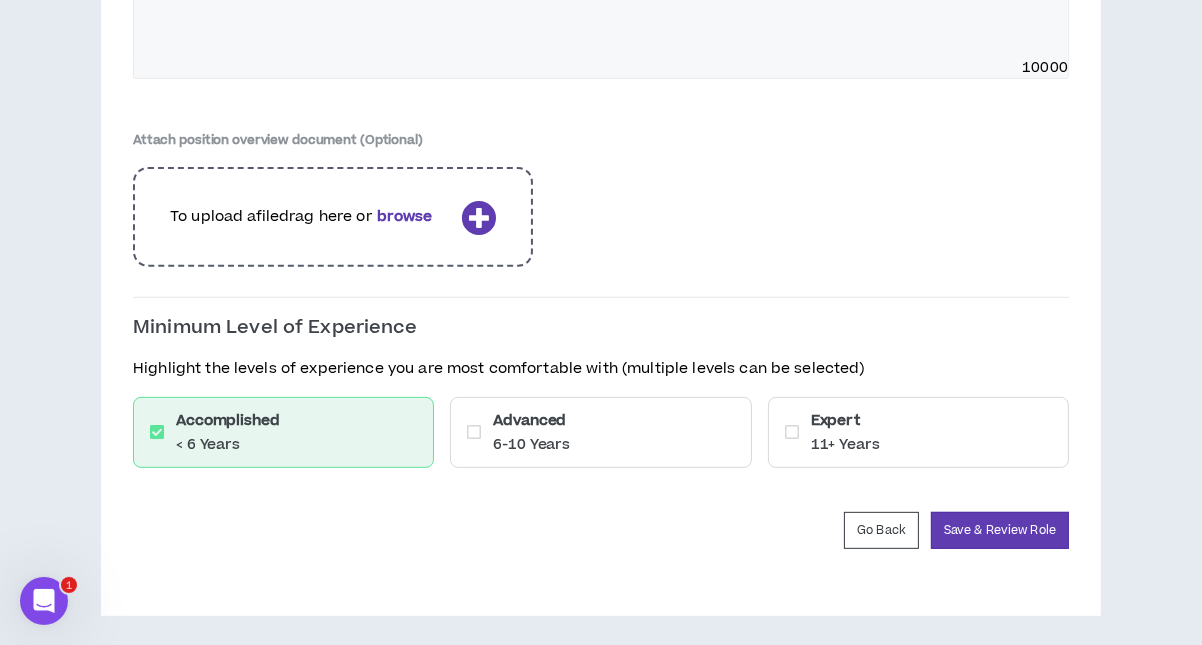 click on "Advanced 6-10 Years" at bounding box center (531, 432) 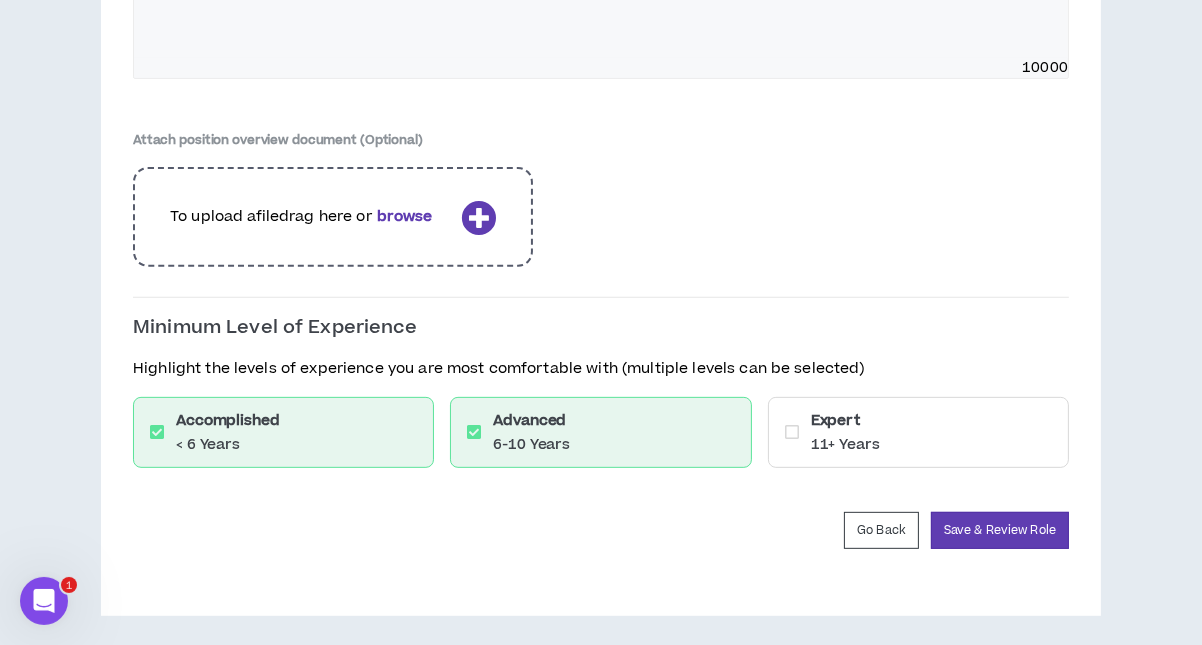 drag, startPoint x: 799, startPoint y: 429, endPoint x: 885, endPoint y: 475, distance: 97.52948 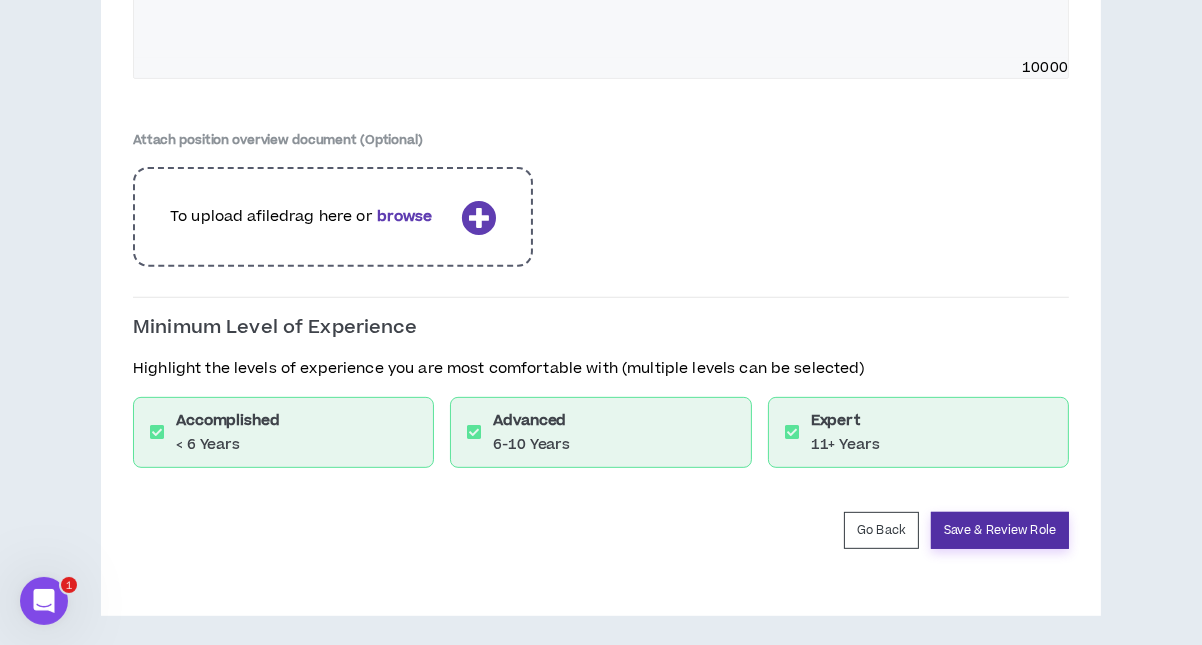 click on "Save & Review Role" at bounding box center [1000, 530] 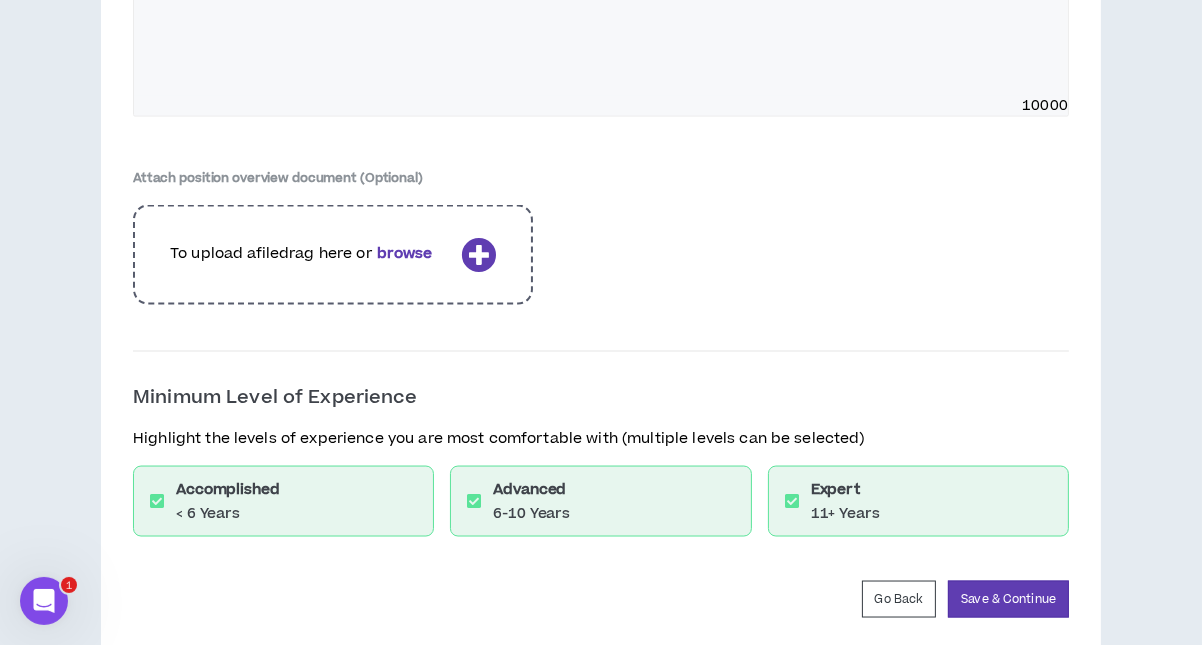 scroll, scrollTop: 3143, scrollLeft: 0, axis: vertical 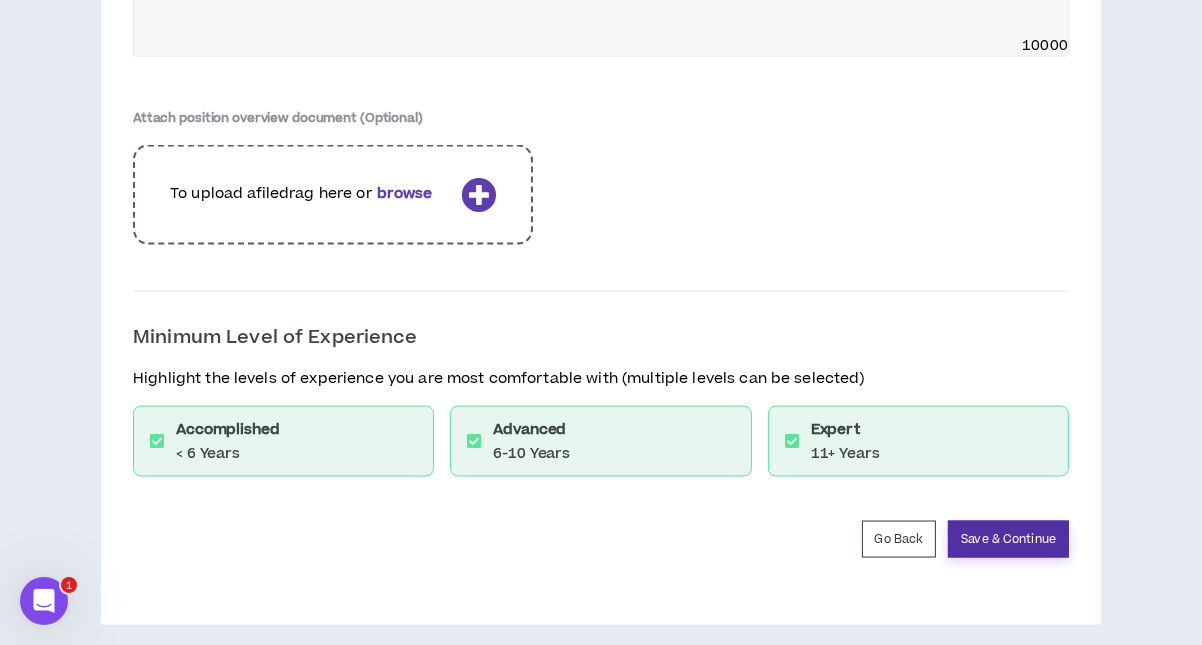 click on "Save & Continue" at bounding box center (1008, 539) 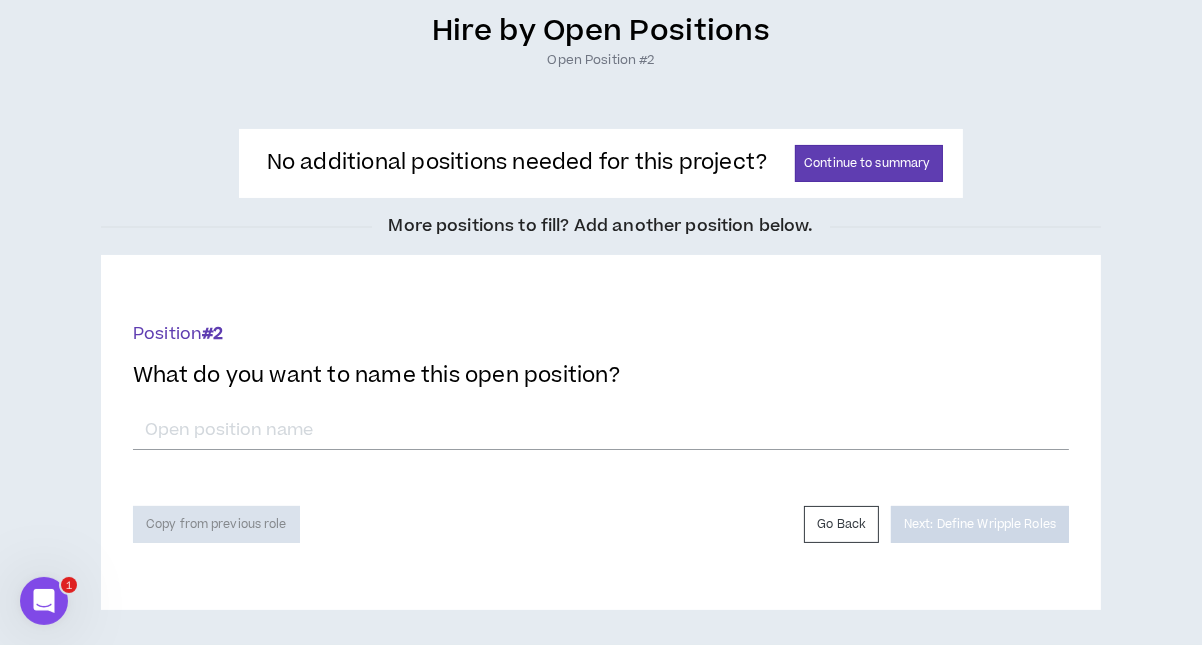 scroll, scrollTop: 0, scrollLeft: 0, axis: both 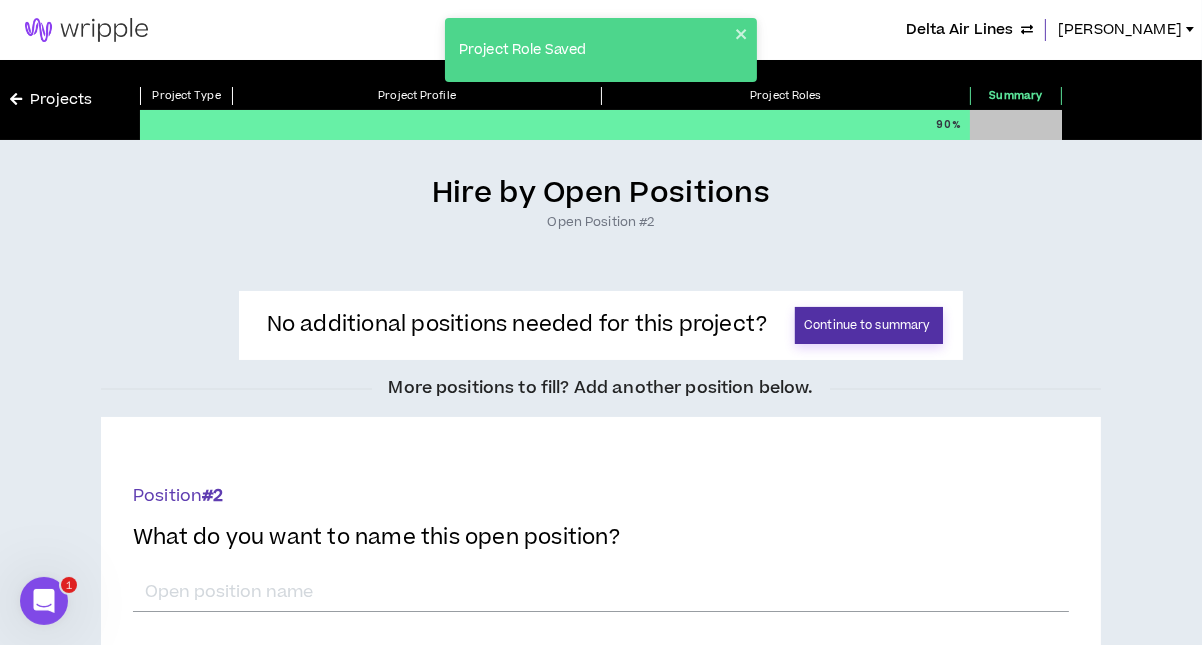 click on "Continue to summary" at bounding box center [869, 325] 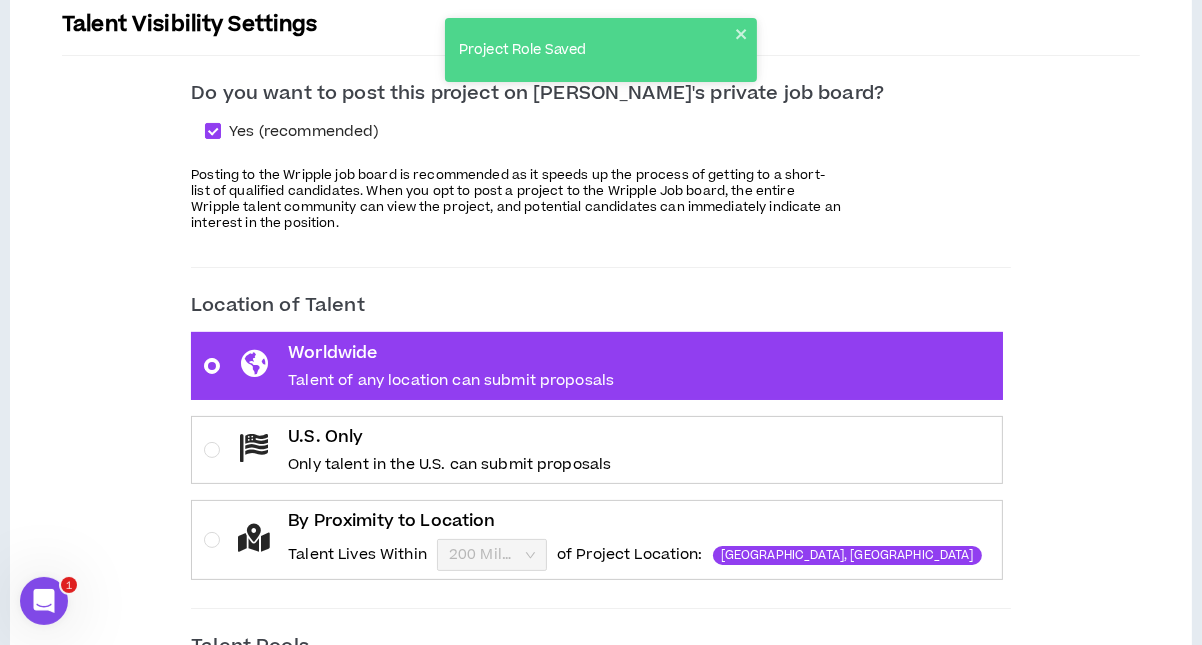 scroll, scrollTop: 400, scrollLeft: 0, axis: vertical 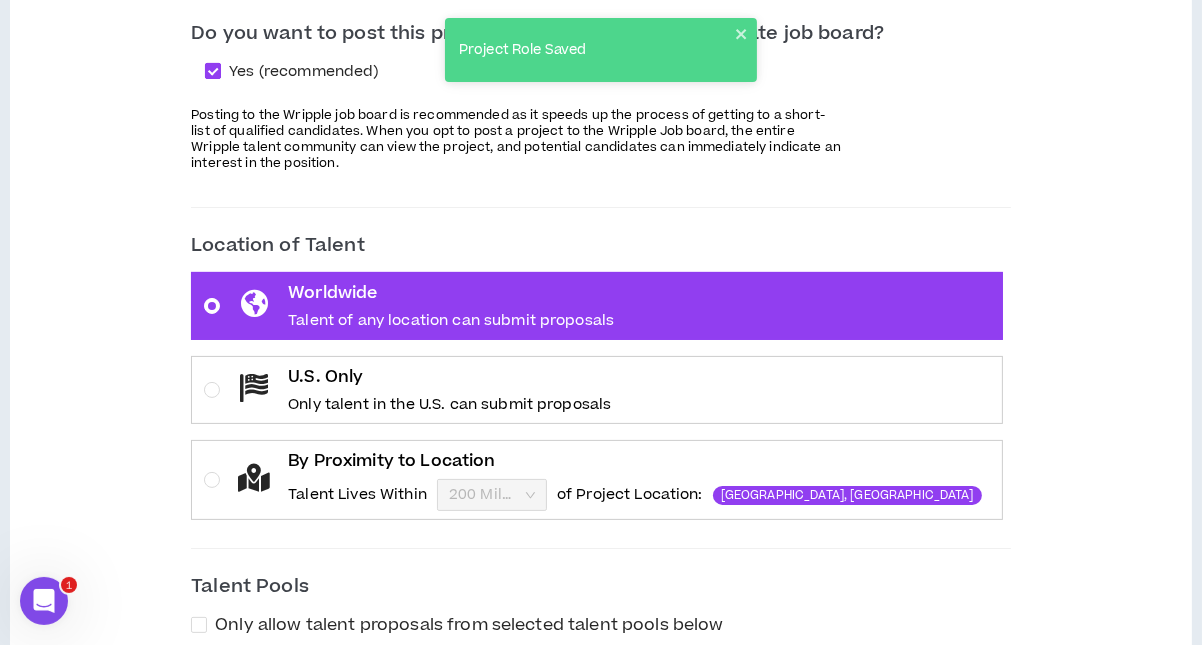 click at bounding box center (213, 71) 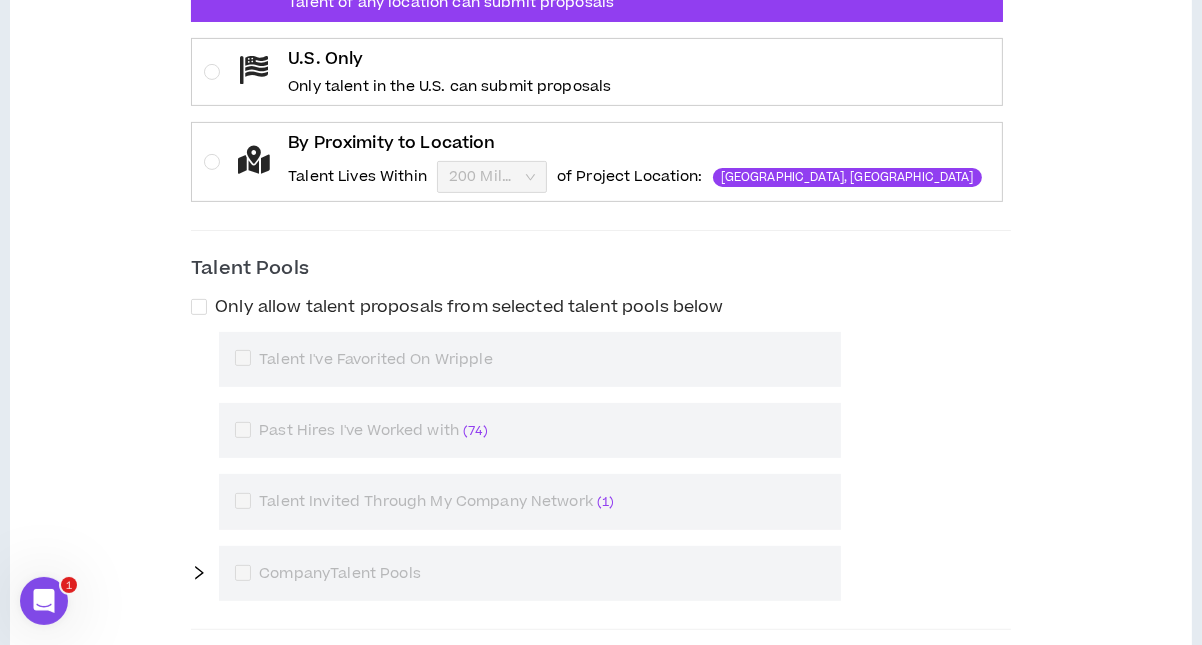 scroll, scrollTop: 800, scrollLeft: 0, axis: vertical 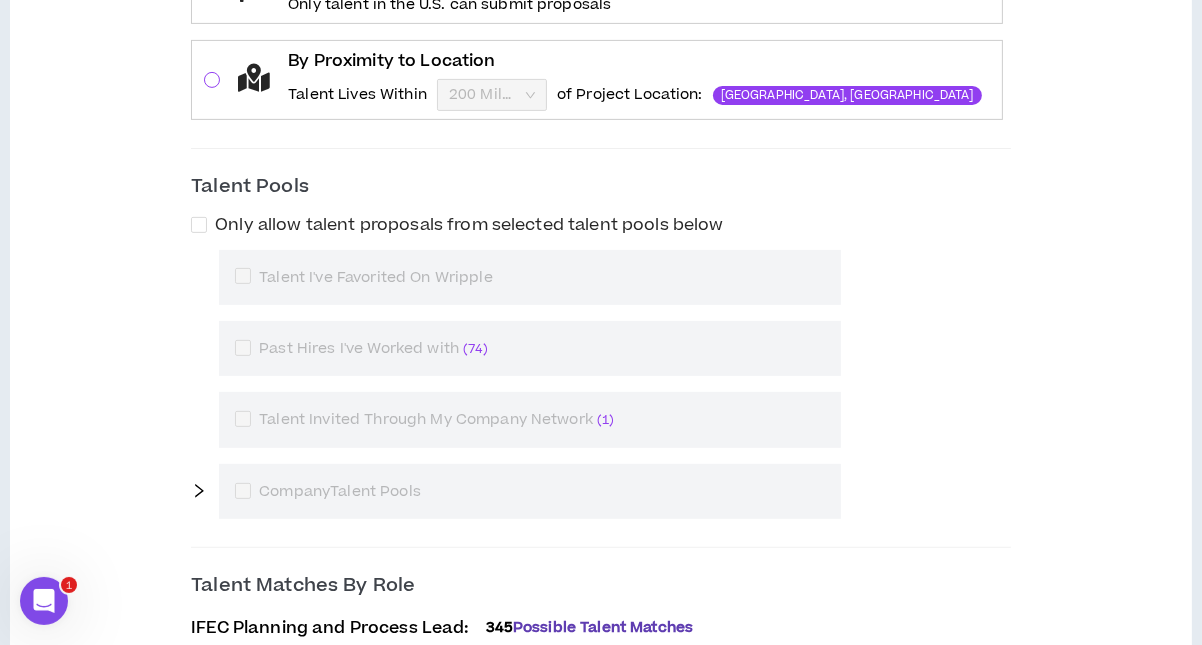 click at bounding box center (212, 80) 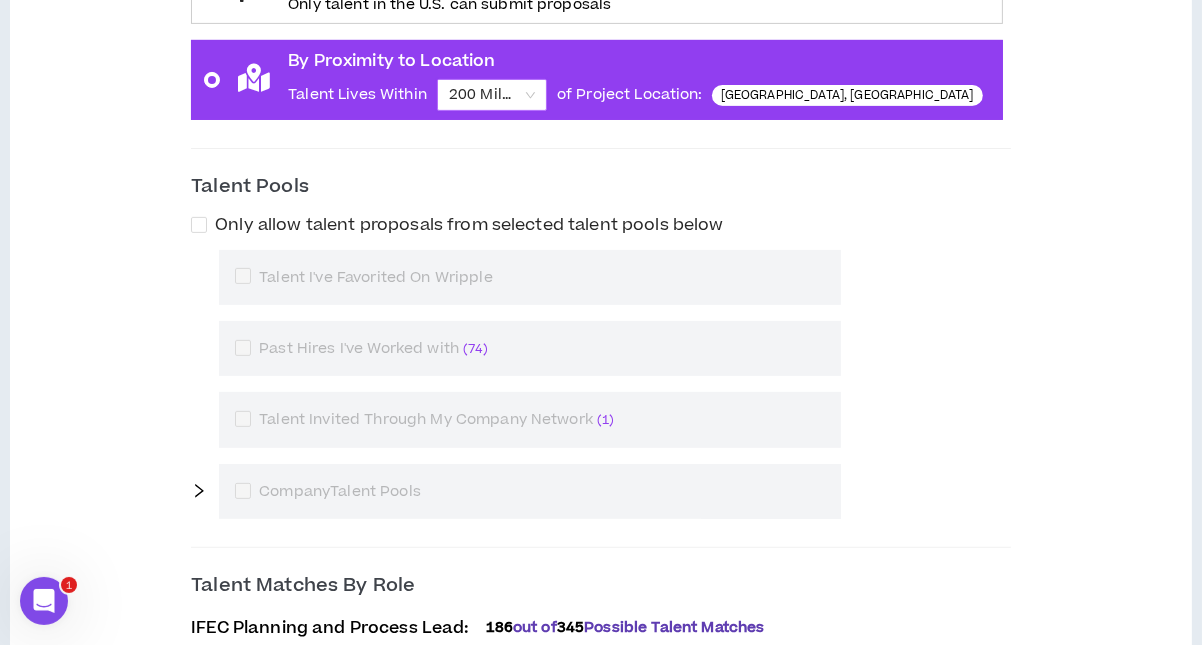 click on "200 Miles" at bounding box center [492, 95] 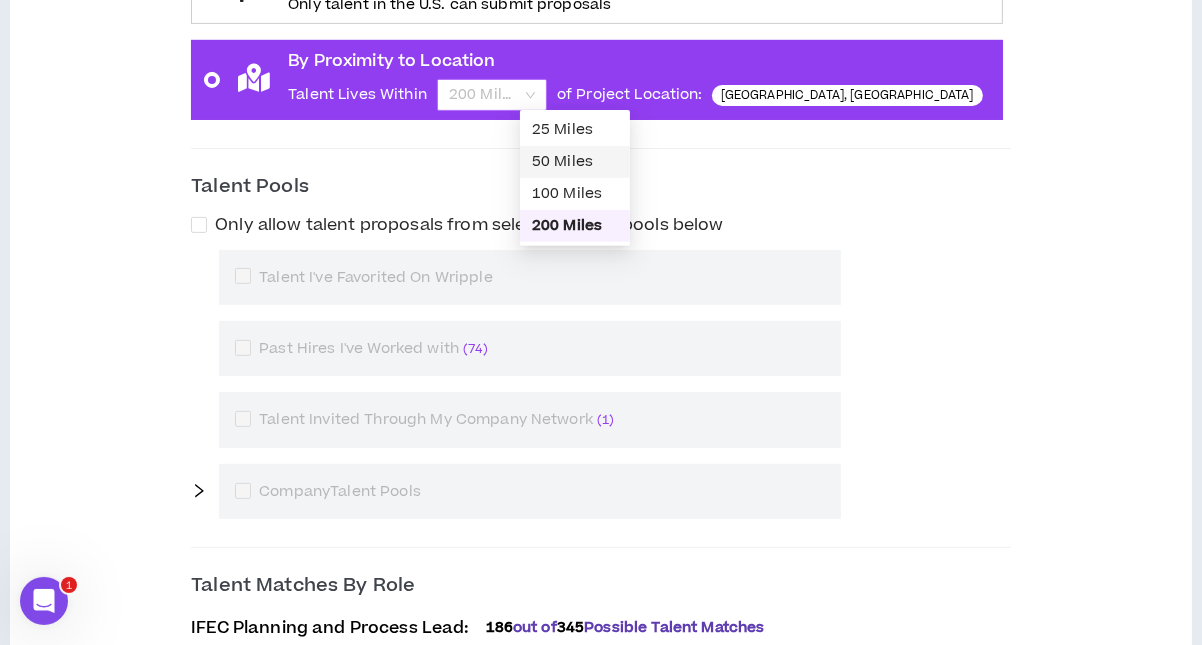click on "50 Miles" at bounding box center (575, 162) 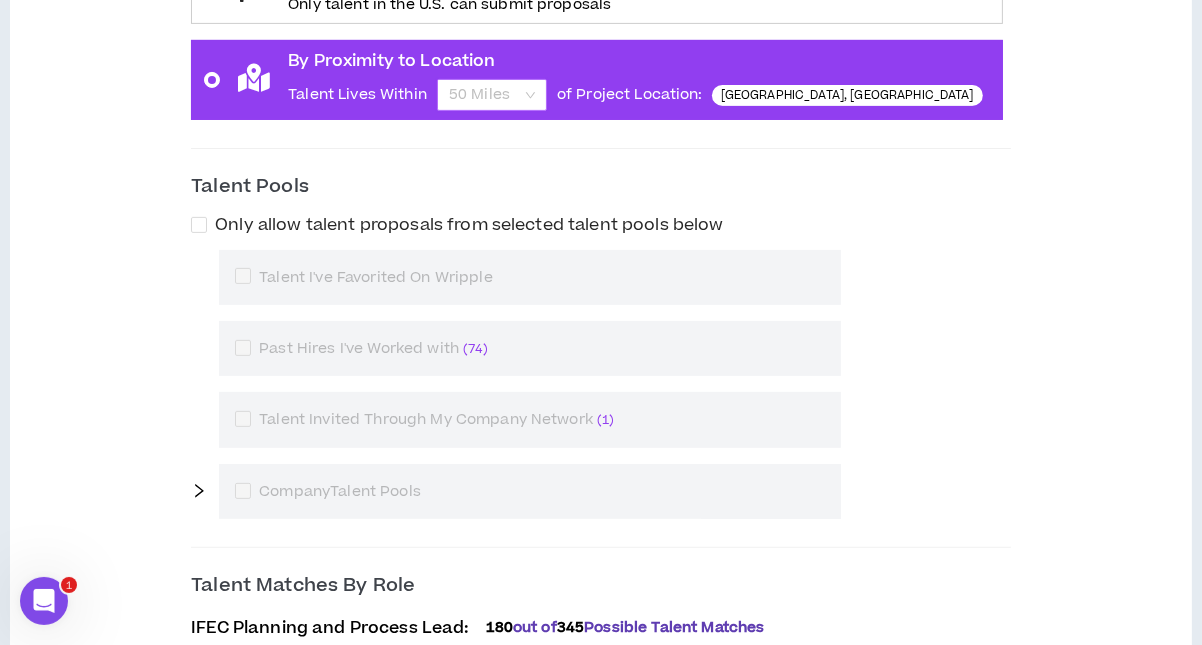 click on "50 Miles" at bounding box center (492, 95) 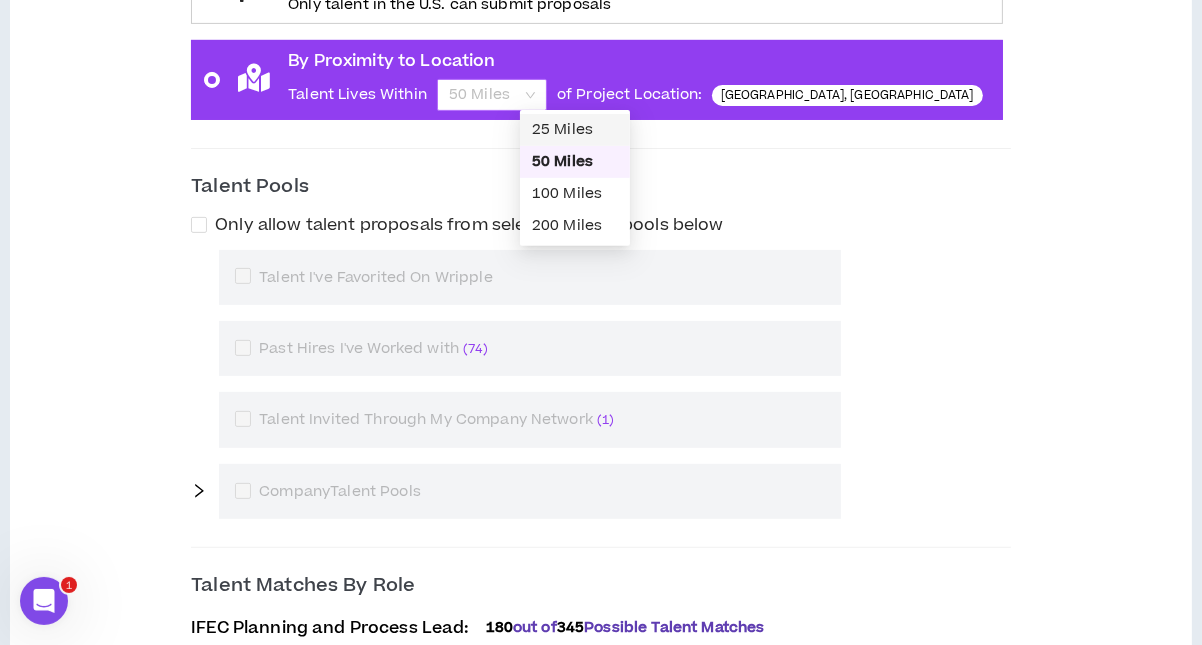 click on "25 Miles" at bounding box center [575, 130] 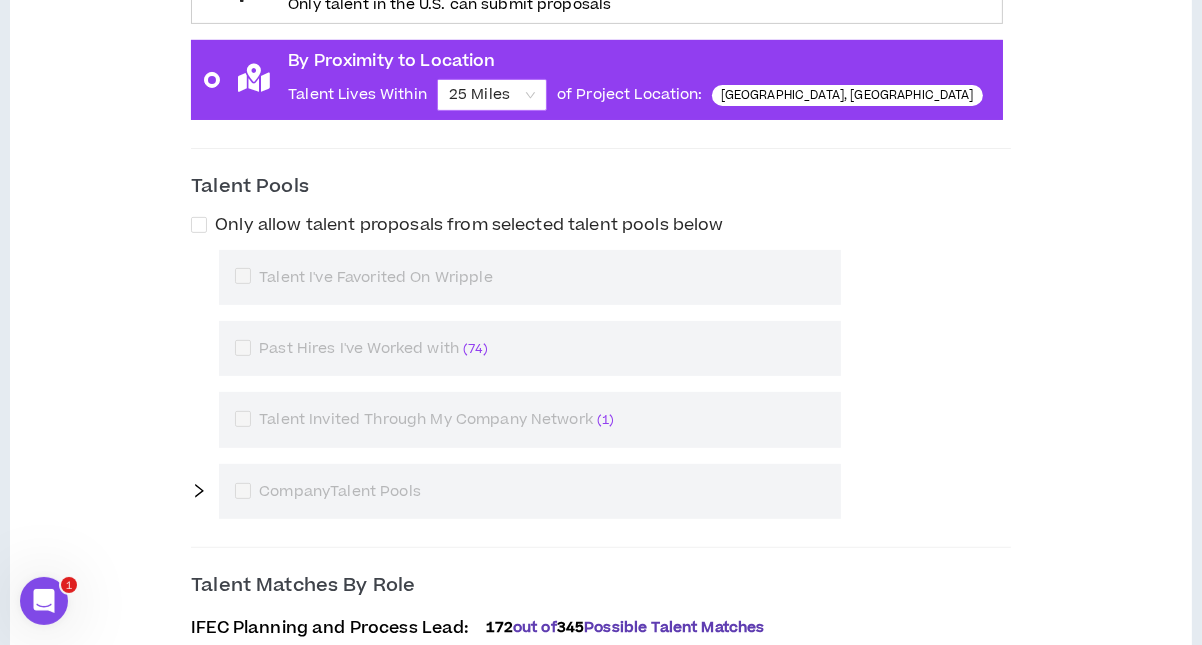 click on "Talent Visibility Settings Do you want to post this project on Wripple's private job board? Yes (recommended) Posting to the Wripple job board is recommended as it speeds up the process of getting to a short-list of qualified candidates. When you opt to post a project to the Wripple Job board, the entire Wripple talent community can view the project, and potential candidates can immediately indicate an interest in the position. Location of Talent Worldwide Talent of any location can submit proposals U.S. Only Only talent in the U.S. can submit proposals By Proximity to Location Talent Lives Within 25 Miles 25 Miles of Project Location: Atlanta, GA Talent Pools Only allow talent proposals from selected talent pools below Talent I've Favorited On Wripple   Past Hires I've Worked with   ( 74 ) Talent Invited Through My Company Network   ( 1 ) Company  Talent Pools   Talent Matches By Role IFEC Planning and Process Lead : 172  out of  345  Possible Talent Matches" at bounding box center (601, 95) 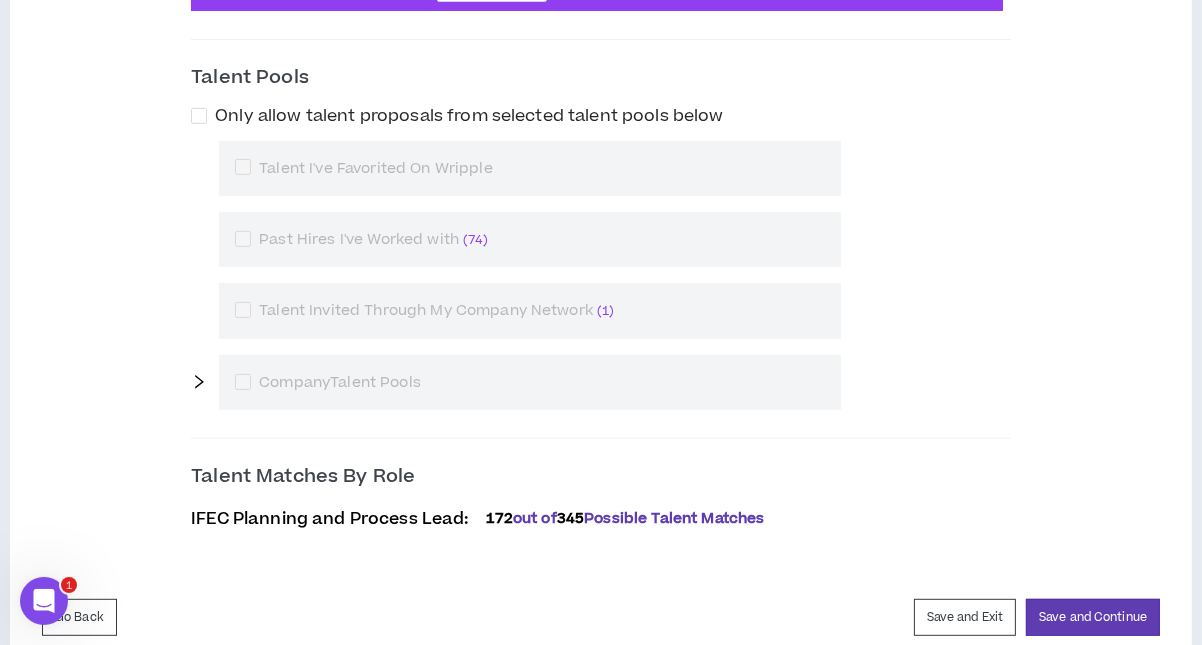 scroll, scrollTop: 957, scrollLeft: 0, axis: vertical 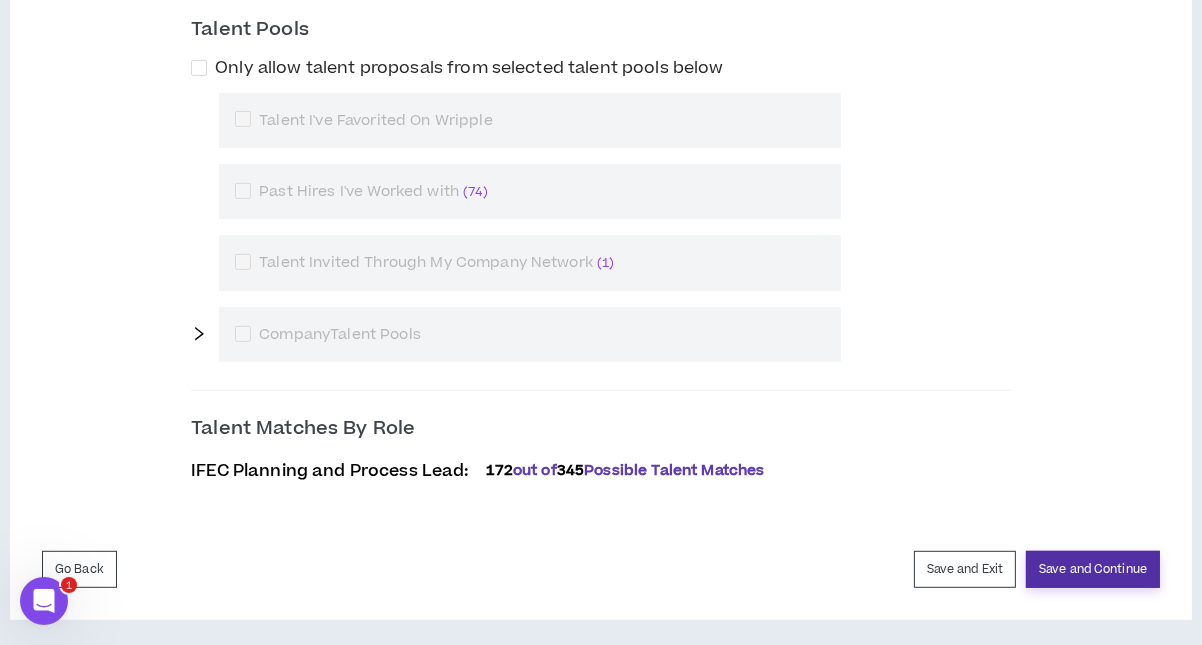 click on "Save and Continue" at bounding box center (1093, 569) 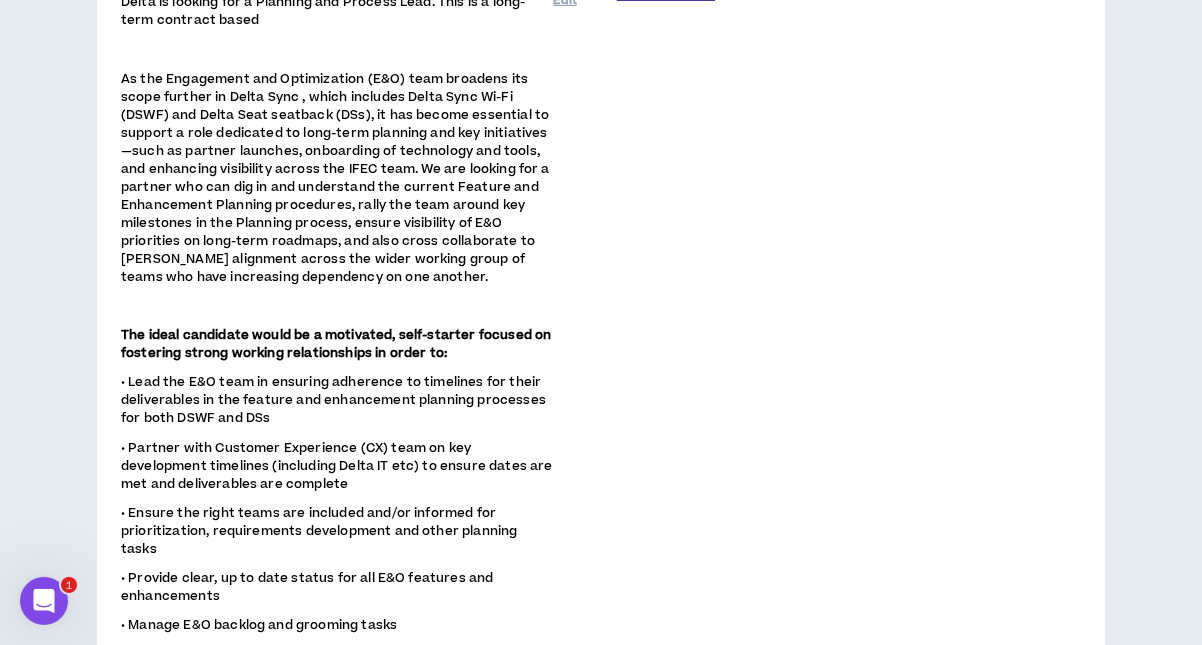 scroll 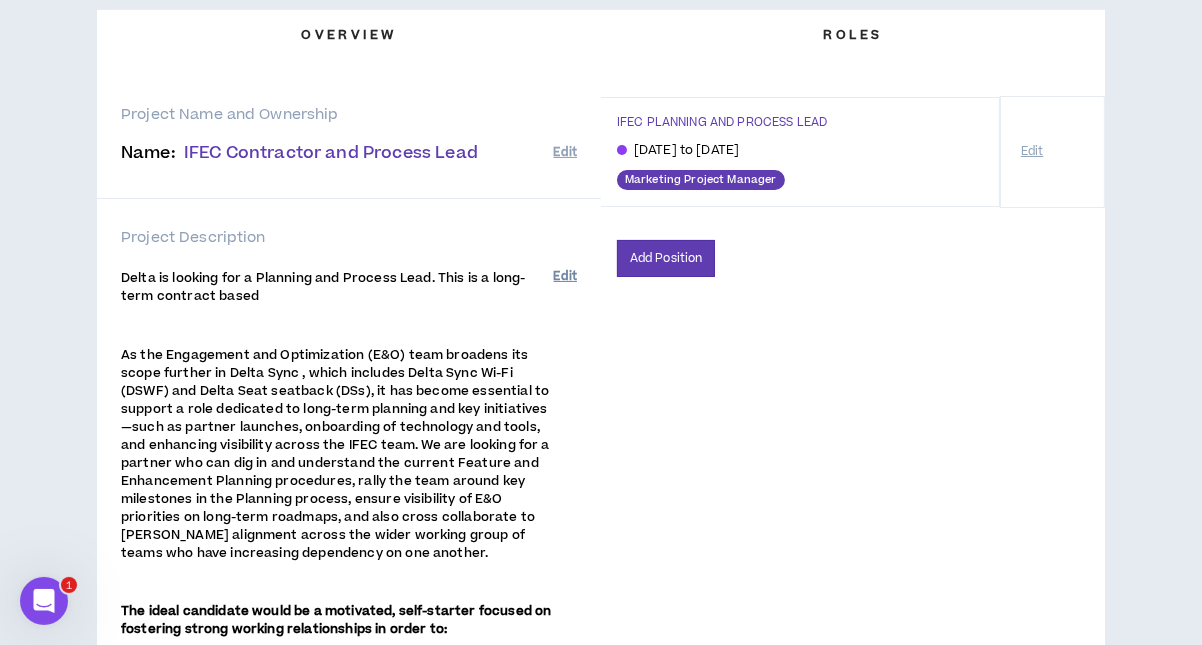 click on "Edit" at bounding box center (565, 276) 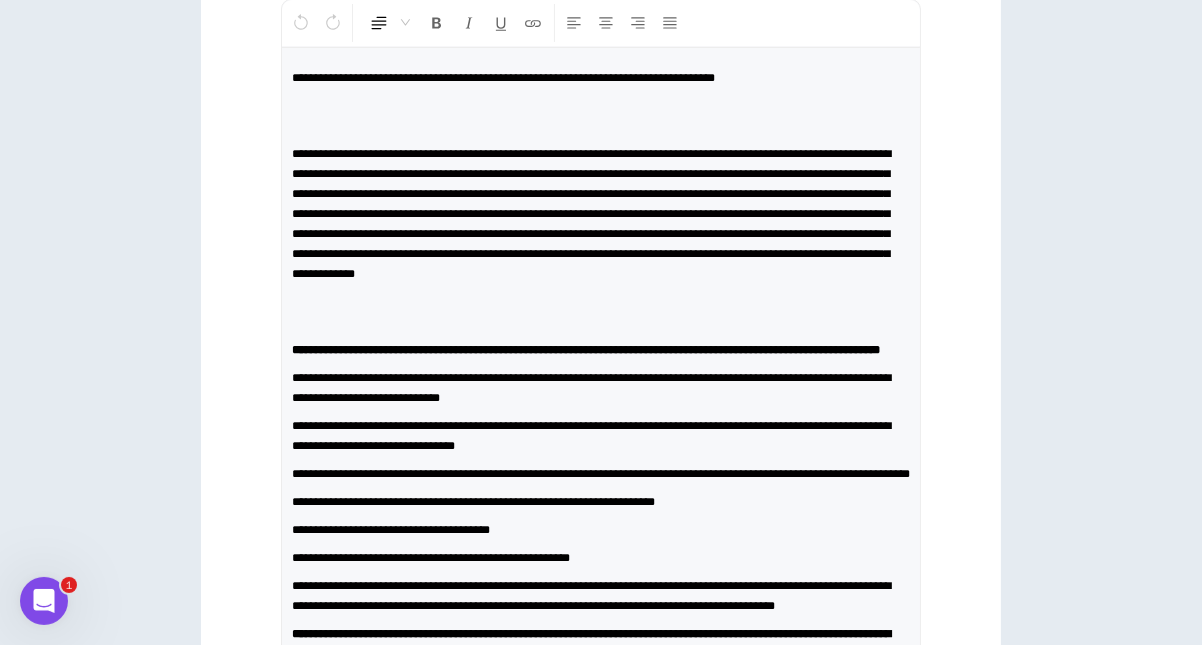 scroll, scrollTop: 256, scrollLeft: 0, axis: vertical 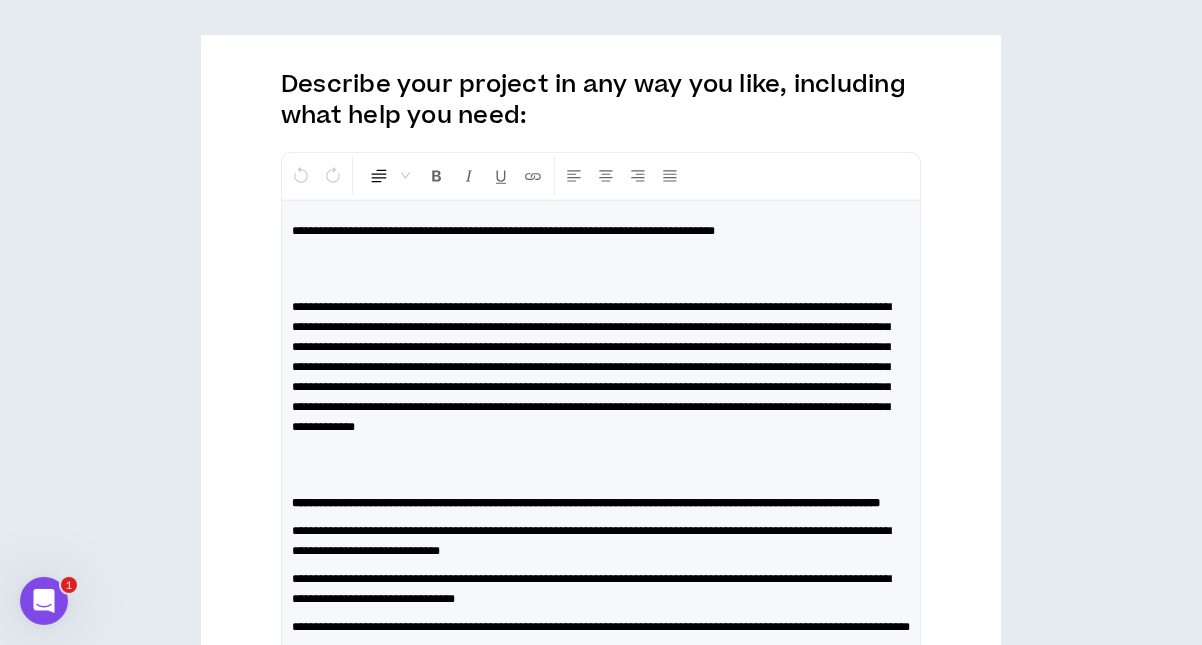 click on "**********" at bounding box center [503, 231] 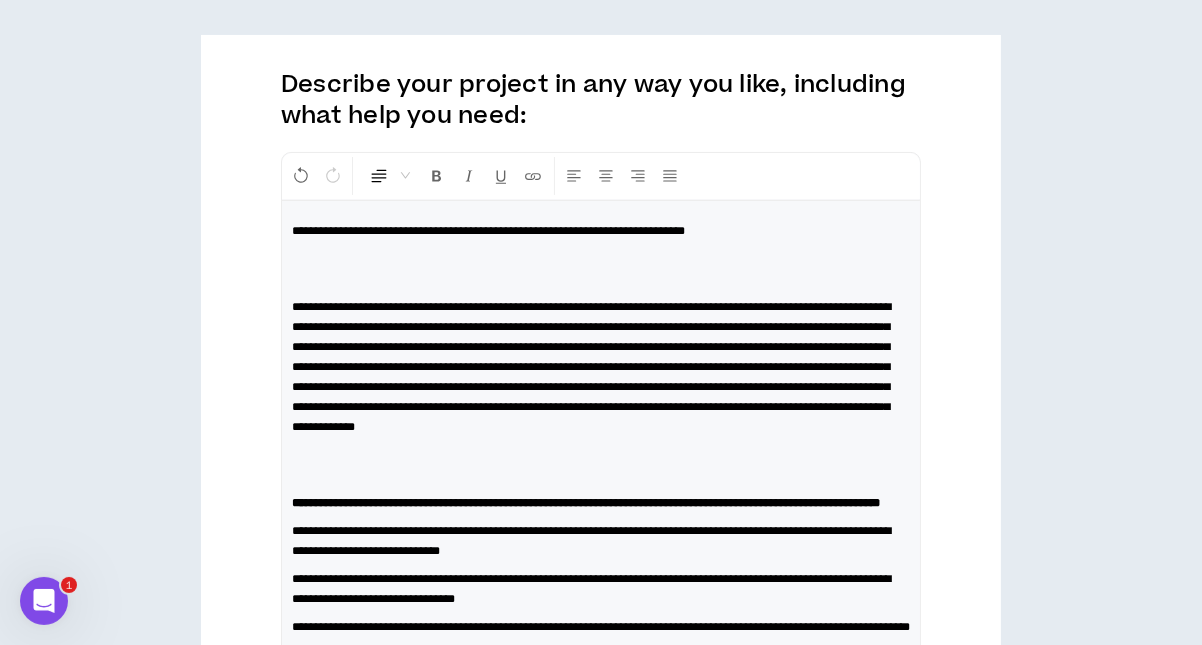 type 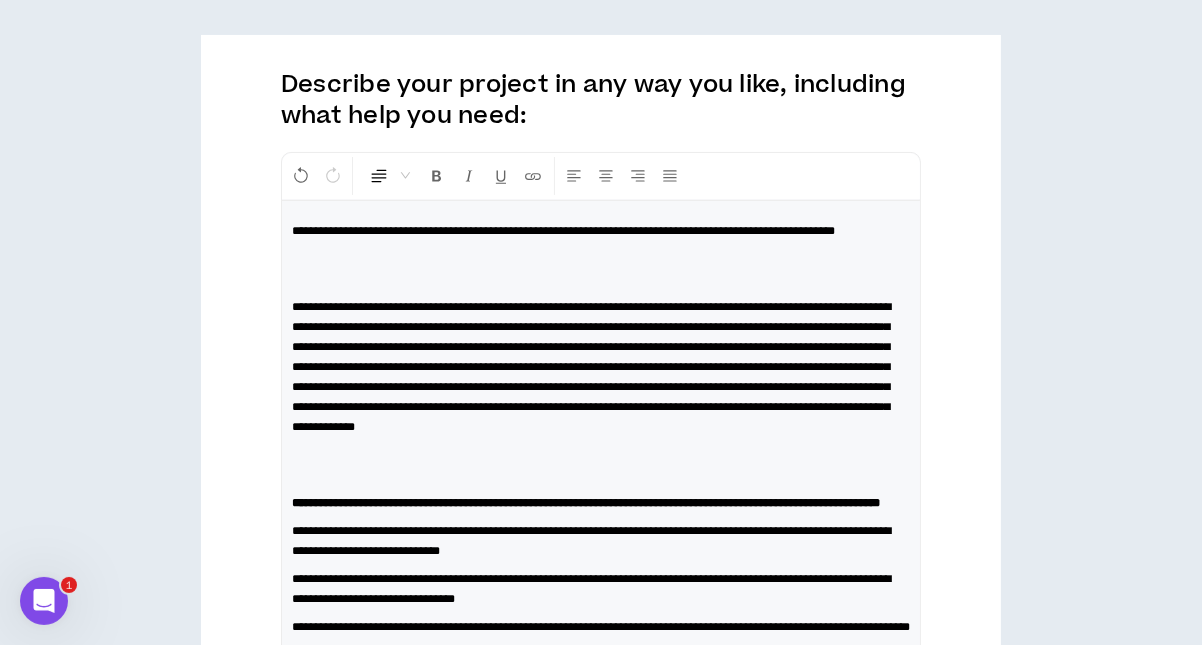 click at bounding box center (601, 269) 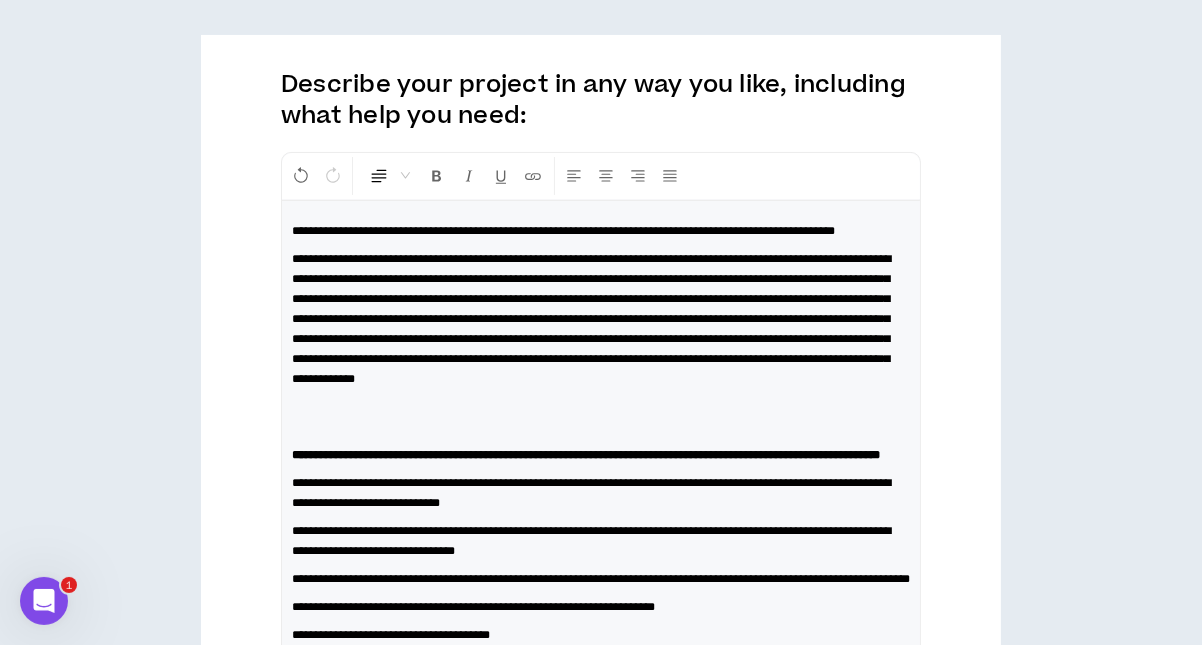 scroll, scrollTop: 156, scrollLeft: 0, axis: vertical 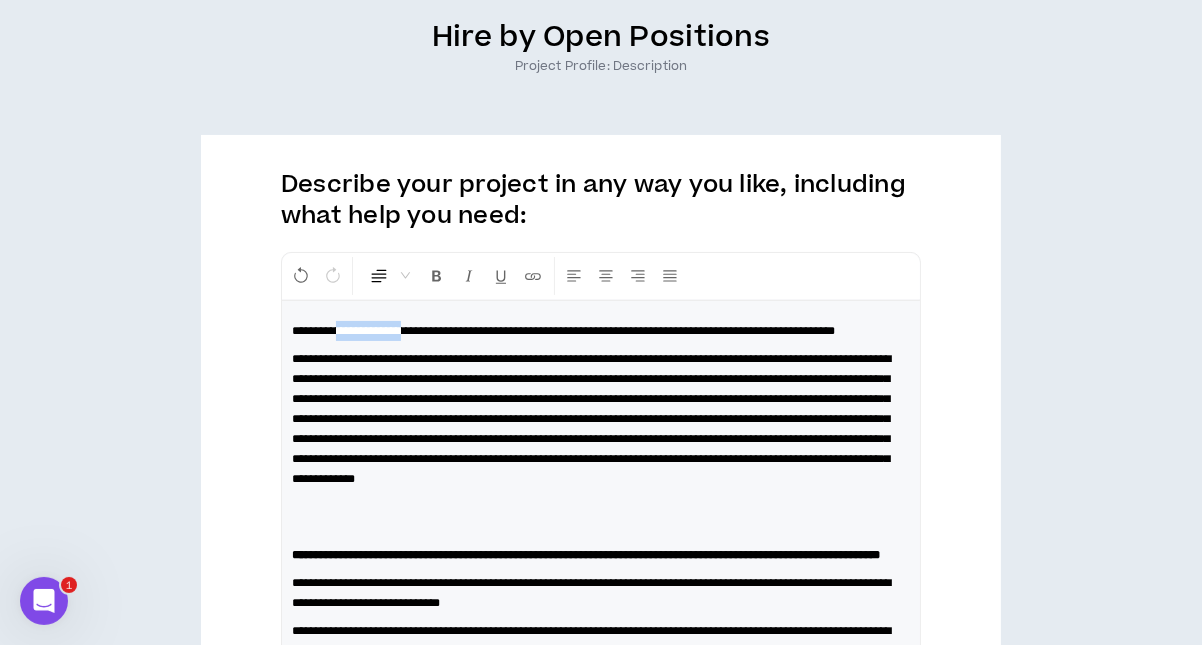 drag, startPoint x: 342, startPoint y: 327, endPoint x: 421, endPoint y: 326, distance: 79.00633 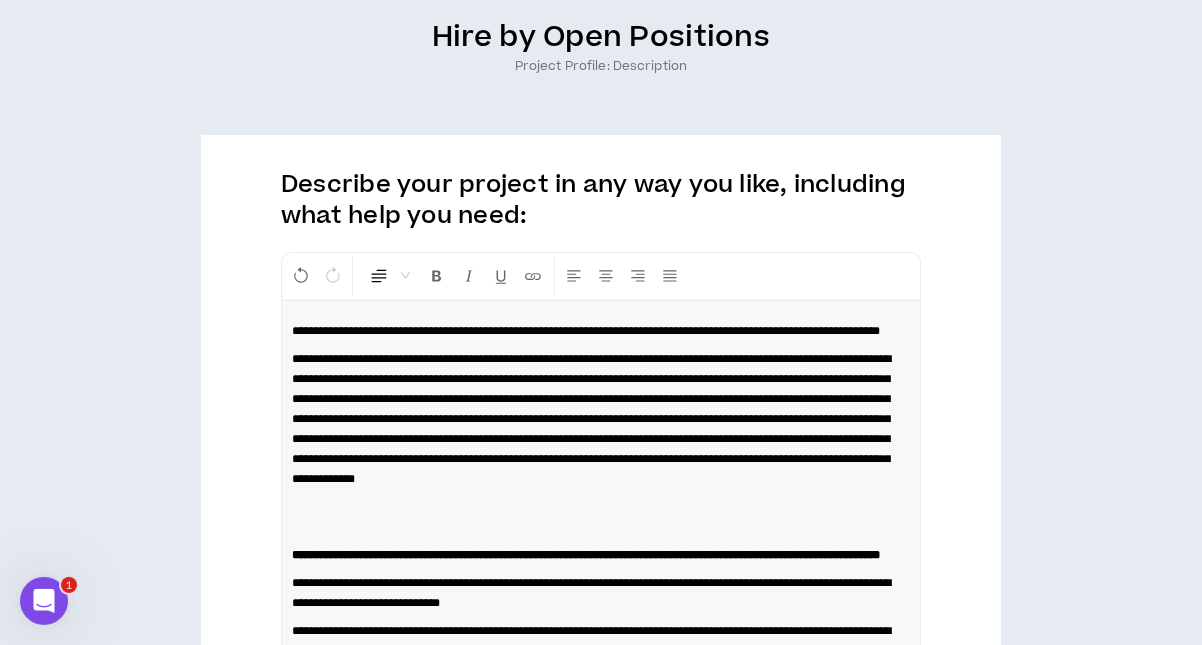 click on "**********" at bounding box center [601, 331] 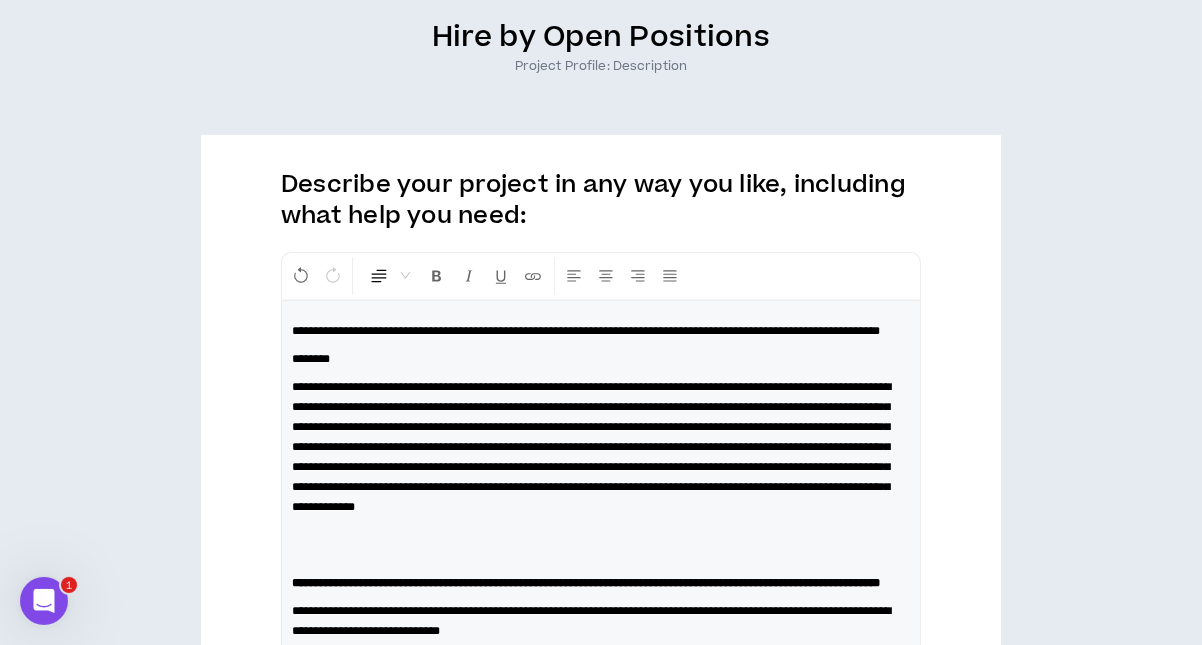 click on "**********" at bounding box center (601, 331) 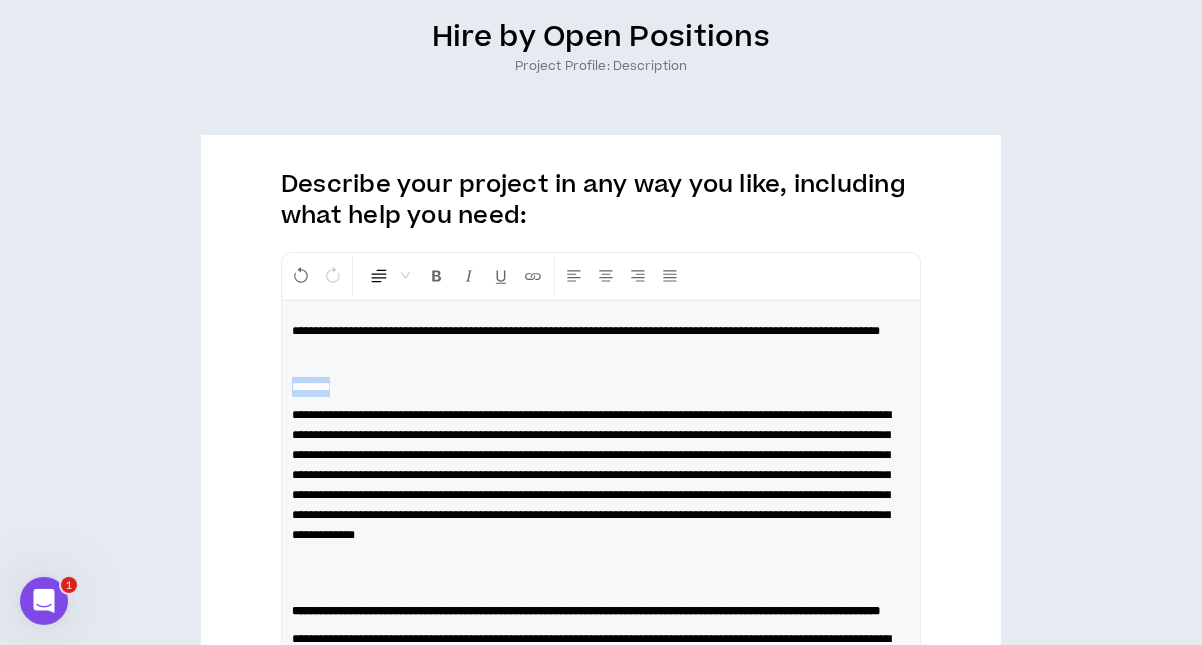 drag, startPoint x: 370, startPoint y: 400, endPoint x: 287, endPoint y: 401, distance: 83.00603 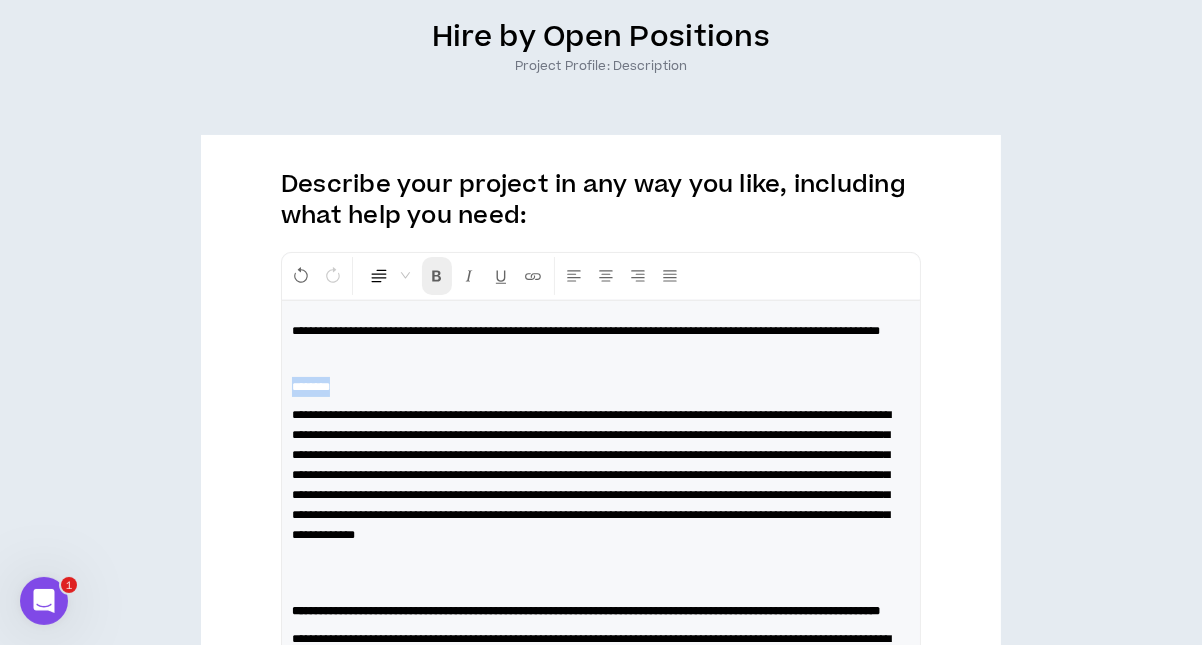 click at bounding box center [437, 276] 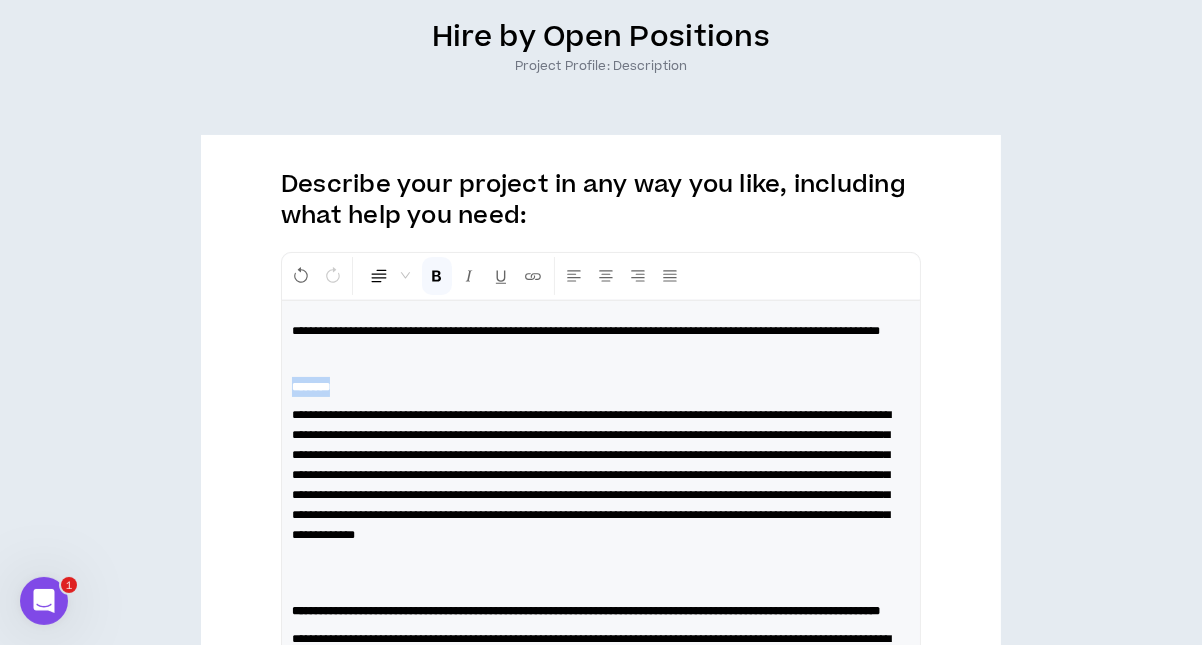 click on "********" at bounding box center (601, 387) 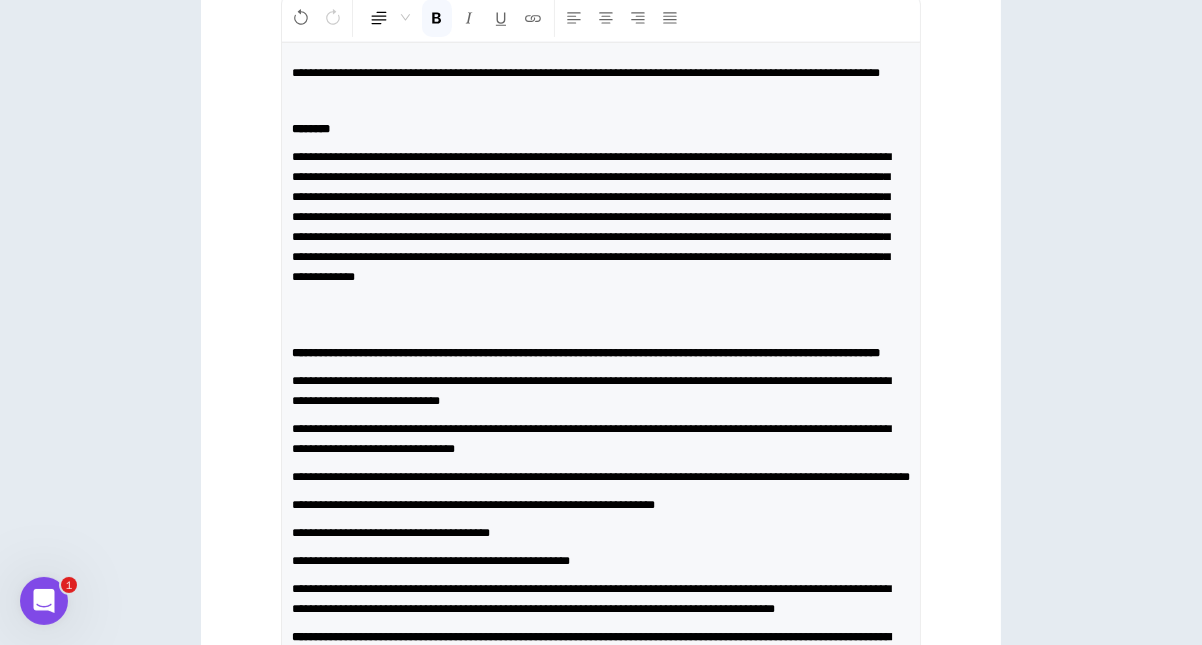scroll, scrollTop: 456, scrollLeft: 0, axis: vertical 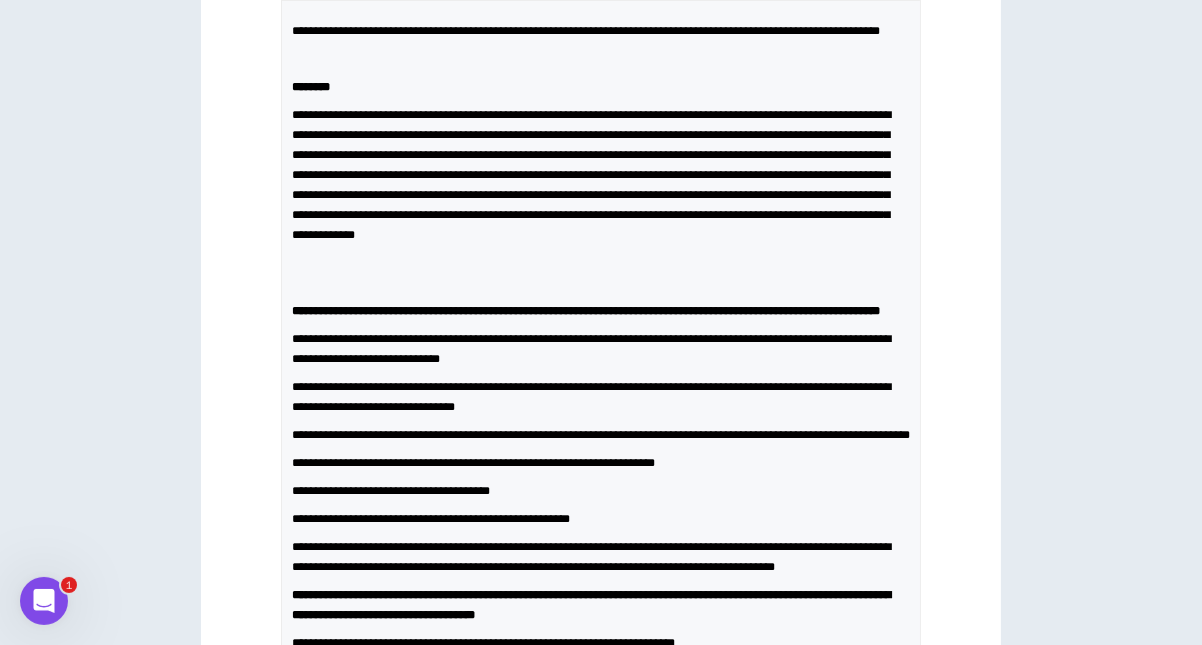 click at bounding box center [601, 273] 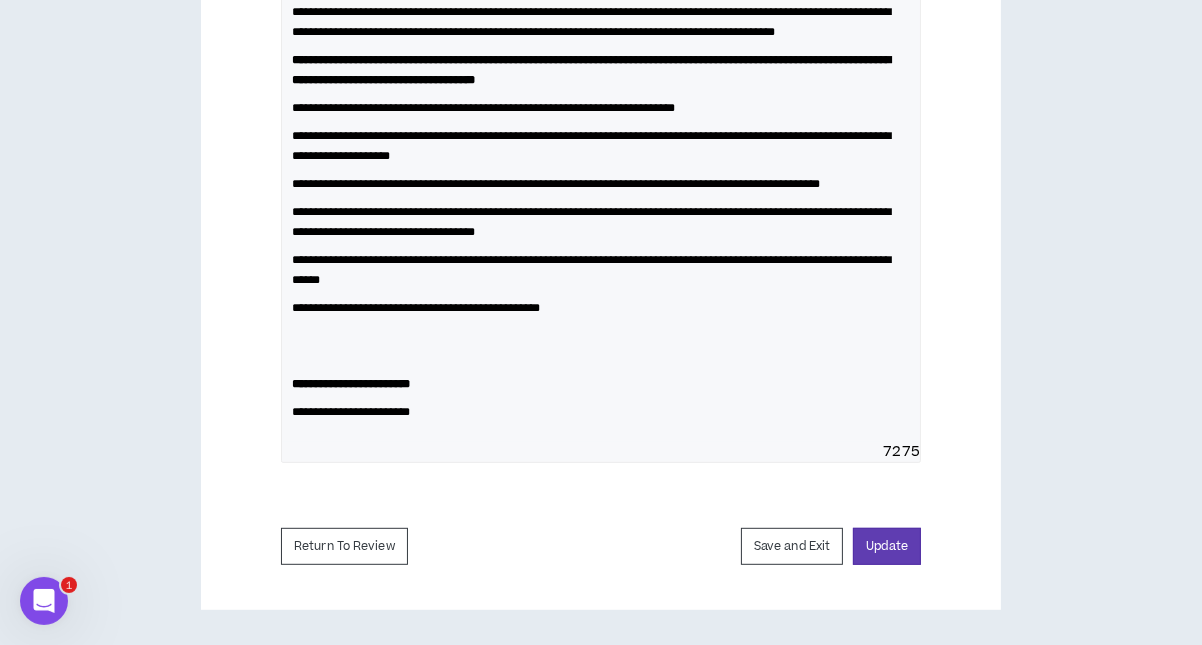 scroll, scrollTop: 1079, scrollLeft: 0, axis: vertical 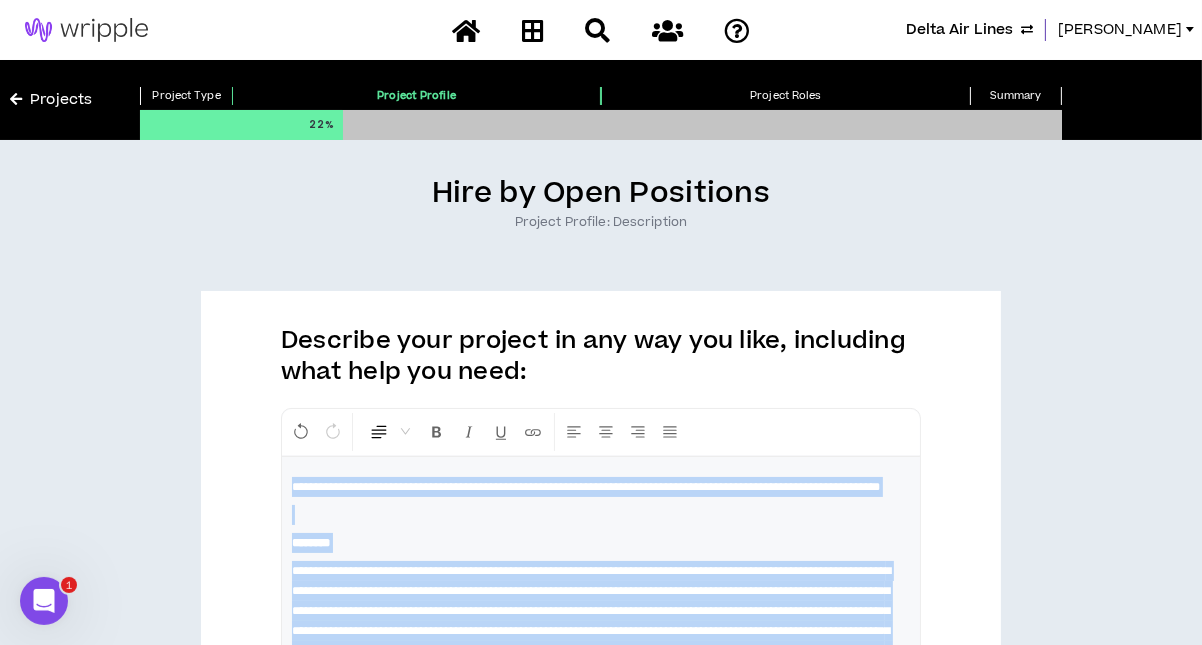 drag, startPoint x: 461, startPoint y: 415, endPoint x: 238, endPoint y: -33, distance: 500.4328 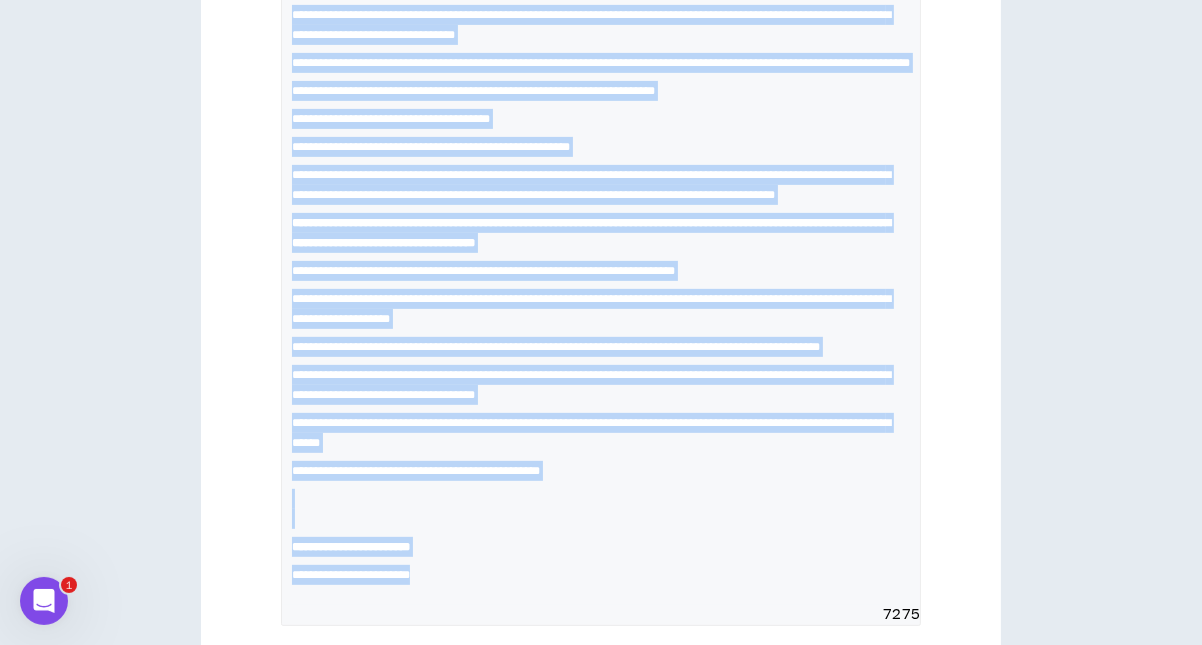 scroll, scrollTop: 1079, scrollLeft: 0, axis: vertical 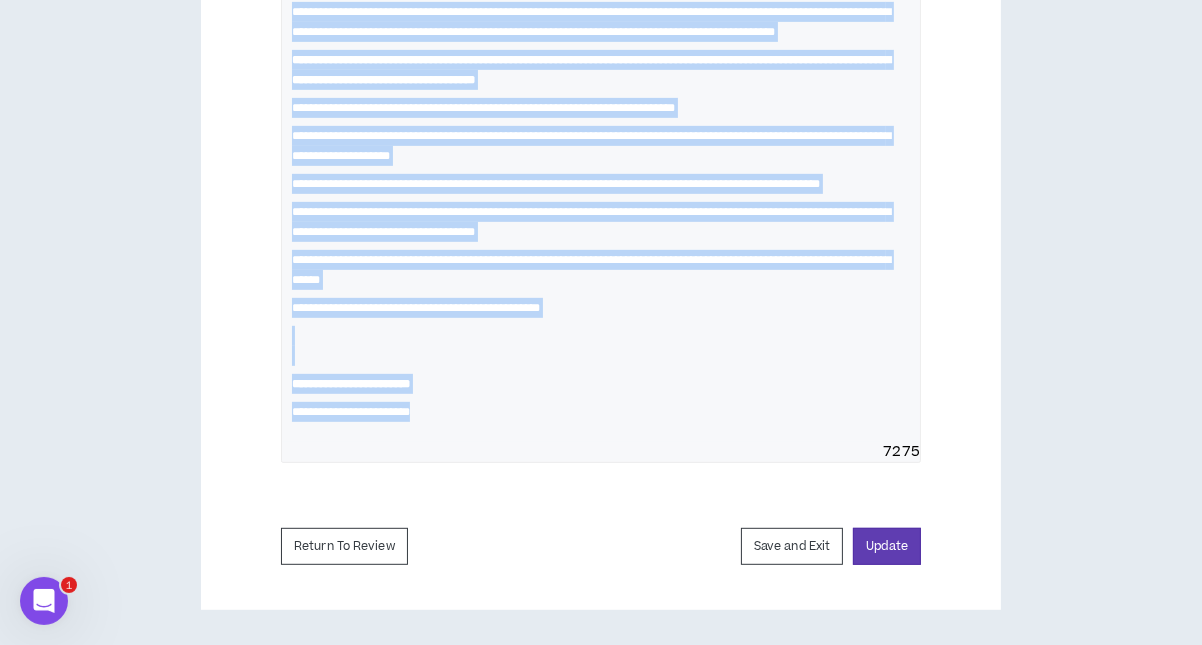 click on "**********" at bounding box center [601, 412] 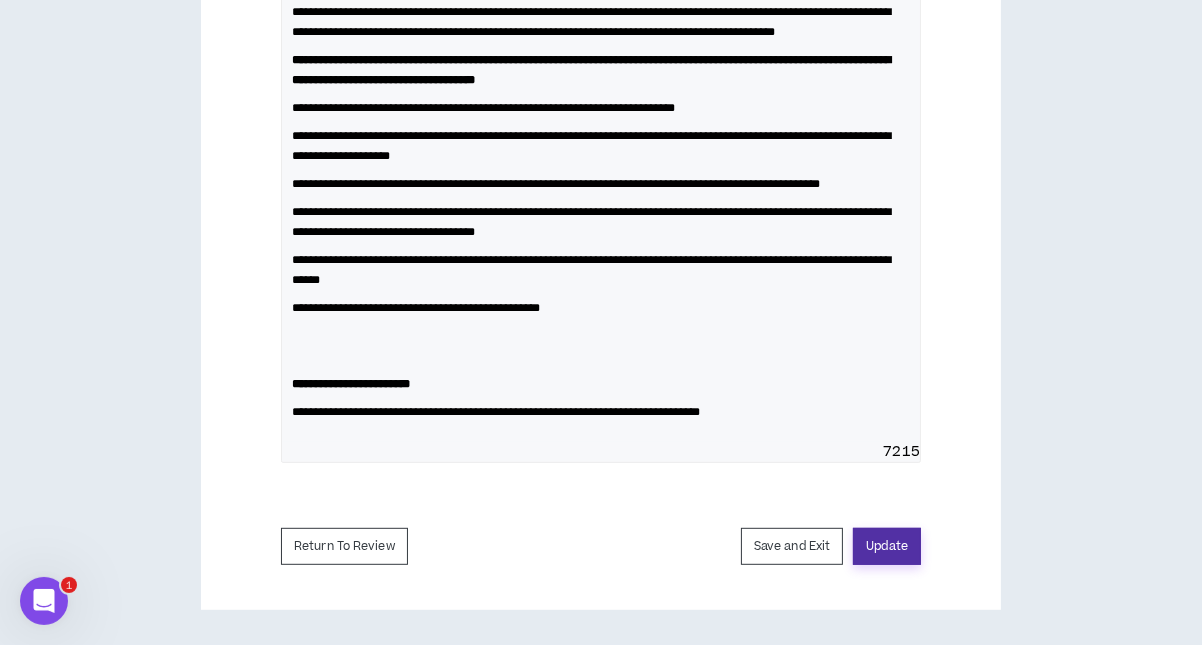 click on "Update" at bounding box center [887, 546] 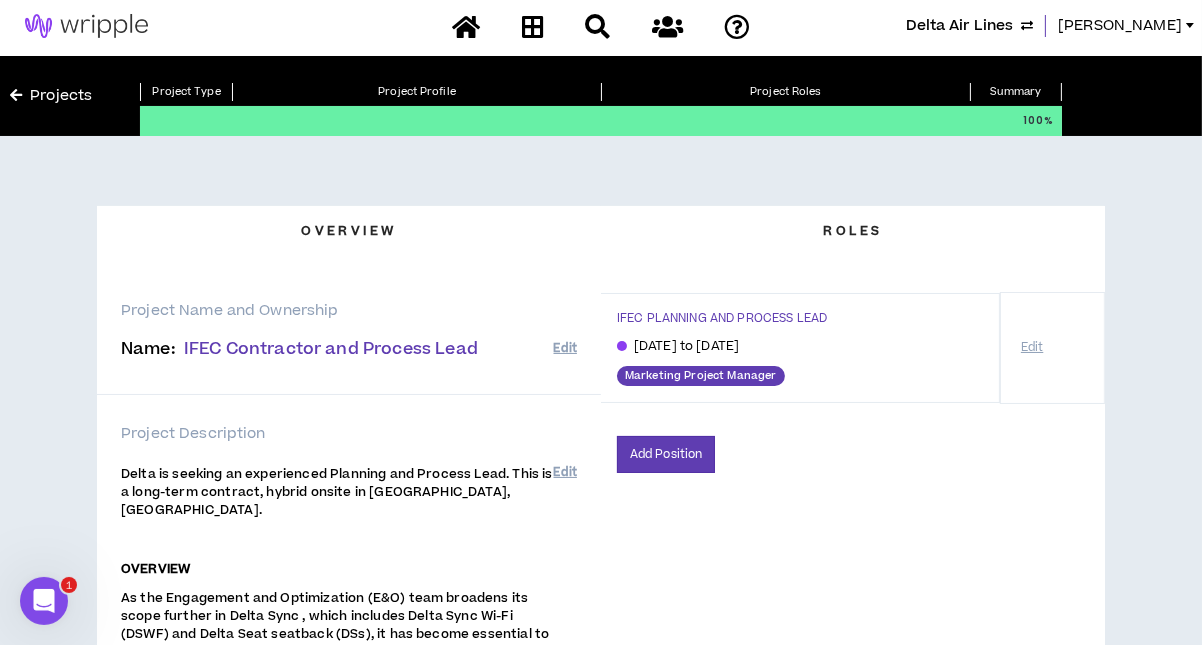 scroll, scrollTop: 0, scrollLeft: 0, axis: both 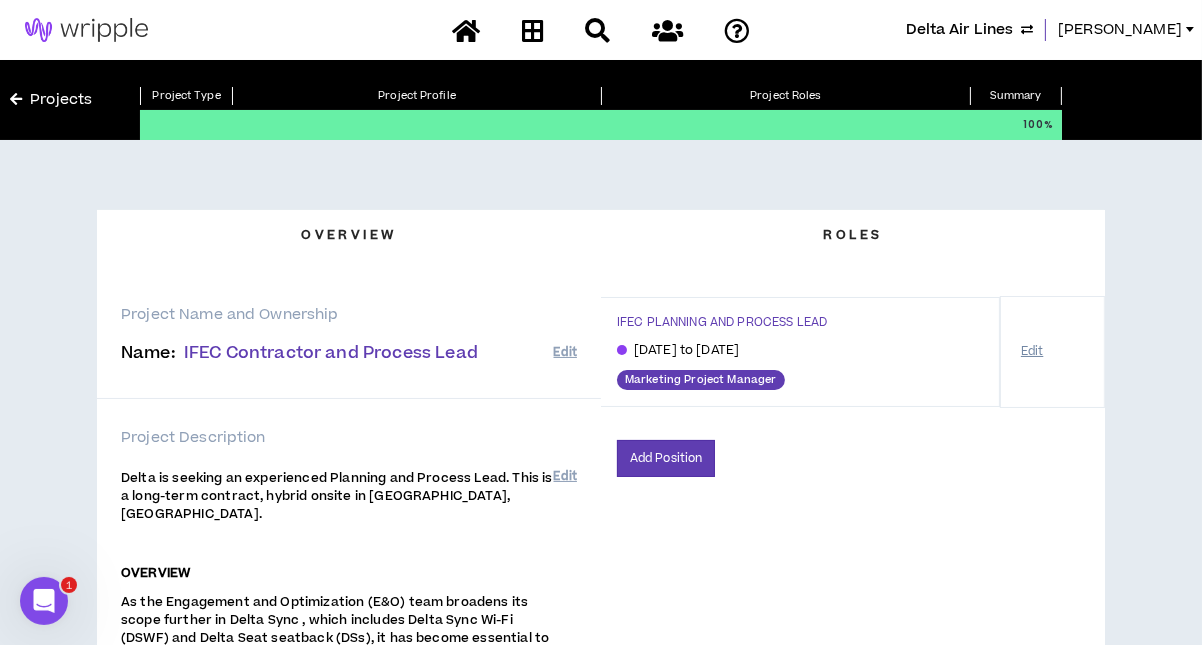 click on "Edit" at bounding box center [1032, 351] 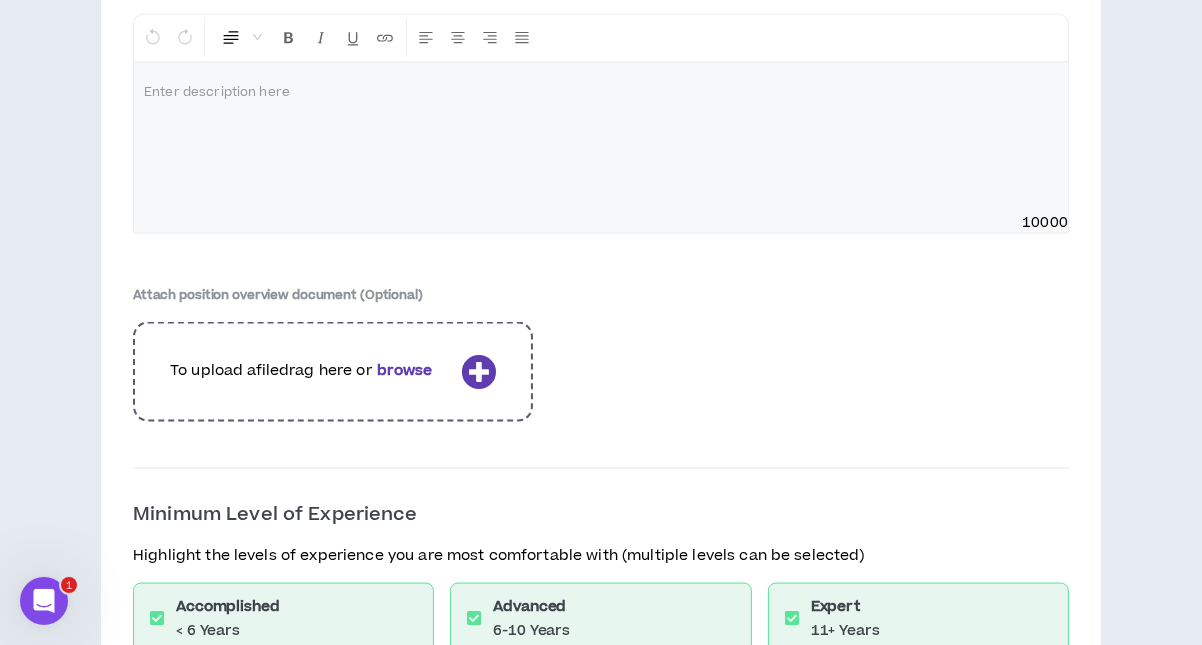 scroll, scrollTop: 2899, scrollLeft: 0, axis: vertical 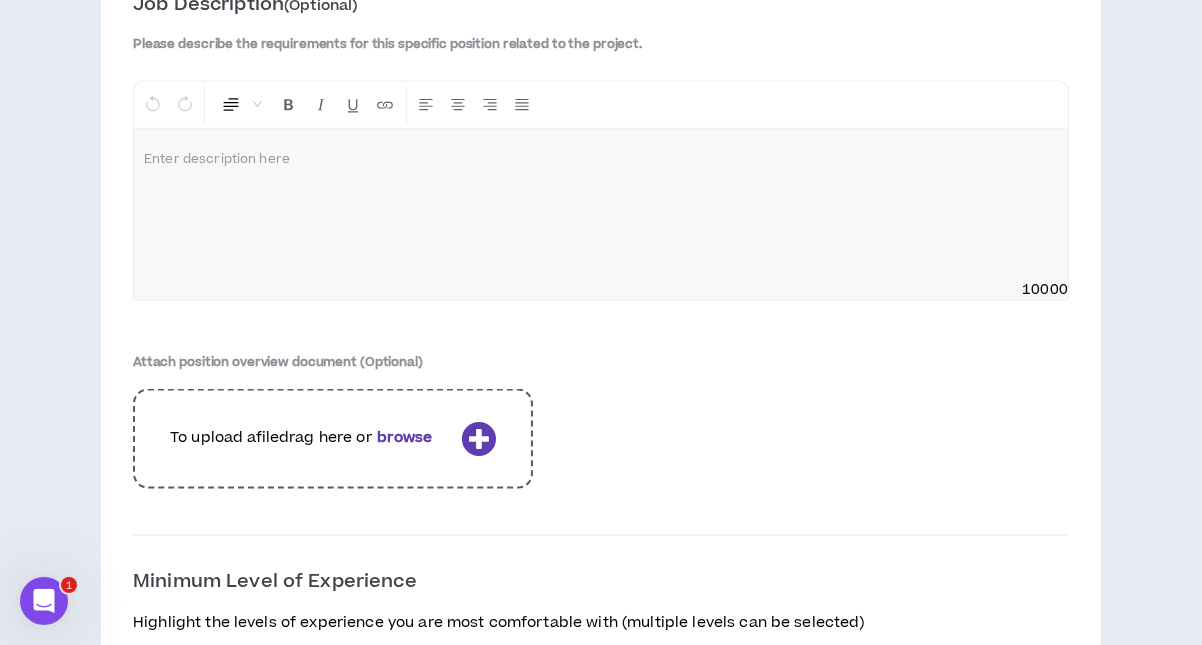 click at bounding box center [601, 160] 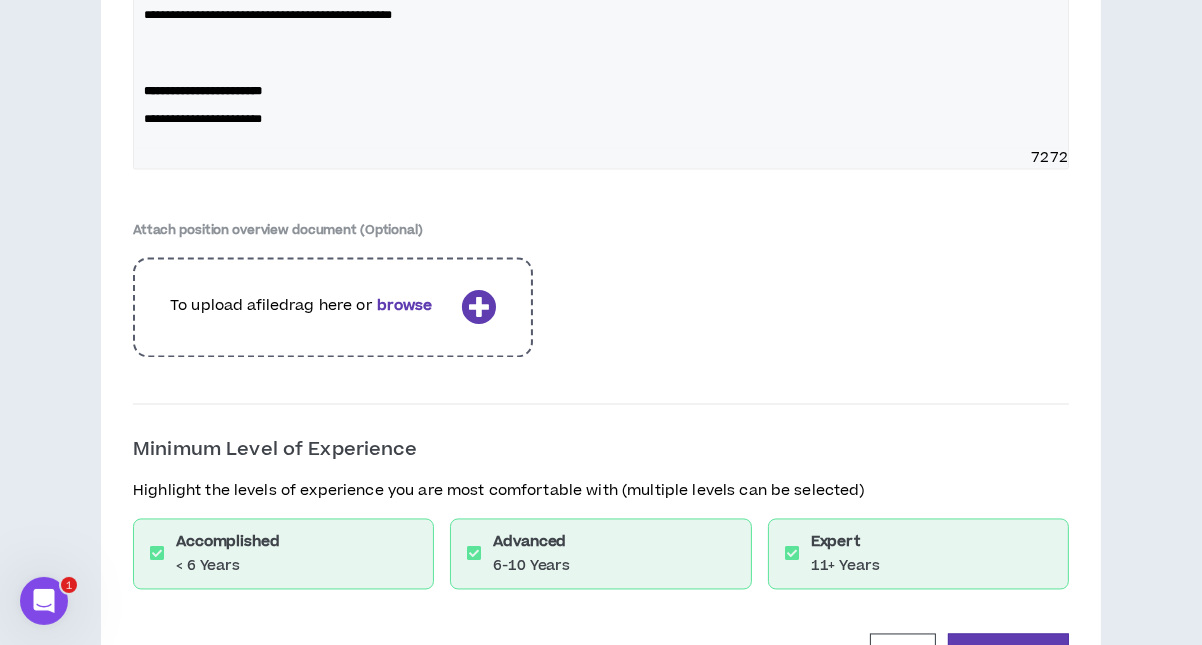 scroll, scrollTop: 3858, scrollLeft: 0, axis: vertical 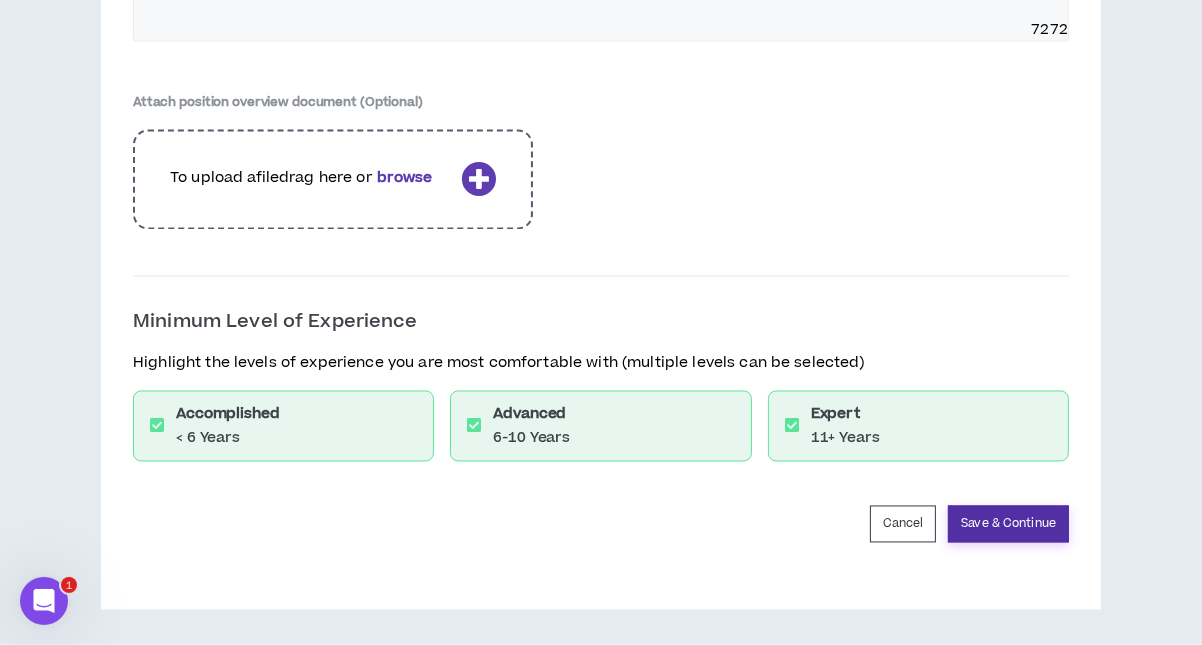 click on "Save & Continue" at bounding box center (1008, 524) 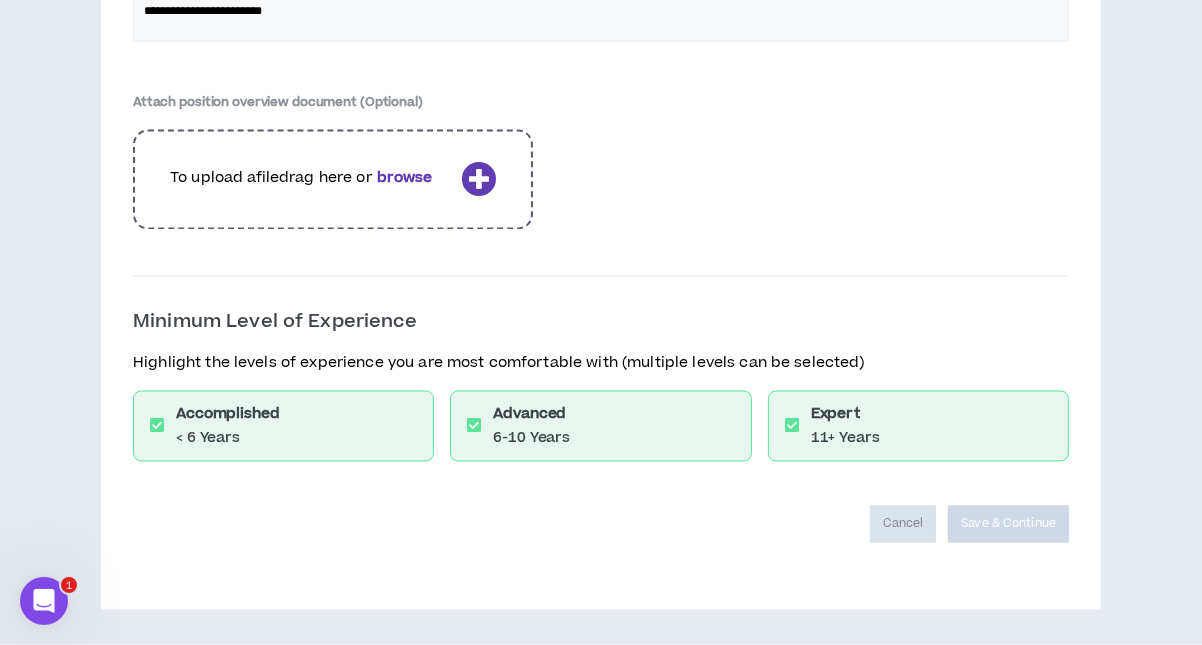 scroll, scrollTop: 3812, scrollLeft: 0, axis: vertical 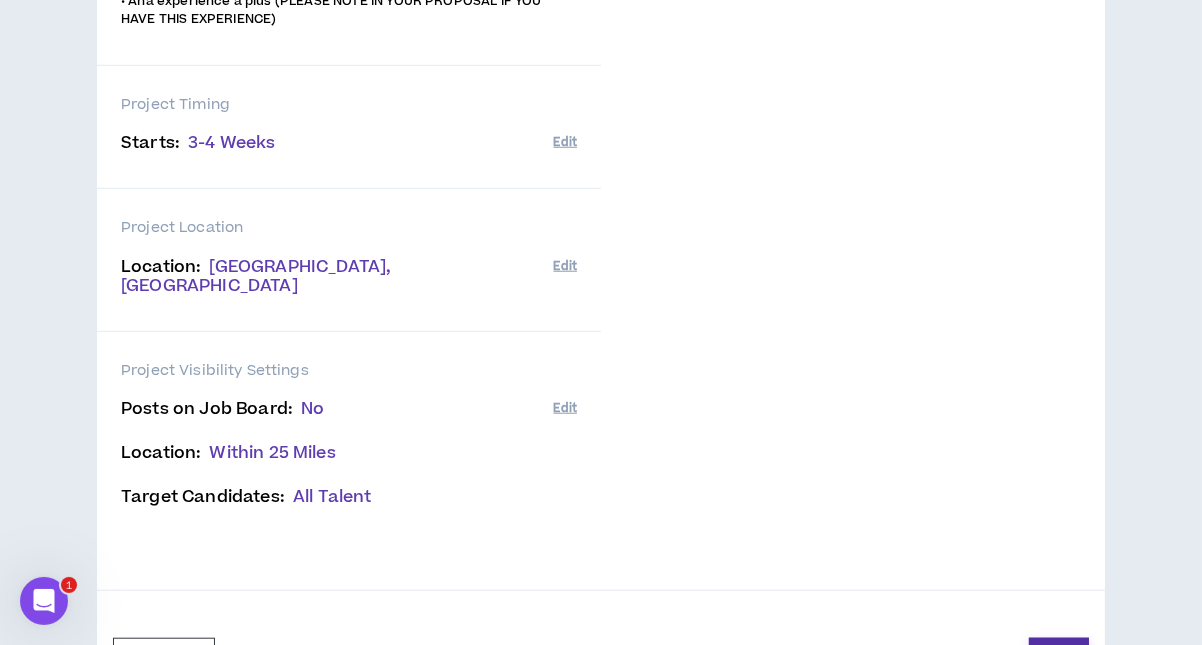 click on "Finish" at bounding box center (1059, 656) 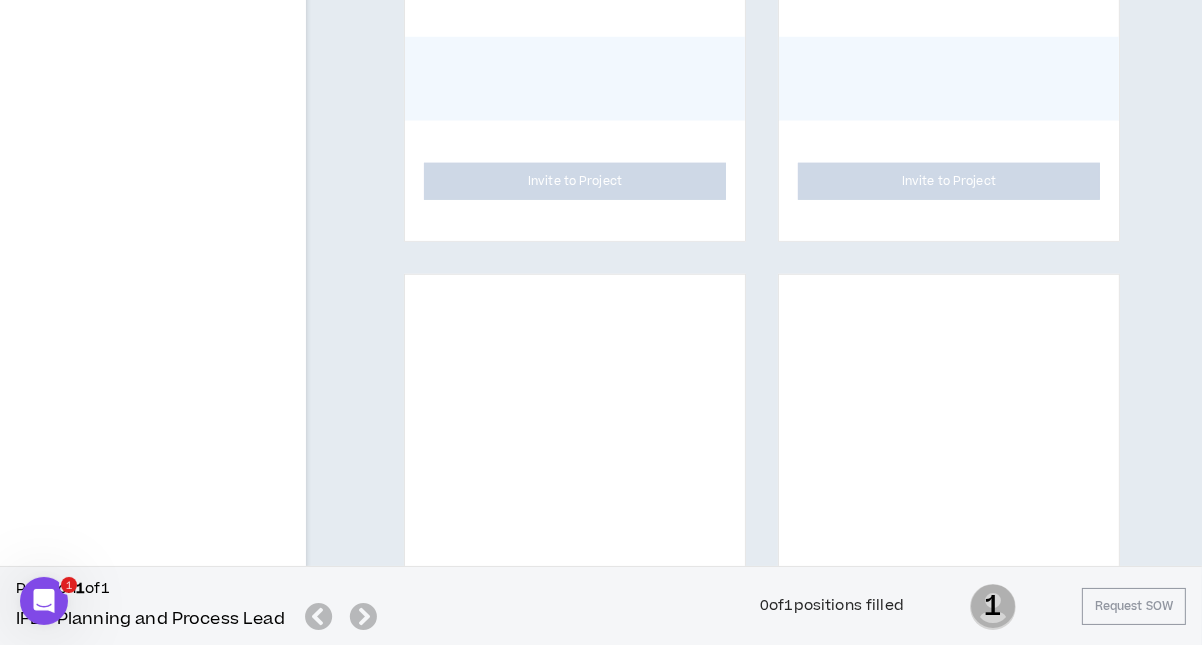 scroll, scrollTop: 0, scrollLeft: 0, axis: both 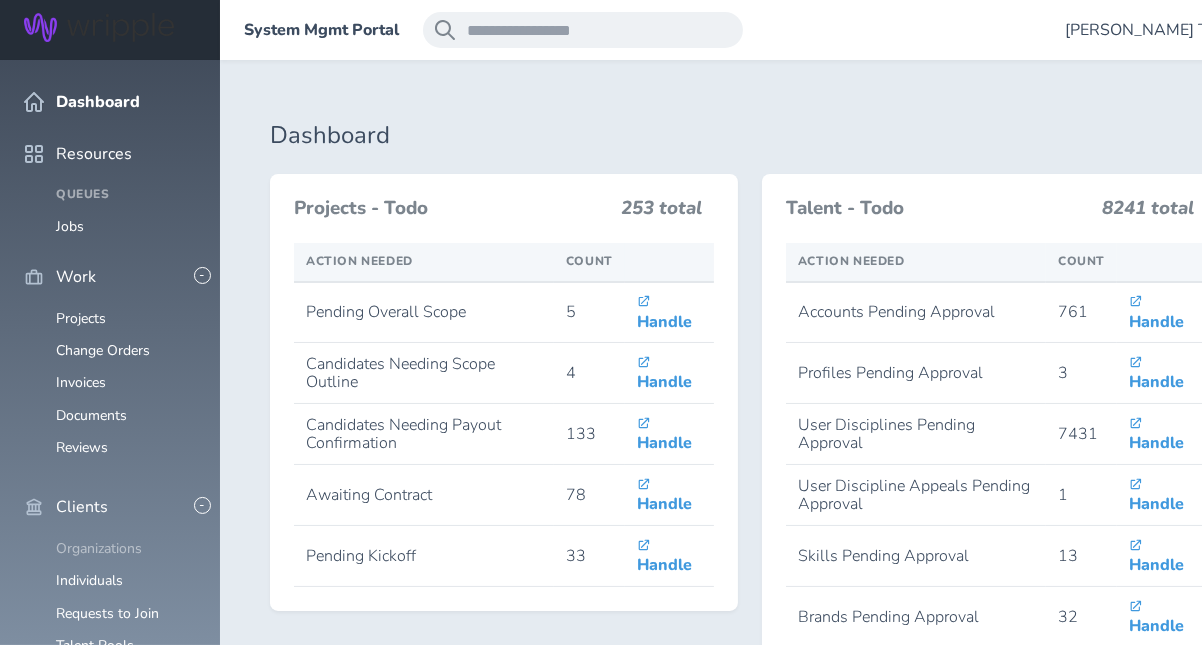 click on "Organizations" at bounding box center [99, 548] 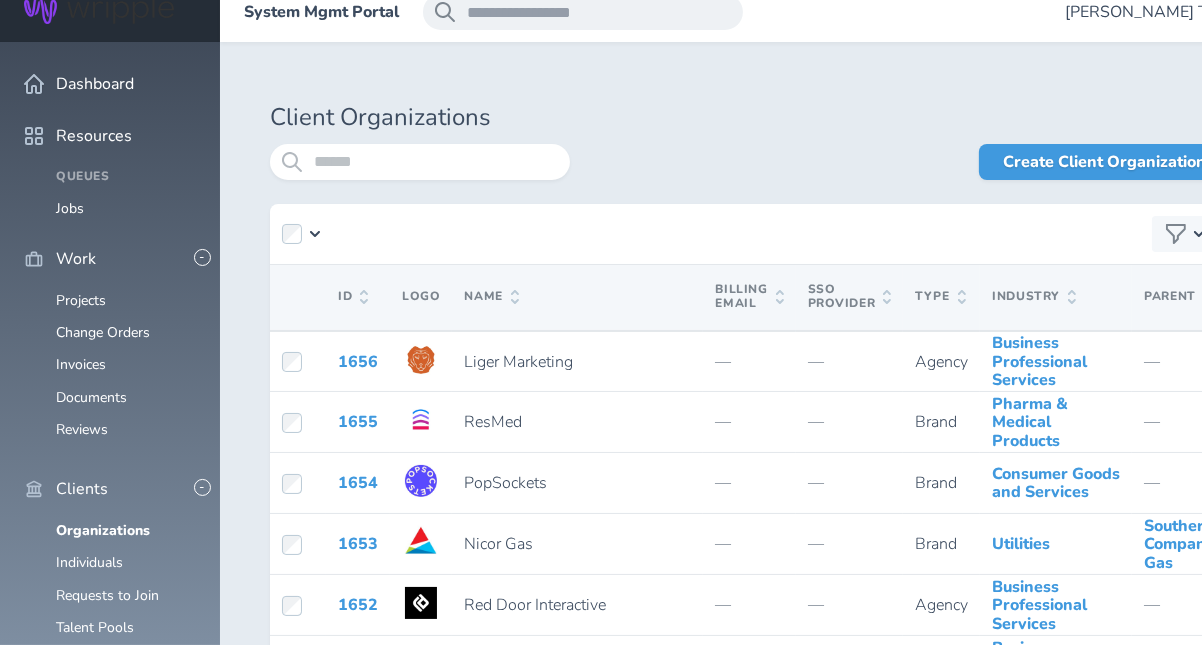 scroll, scrollTop: 0, scrollLeft: 0, axis: both 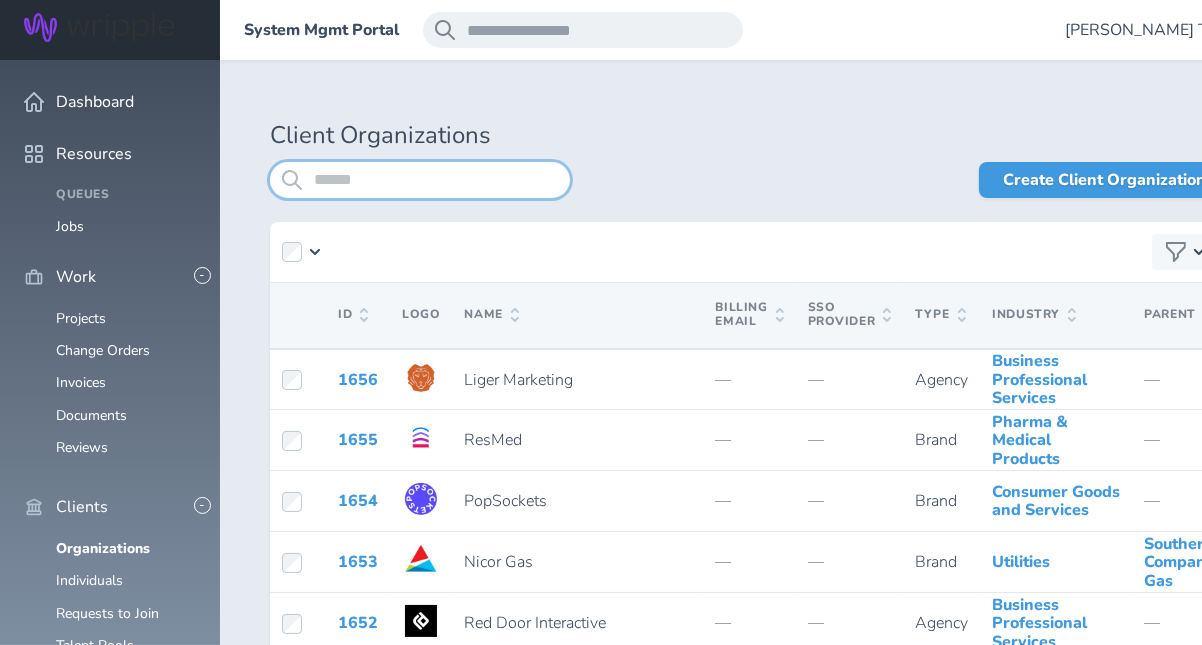 click at bounding box center [420, 180] 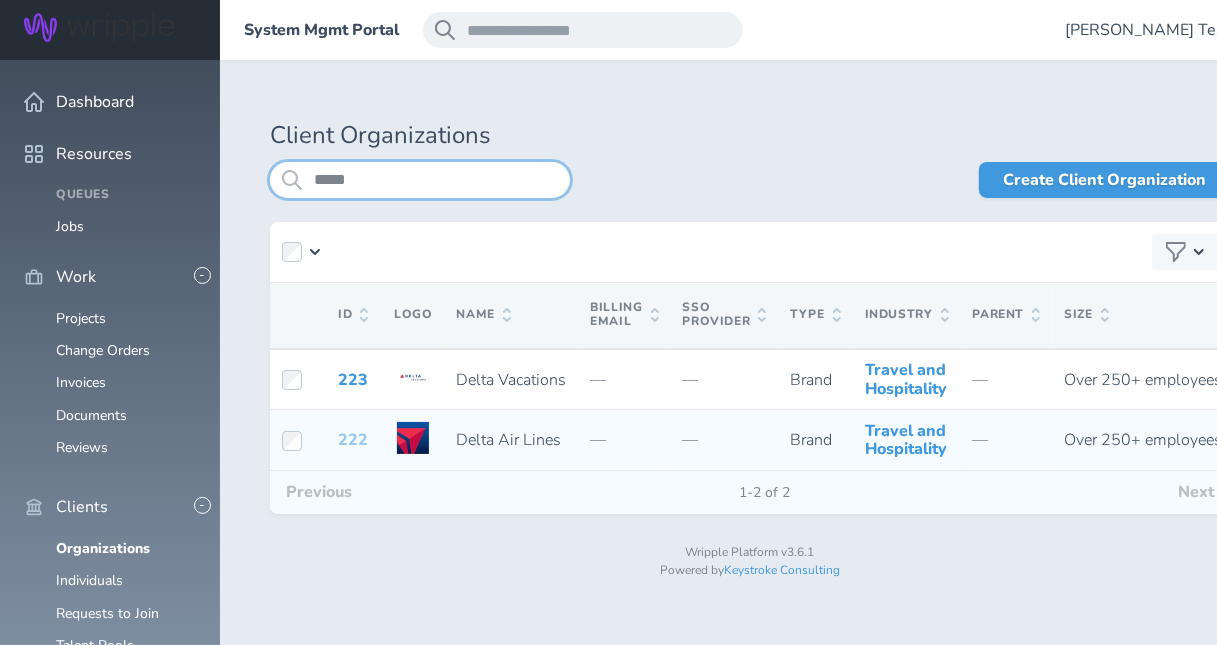 type on "*****" 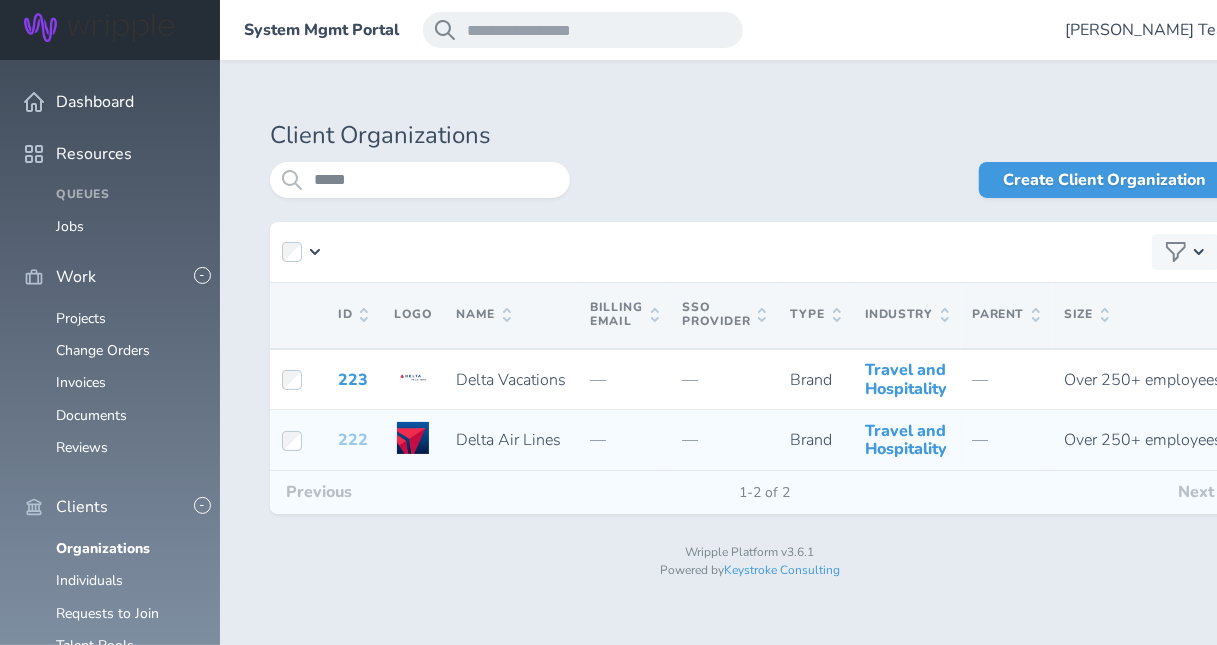 click on "222" at bounding box center (353, 440) 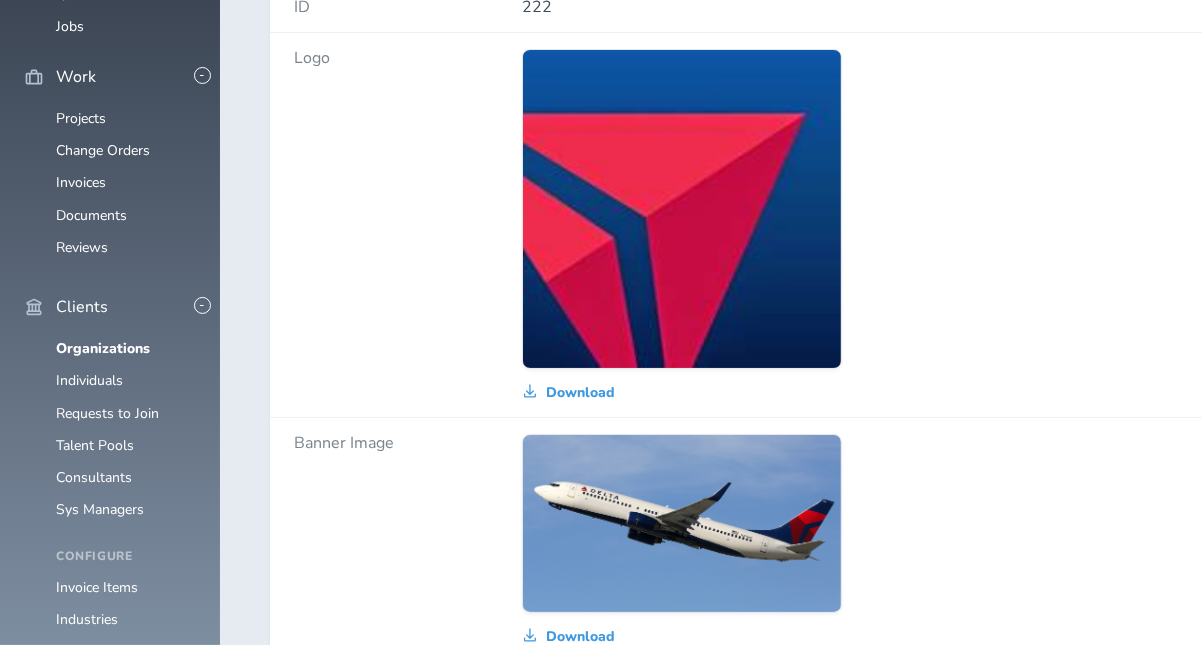 scroll, scrollTop: 0, scrollLeft: 0, axis: both 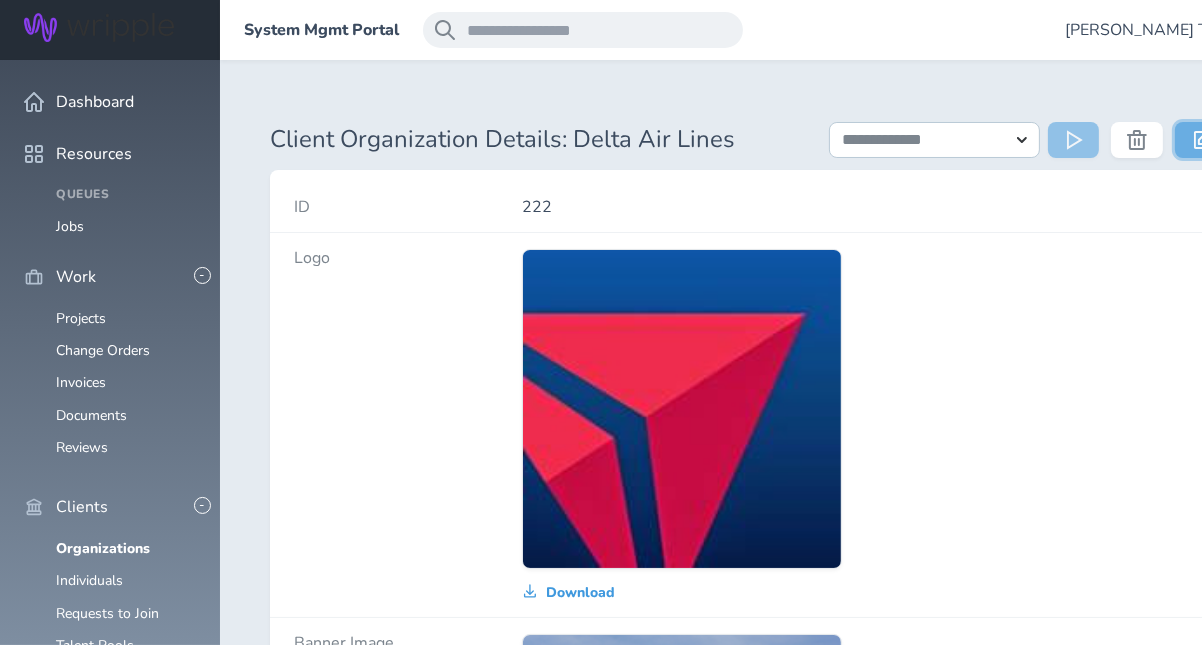 click 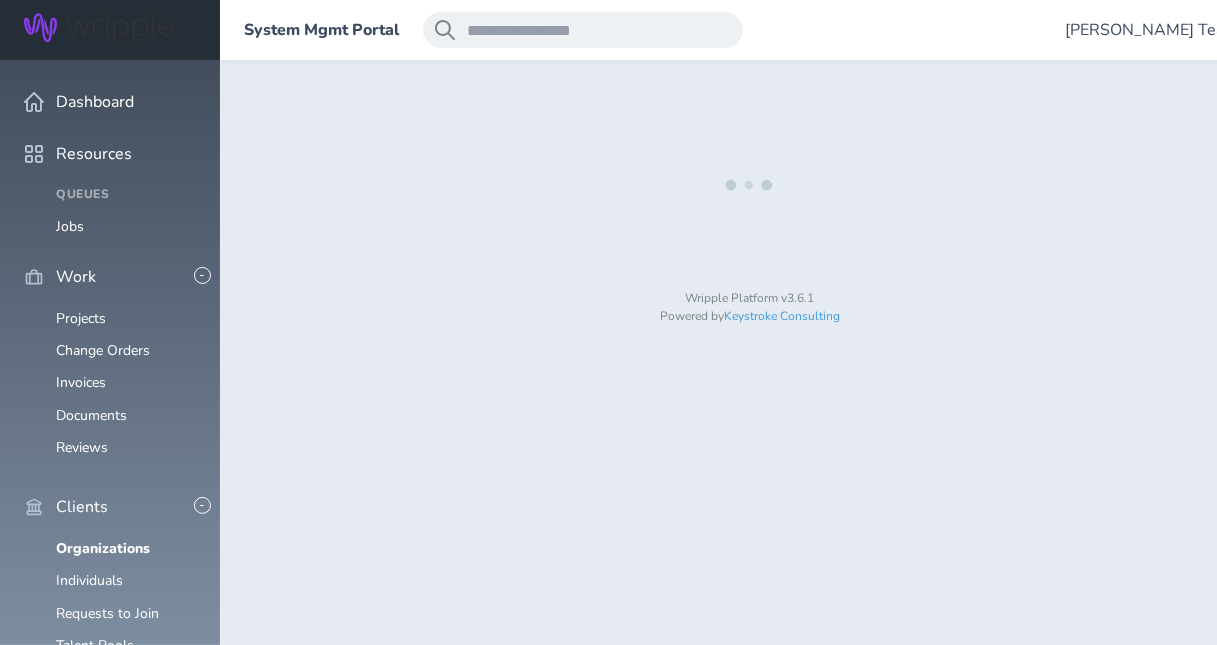 select on "**********" 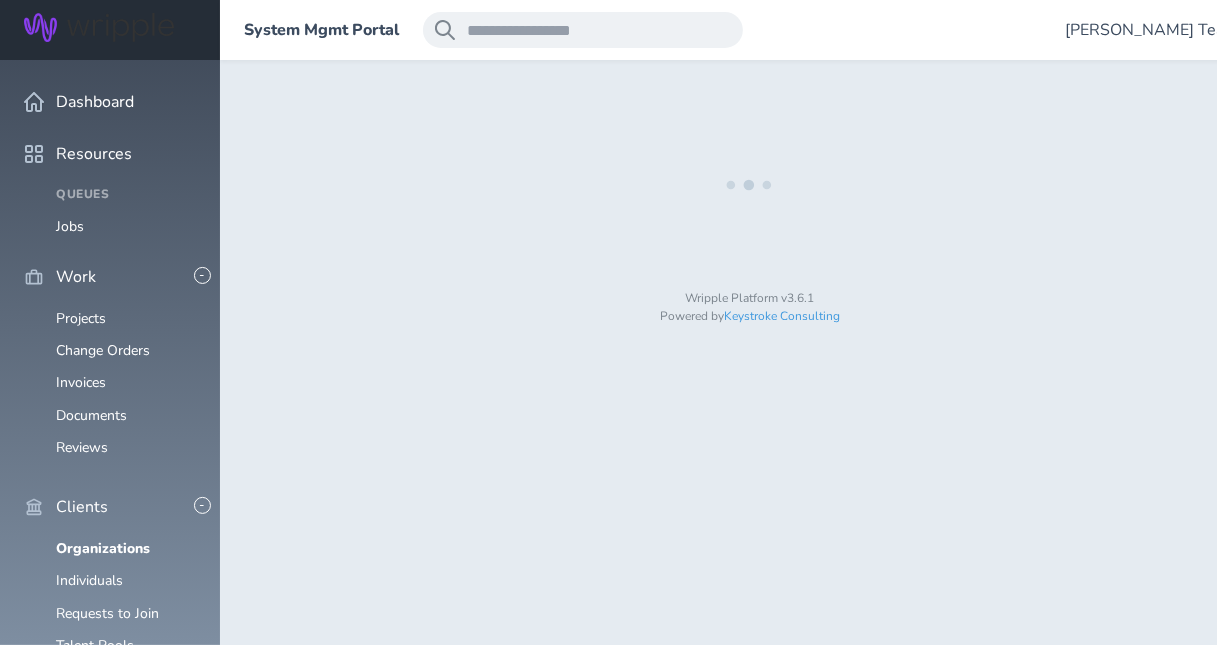 select on "*" 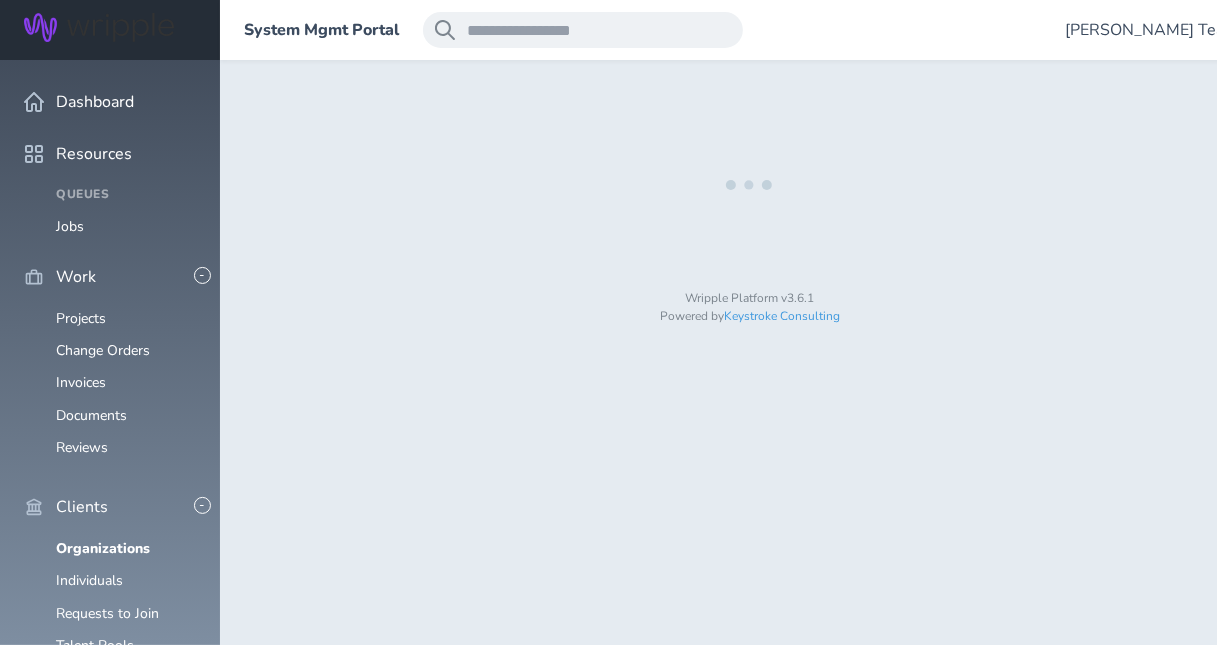 select on "*" 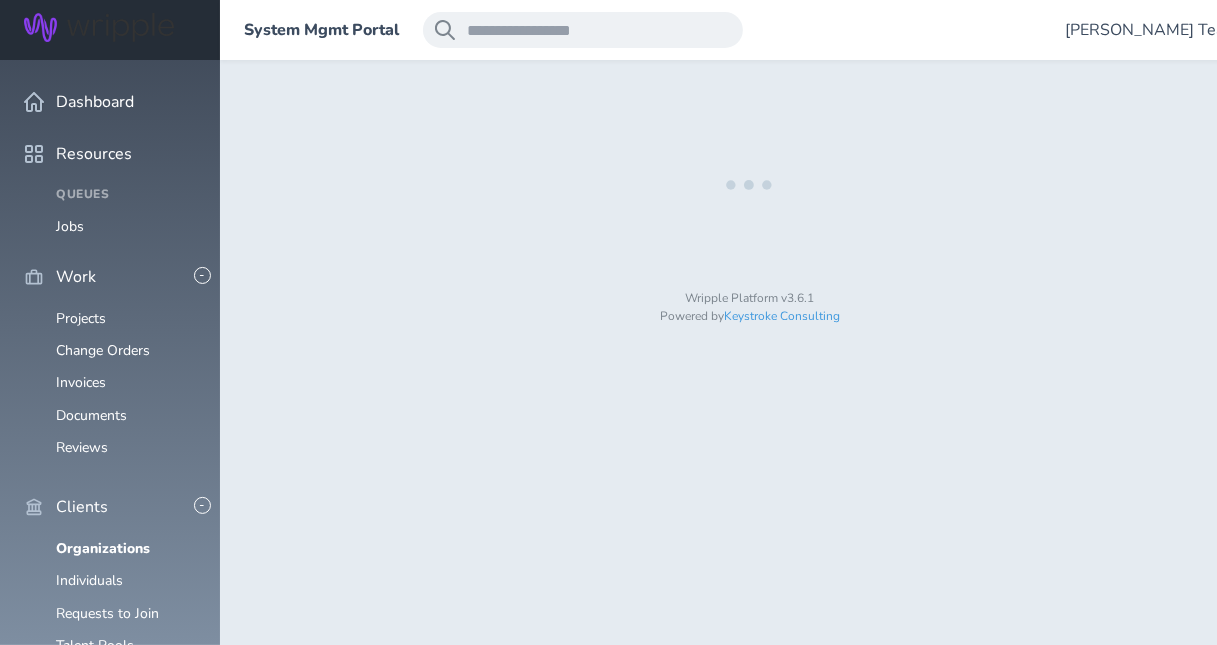 select on "*" 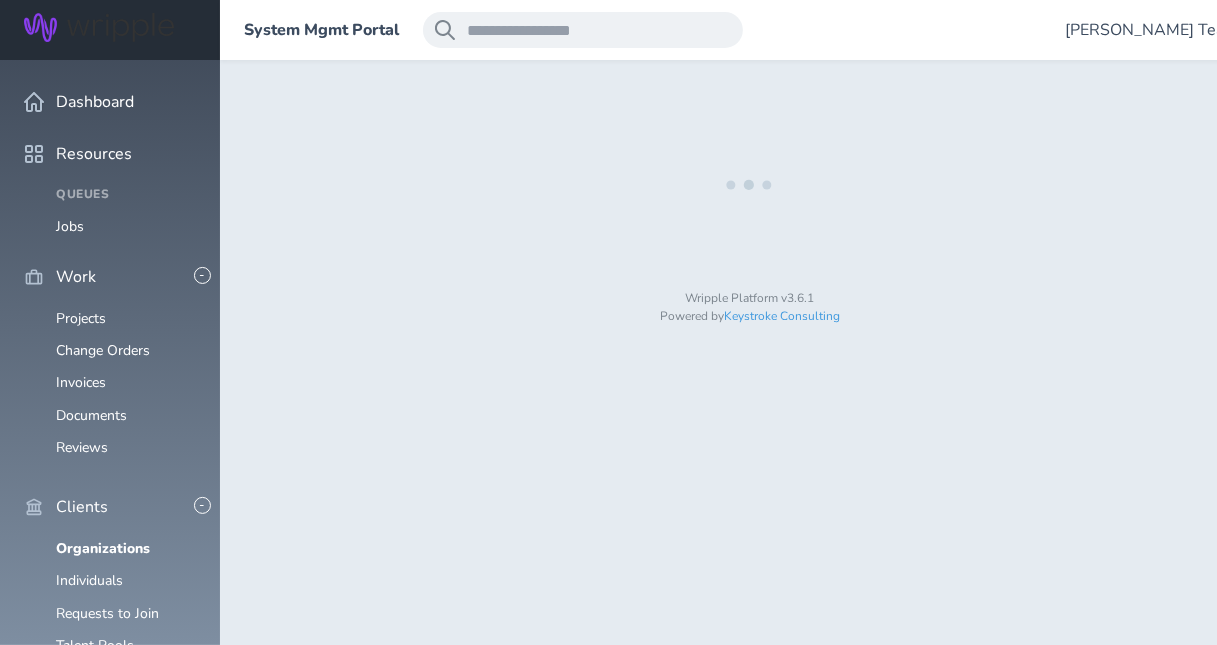 select on "*" 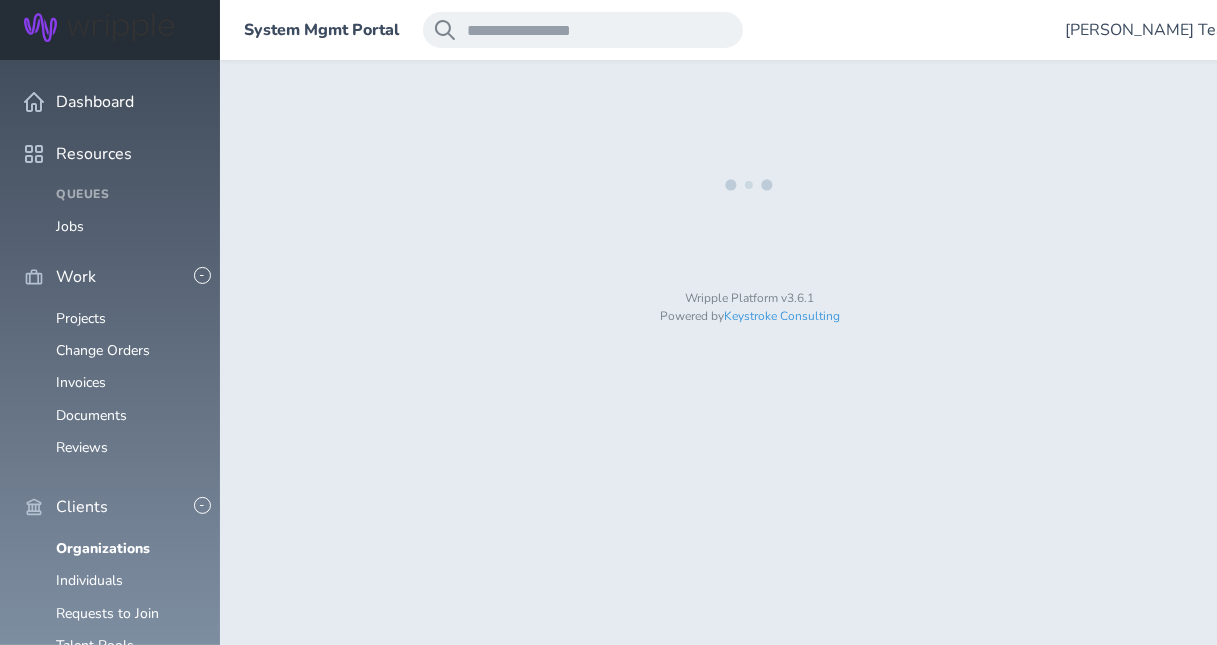 select on "**" 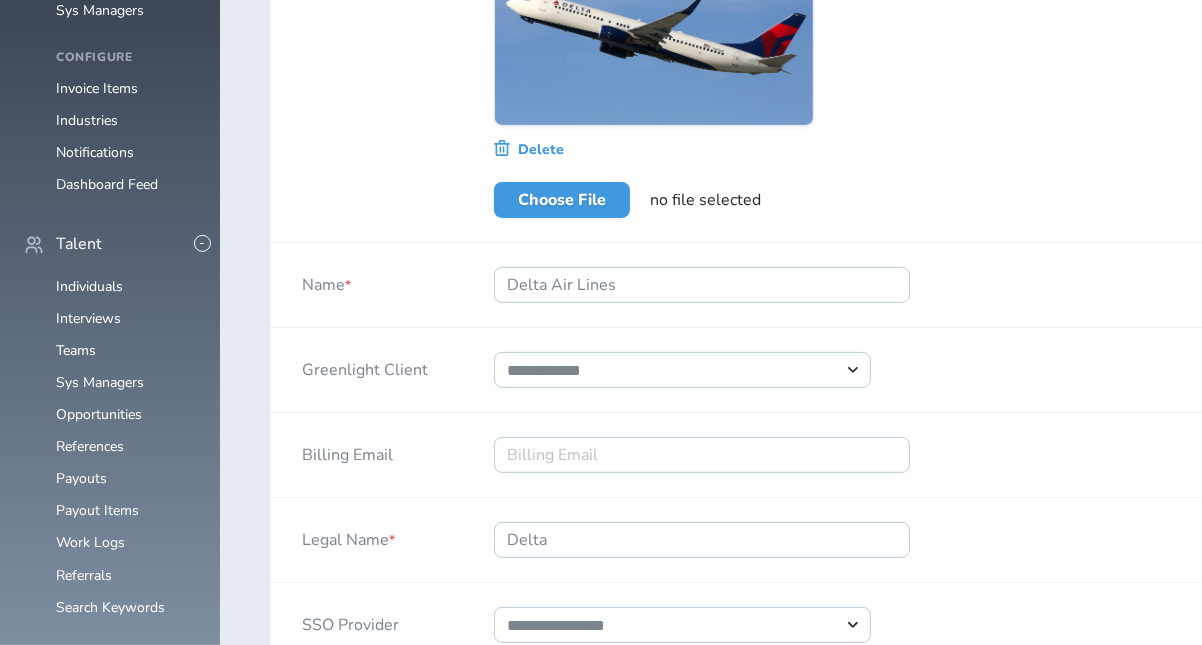 select on "*****" 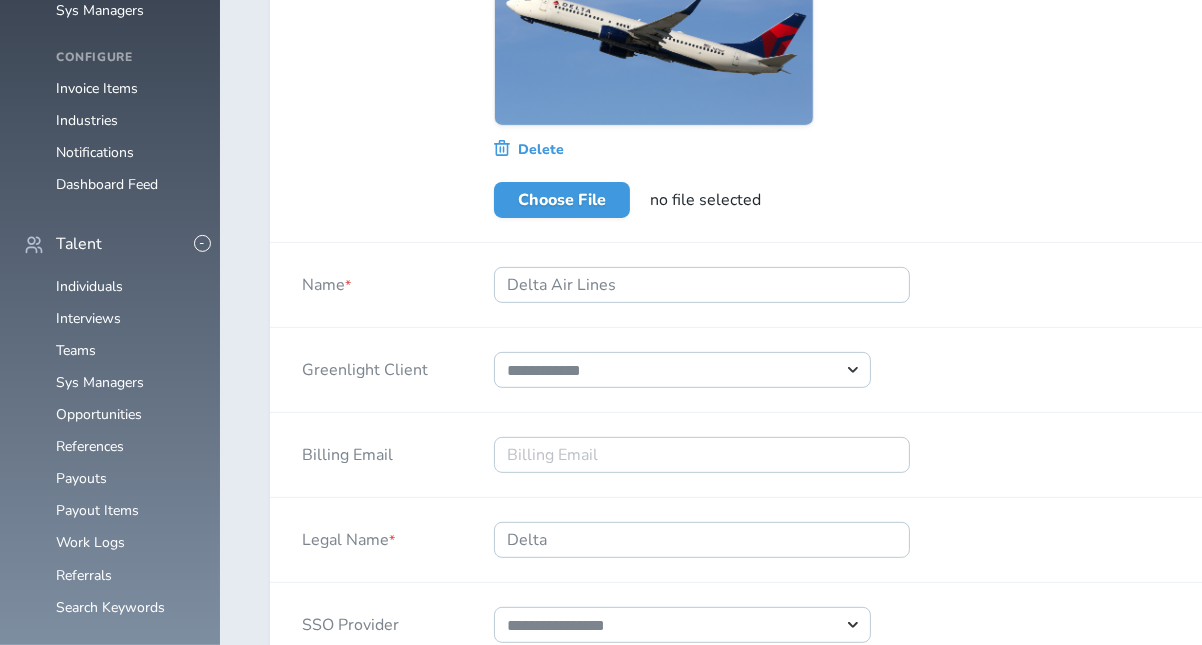 scroll, scrollTop: 1600, scrollLeft: 0, axis: vertical 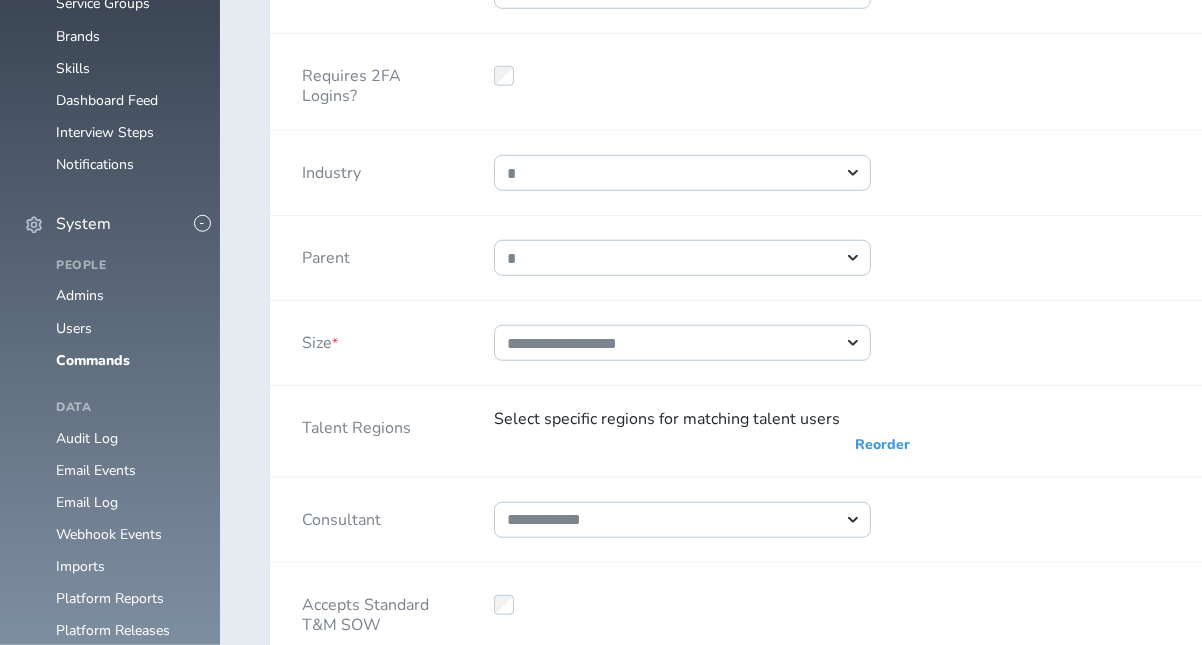 select on "**" 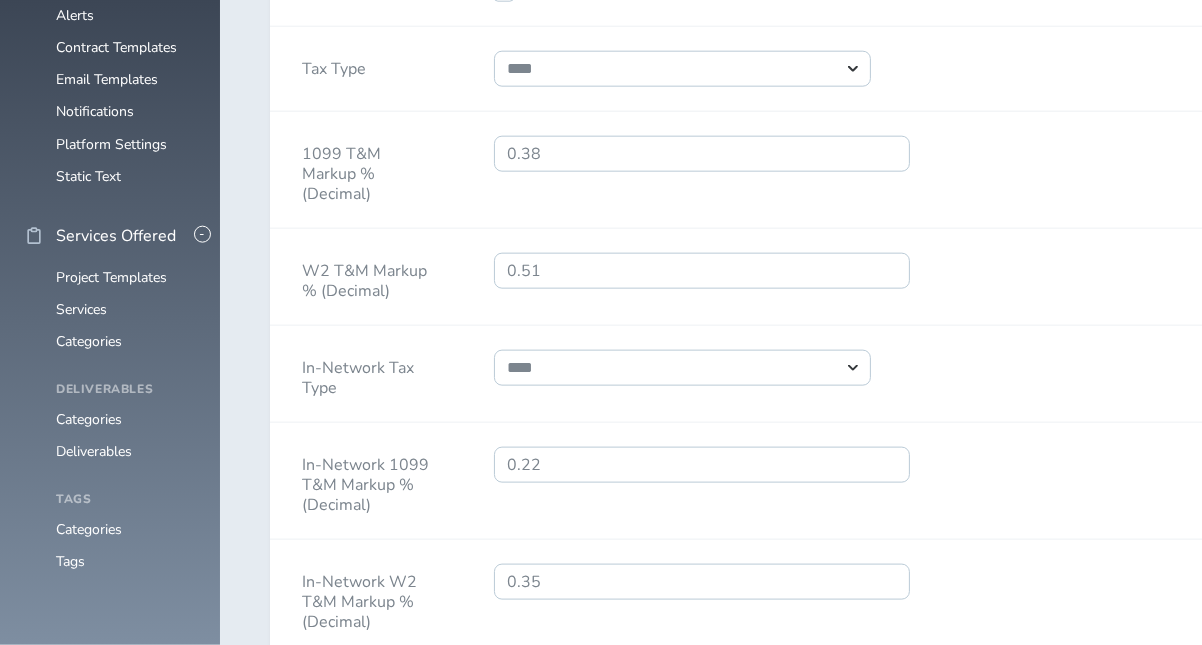scroll, scrollTop: 2167, scrollLeft: 0, axis: vertical 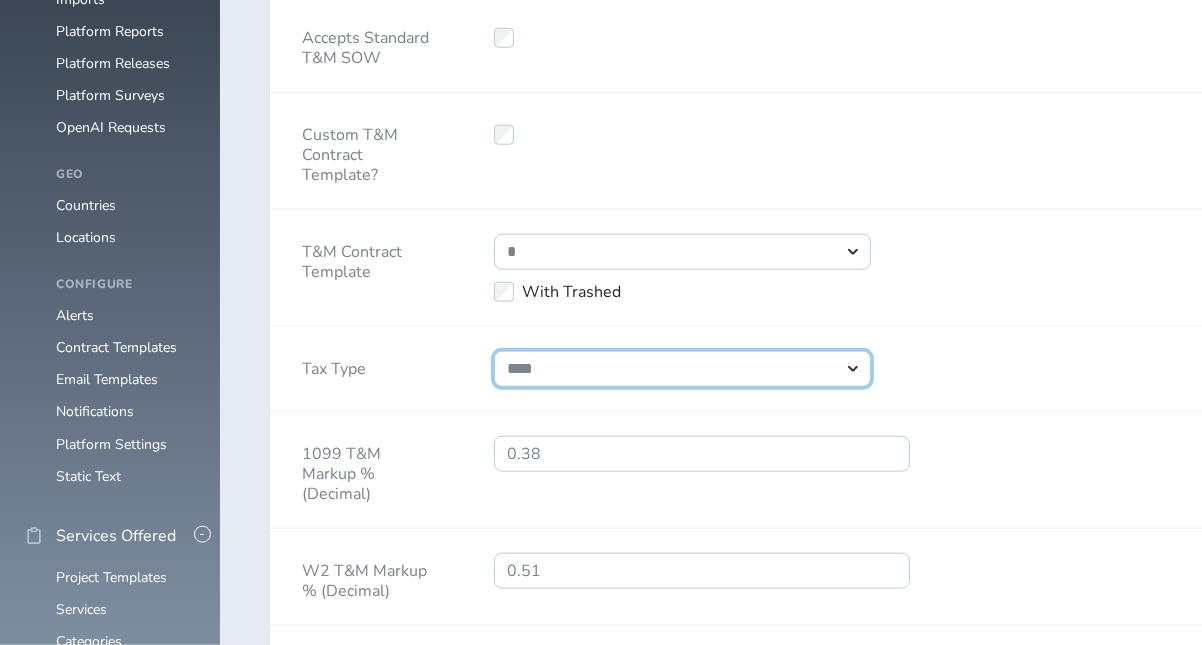 click on "**********" at bounding box center (682, 369) 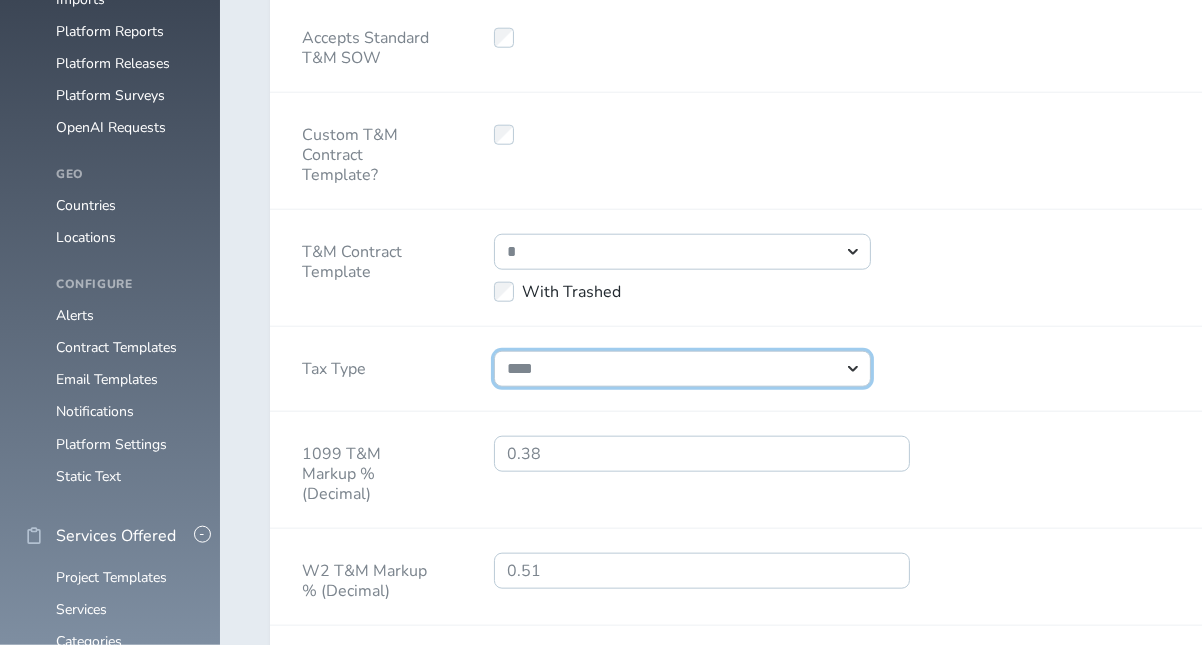 select on "*" 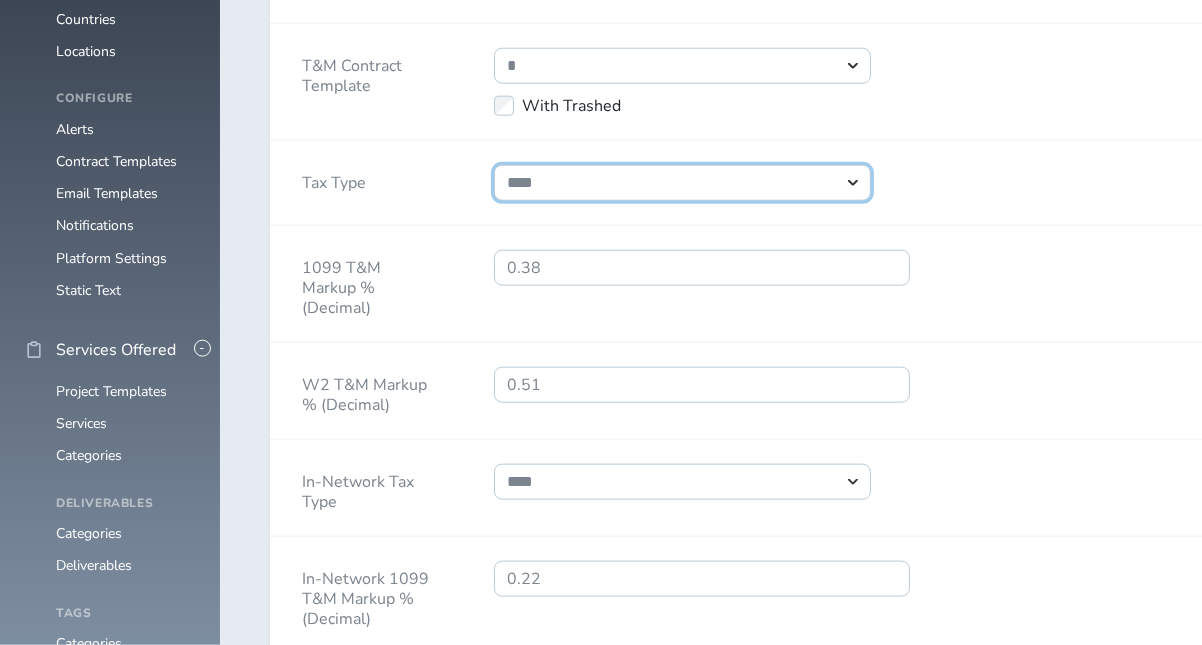 scroll, scrollTop: 2367, scrollLeft: 0, axis: vertical 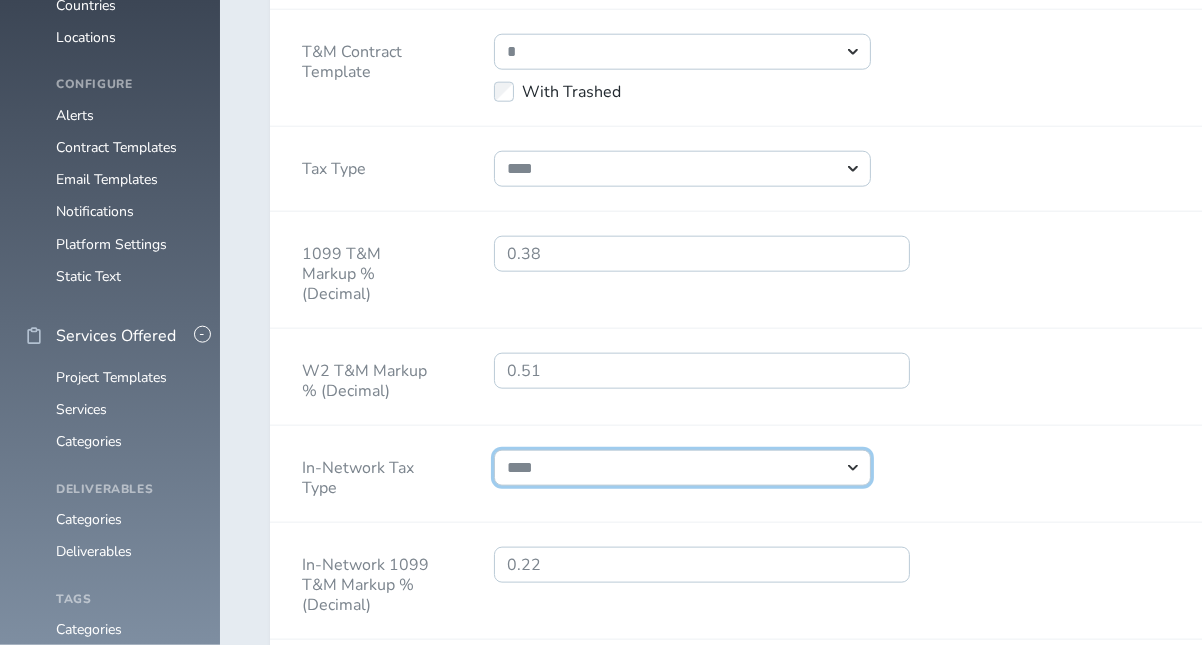 click on "**********" at bounding box center (682, 468) 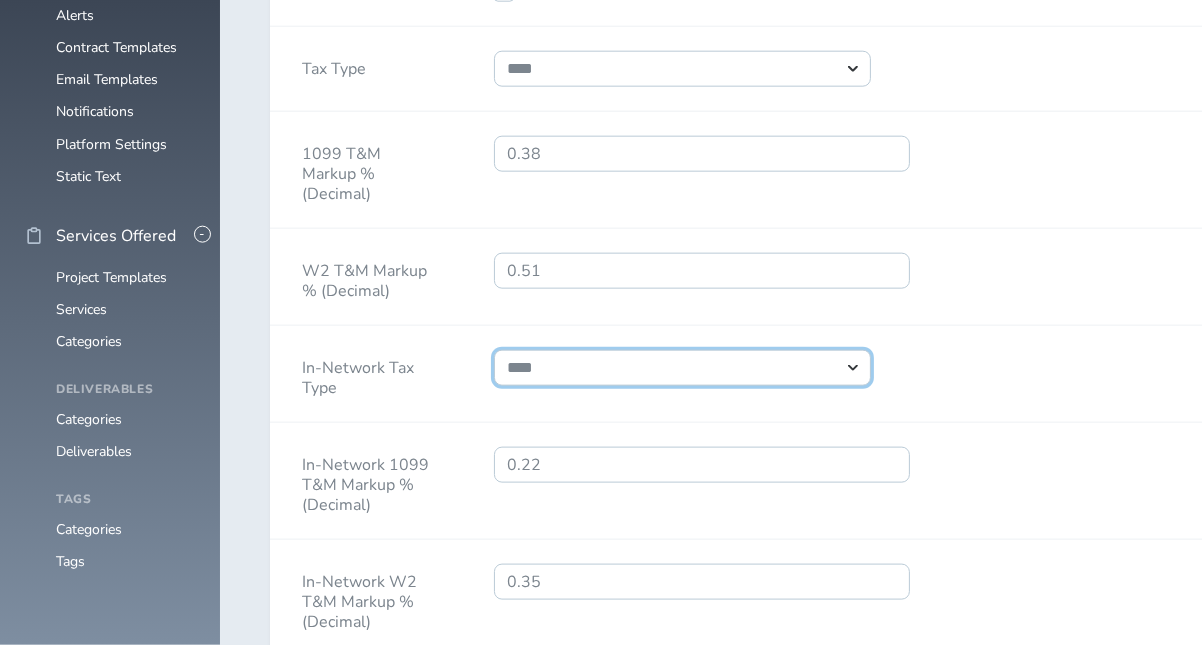 scroll, scrollTop: 2267, scrollLeft: 0, axis: vertical 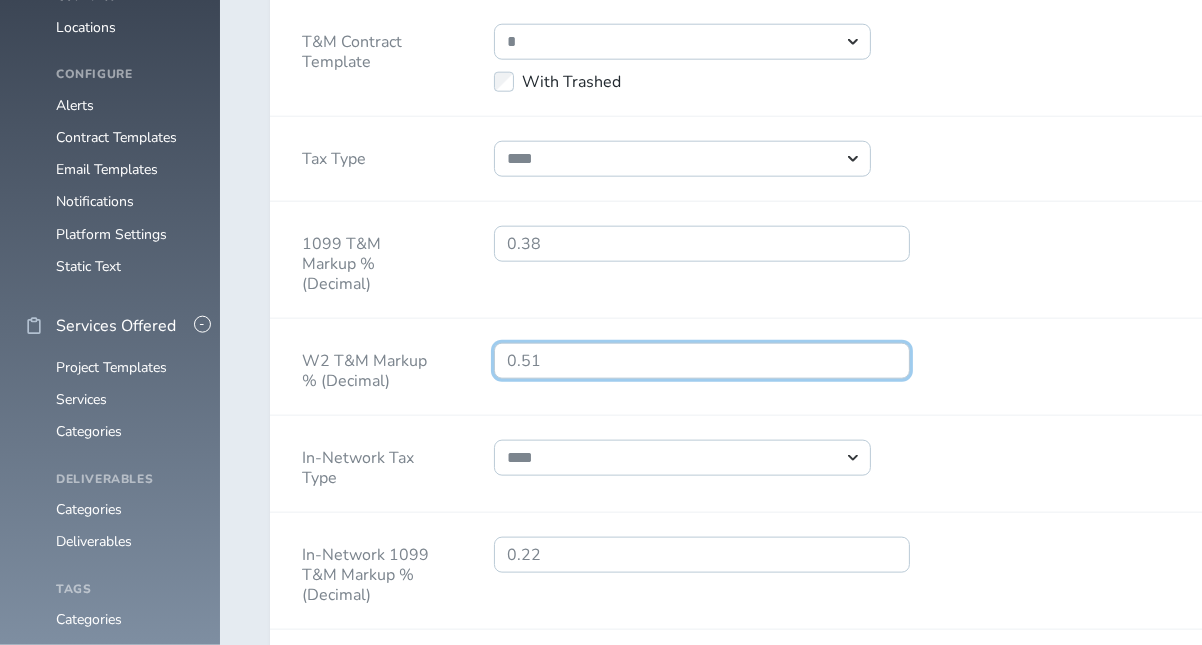 drag, startPoint x: 506, startPoint y: 406, endPoint x: 525, endPoint y: 404, distance: 19.104973 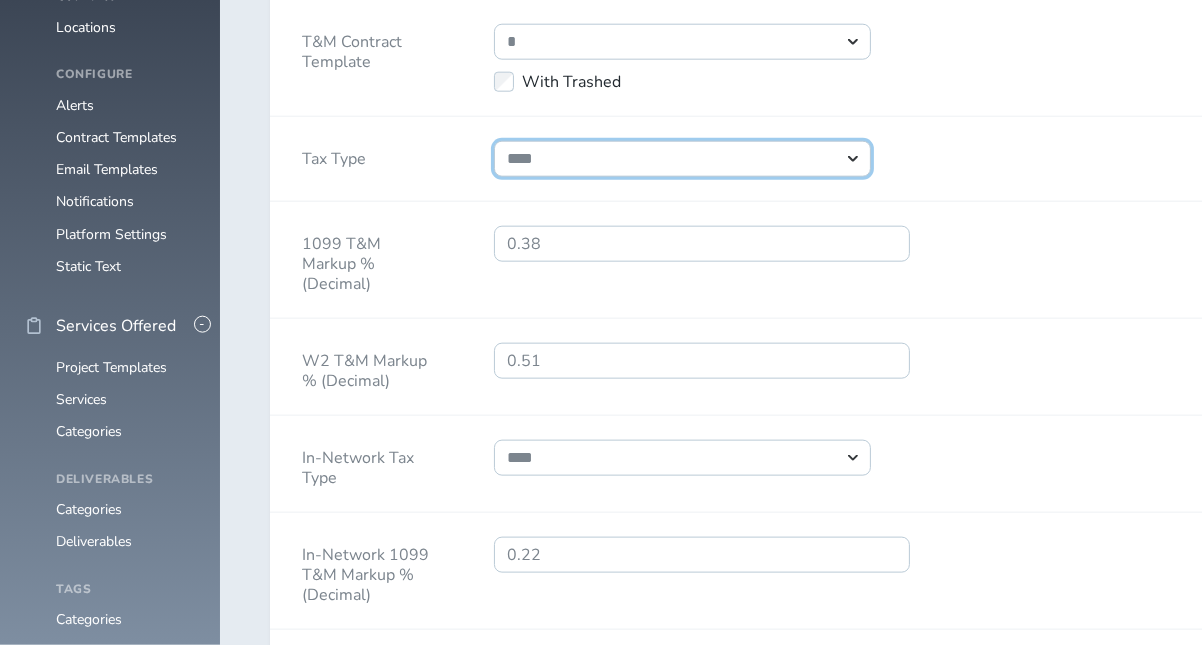 click on "**********" at bounding box center (682, 159) 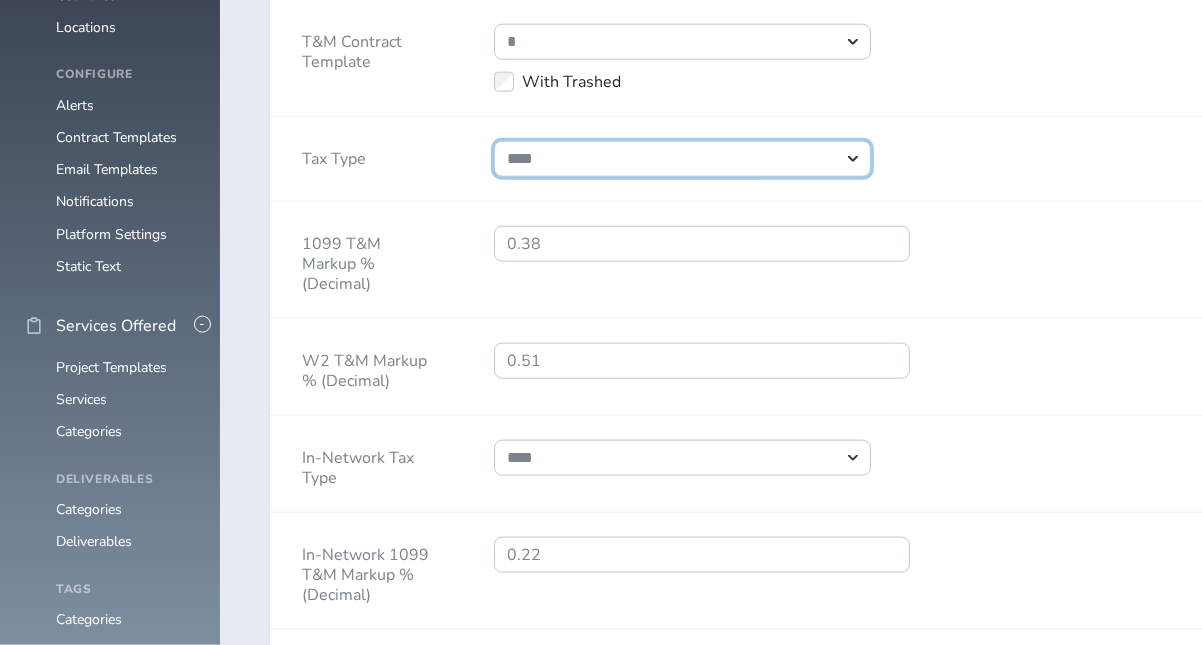 click on "**********" at bounding box center (682, 159) 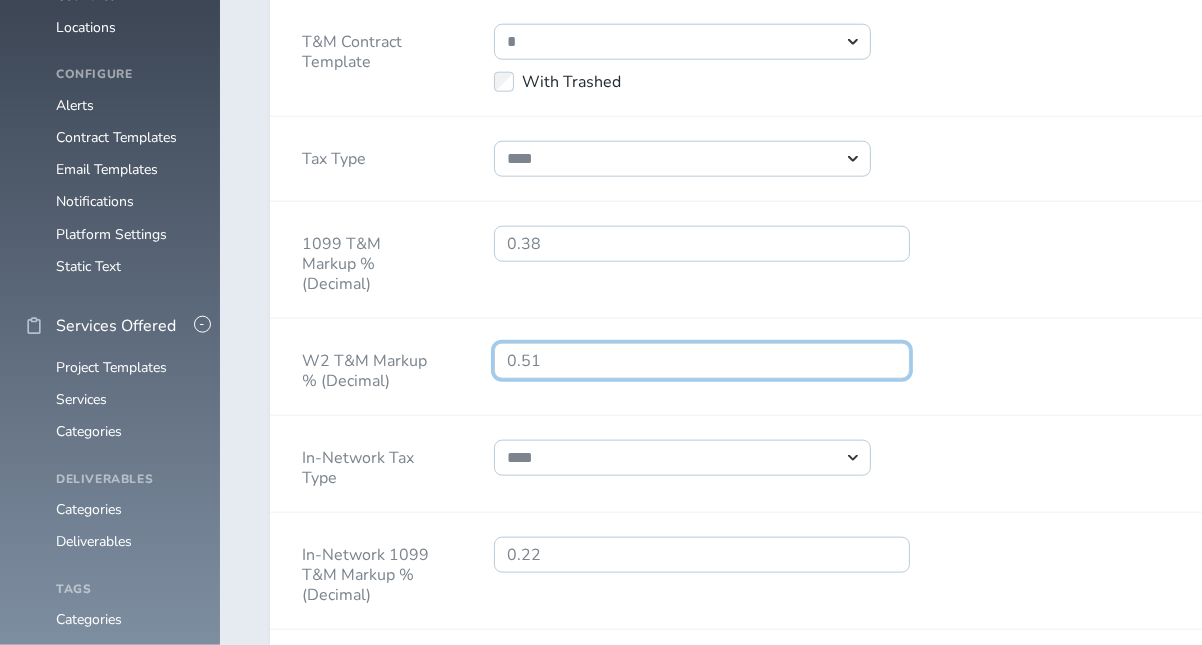 click on "0.51" at bounding box center (702, 361) 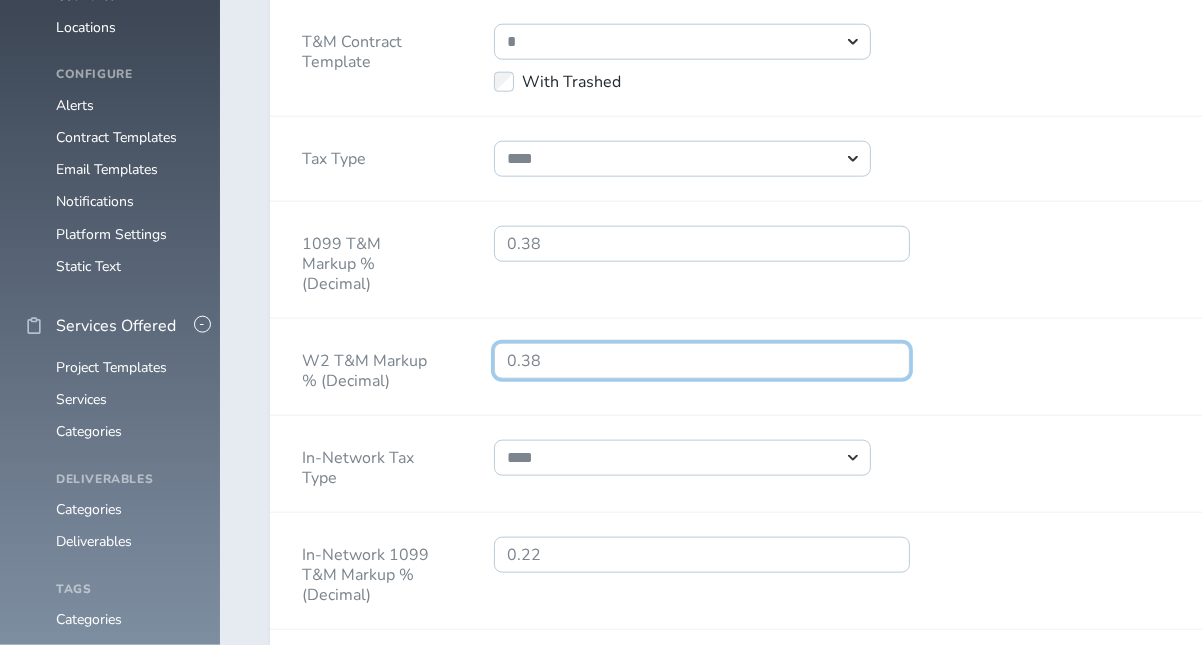 type on "0.38" 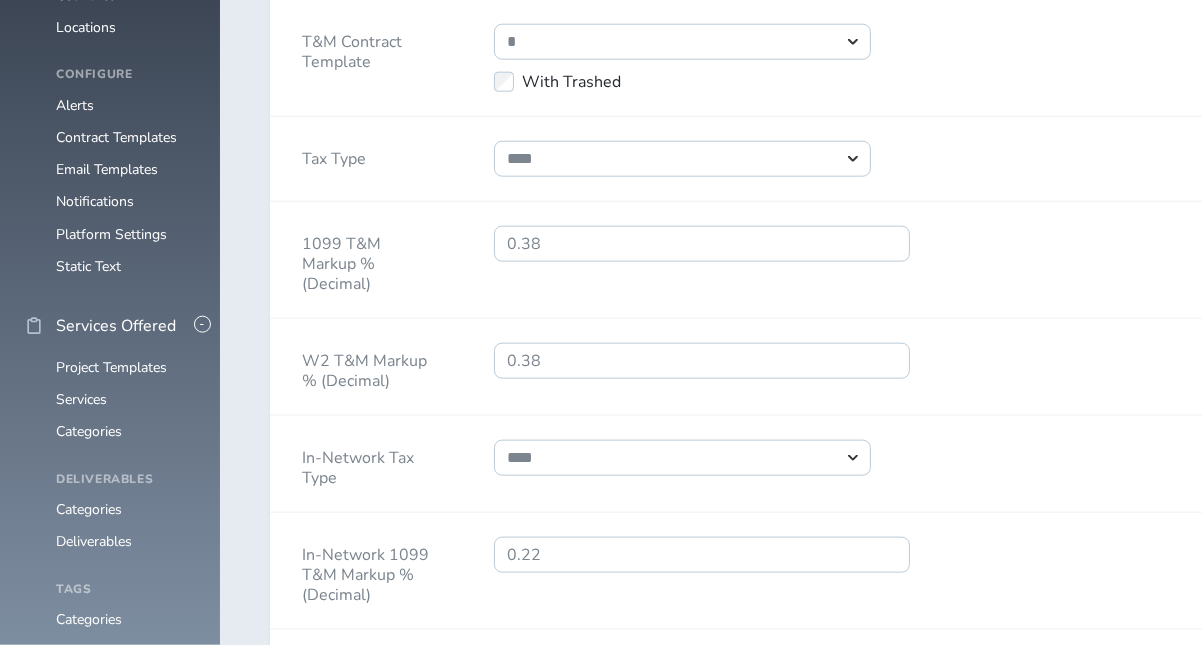 click on "0.38" at bounding box center (702, 260) 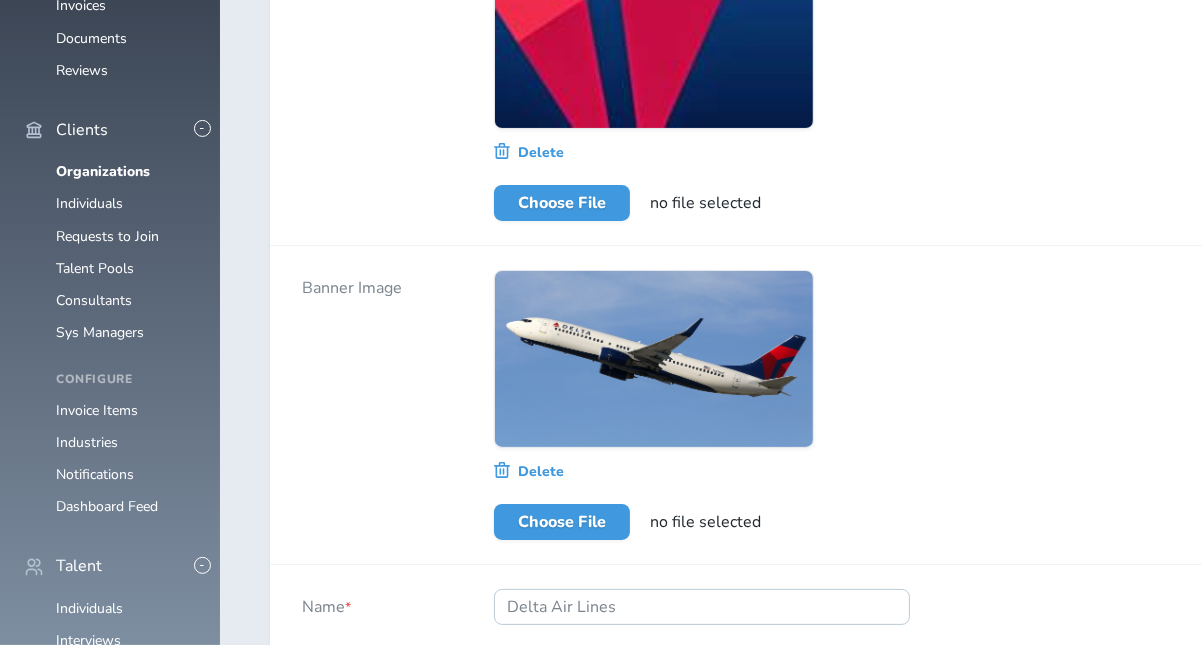 scroll, scrollTop: 78, scrollLeft: 0, axis: vertical 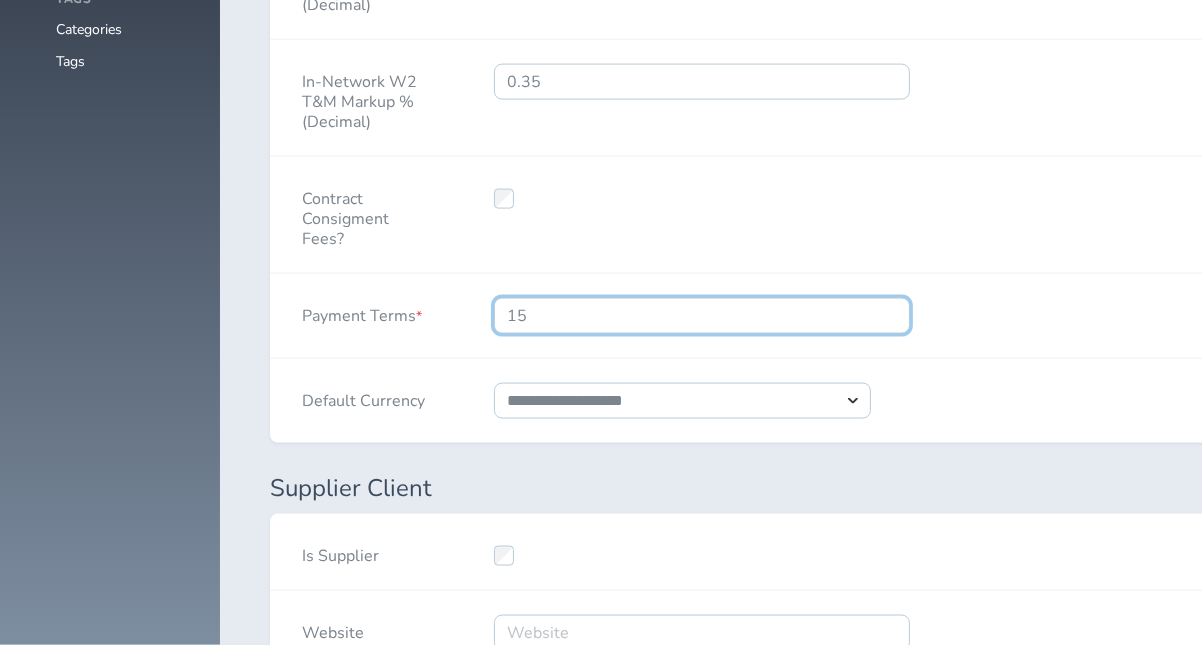 click on "15" at bounding box center (702, 316) 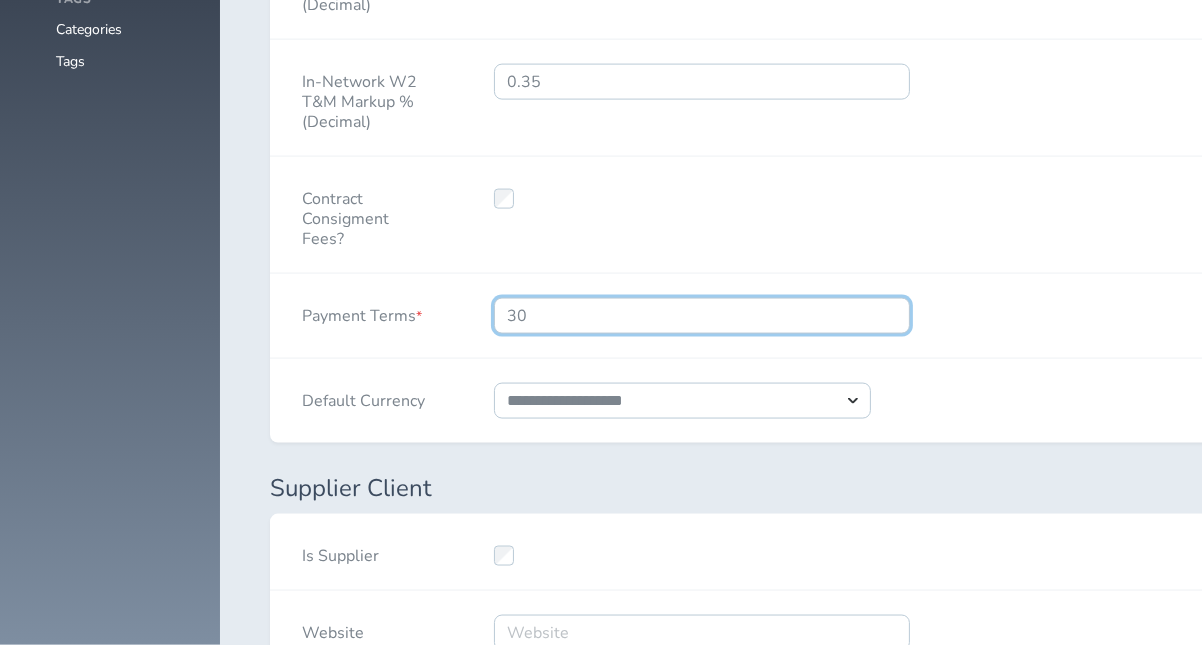 type on "30" 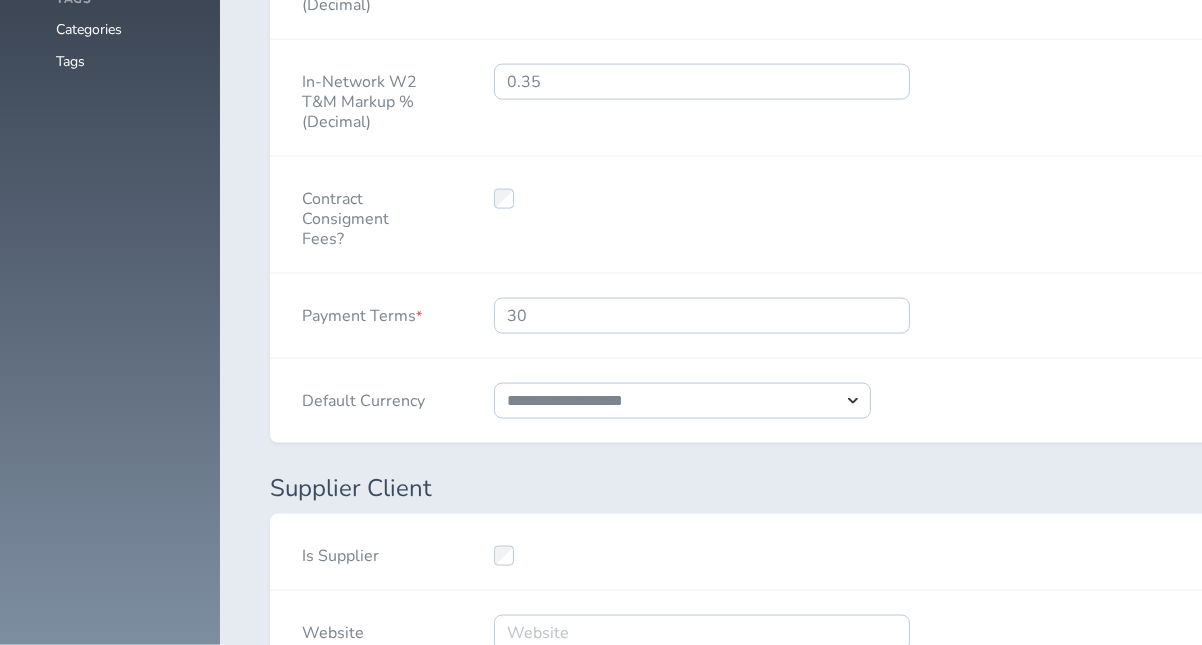 click at bounding box center (702, 215) 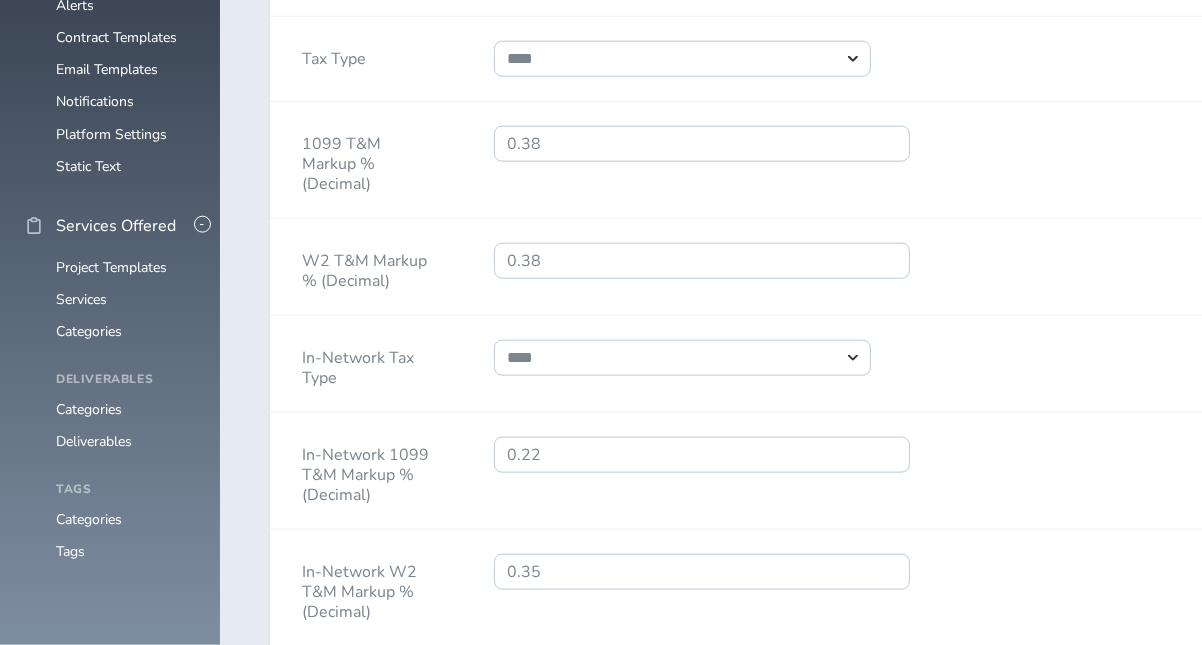 scroll, scrollTop: 2467, scrollLeft: 0, axis: vertical 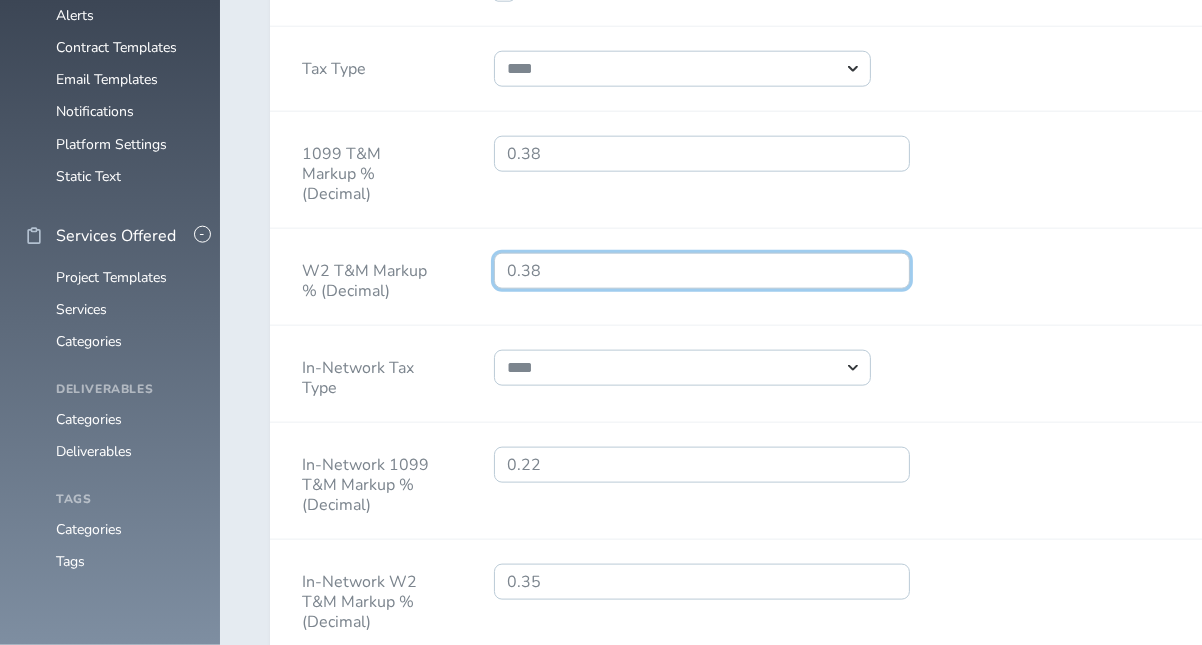drag, startPoint x: 505, startPoint y: 313, endPoint x: 538, endPoint y: 313, distance: 33 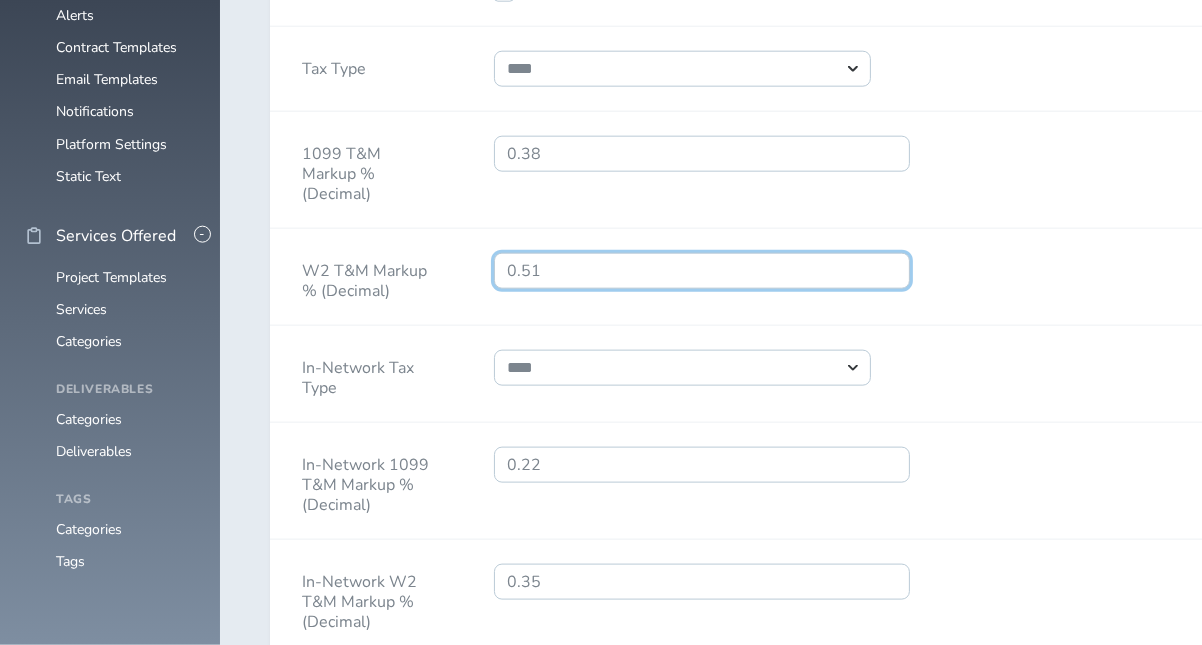 type on "0.51" 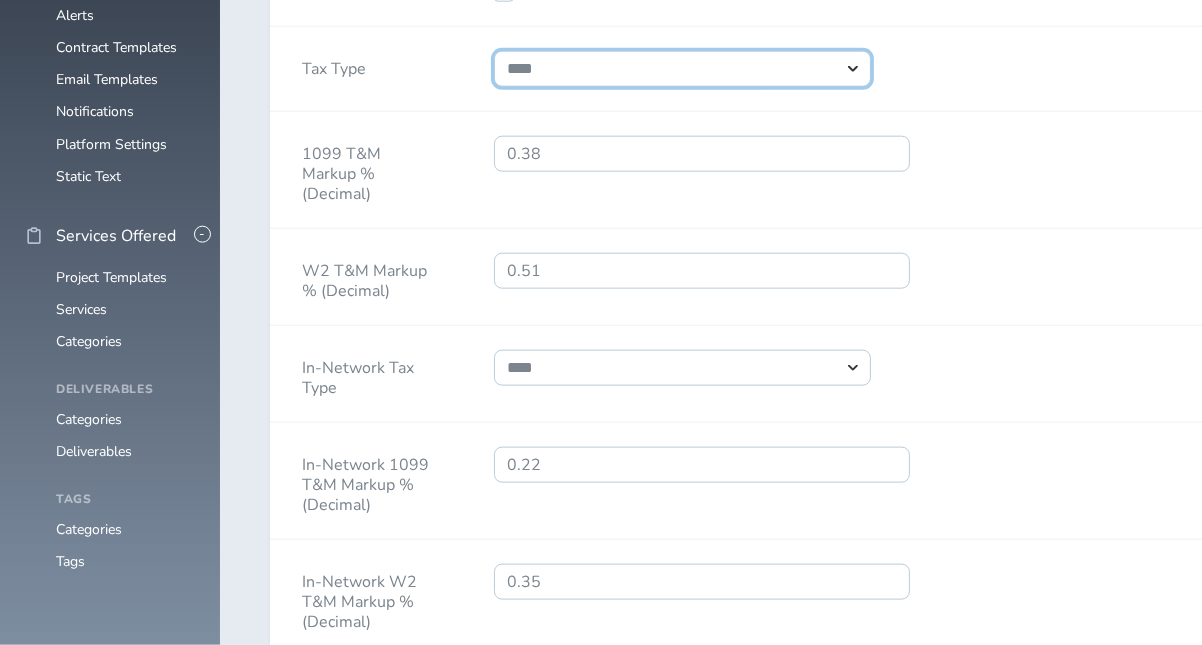 click on "**********" at bounding box center (682, 69) 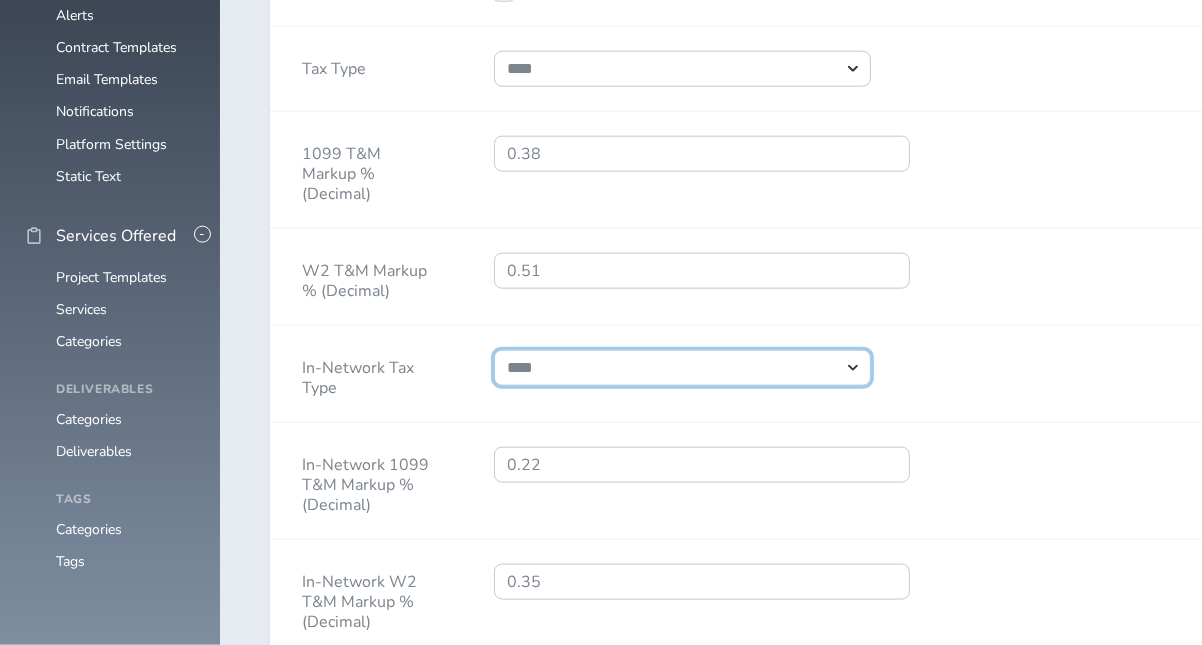 click on "**********" at bounding box center (682, 368) 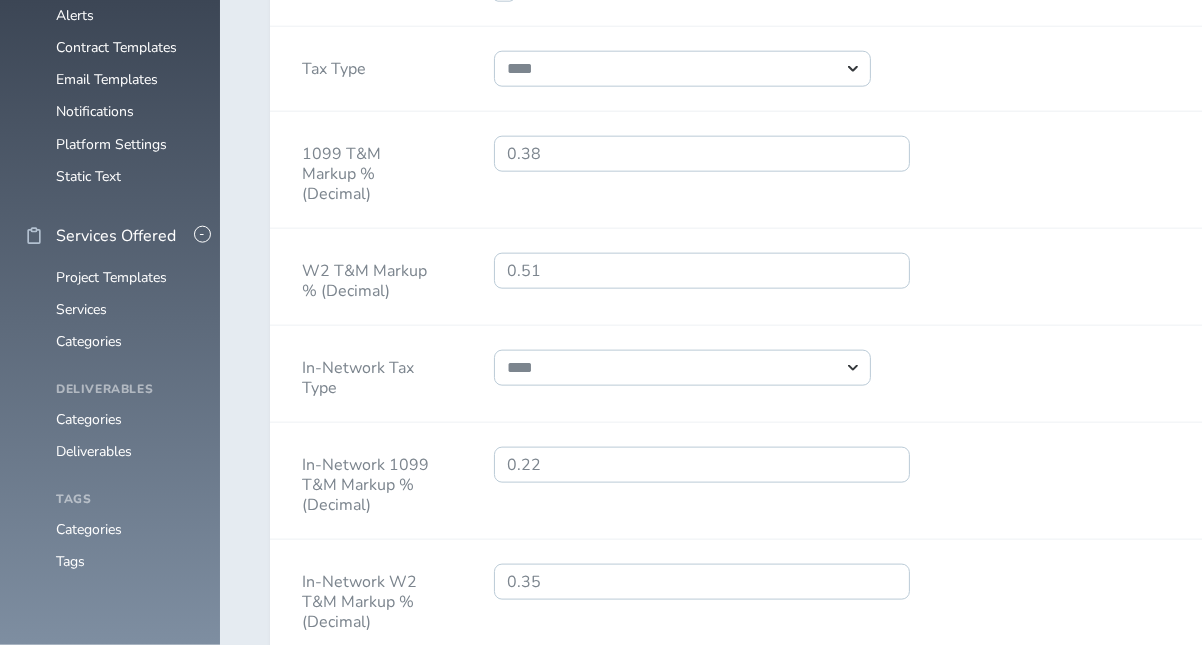 click on "1099 T&M Markup % (Decimal)    0.38" at bounding box center (750, 170) 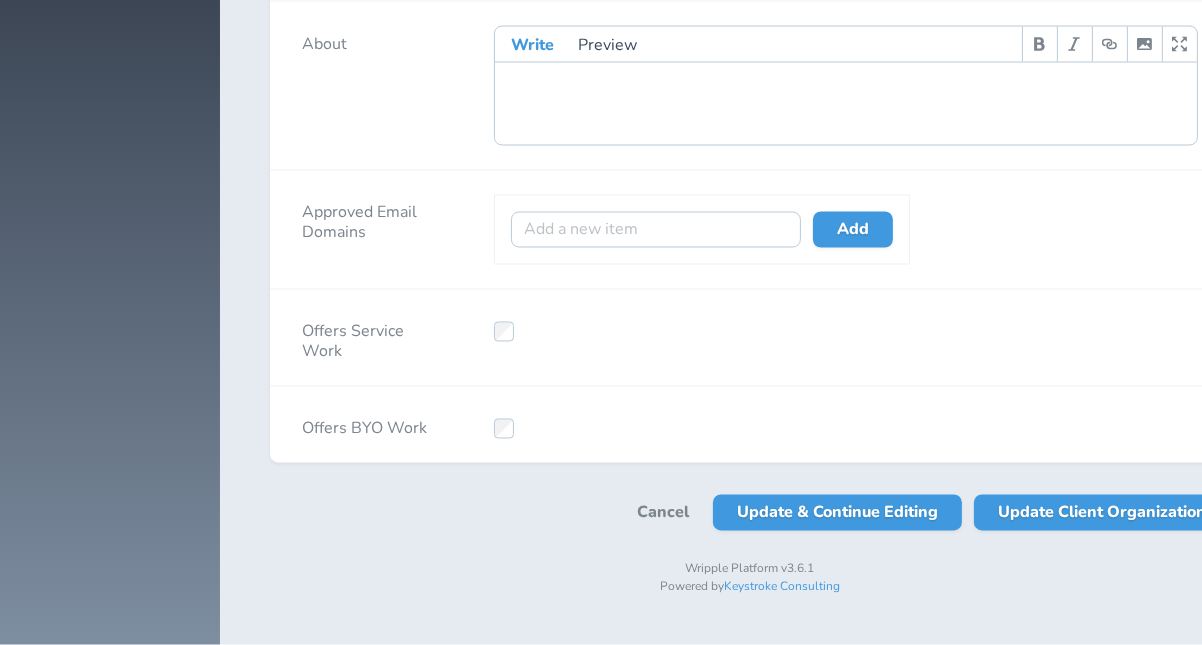 scroll, scrollTop: 3767, scrollLeft: 0, axis: vertical 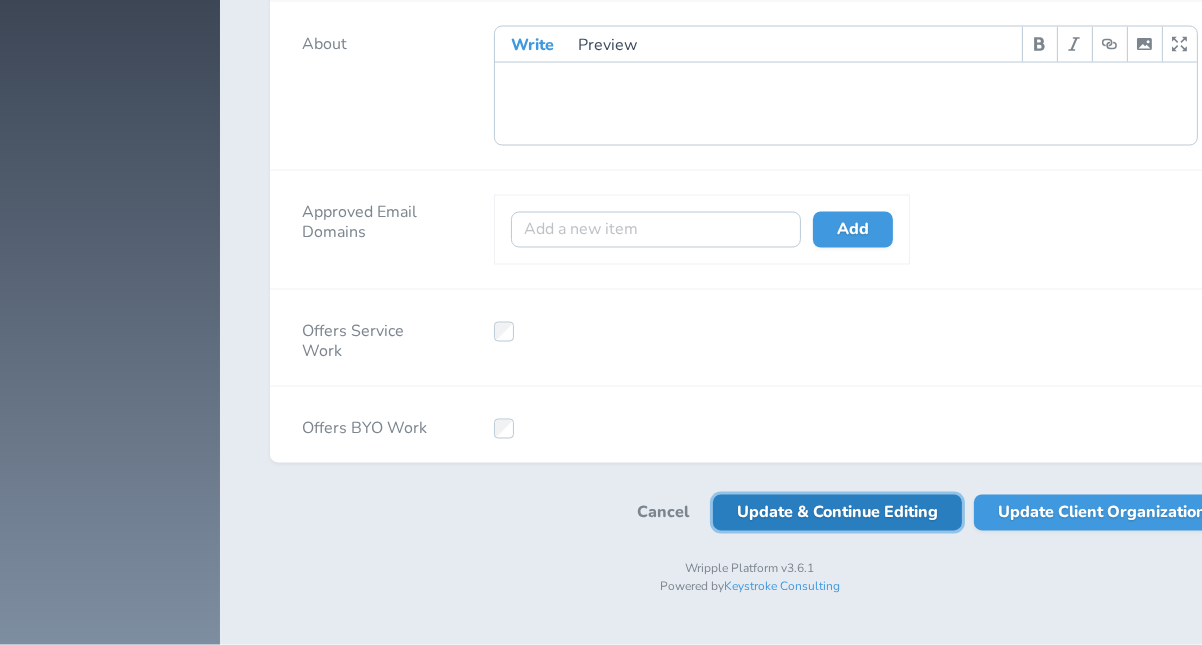 click on "Update & Continue Editing" at bounding box center [837, 513] 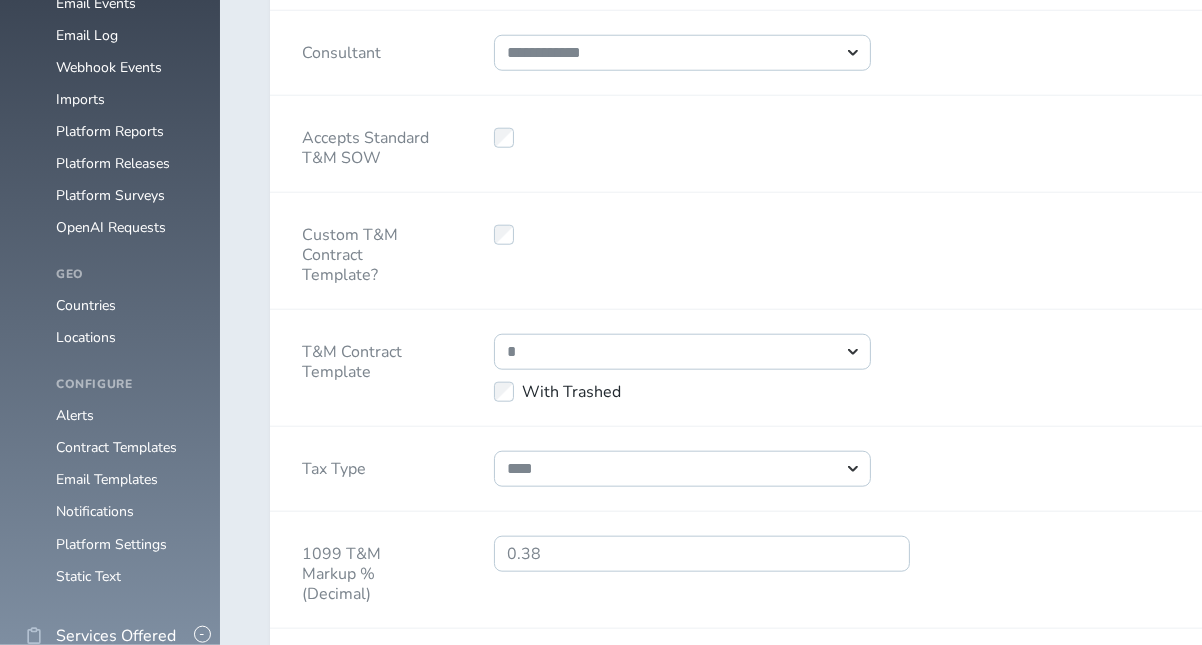 scroll, scrollTop: 1467, scrollLeft: 0, axis: vertical 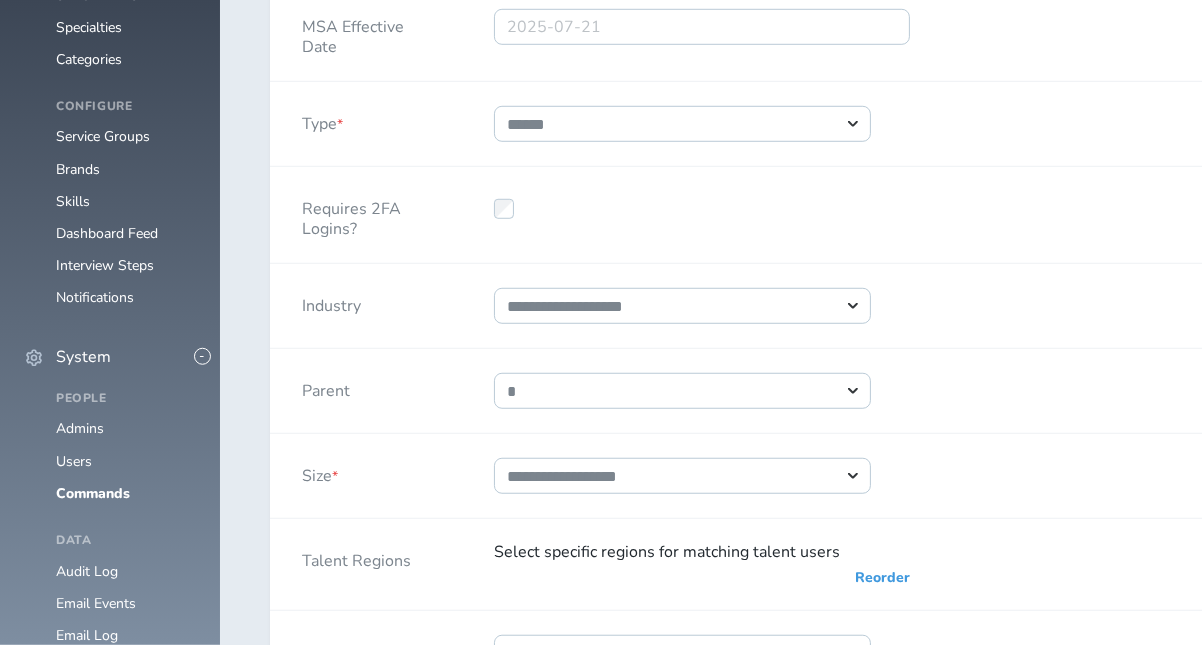 click on "Projects" at bounding box center [81, -1149] 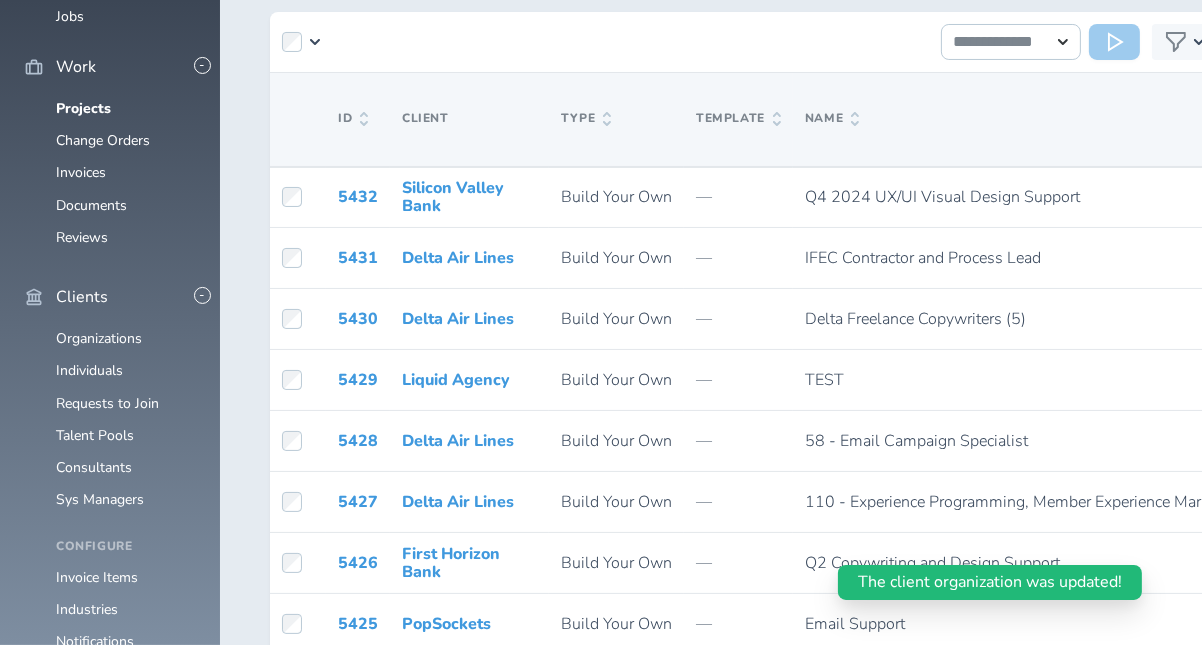 scroll, scrollTop: 299, scrollLeft: 0, axis: vertical 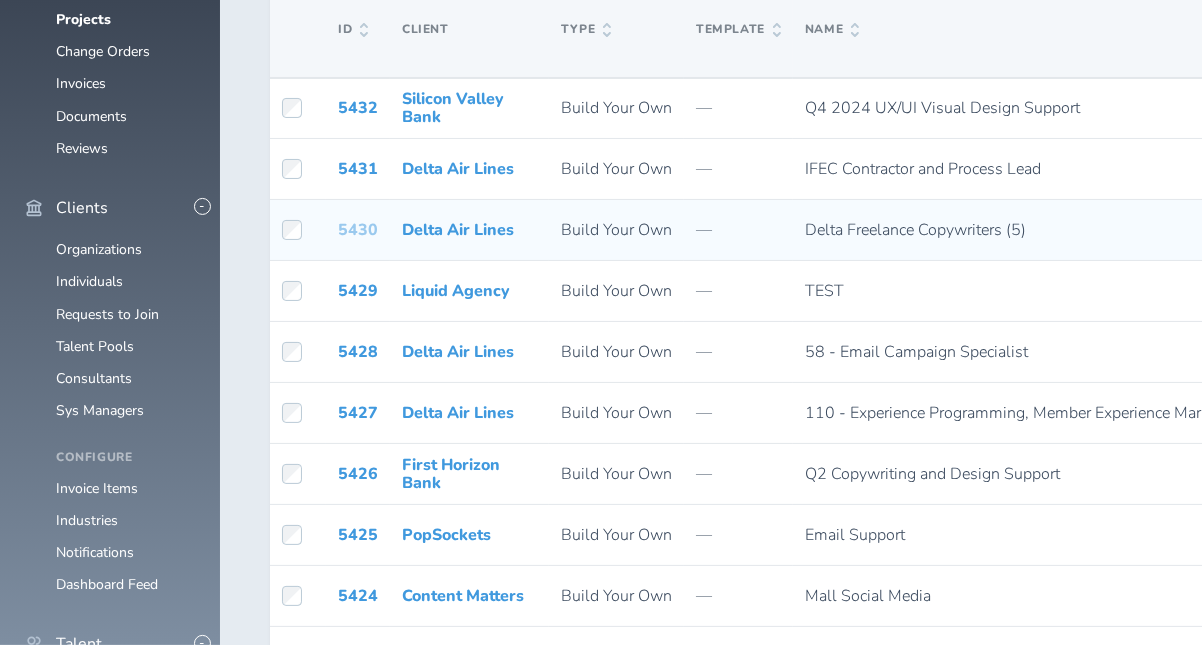 click on "5430" at bounding box center (358, 230) 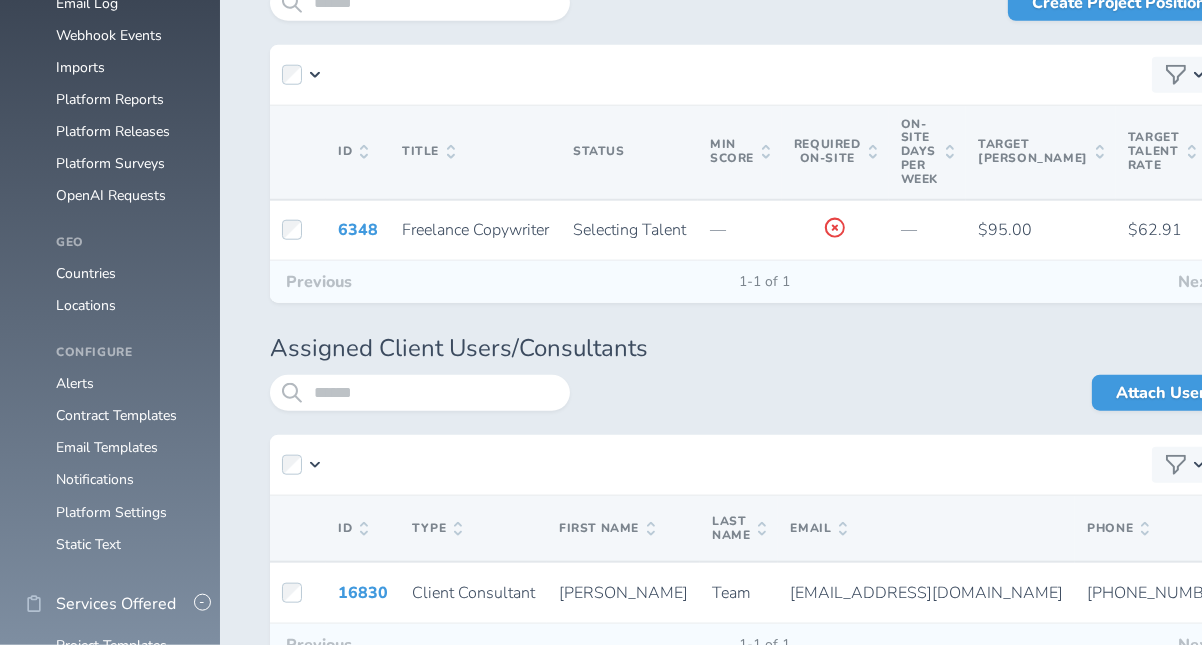 scroll, scrollTop: 2400, scrollLeft: 0, axis: vertical 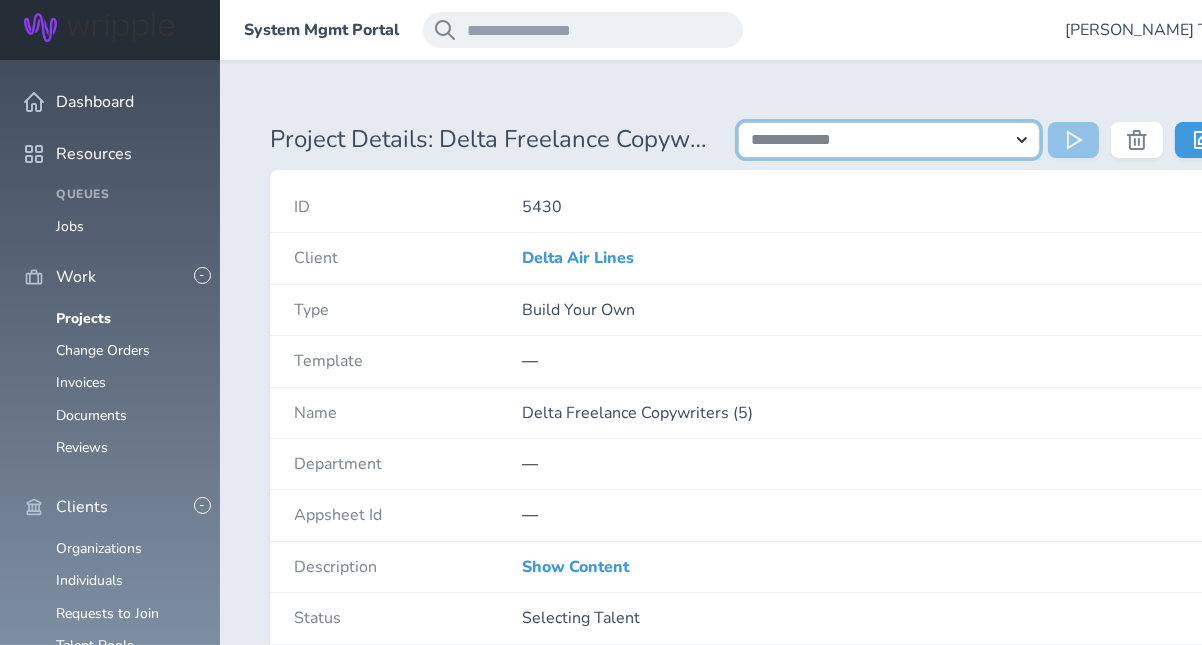click on "**********" at bounding box center [889, 140] 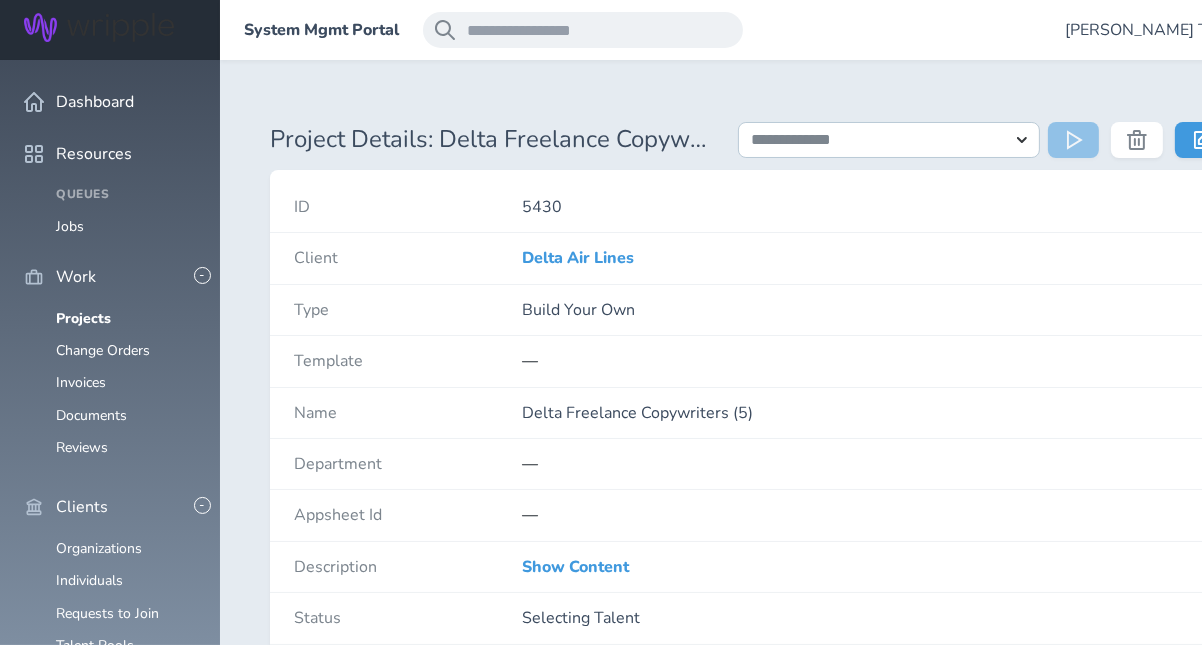 click on "5430" at bounding box center [864, 207] 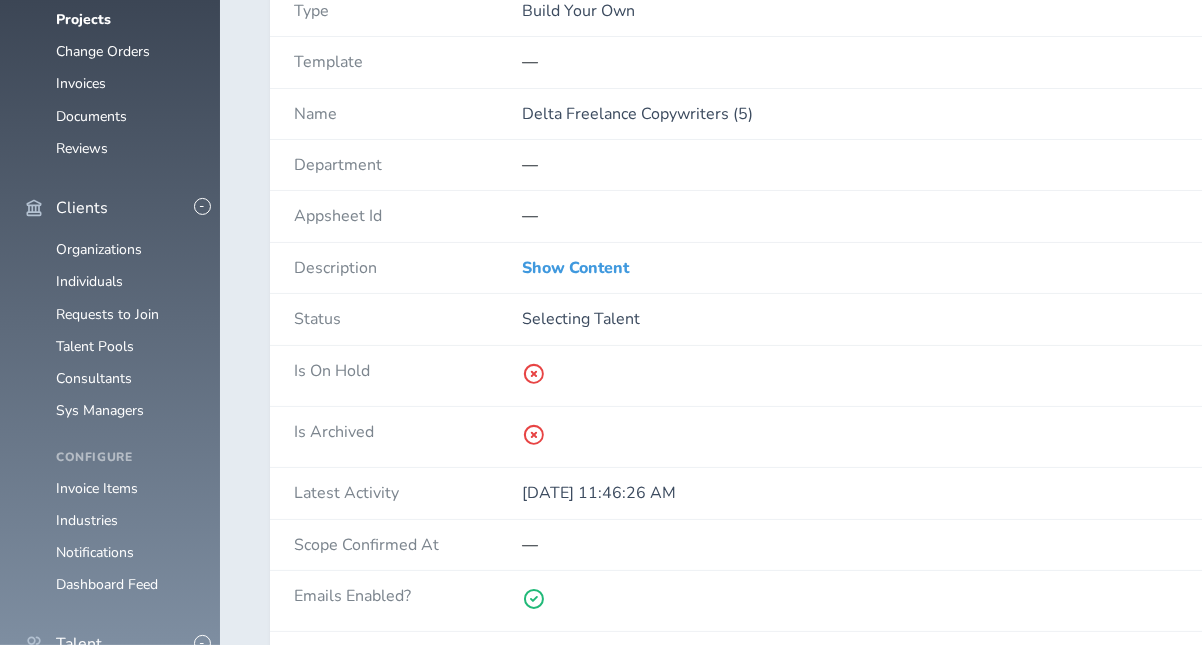 scroll, scrollTop: 99, scrollLeft: 0, axis: vertical 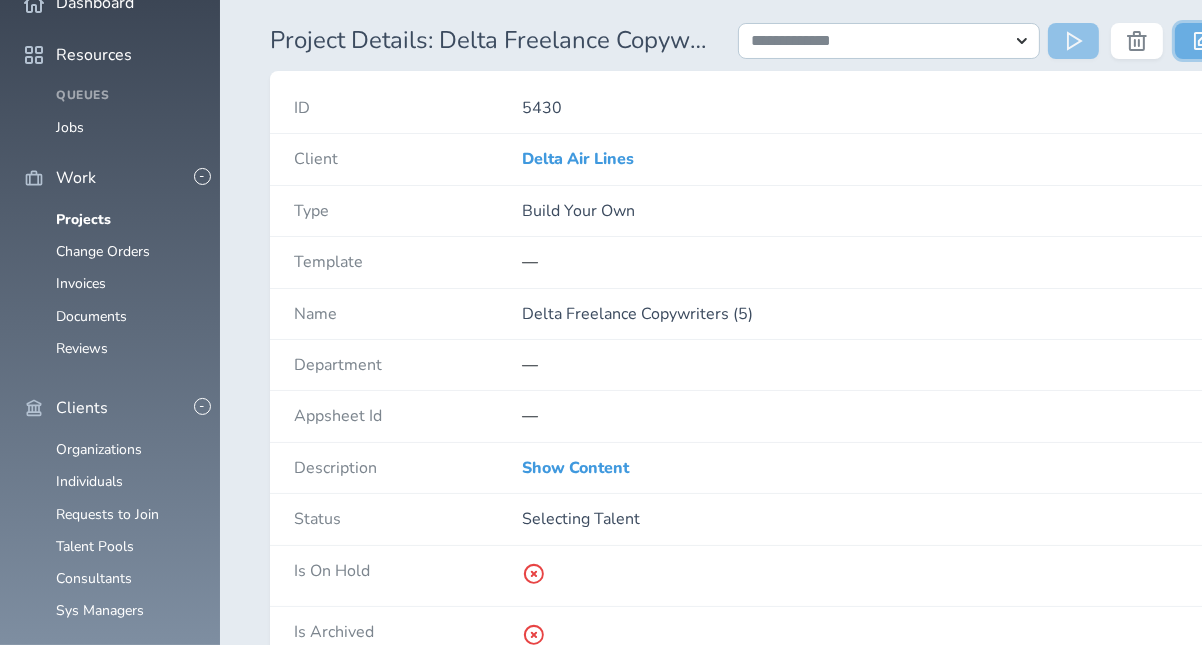 click at bounding box center [1202, 41] 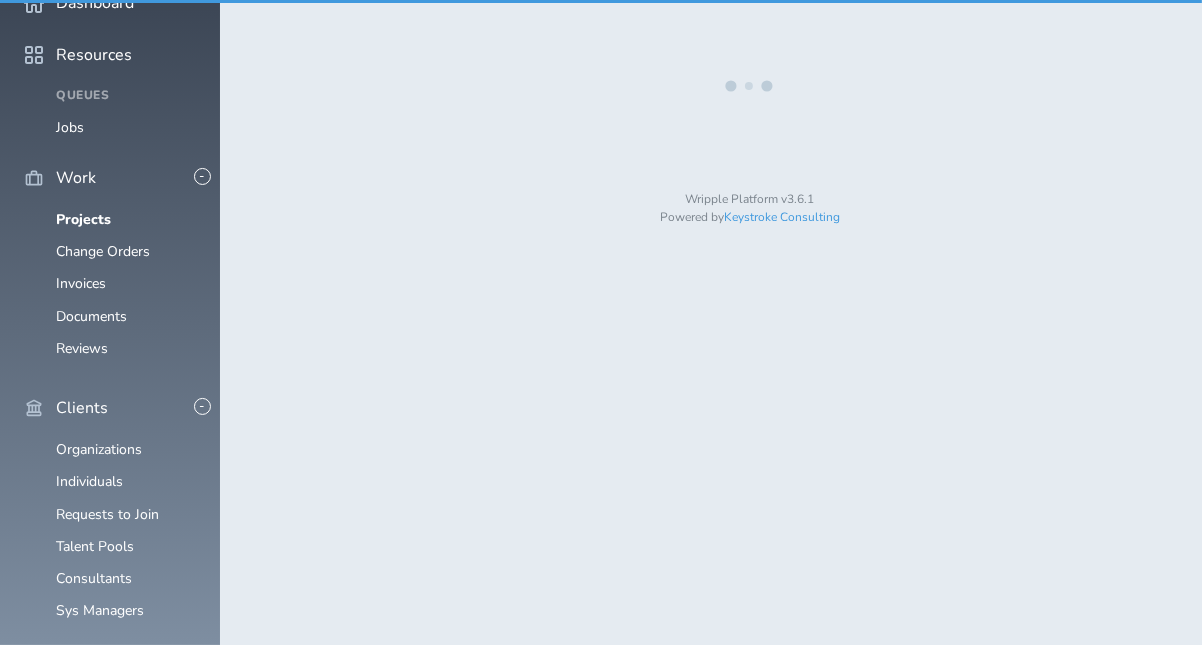 scroll, scrollTop: 0, scrollLeft: 0, axis: both 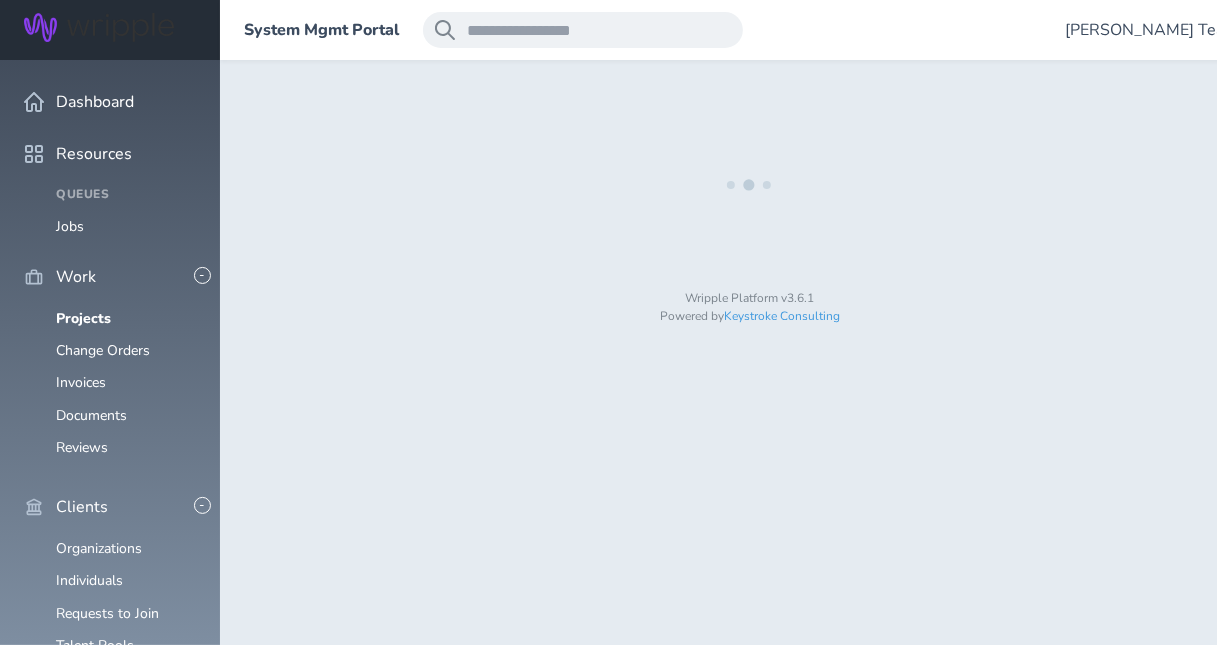 select on "*" 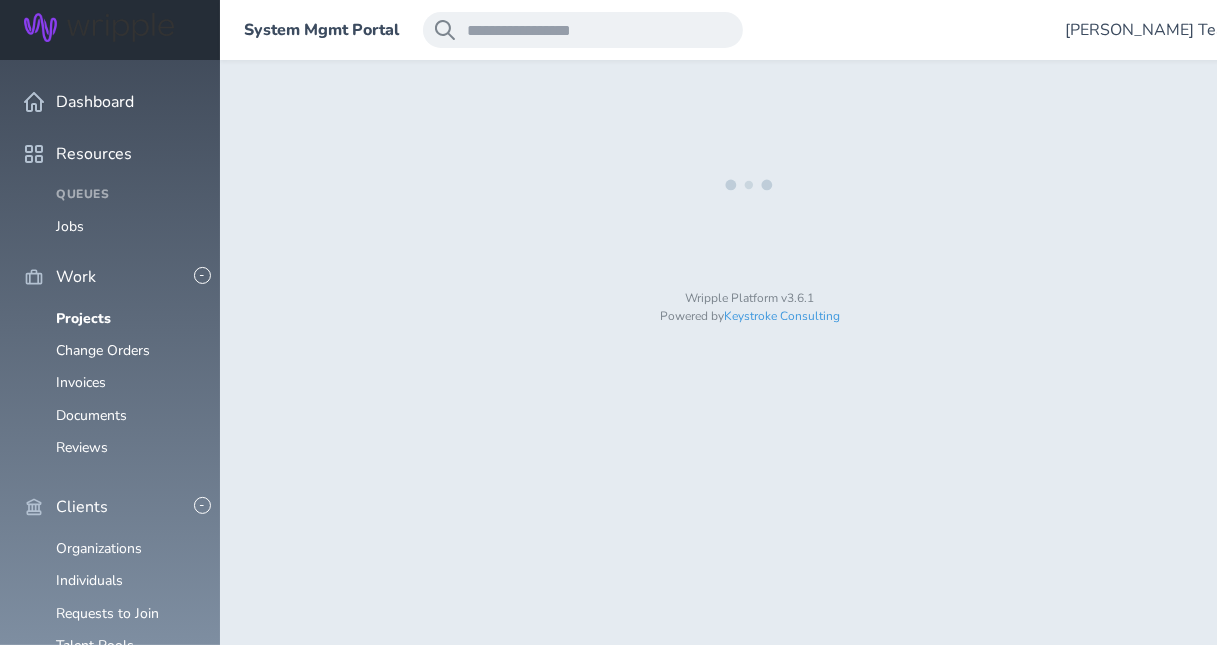 select on "*" 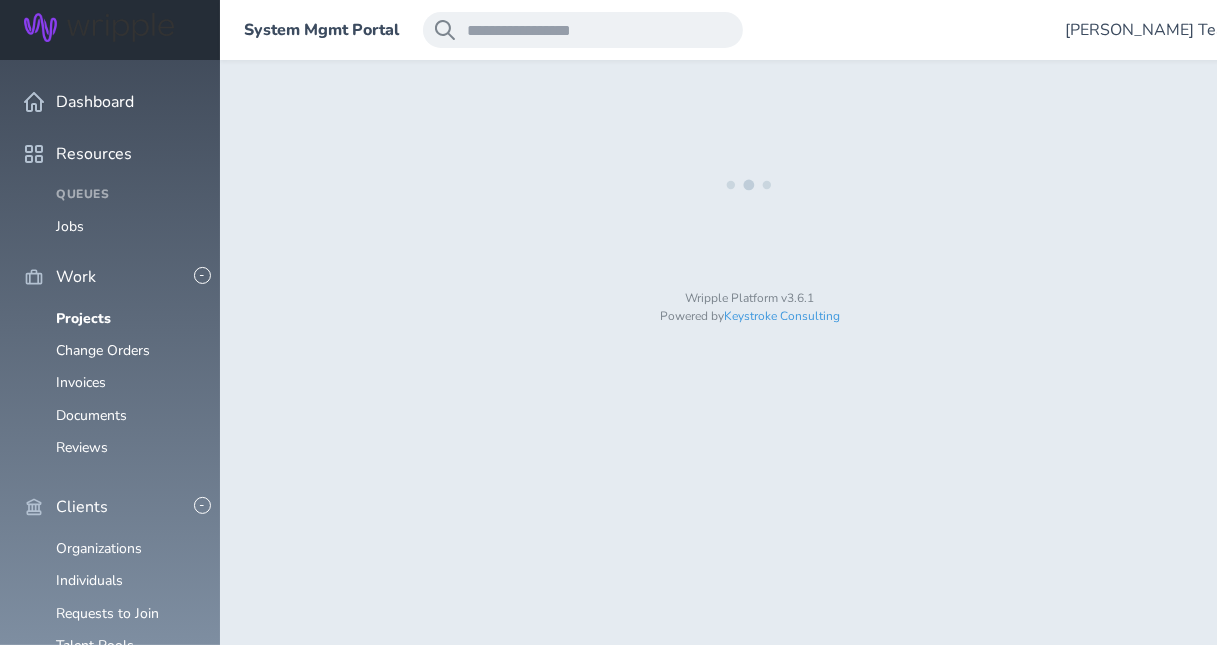 select on "*" 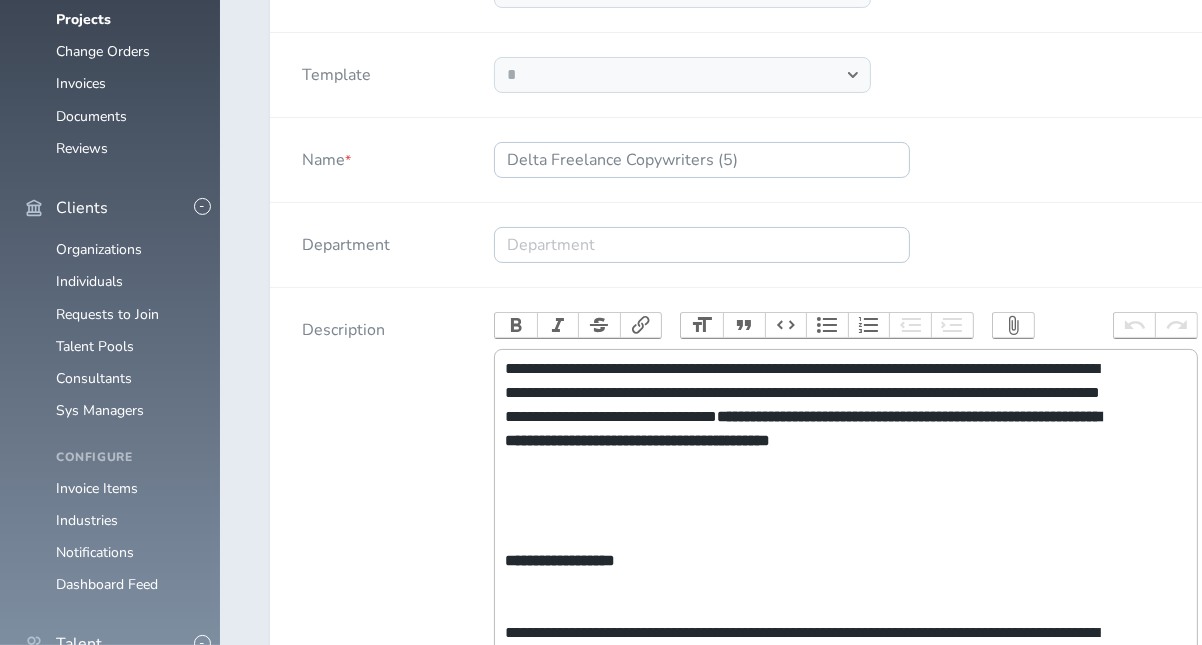 scroll, scrollTop: 499, scrollLeft: 0, axis: vertical 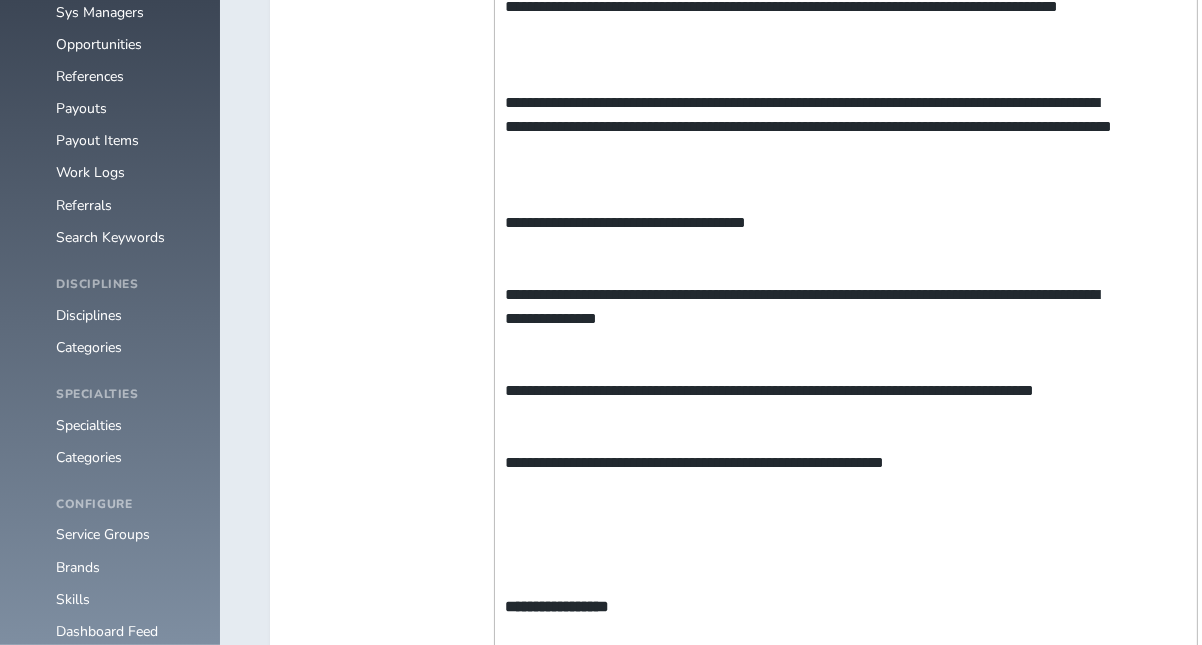 select on "***" 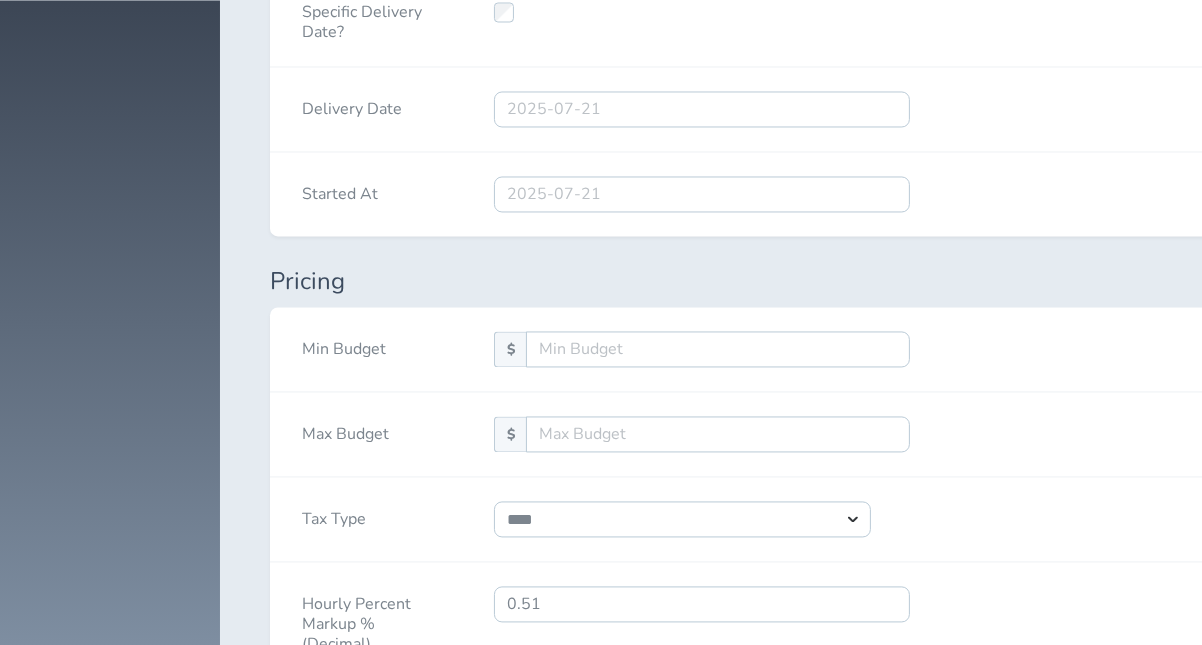 scroll, scrollTop: 4200, scrollLeft: 0, axis: vertical 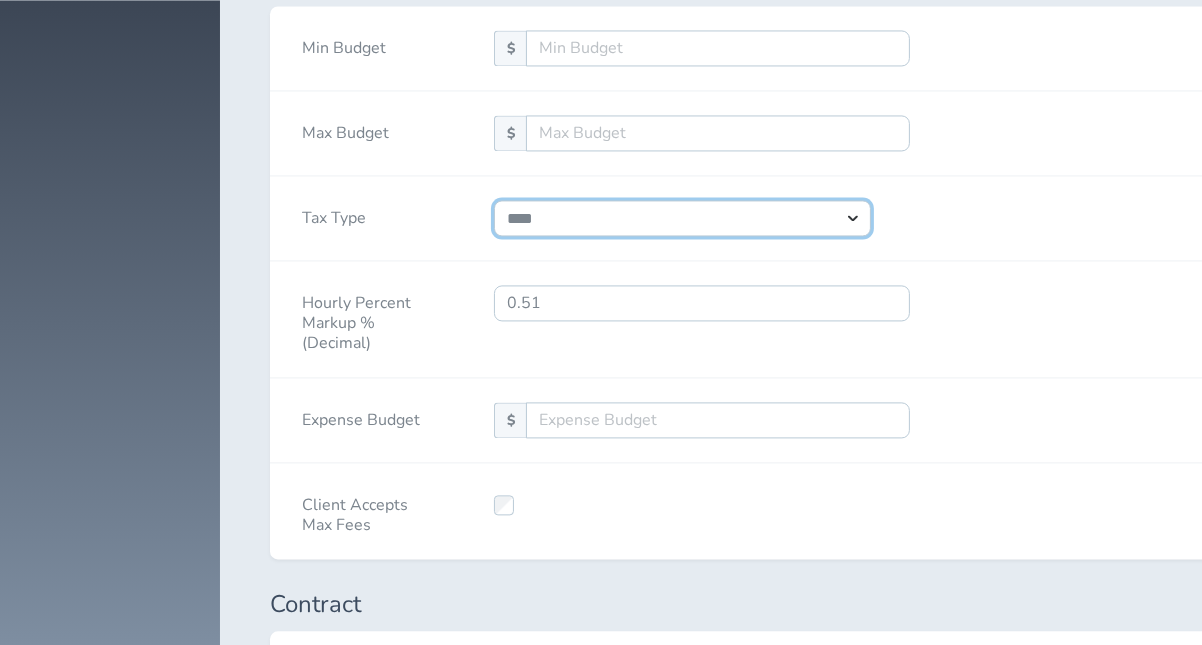 click on "**********" at bounding box center [682, 218] 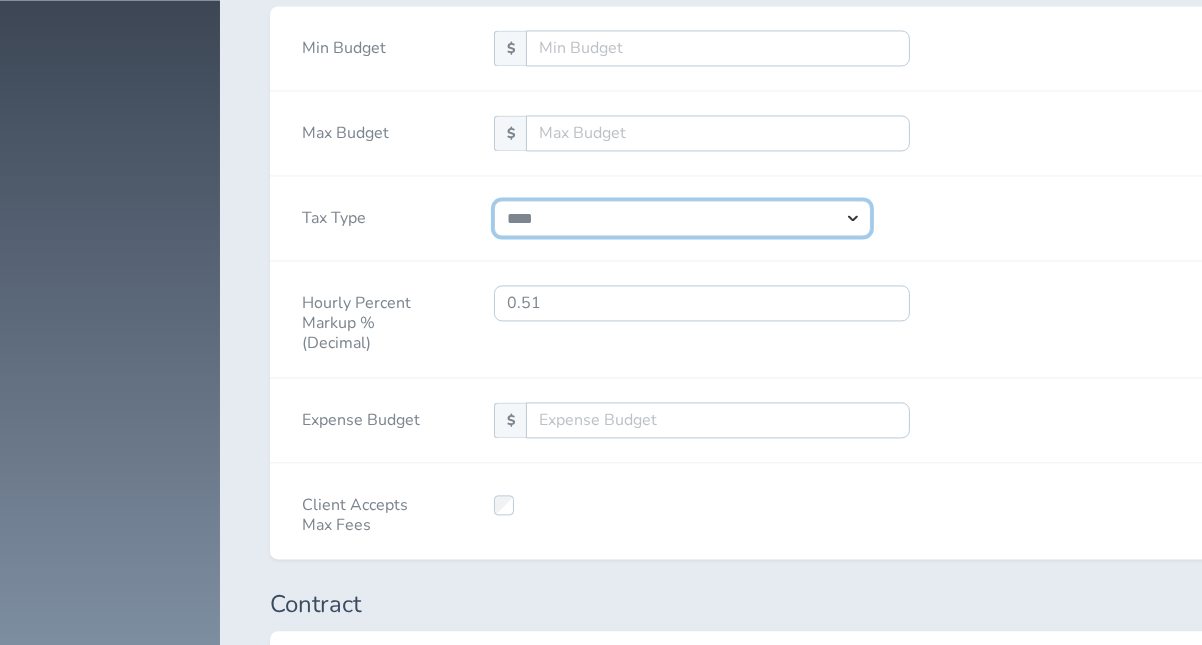 select on "*" 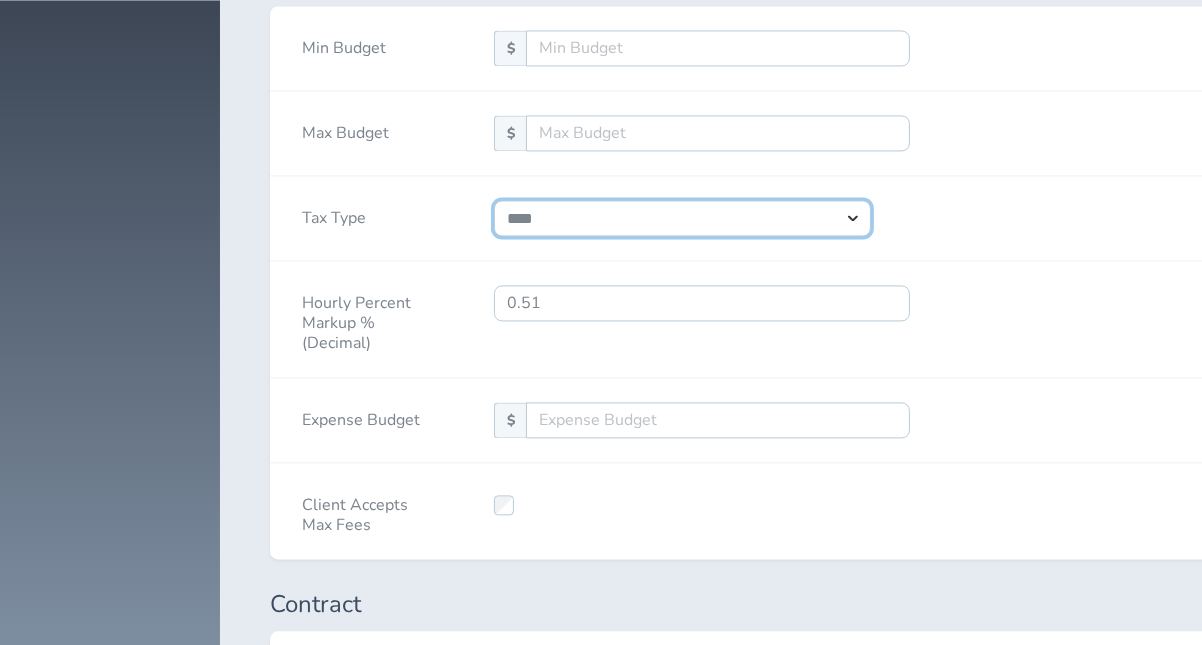 click on "**********" at bounding box center (682, 218) 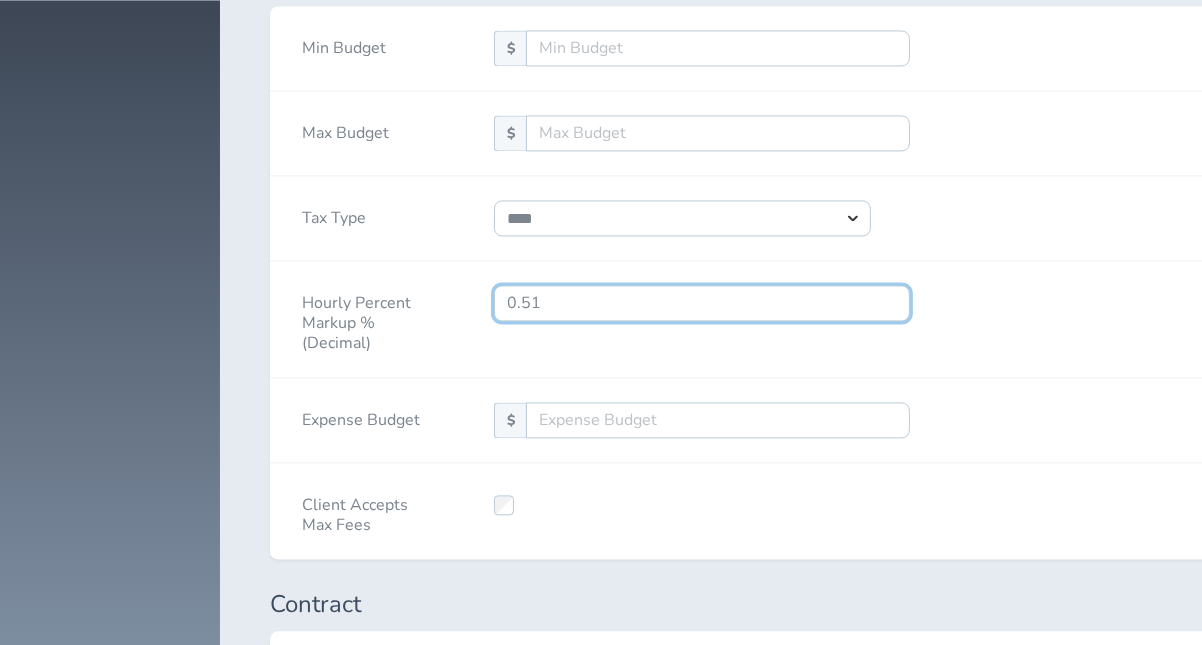 drag, startPoint x: 547, startPoint y: 341, endPoint x: 530, endPoint y: 338, distance: 17.262676 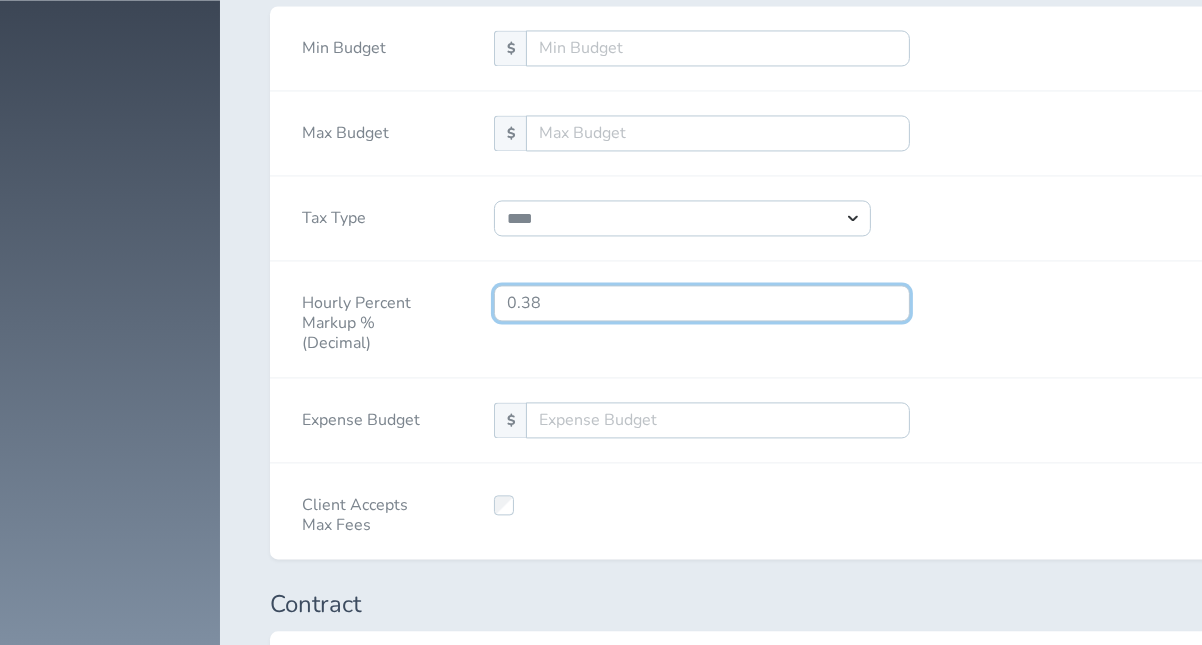 type on "0.38" 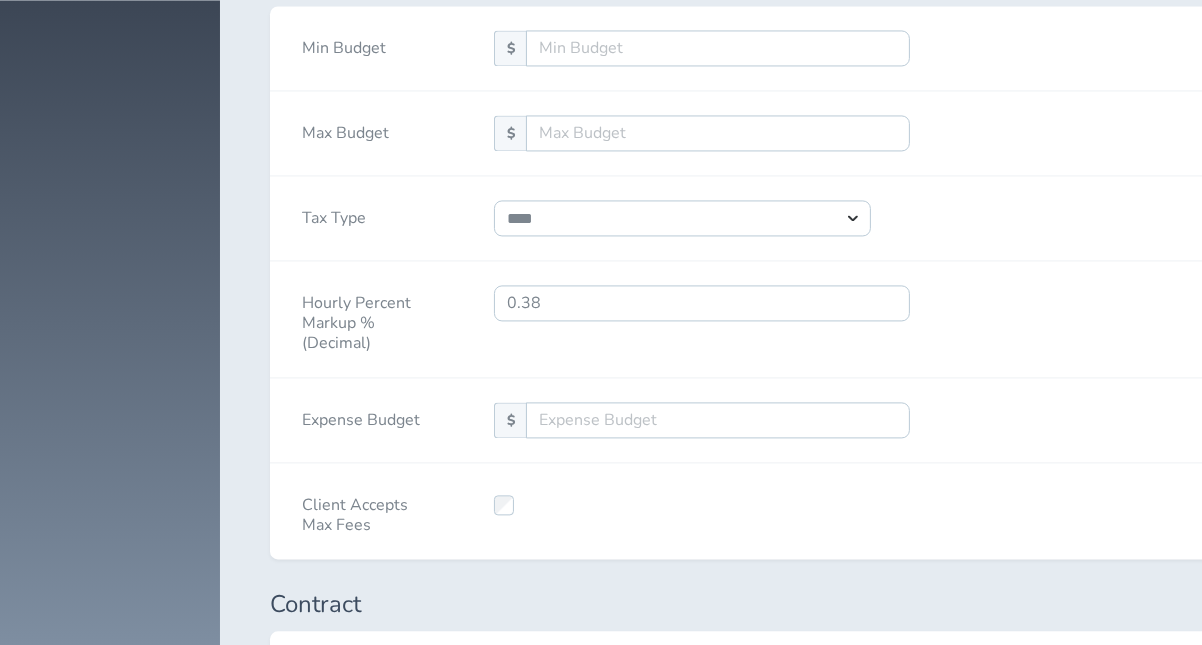 click on "0.38" at bounding box center (702, 319) 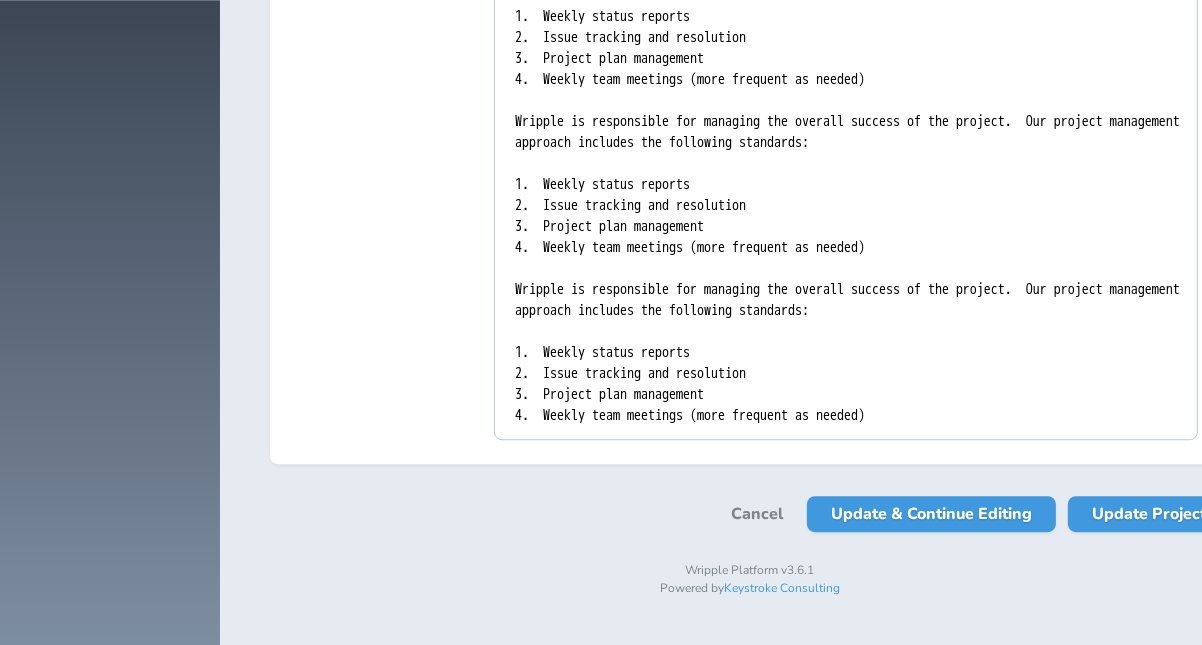 scroll, scrollTop: 5708, scrollLeft: 0, axis: vertical 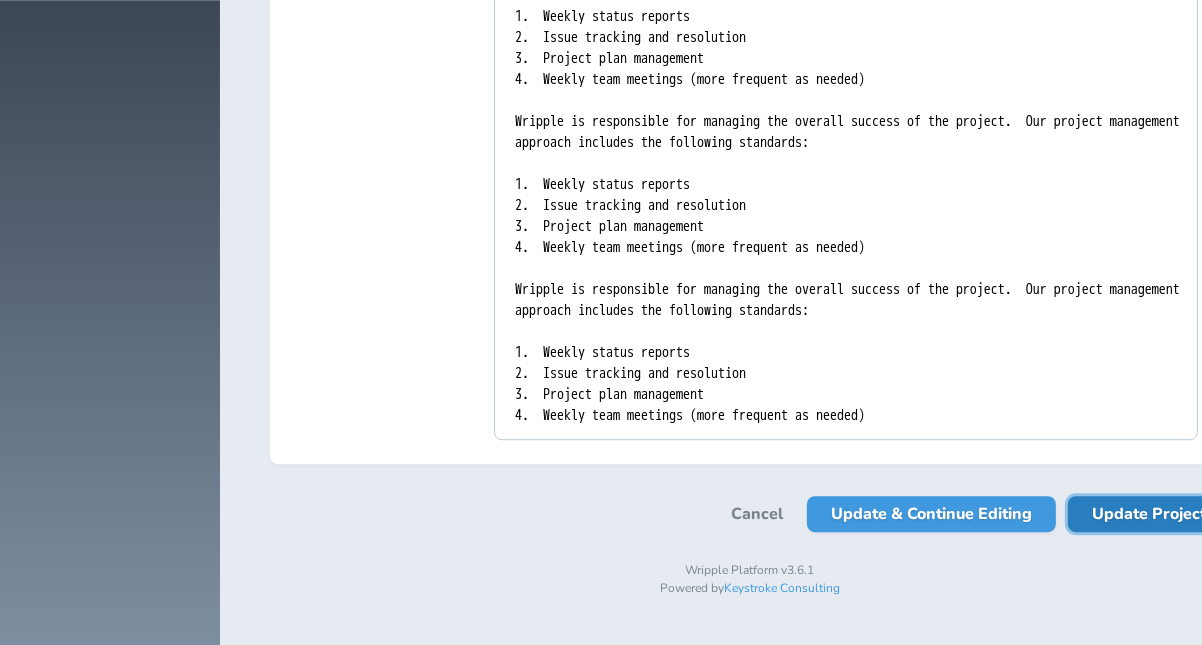 click on "Update Project" at bounding box center (1149, 514) 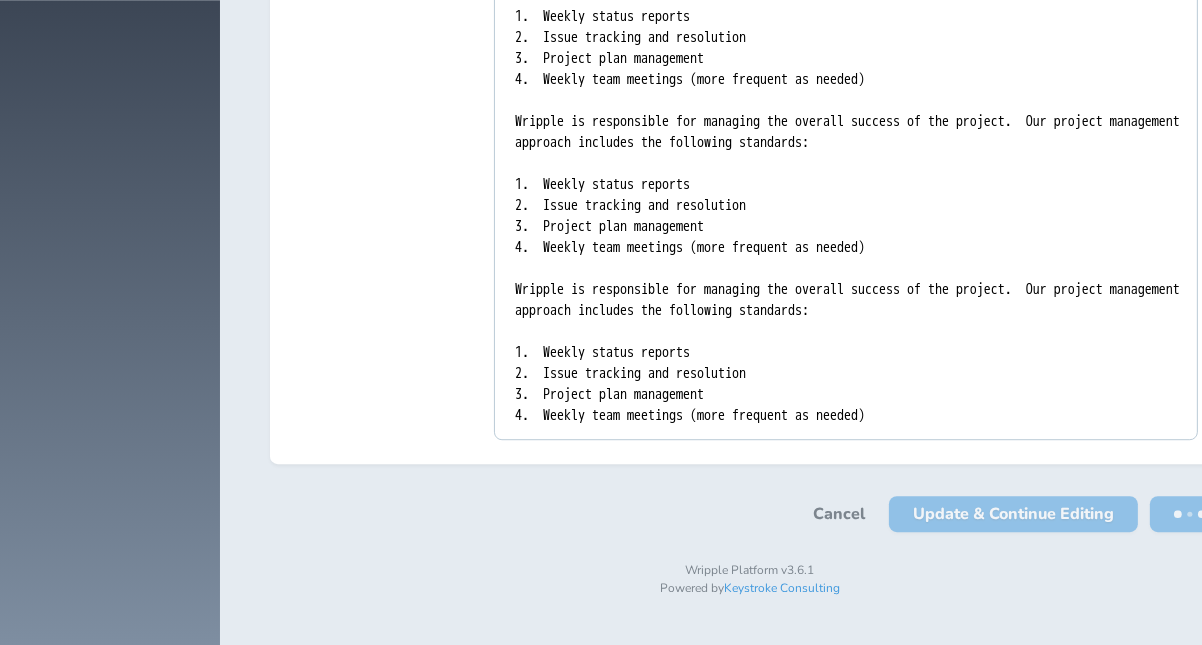 scroll, scrollTop: 0, scrollLeft: 0, axis: both 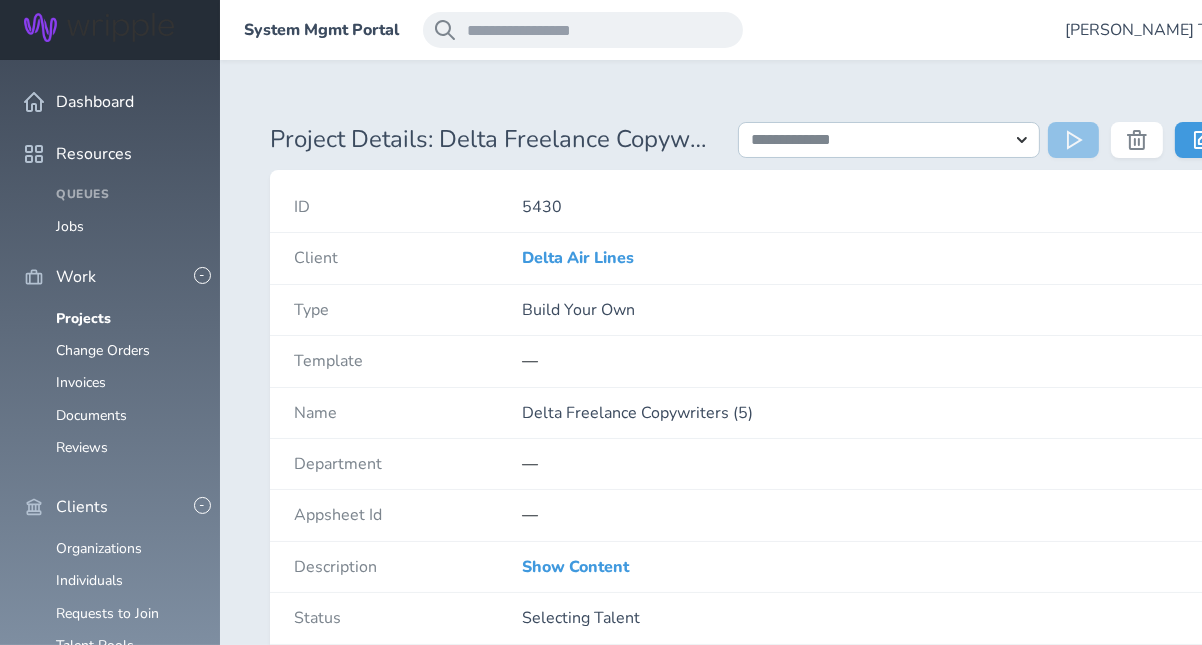 click on "Build Your Own" at bounding box center (864, 310) 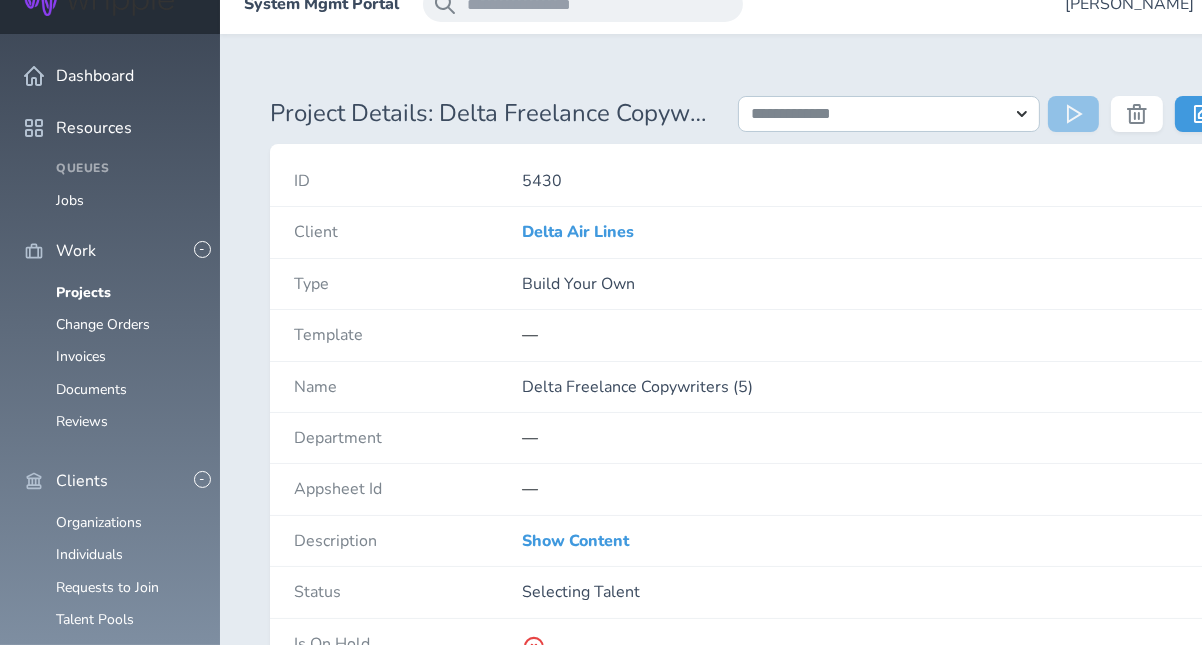 scroll, scrollTop: 0, scrollLeft: 0, axis: both 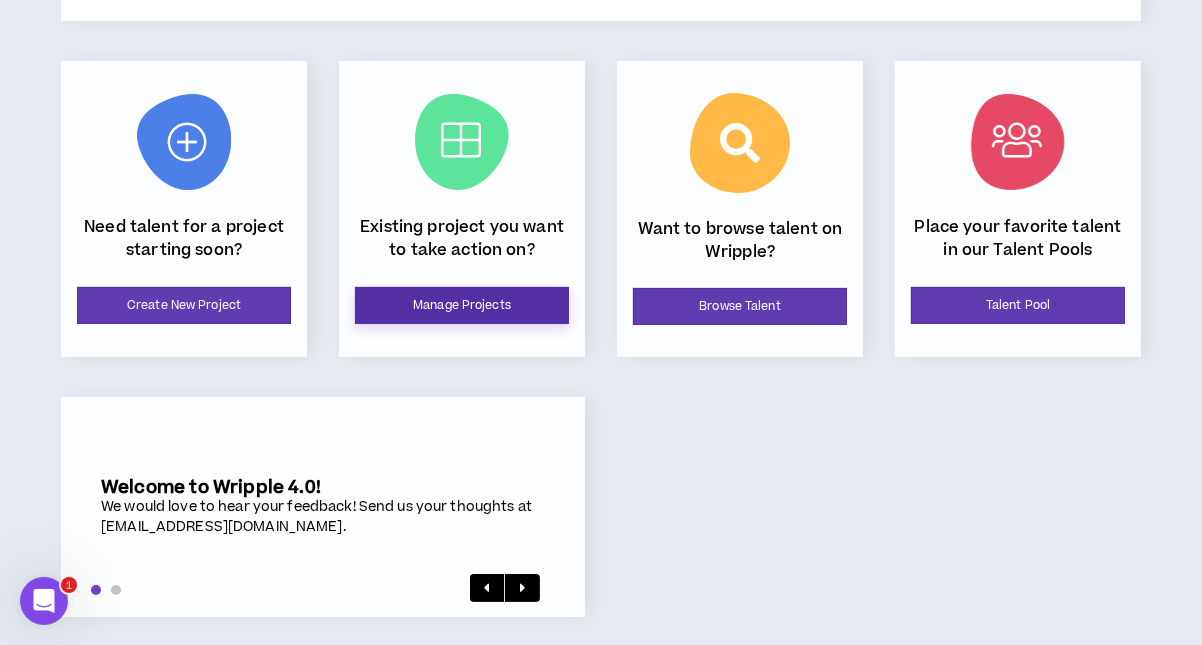 click on "Manage Projects" at bounding box center [462, 305] 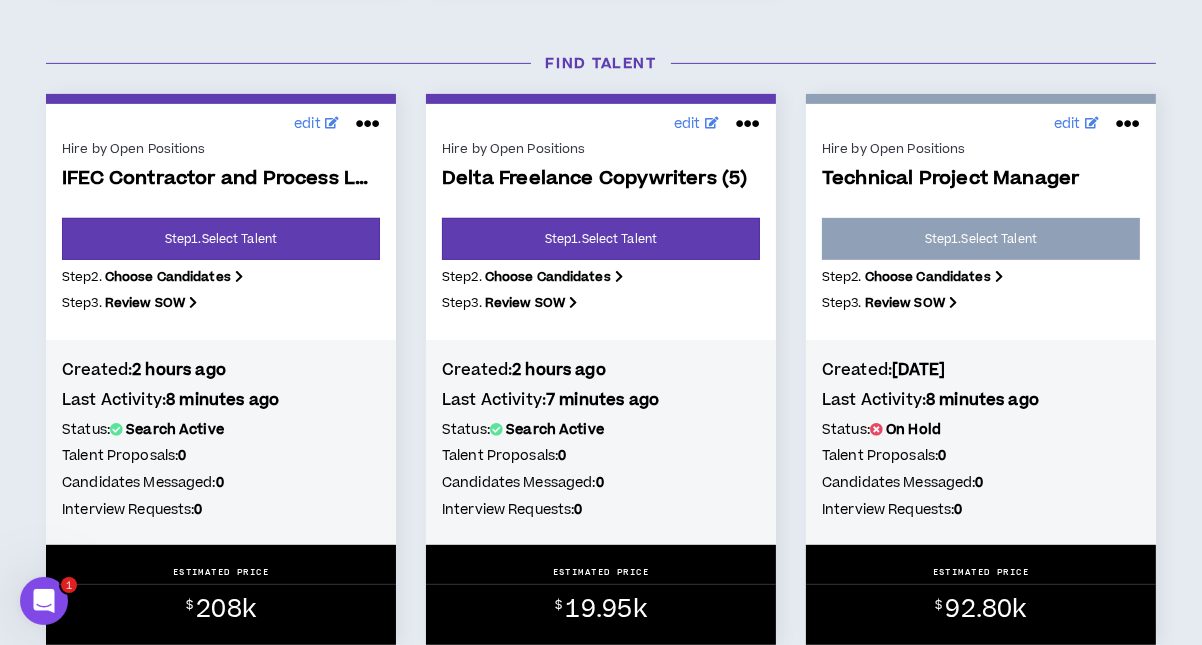 scroll, scrollTop: 1000, scrollLeft: 0, axis: vertical 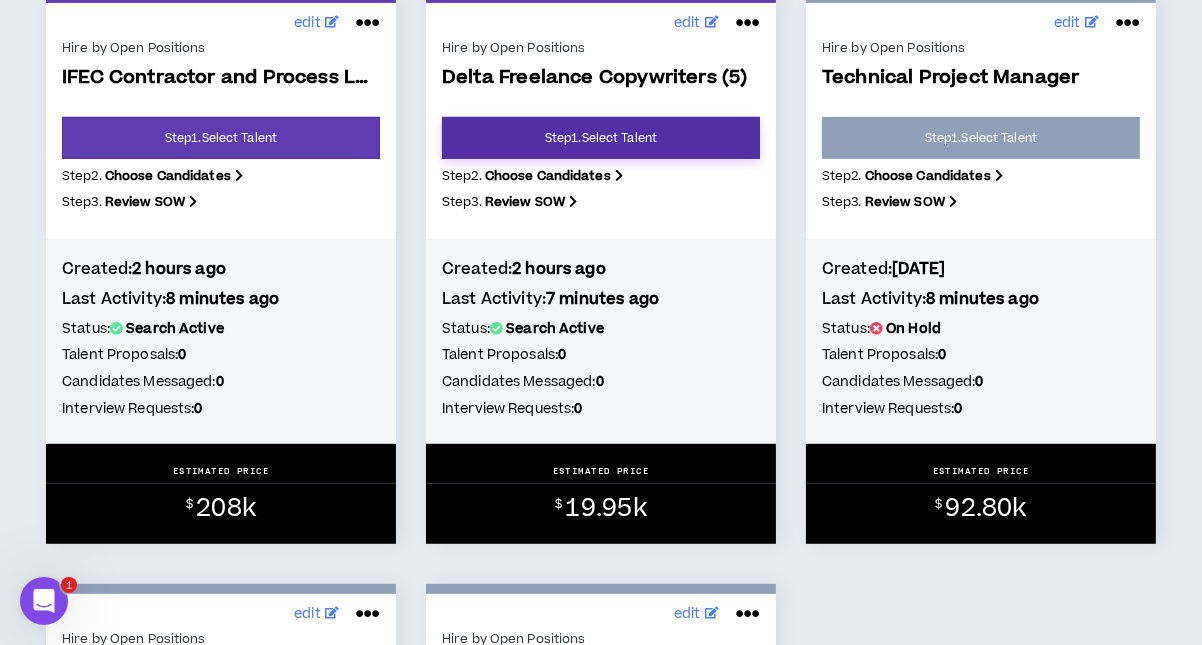 click on "Step  1 .  Select Talent" at bounding box center [601, 138] 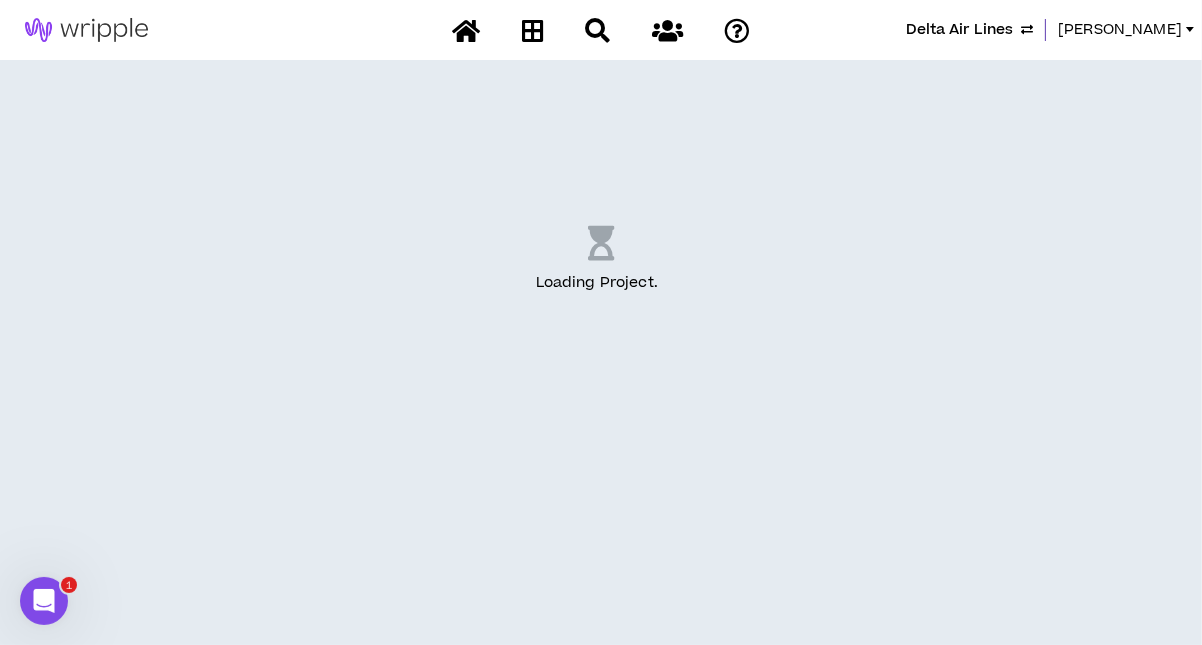scroll, scrollTop: 0, scrollLeft: 0, axis: both 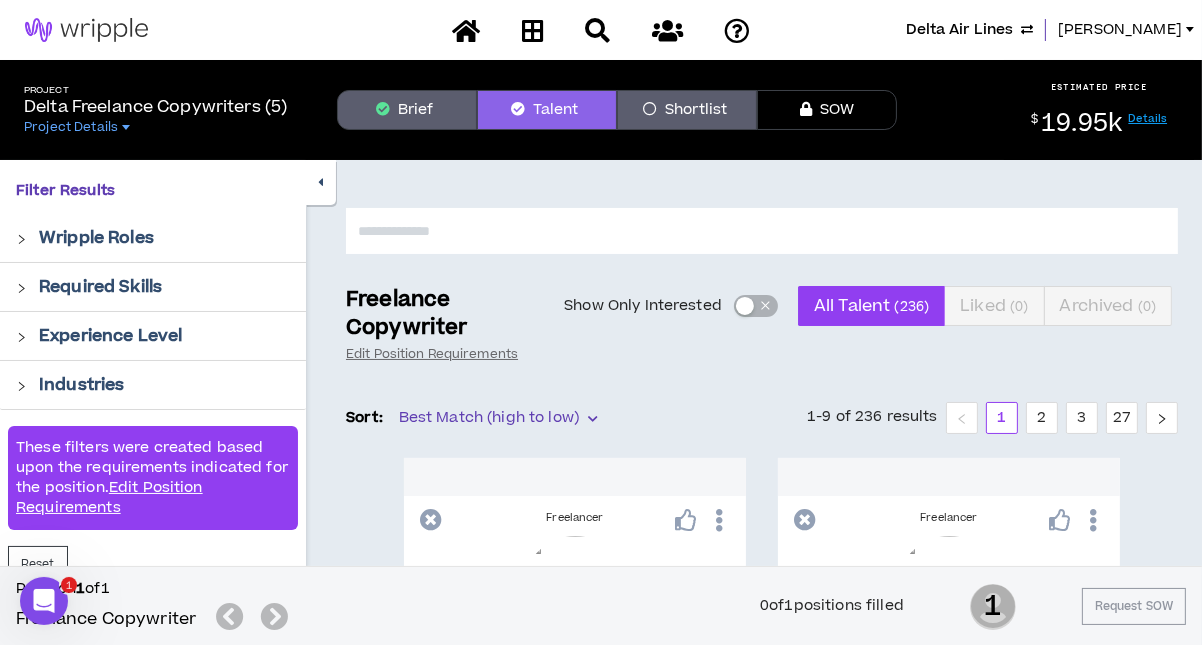 click on "Brief" at bounding box center (407, 110) 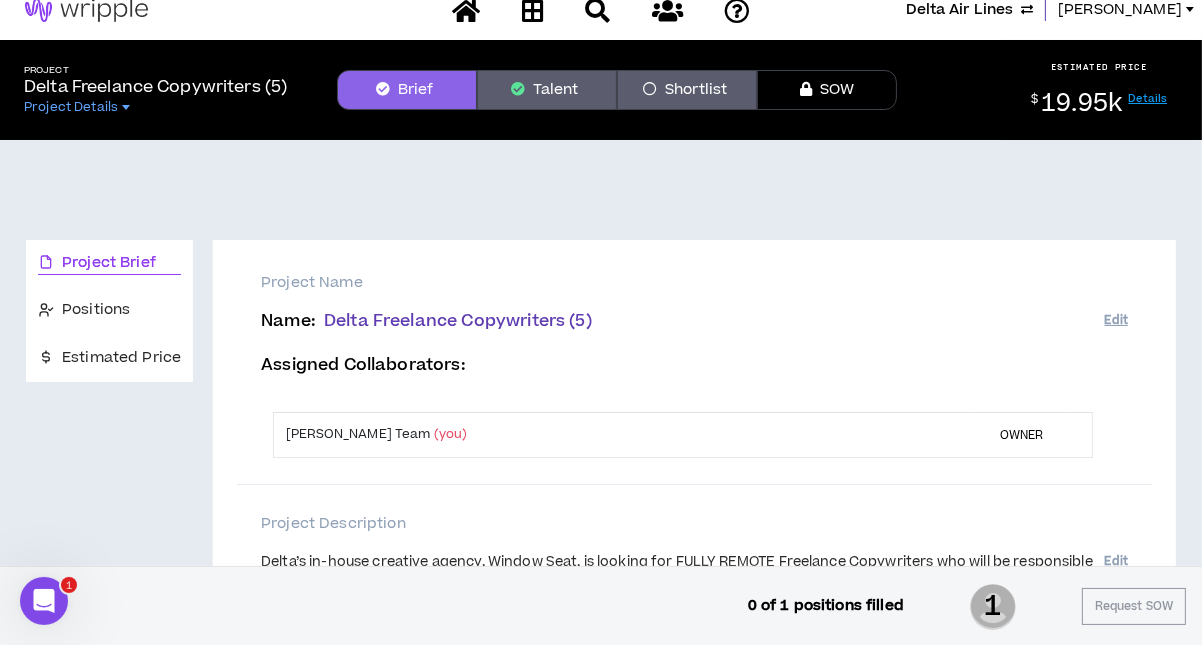 scroll, scrollTop: 0, scrollLeft: 0, axis: both 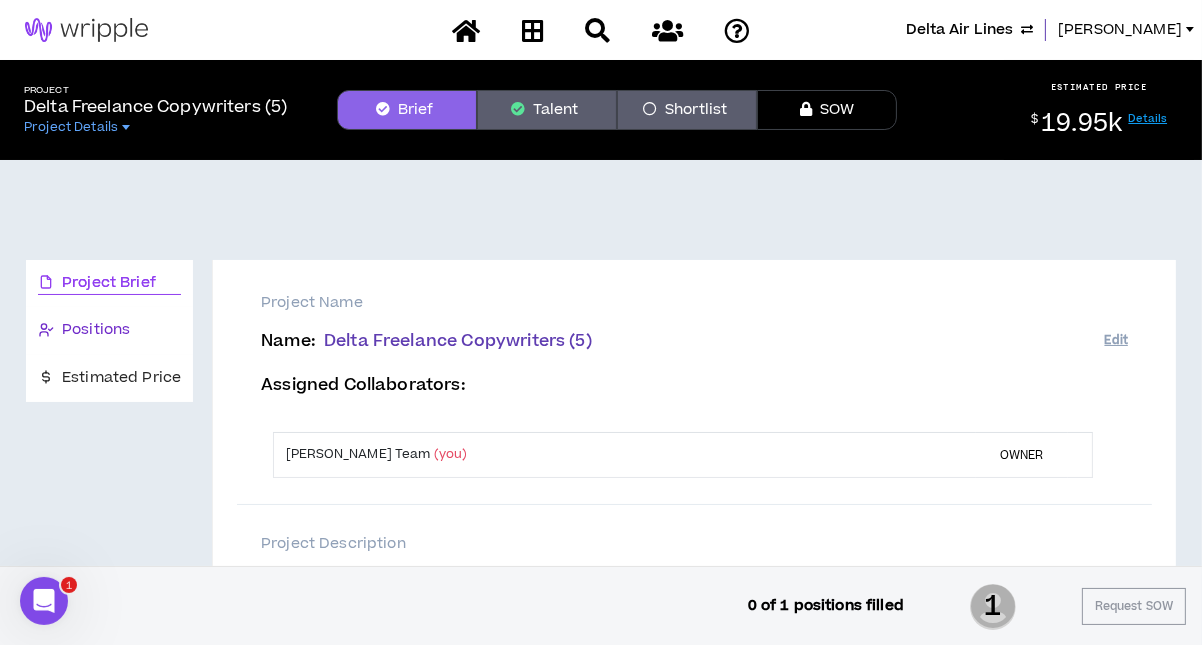 click on "Positions" at bounding box center (96, 330) 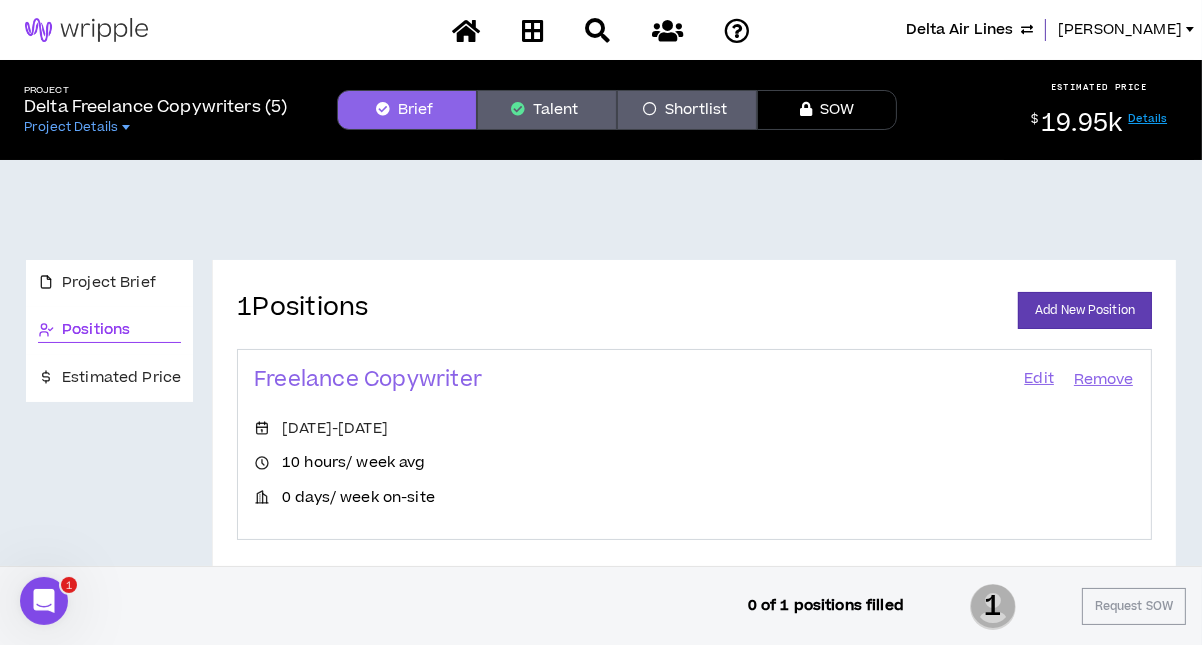 click on "Edit" at bounding box center [1039, 380] 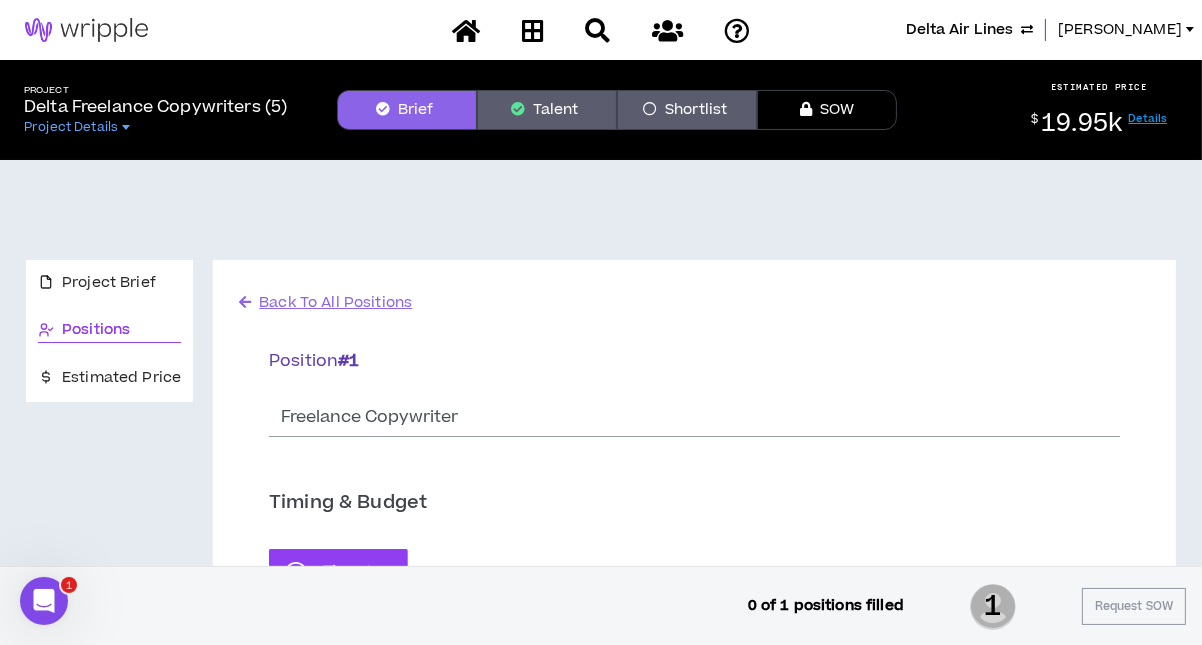 scroll, scrollTop: 600, scrollLeft: 0, axis: vertical 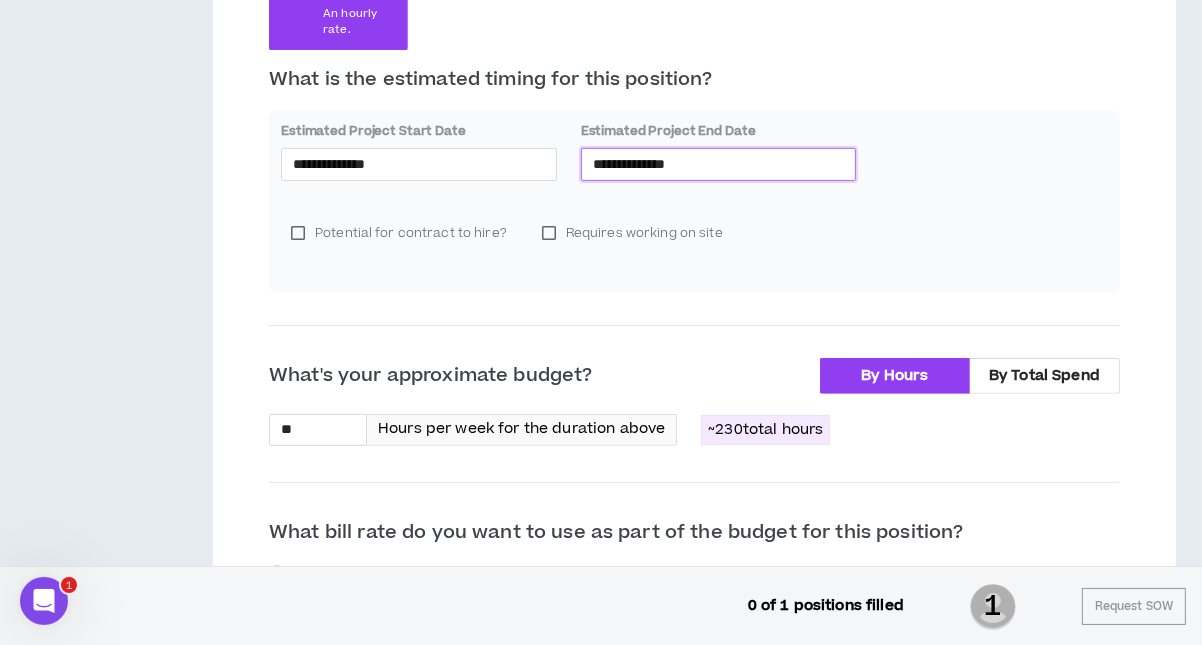 click on "**********" at bounding box center [719, 164] 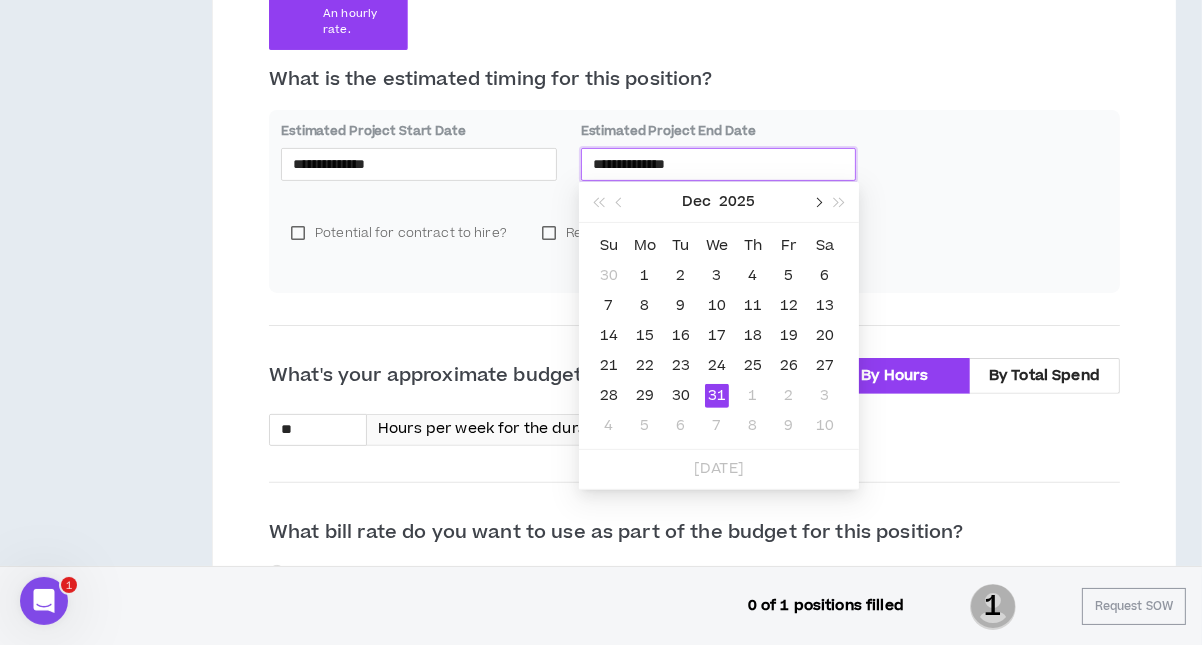 click at bounding box center (817, 202) 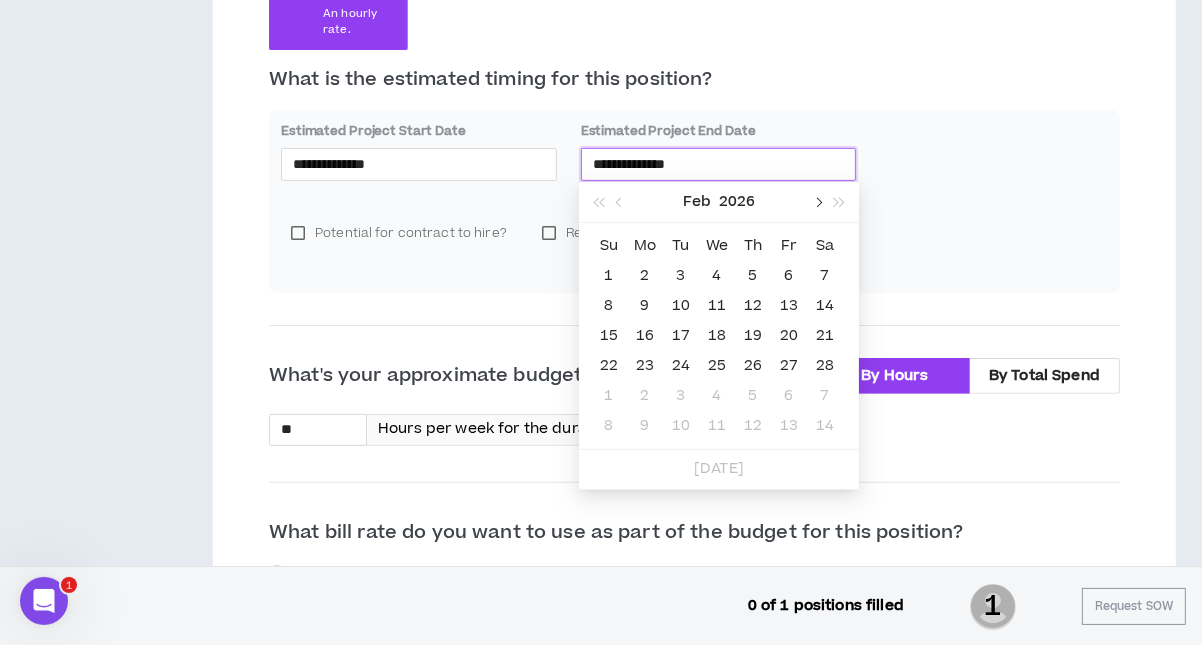 click at bounding box center [817, 202] 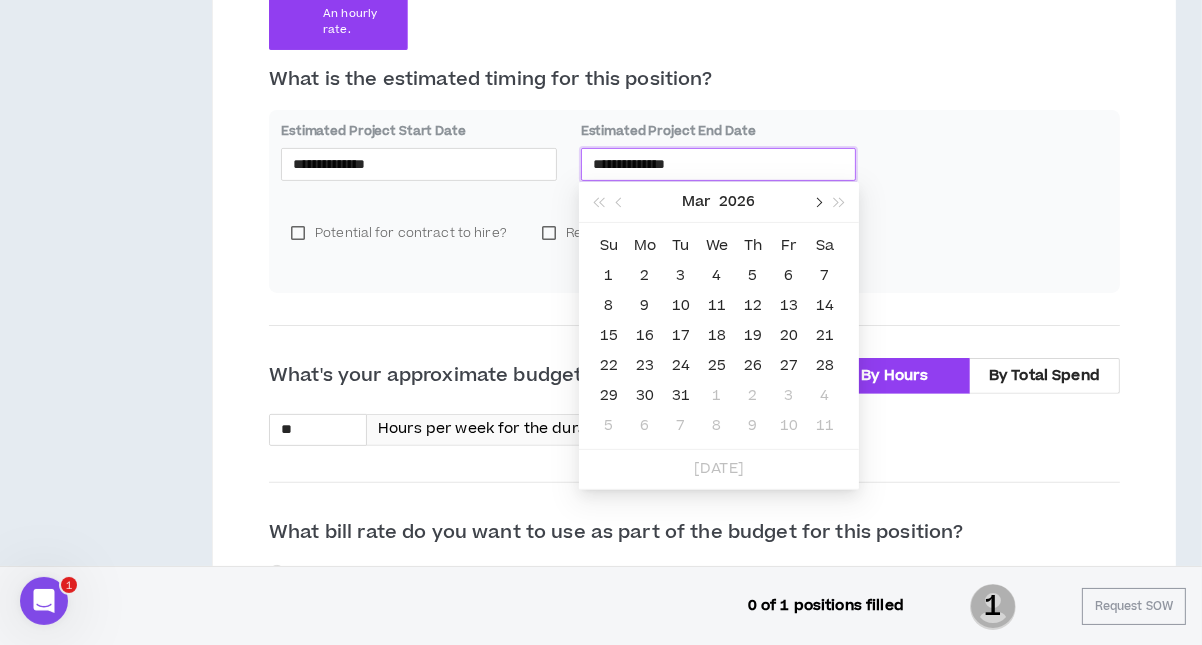 click at bounding box center [817, 202] 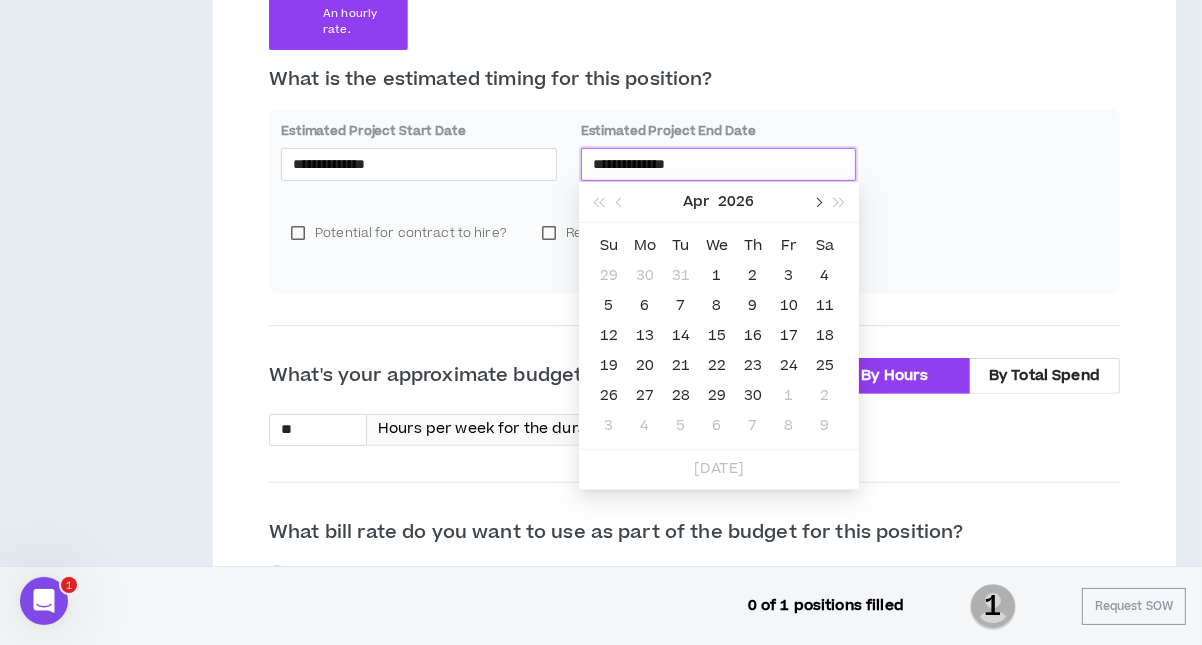 click at bounding box center [817, 202] 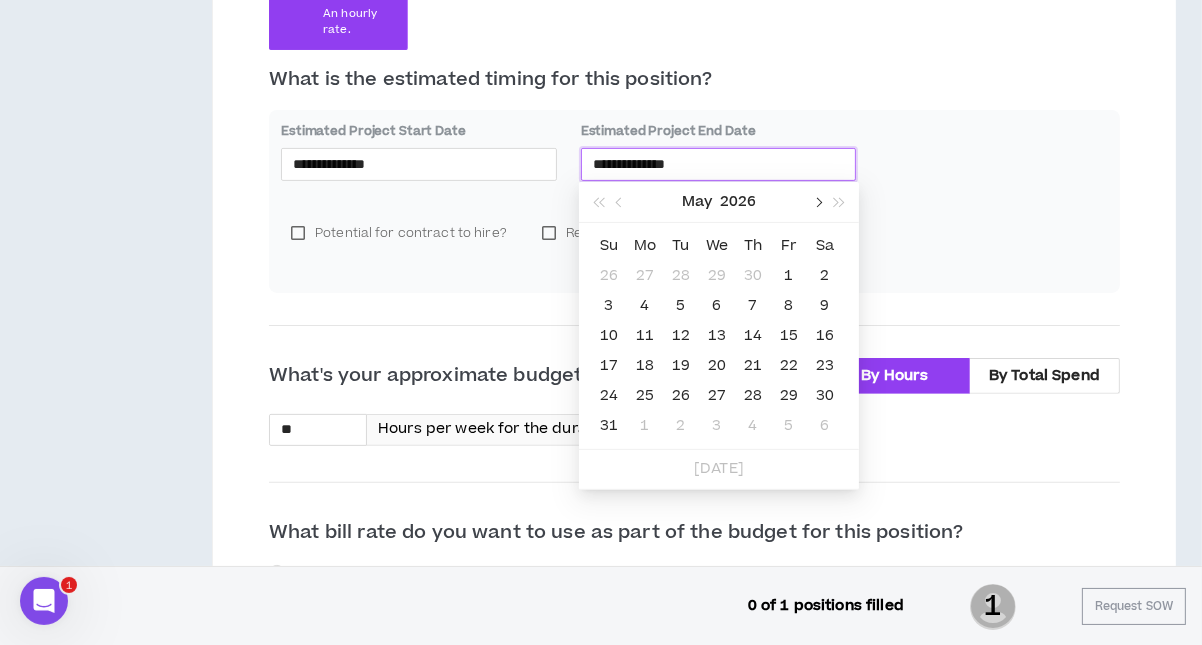 click at bounding box center [817, 202] 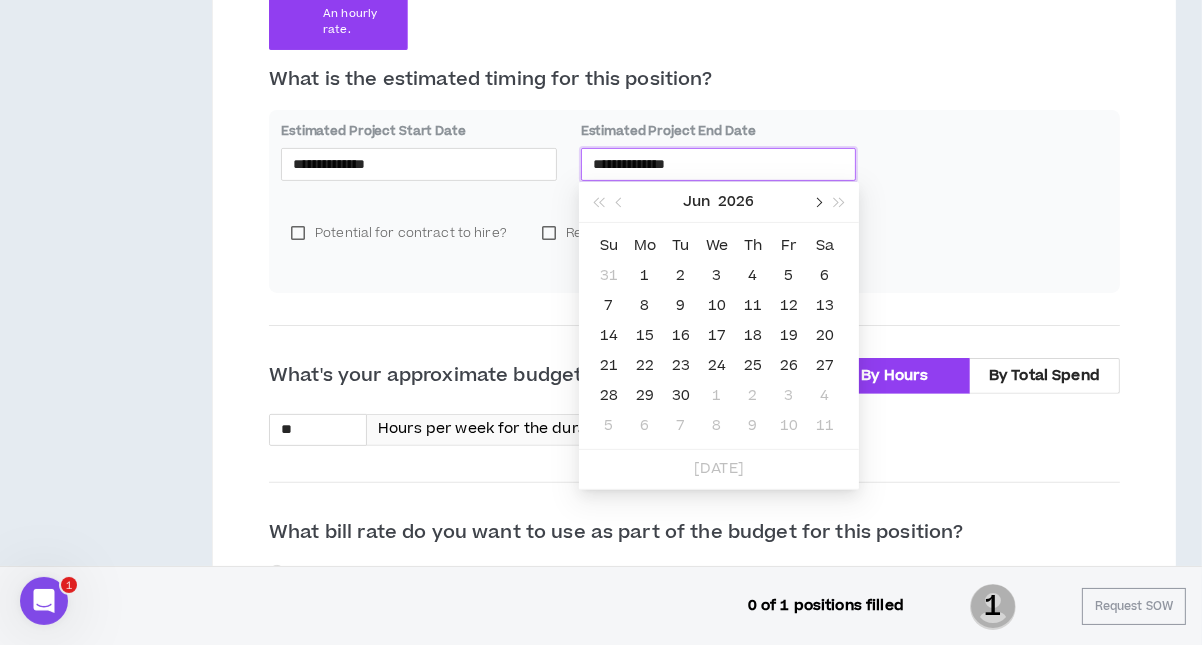 click at bounding box center [817, 202] 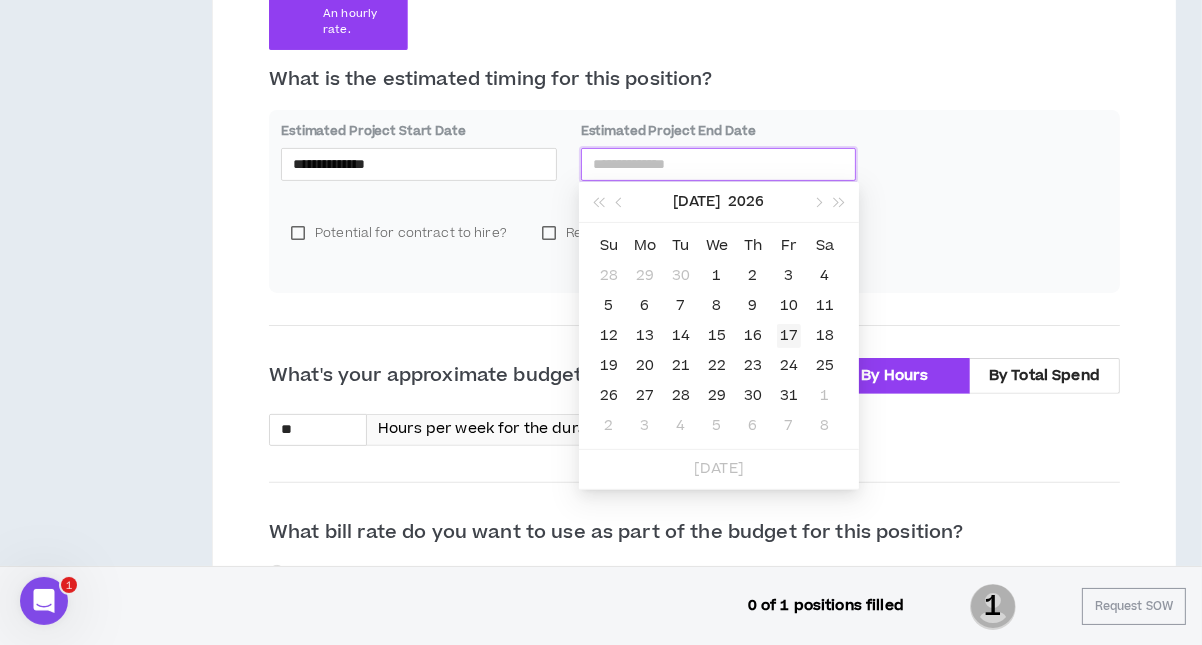 type on "**********" 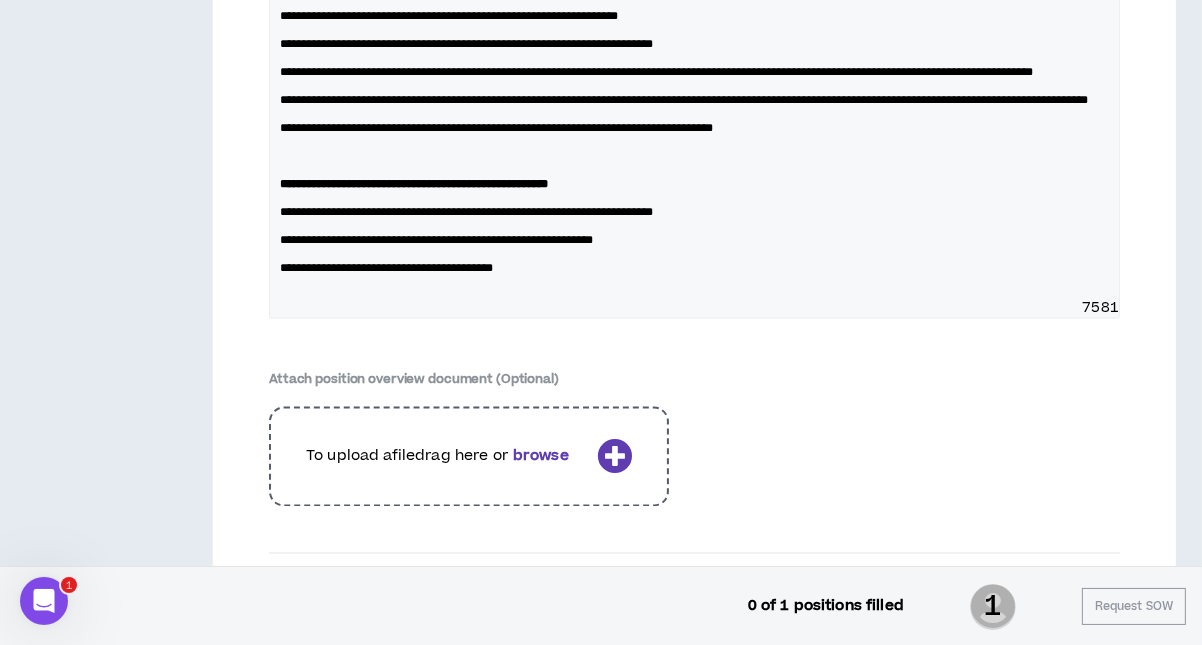 scroll, scrollTop: 3954, scrollLeft: 0, axis: vertical 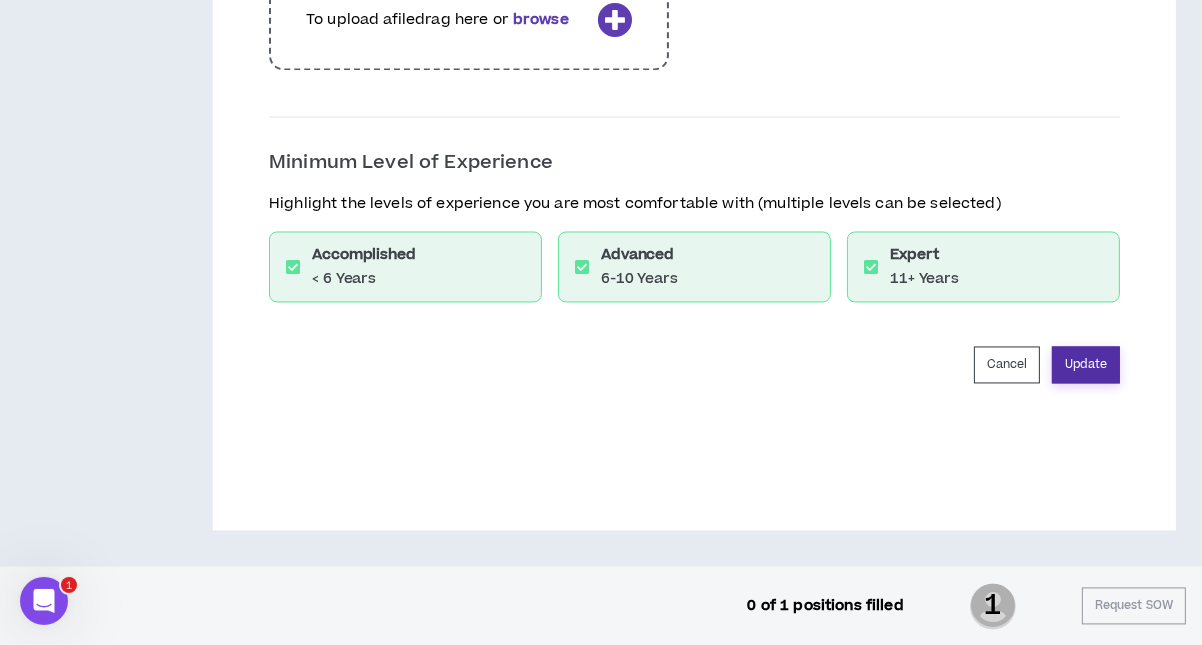 click on "Update" at bounding box center (1086, 364) 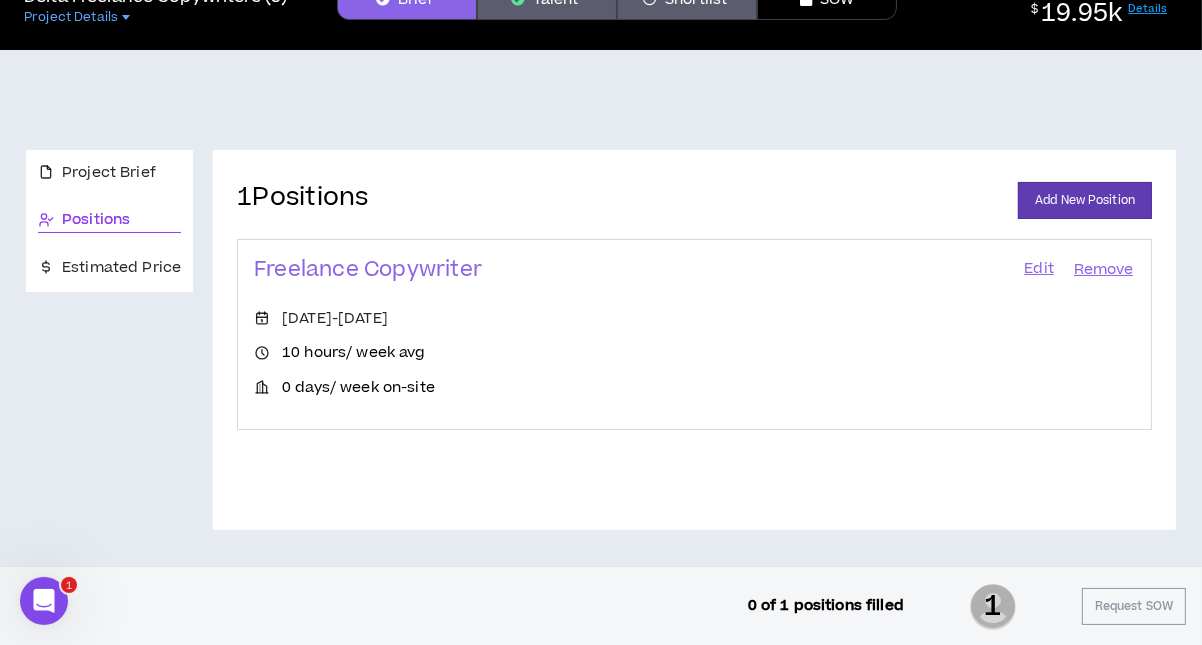 scroll, scrollTop: 0, scrollLeft: 0, axis: both 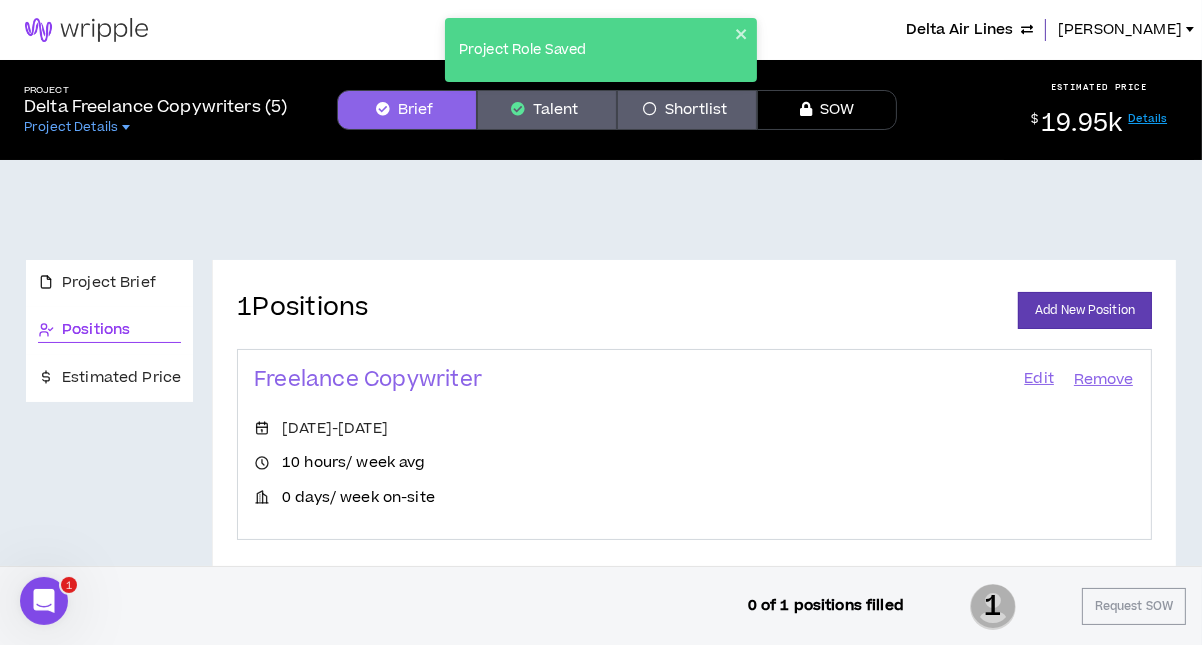 click on "Edit" at bounding box center (1039, 380) 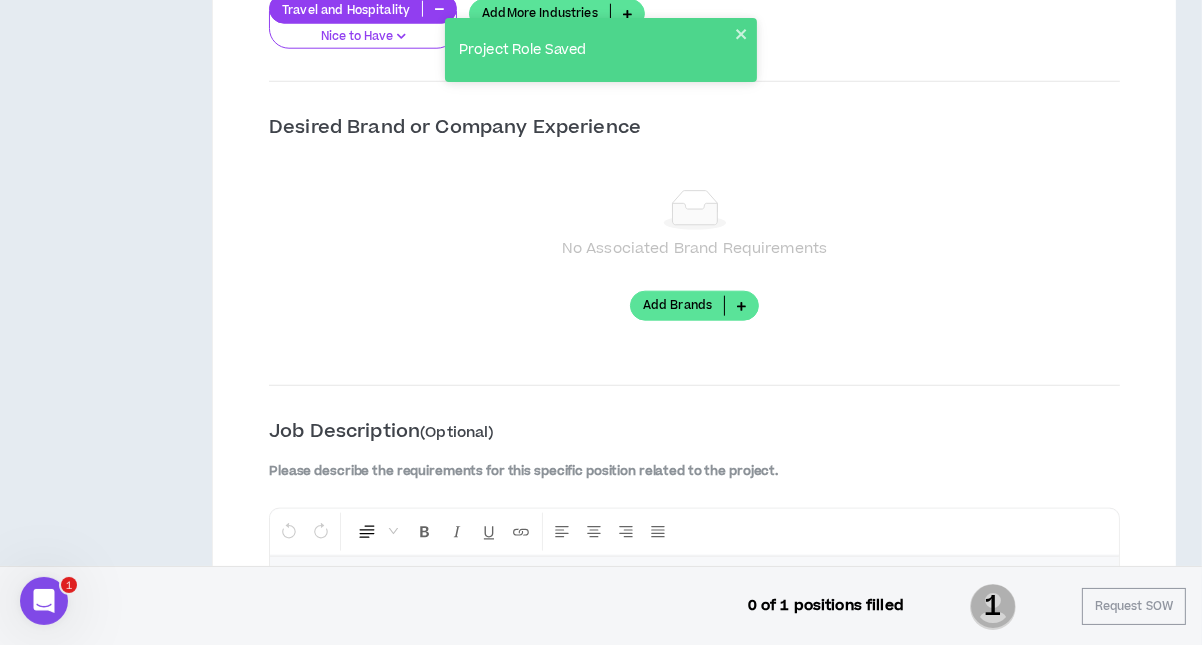 scroll, scrollTop: 2848, scrollLeft: 0, axis: vertical 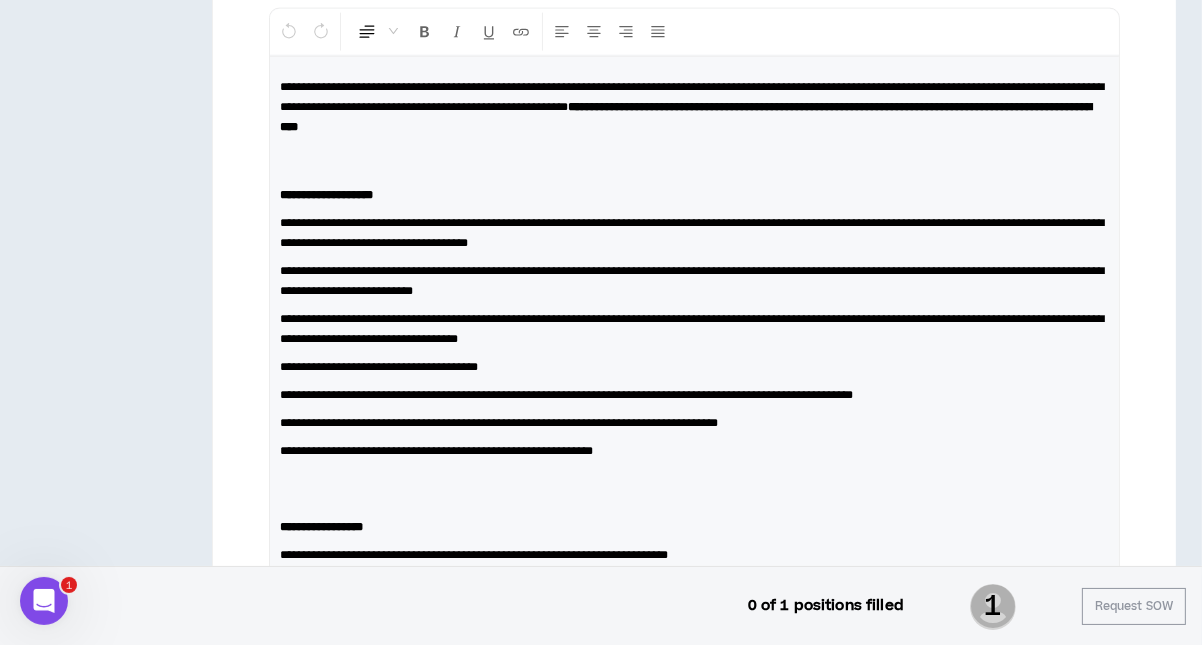 click on "**********" at bounding box center [692, 97] 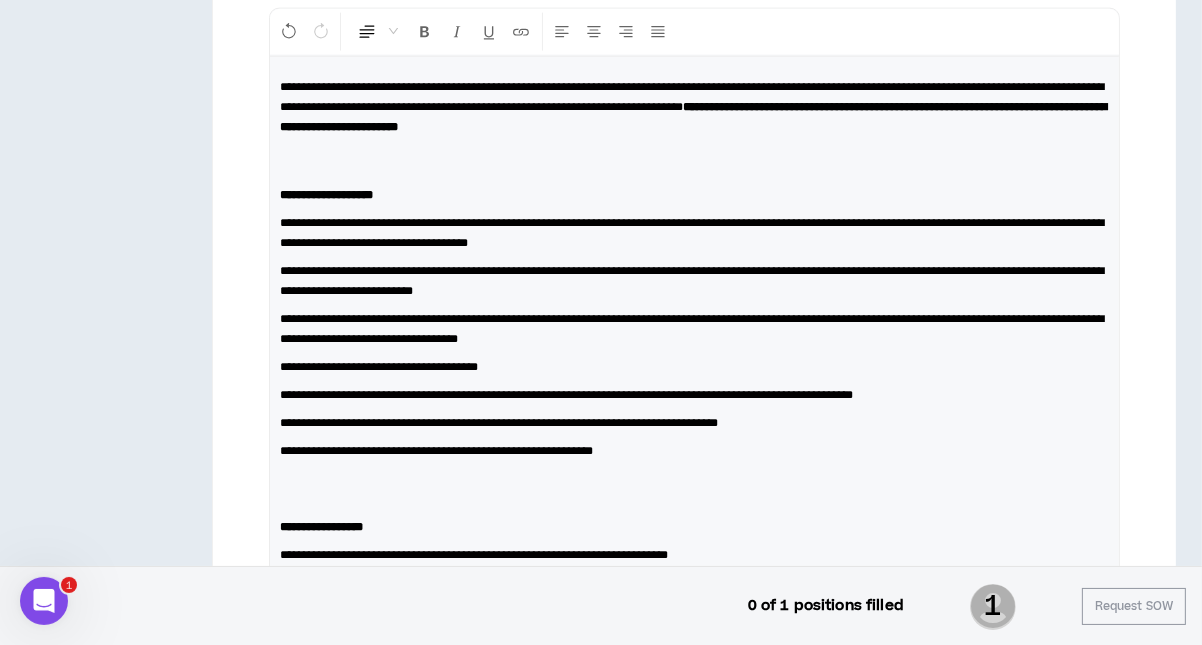 click on "**********" at bounding box center [694, 503] 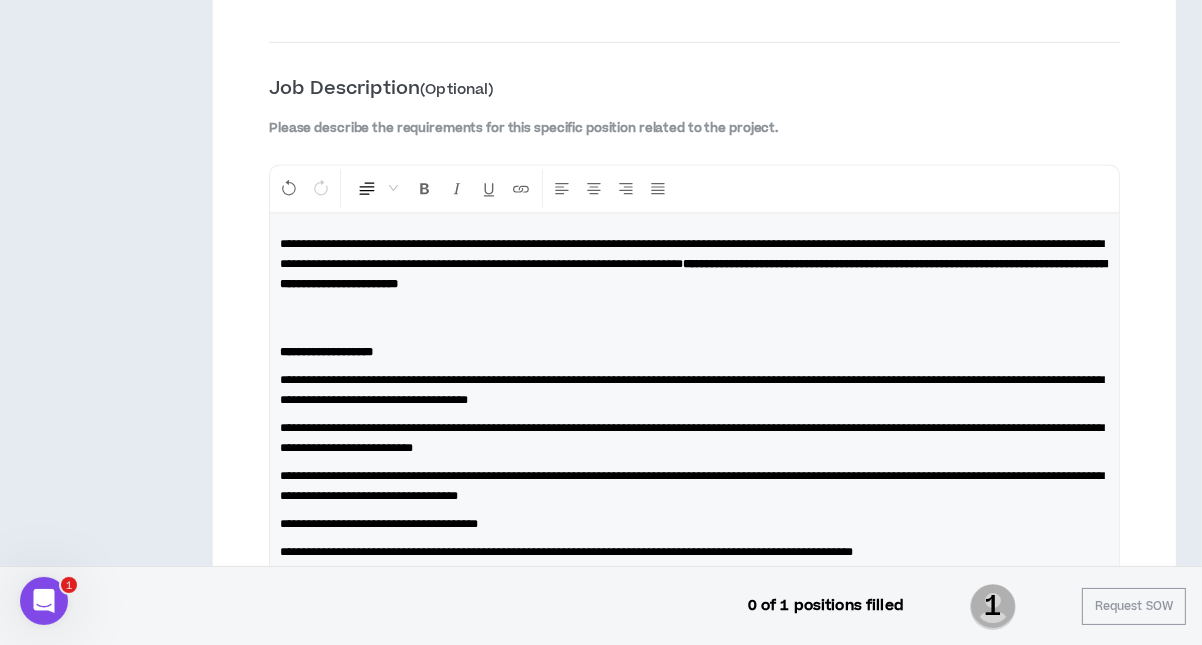 scroll, scrollTop: 2748, scrollLeft: 0, axis: vertical 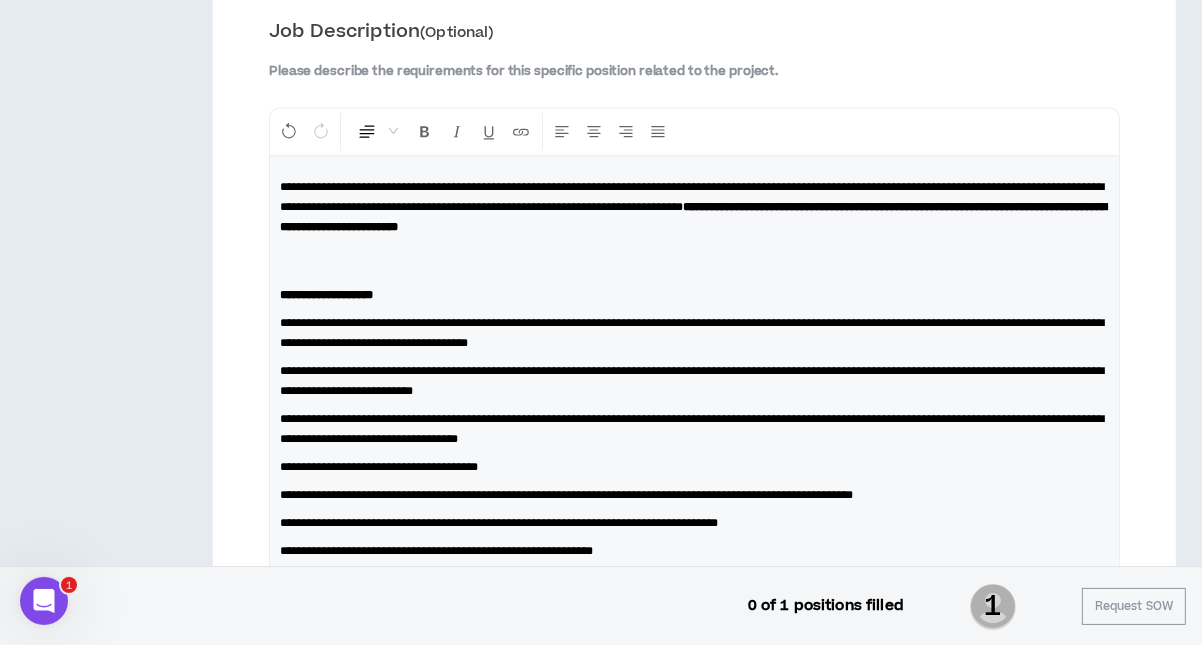 click on "**********" at bounding box center [692, 197] 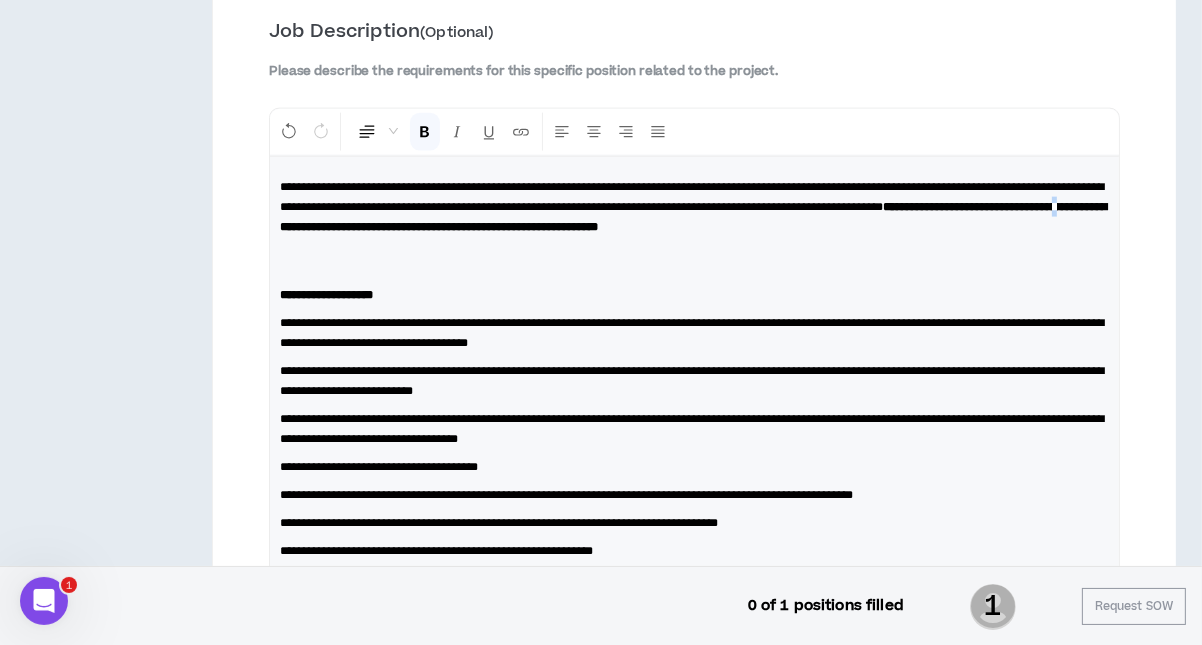 click on "**********" at bounding box center [693, 217] 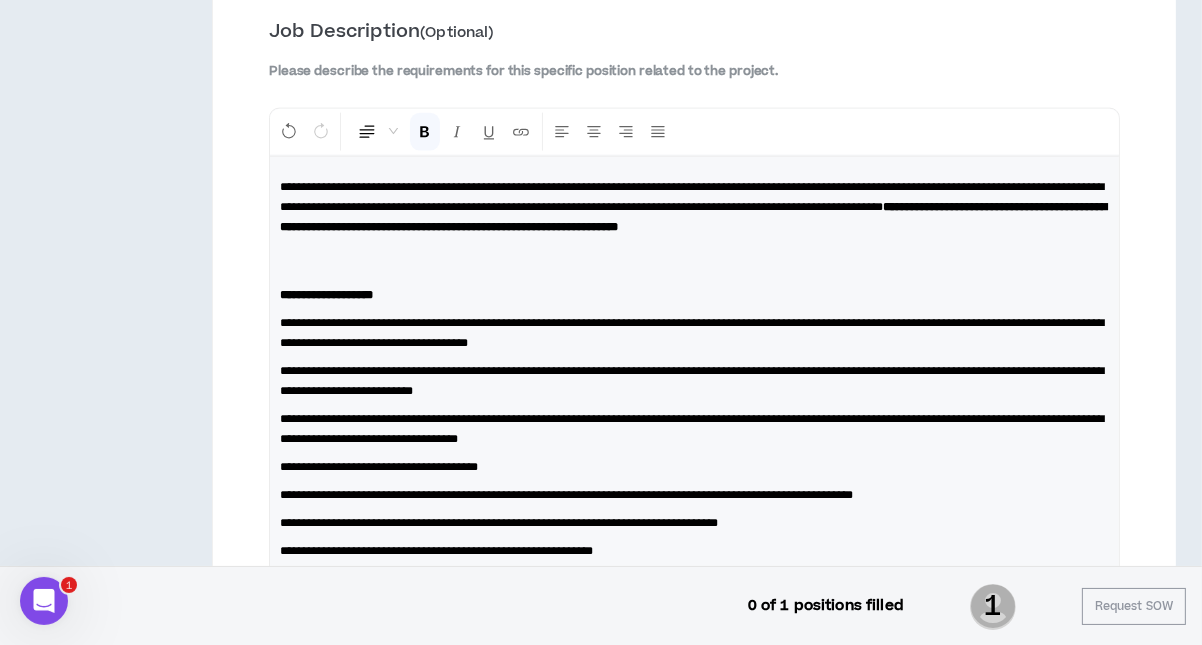 click on "**********" at bounding box center (694, 227) 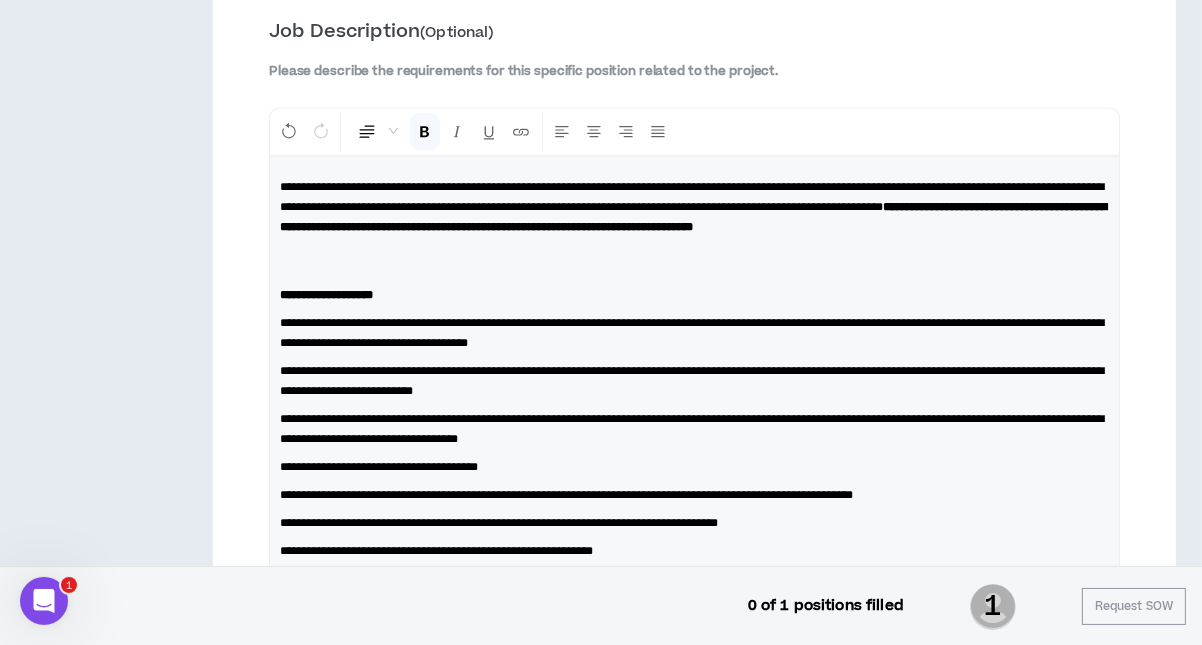 click on "**********" at bounding box center (694, 295) 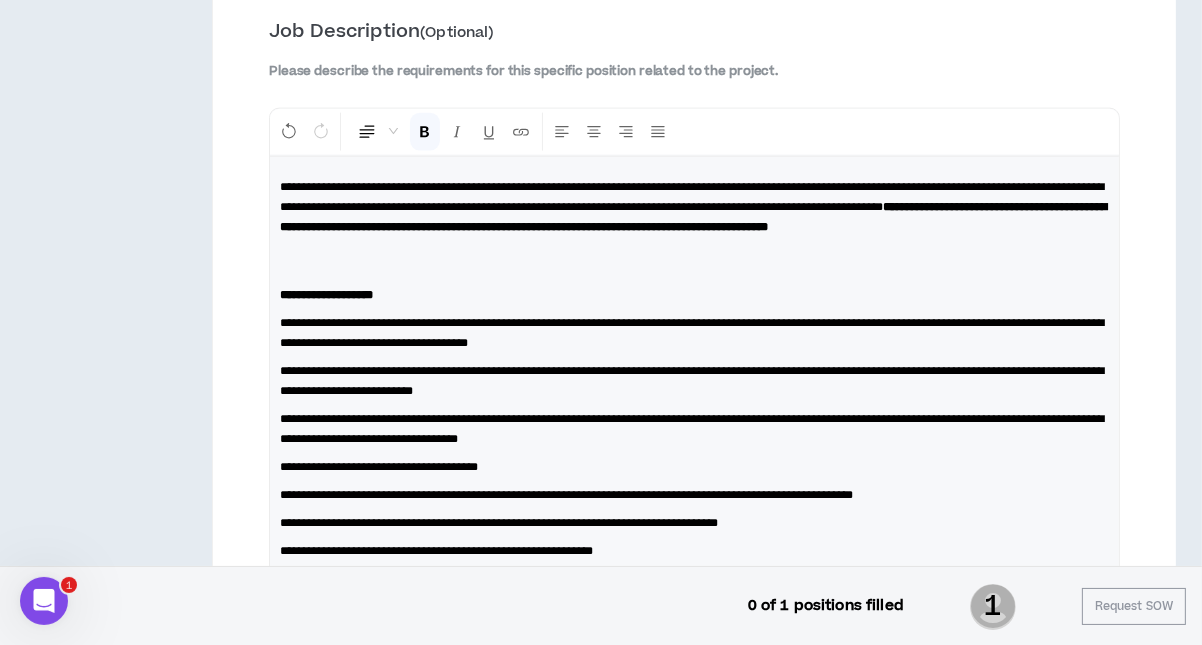 click on "**********" at bounding box center (694, 603) 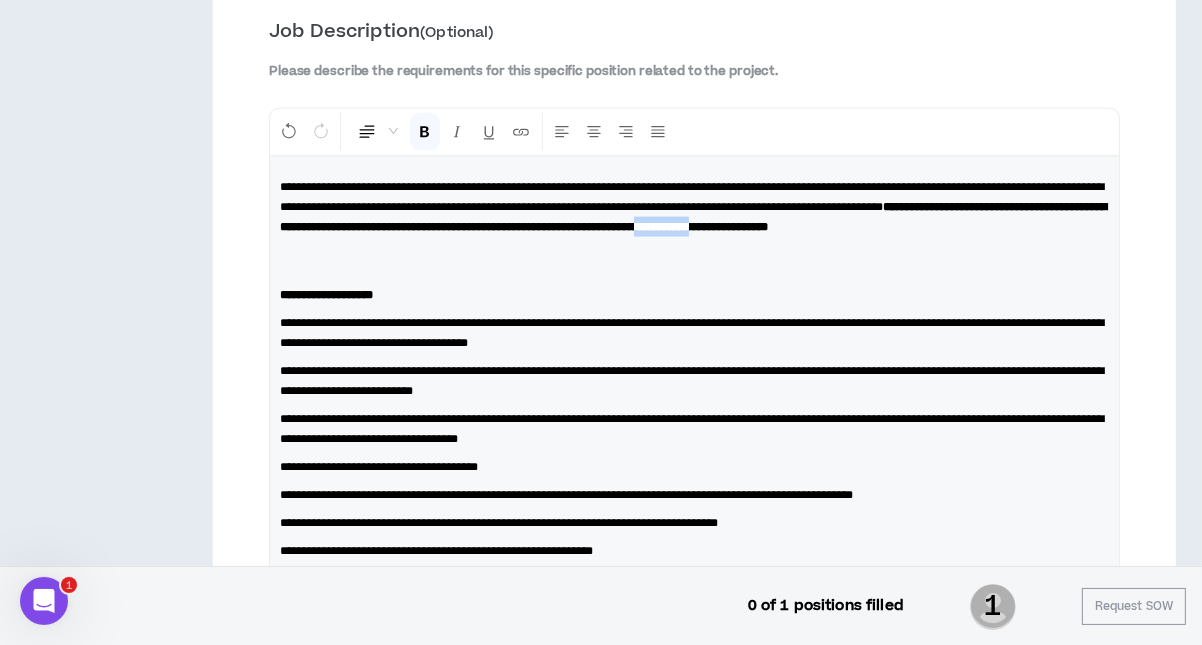 drag, startPoint x: 505, startPoint y: 228, endPoint x: 589, endPoint y: 227, distance: 84.00595 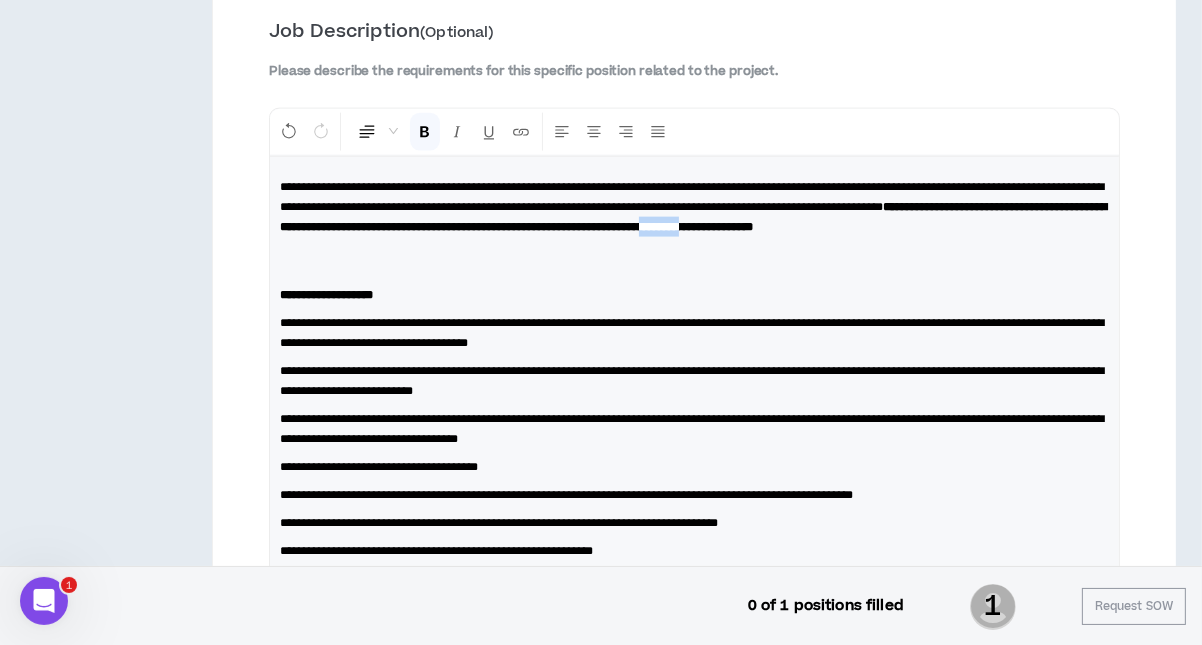 drag, startPoint x: 507, startPoint y: 225, endPoint x: 568, endPoint y: 224, distance: 61.008198 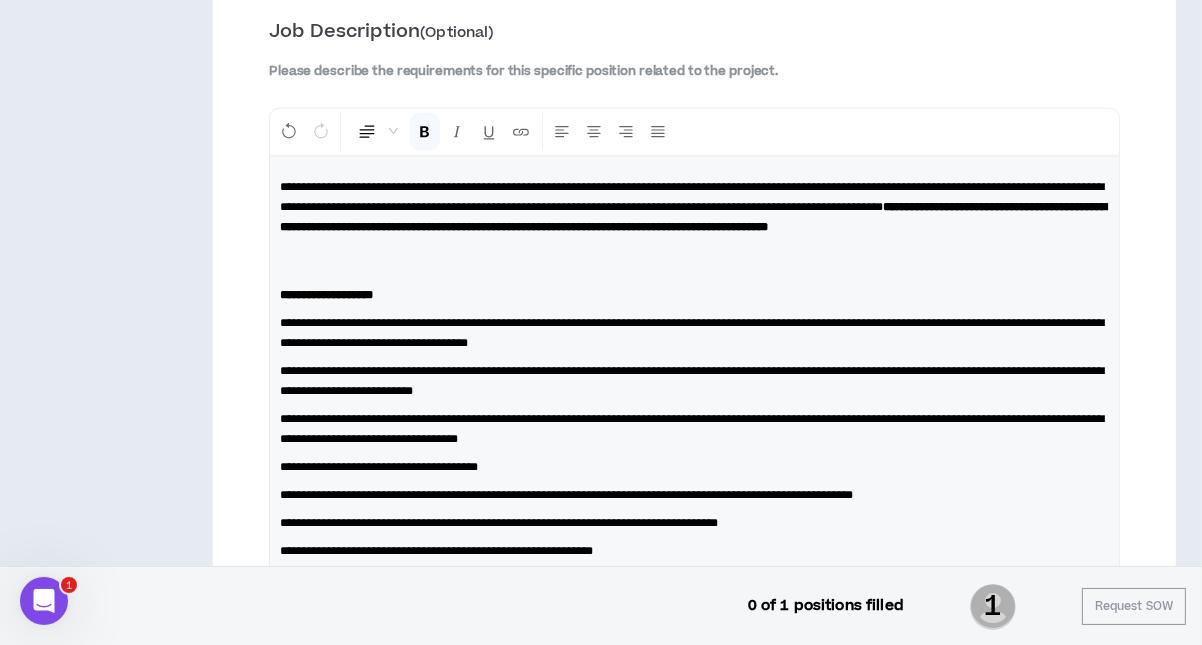 click on "**********" at bounding box center [694, 227] 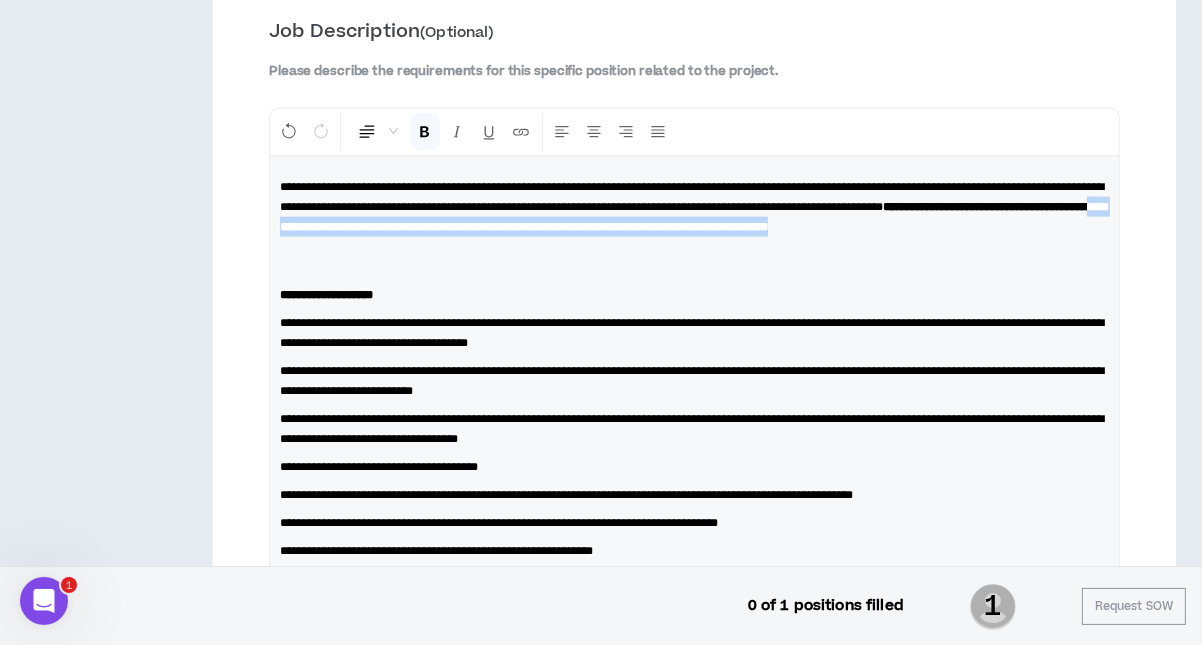 drag, startPoint x: 739, startPoint y: 204, endPoint x: 760, endPoint y: 222, distance: 27.658634 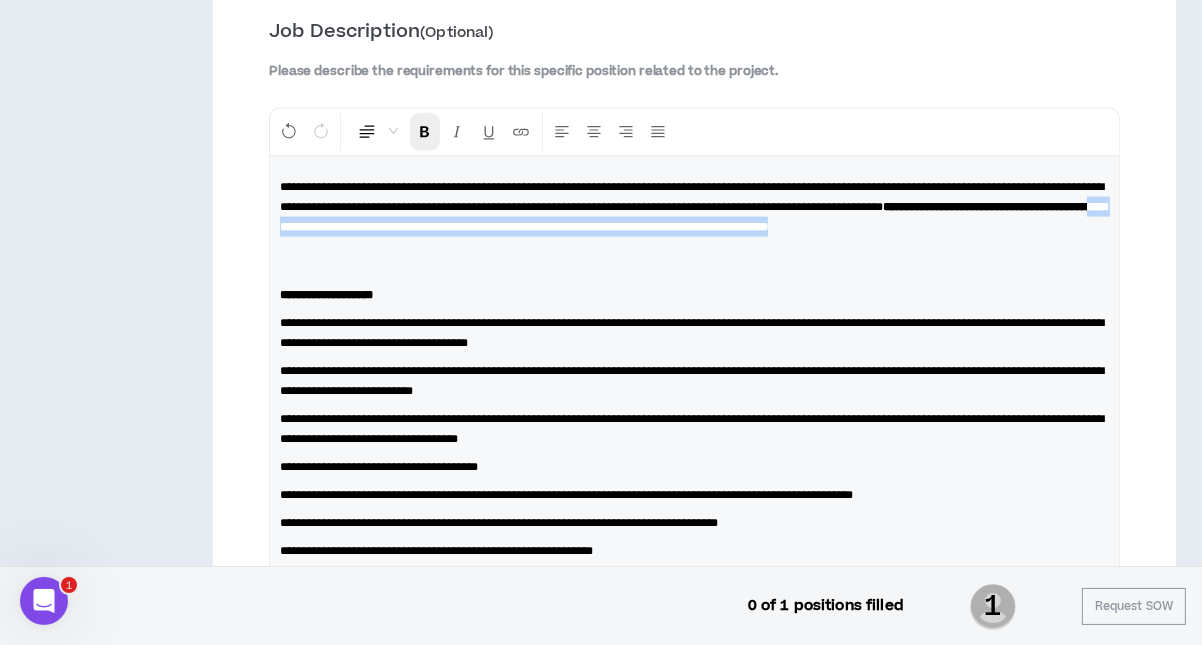 click at bounding box center [425, 132] 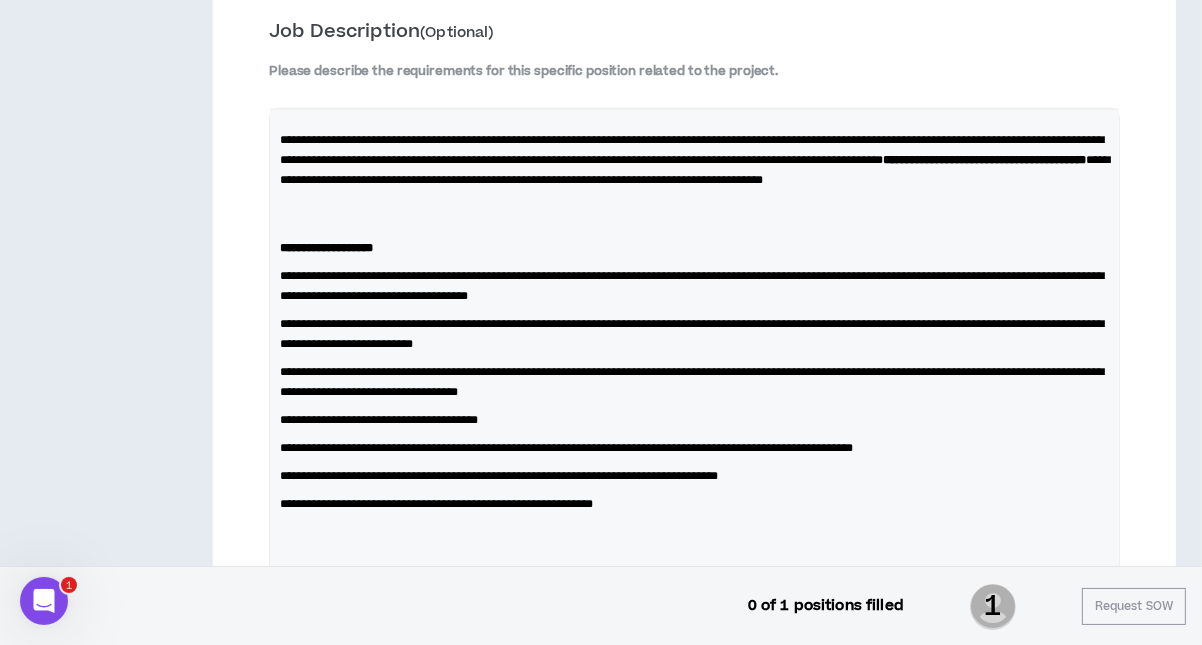 scroll, scrollTop: 2701, scrollLeft: 0, axis: vertical 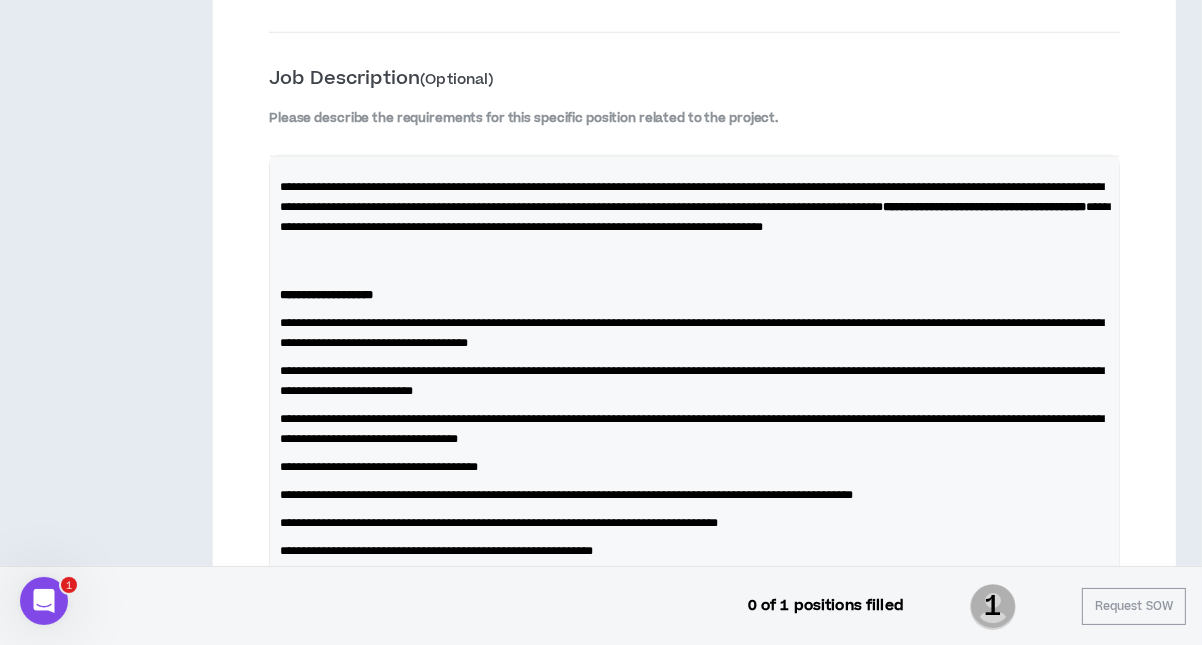 click on "**********" at bounding box center (694, 602) 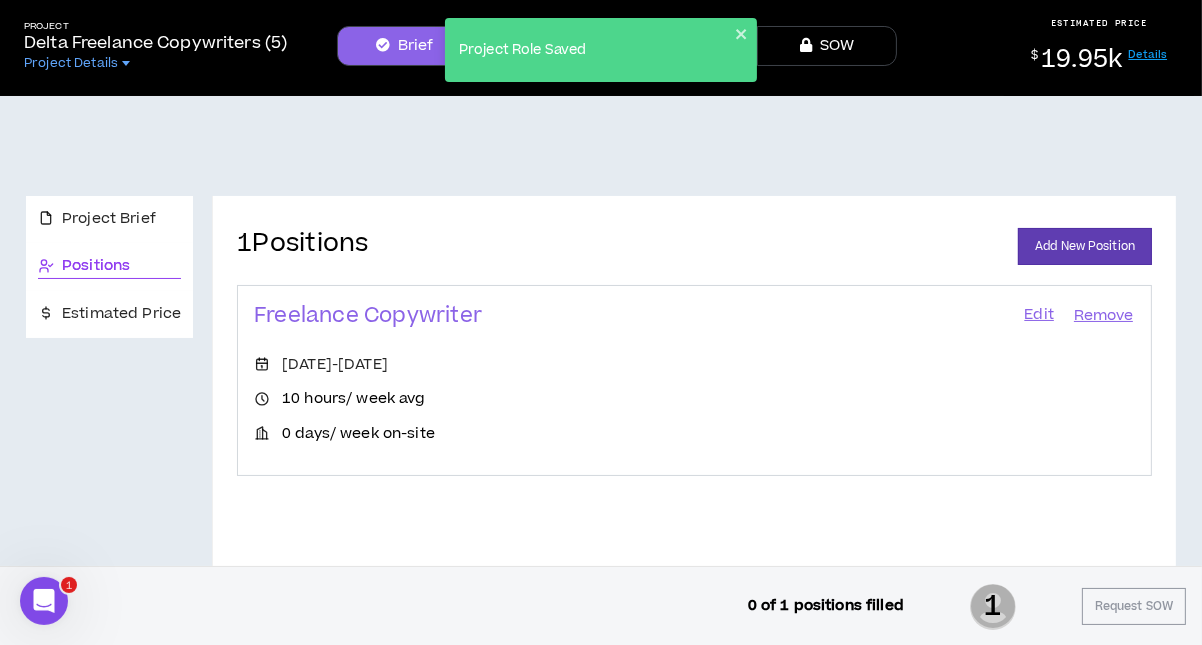 scroll, scrollTop: 107, scrollLeft: 0, axis: vertical 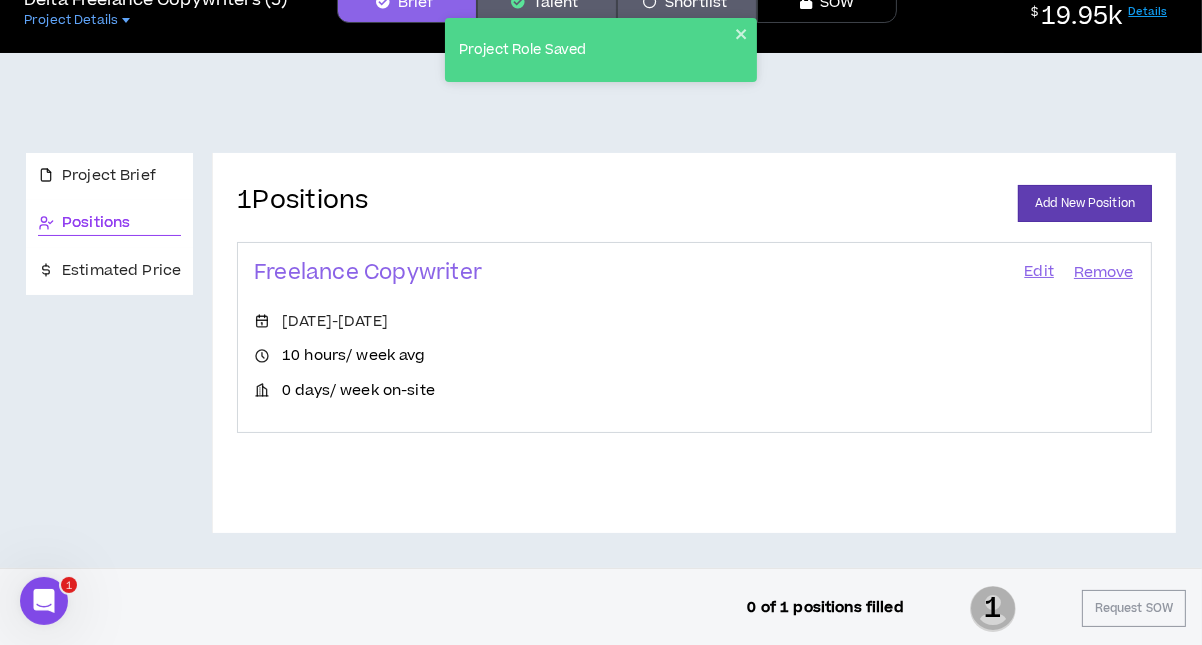 click on "Edit" at bounding box center [1039, 273] 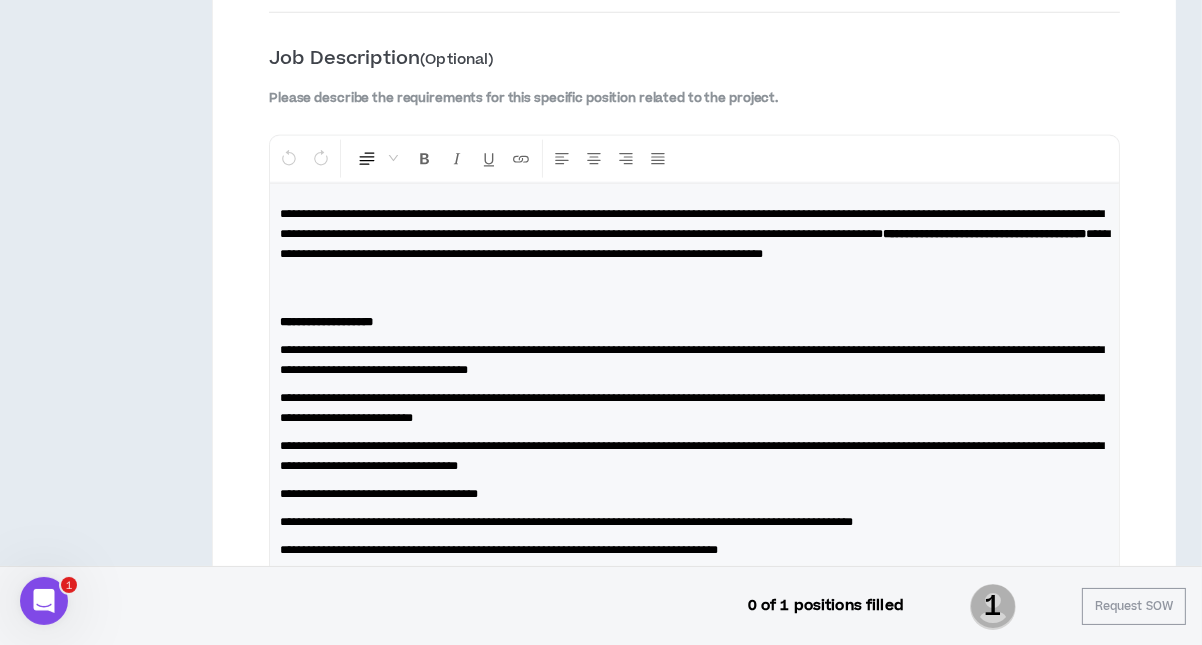 scroll, scrollTop: 2771, scrollLeft: 0, axis: vertical 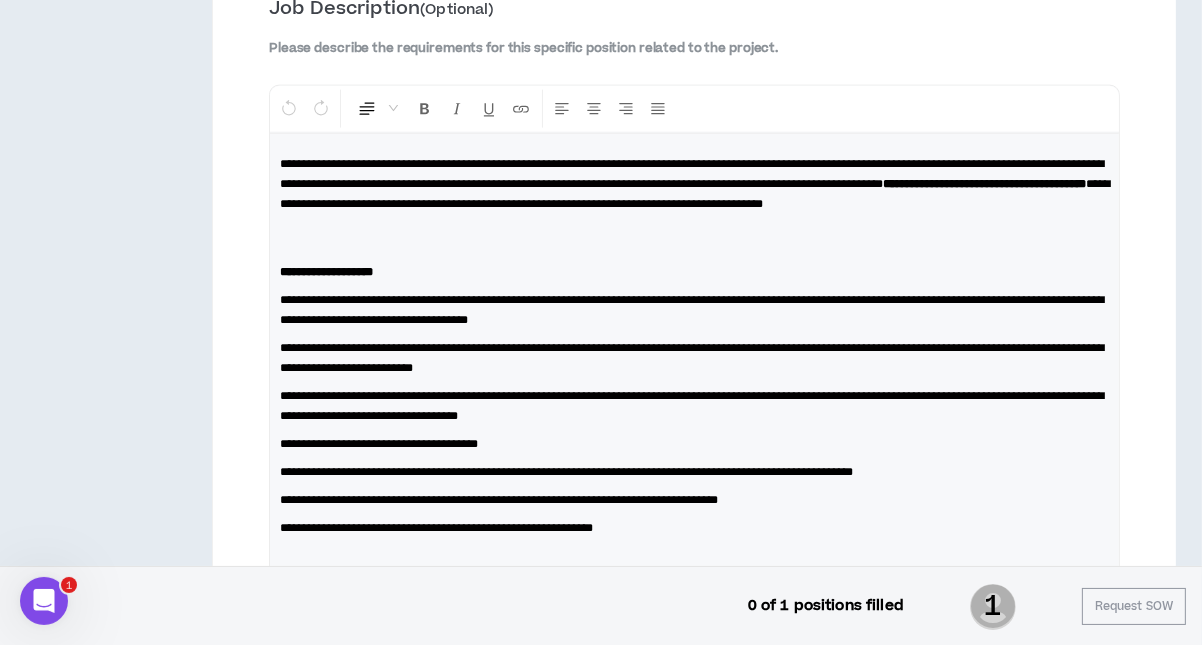 click on "**********" at bounding box center (692, 174) 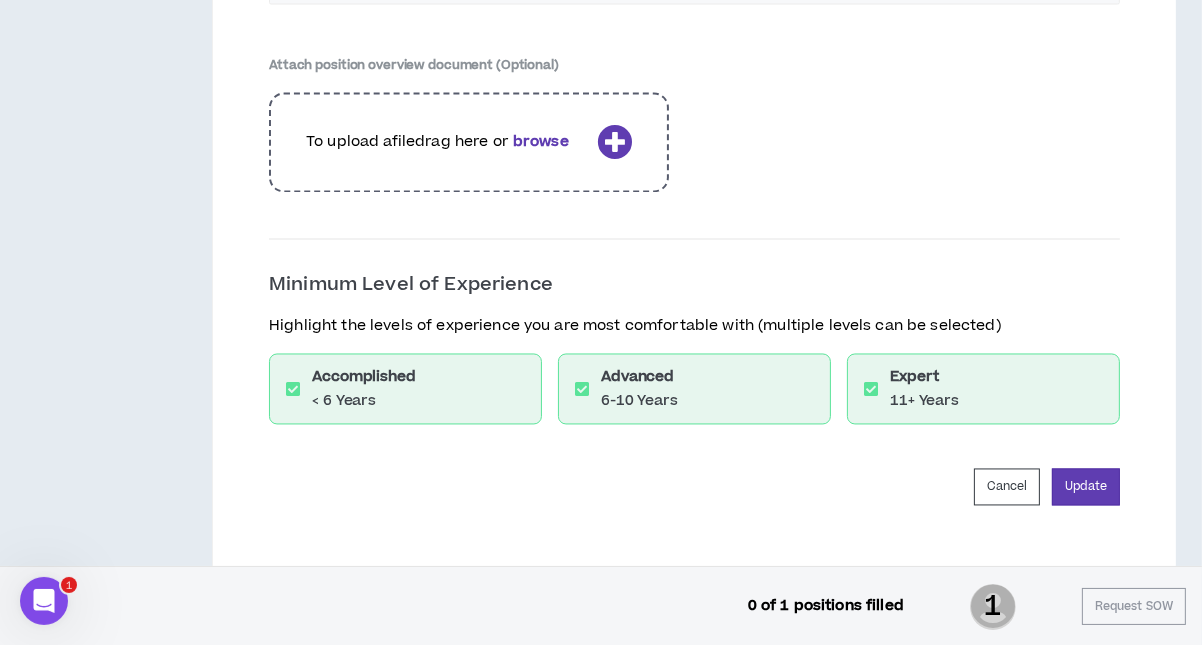 scroll, scrollTop: 3982, scrollLeft: 0, axis: vertical 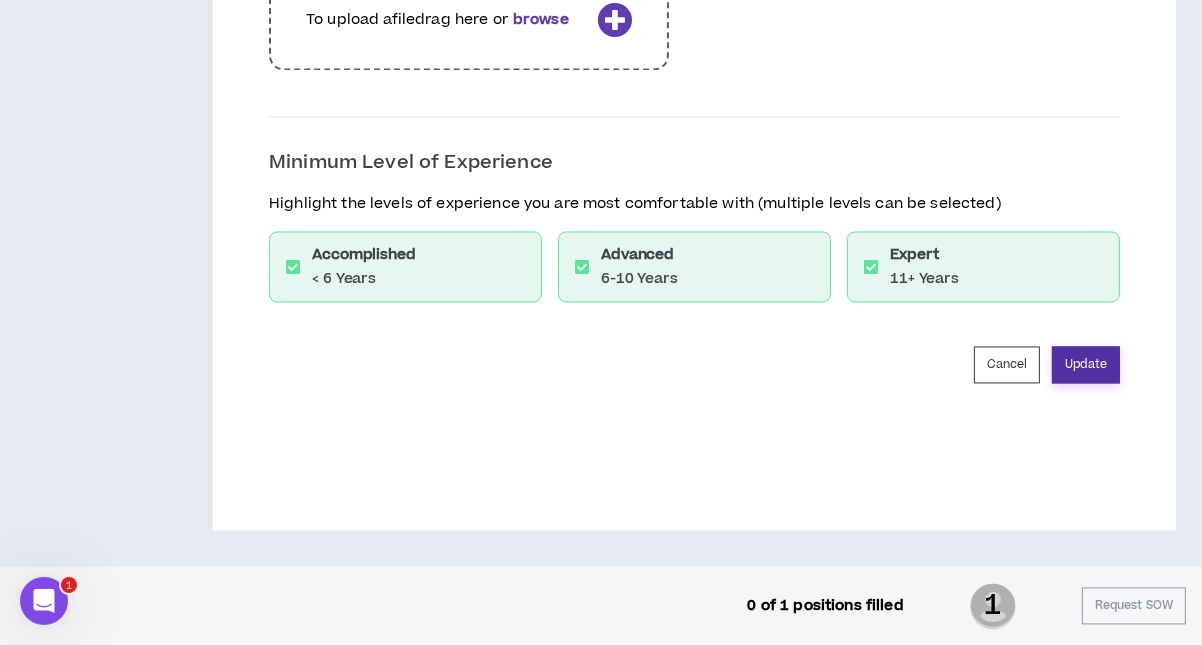 click on "Update" at bounding box center [1086, 364] 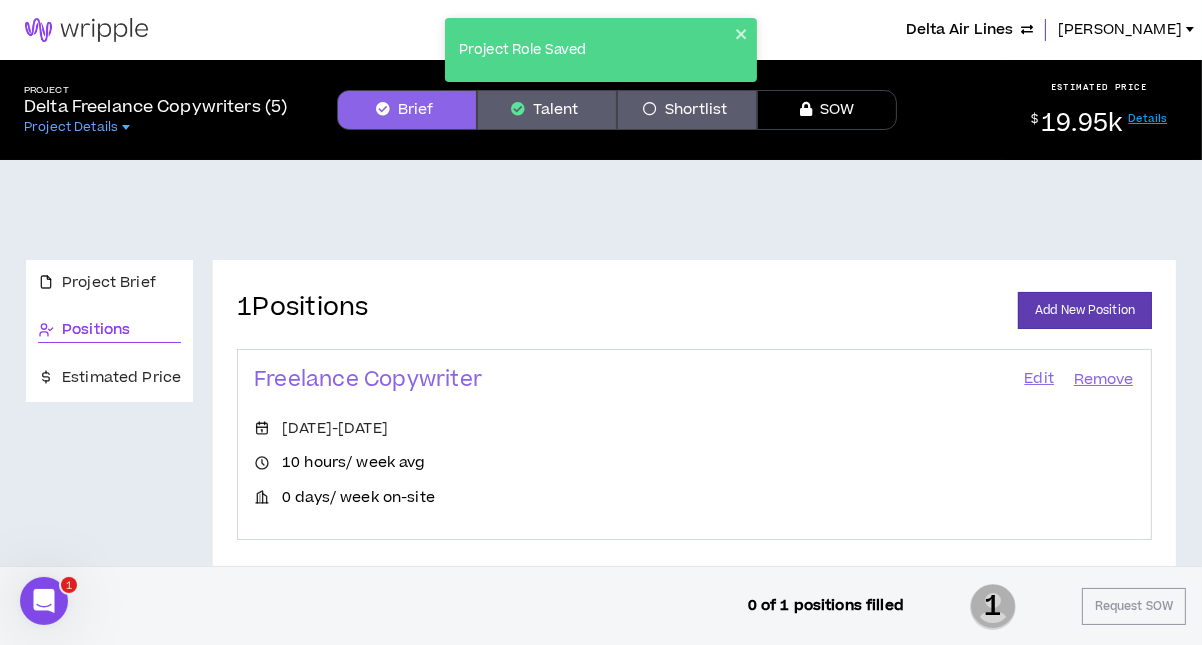 scroll, scrollTop: 107, scrollLeft: 0, axis: vertical 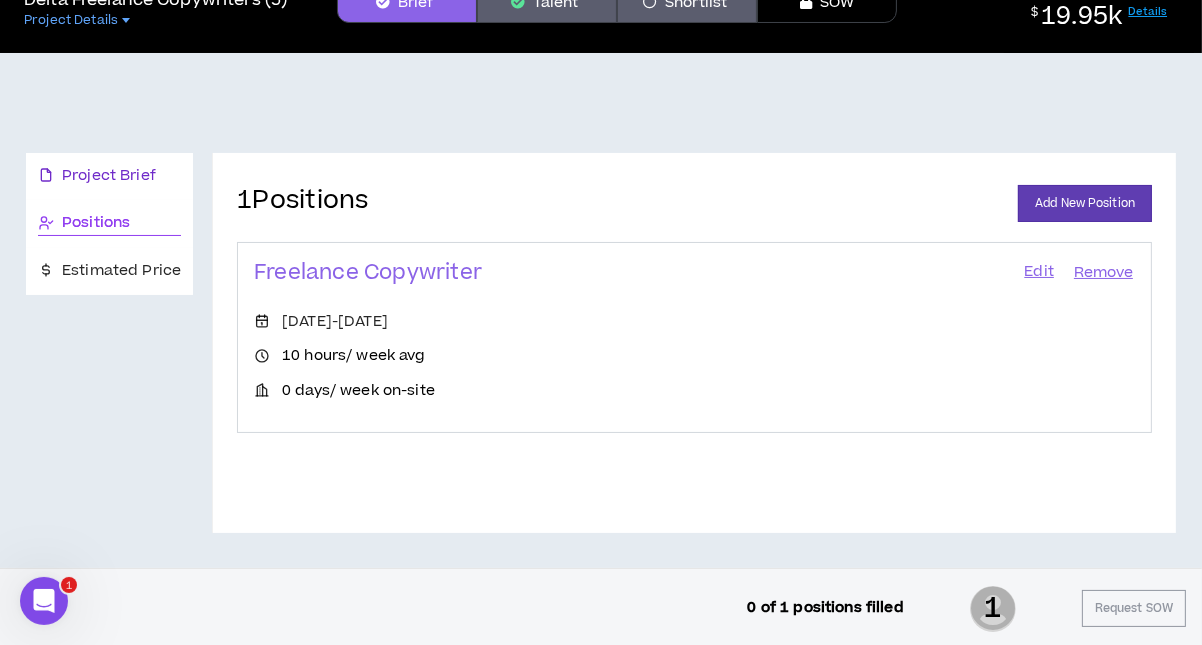 click on "Project Brief" at bounding box center [109, 176] 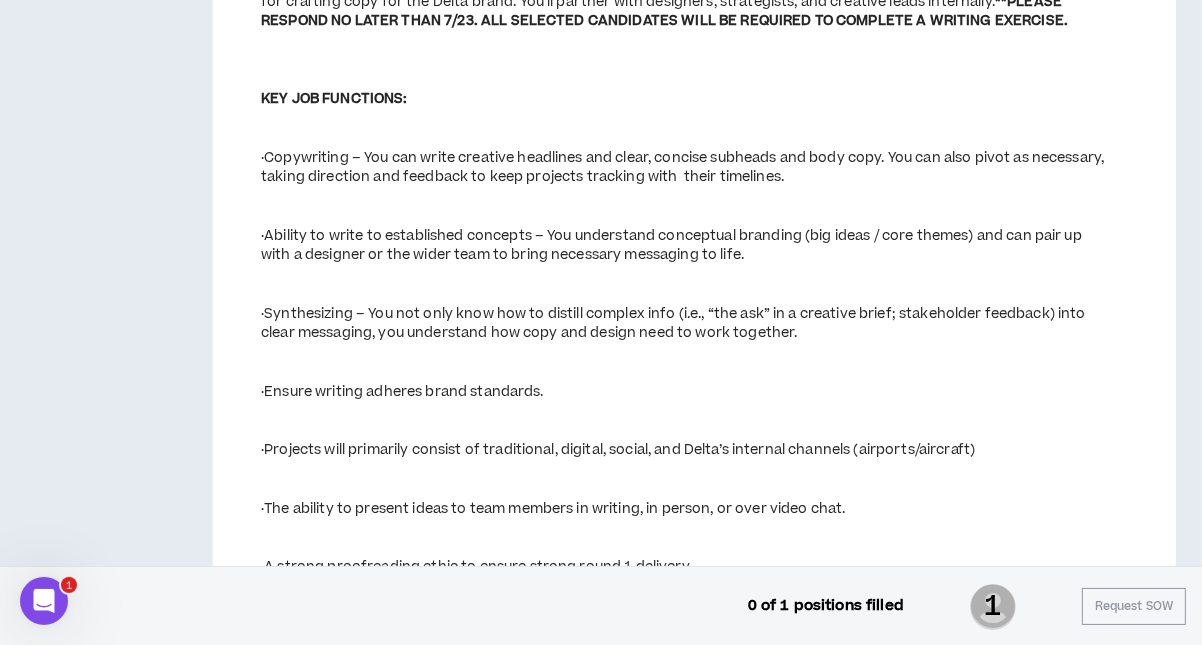 scroll, scrollTop: 400, scrollLeft: 0, axis: vertical 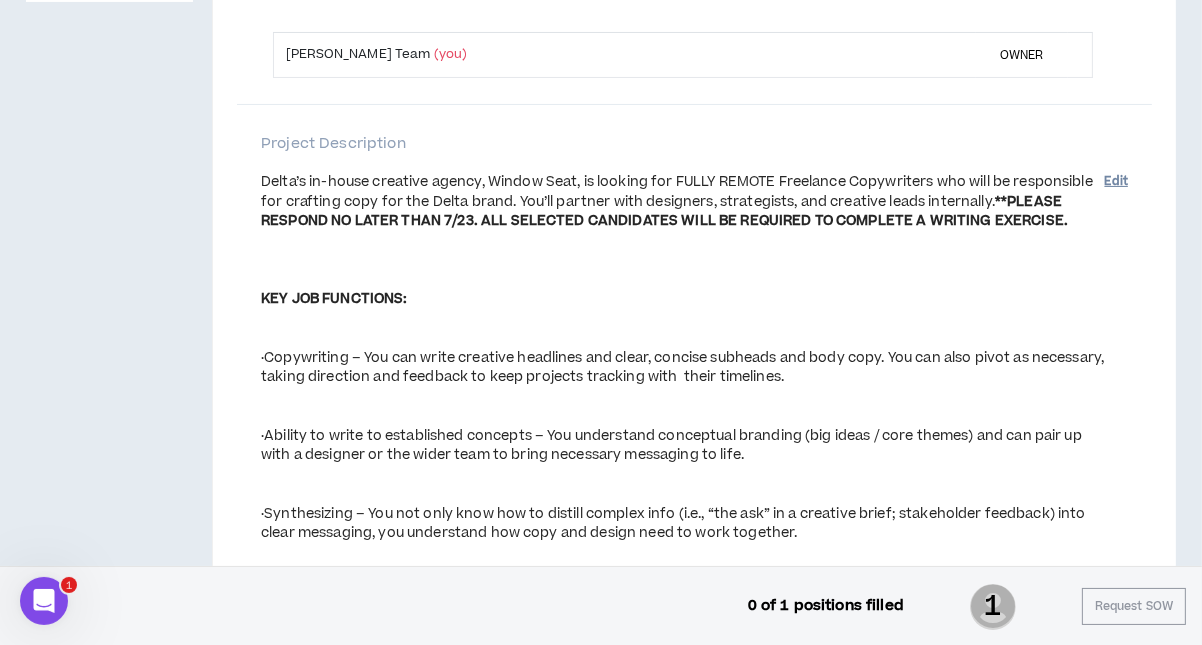 click on "Edit" at bounding box center [1116, 181] 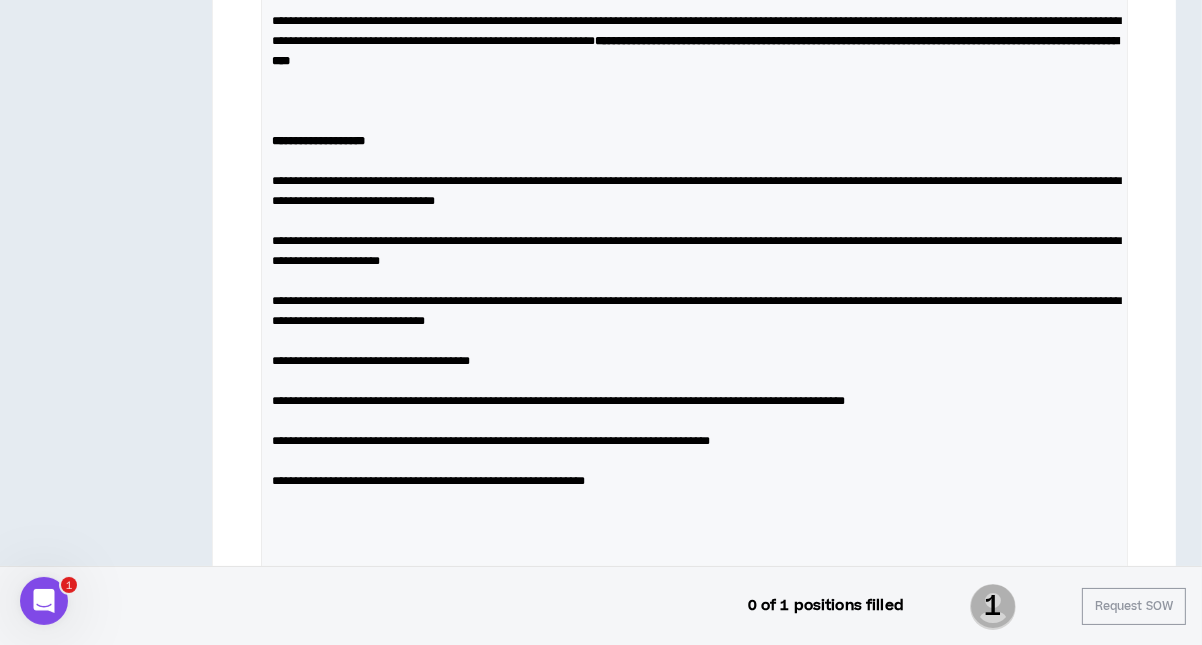 scroll, scrollTop: 506, scrollLeft: 0, axis: vertical 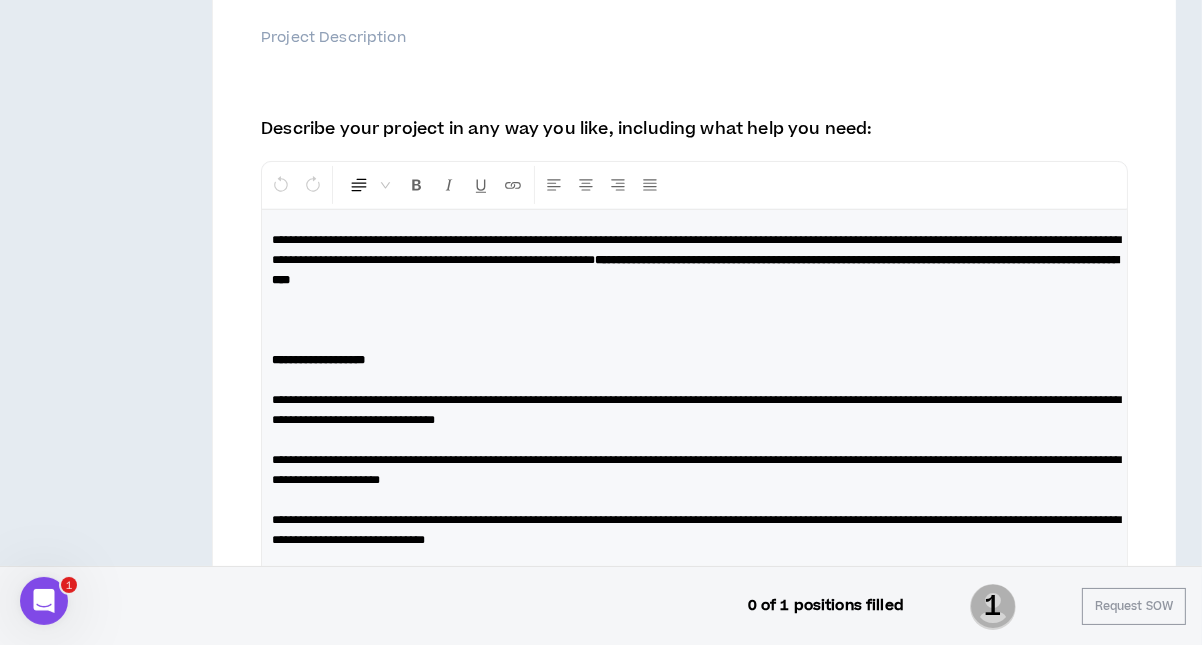 click on "**********" at bounding box center [696, 250] 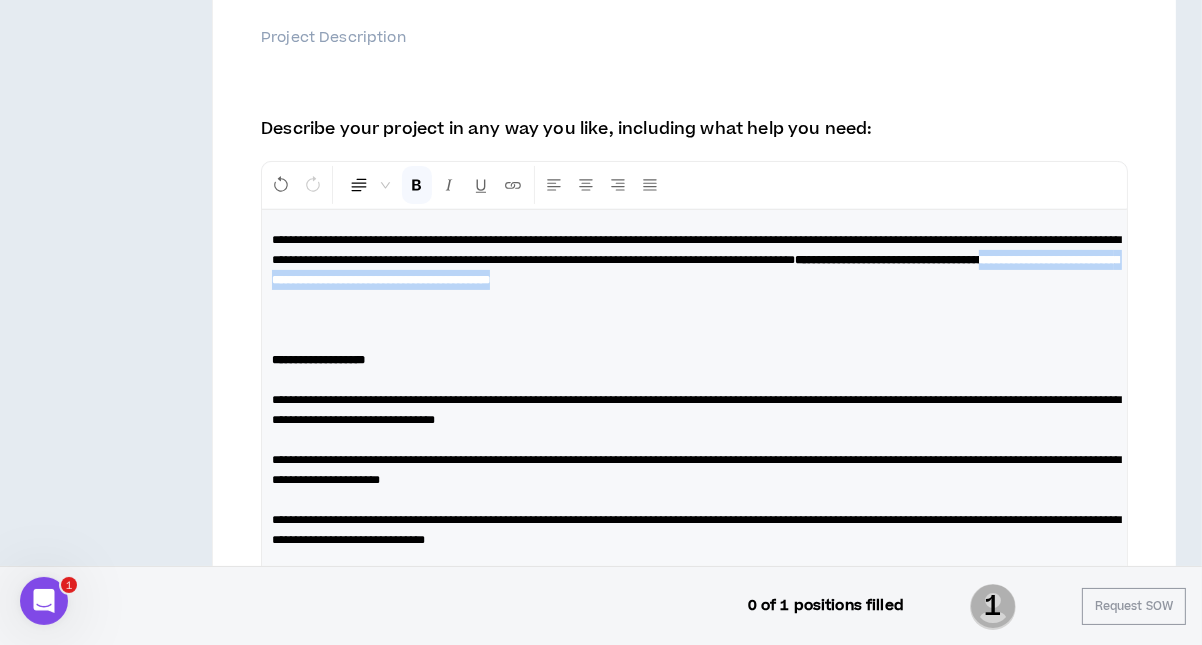 drag, startPoint x: 605, startPoint y: 282, endPoint x: 614, endPoint y: 293, distance: 14.21267 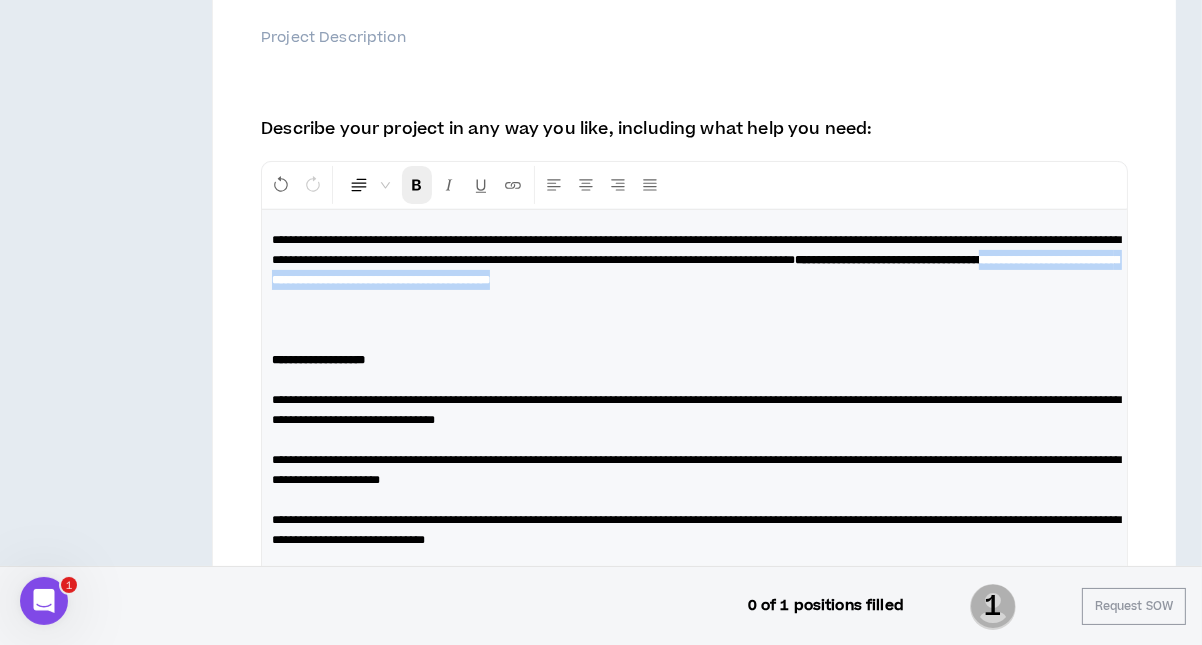 click at bounding box center [417, 185] 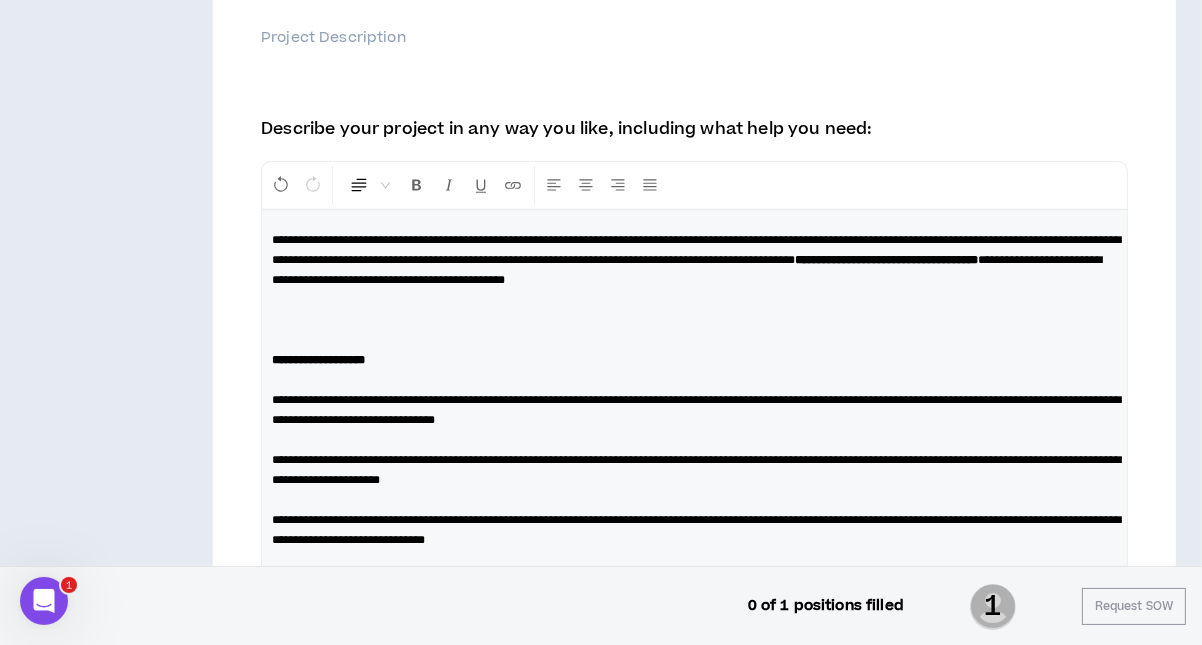 click on "**********" at bounding box center (694, 820) 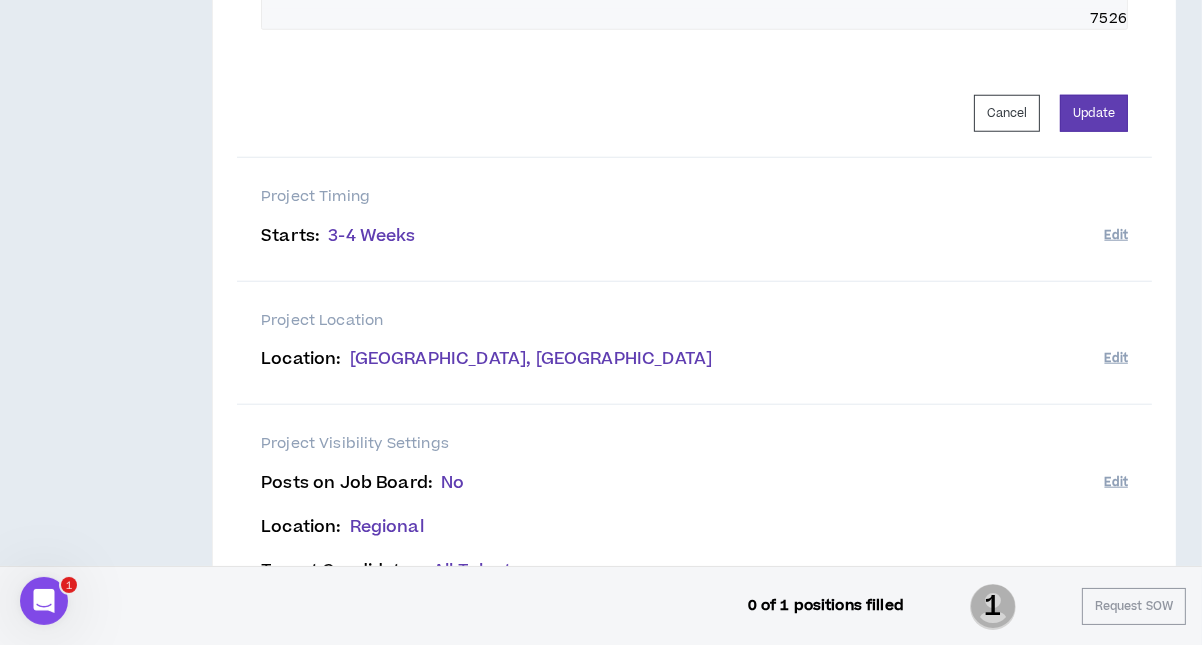 scroll, scrollTop: 1746, scrollLeft: 0, axis: vertical 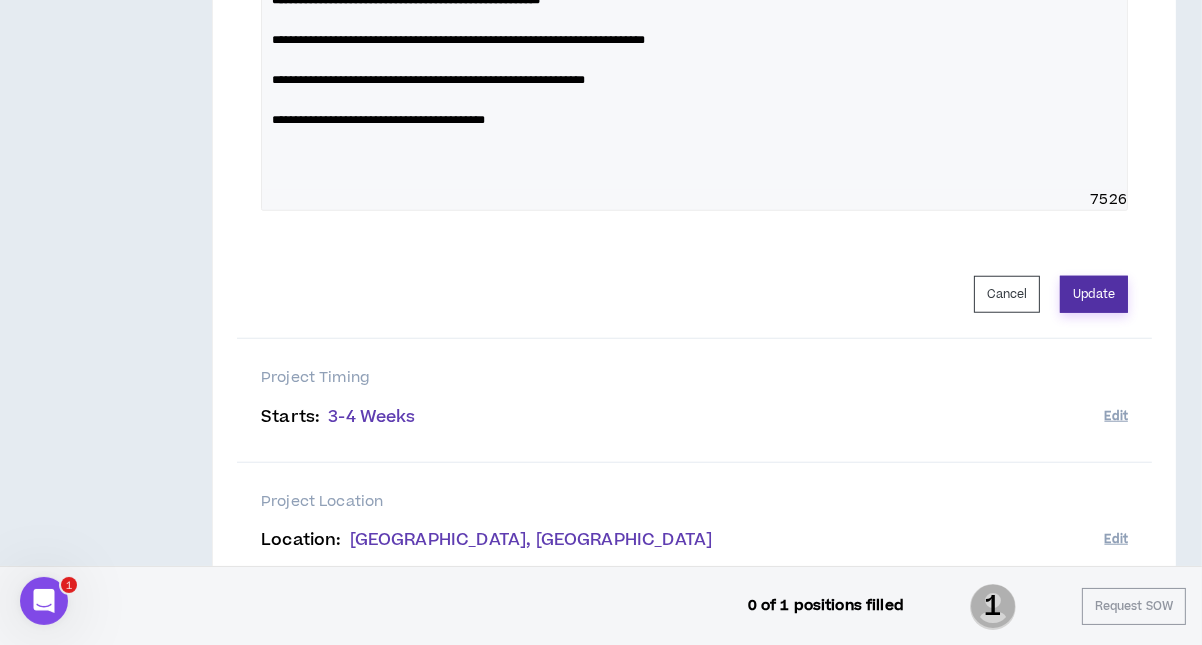 click on "Update" at bounding box center (1094, 294) 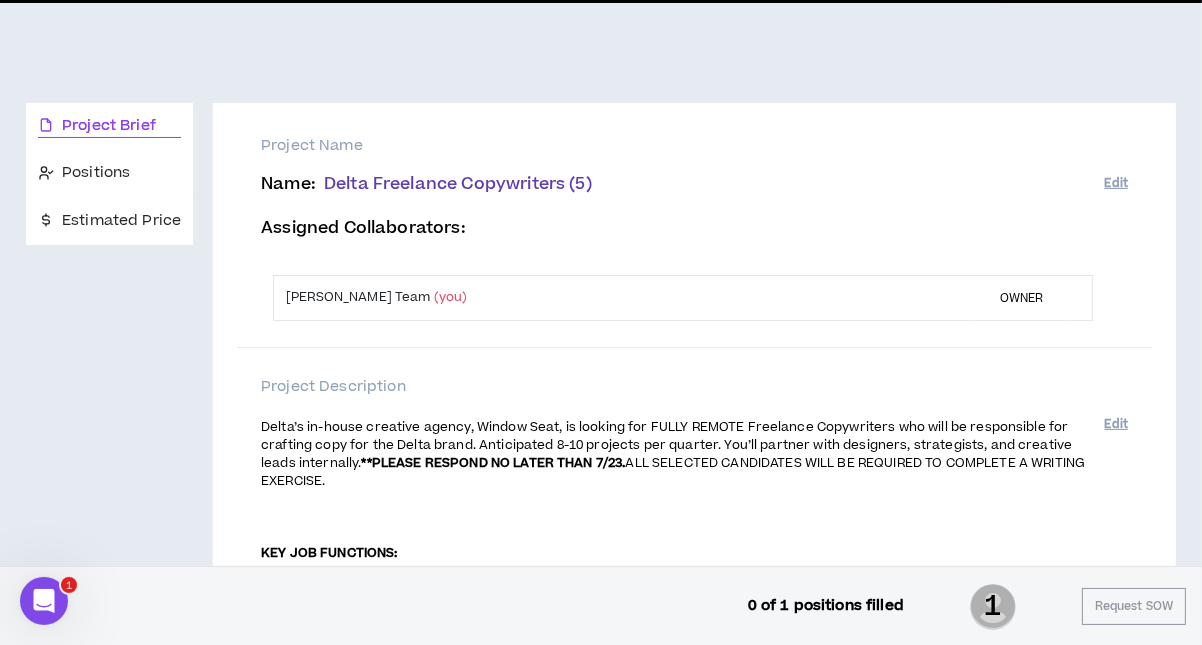 scroll, scrollTop: 0, scrollLeft: 0, axis: both 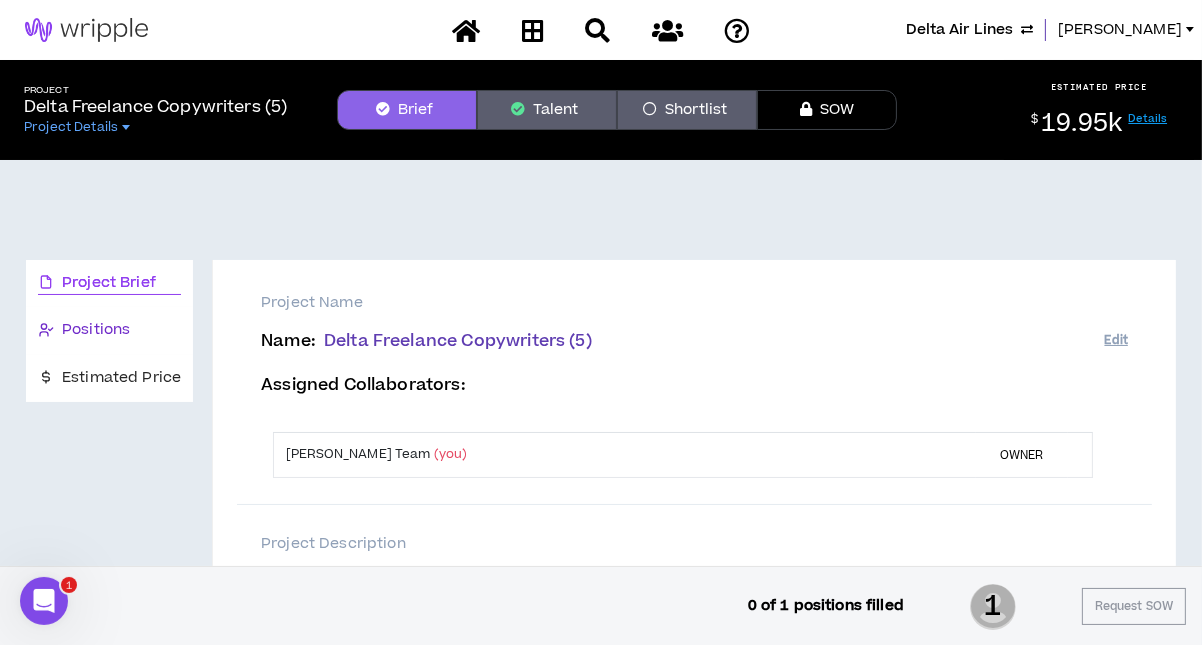 click on "Positions" at bounding box center (96, 330) 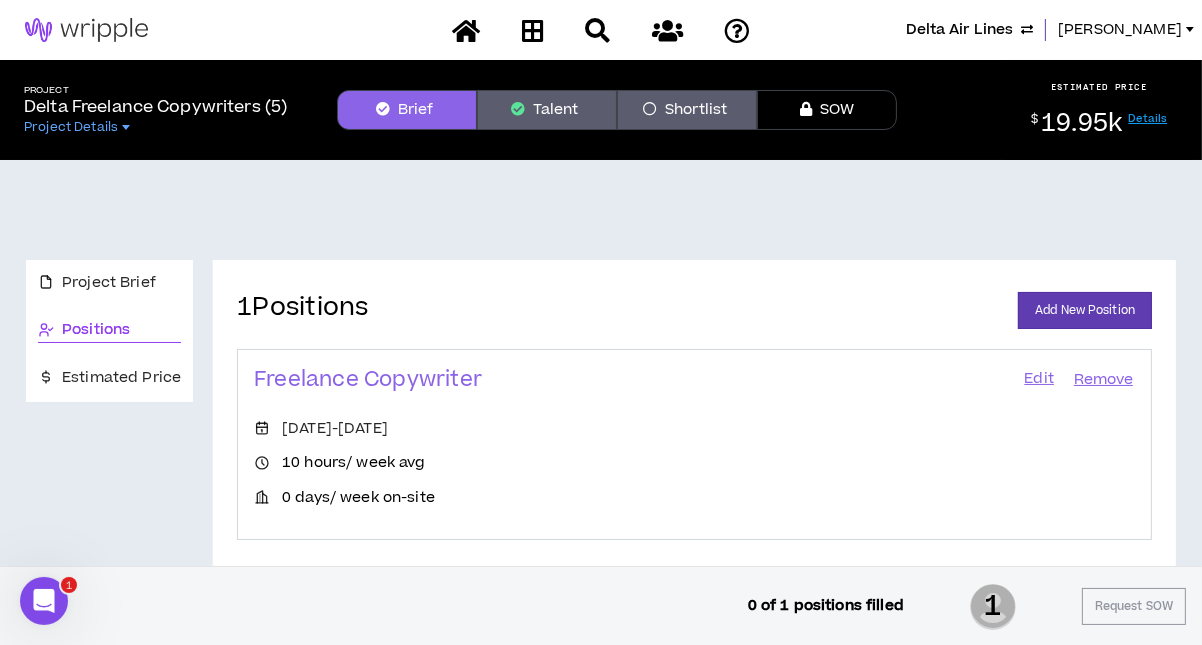 click on "Edit" at bounding box center (1039, 380) 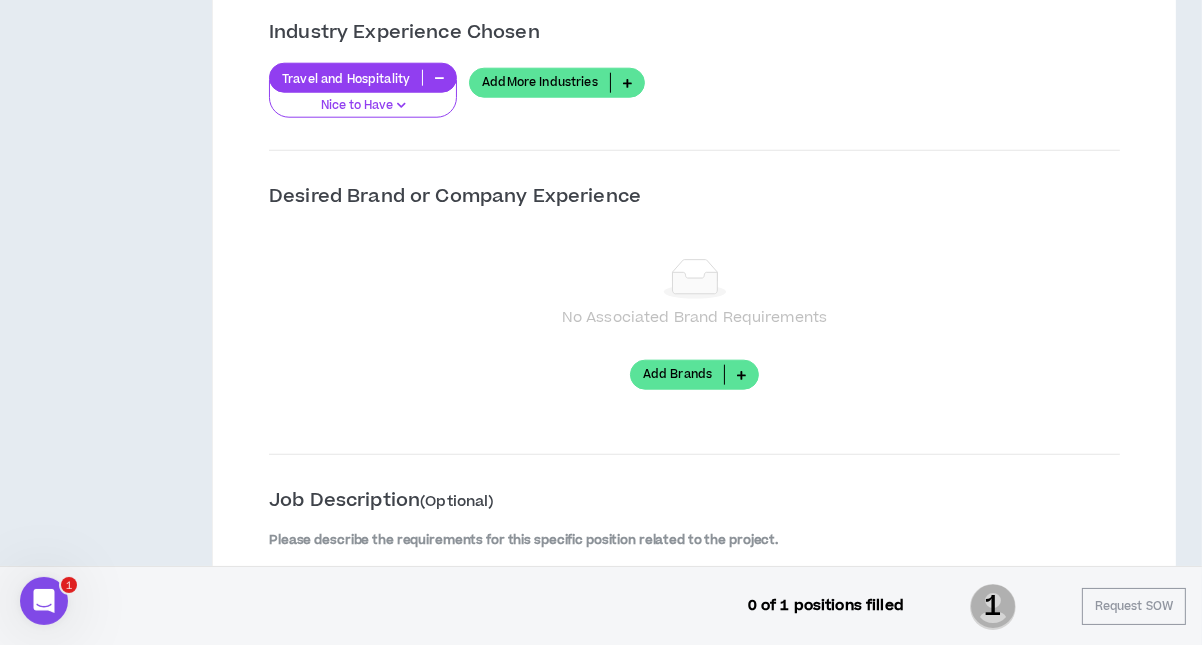scroll, scrollTop: 1979, scrollLeft: 0, axis: vertical 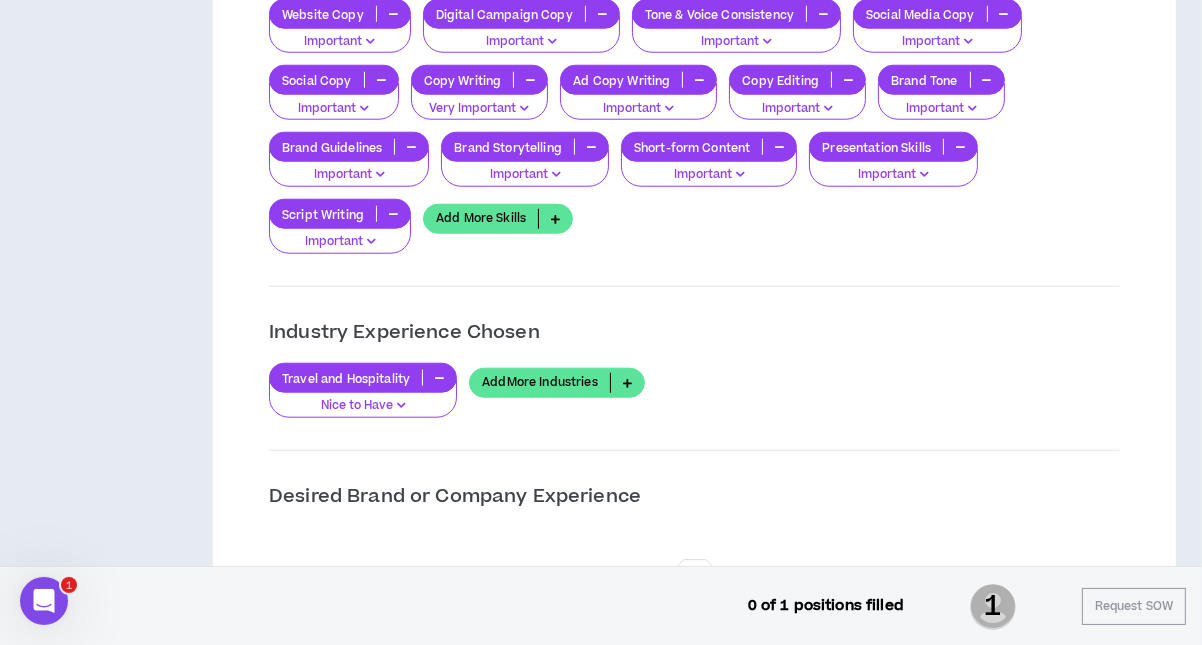 click at bounding box center [555, 219] 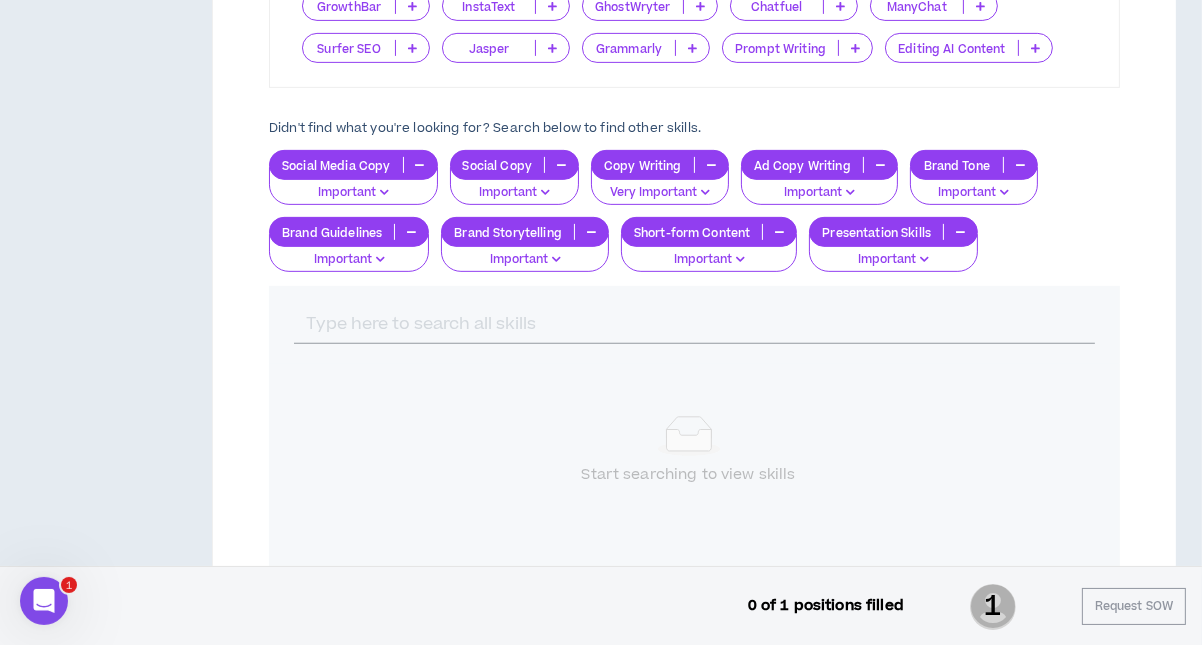 scroll, scrollTop: 792, scrollLeft: 0, axis: vertical 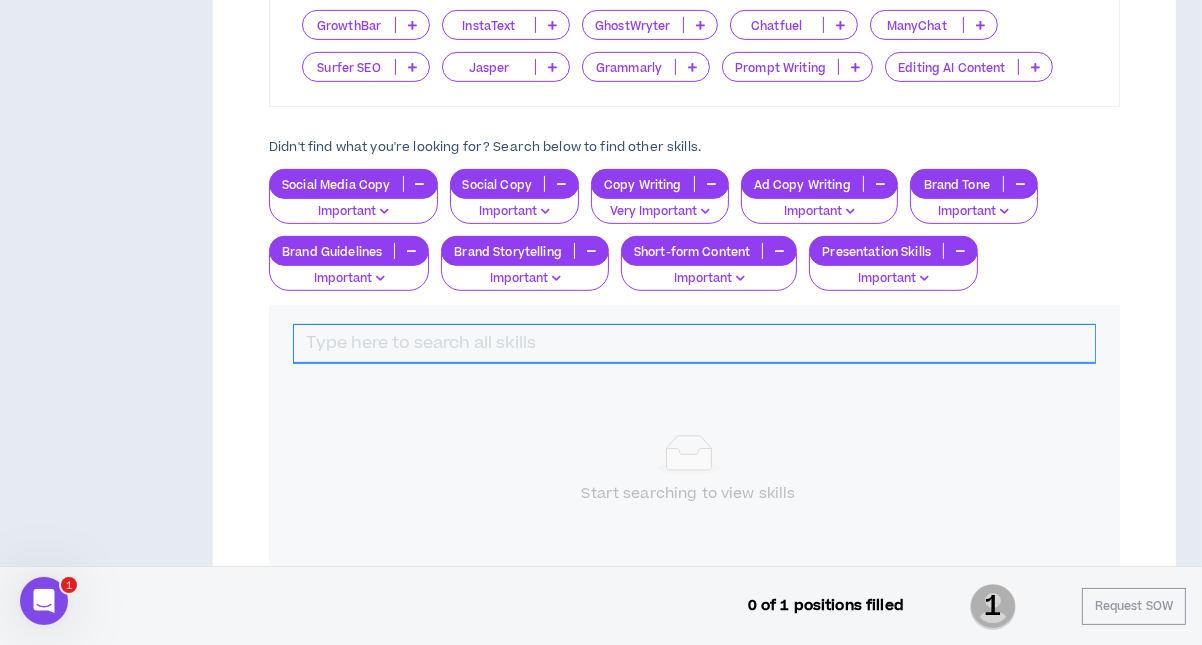 click at bounding box center (694, 344) 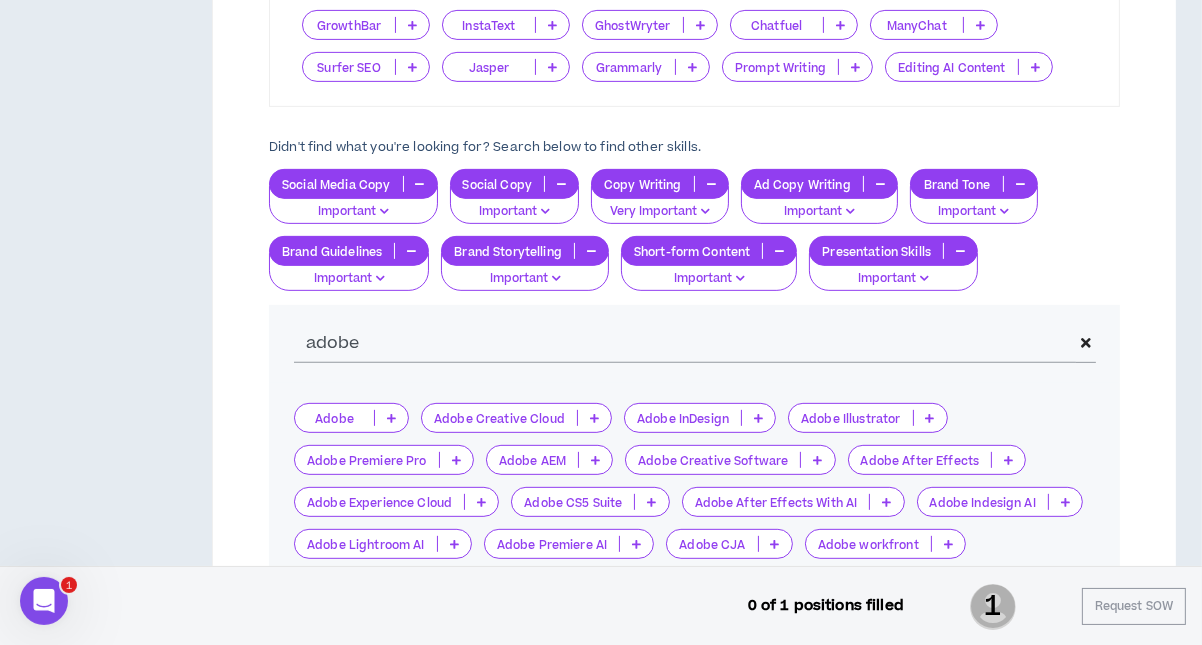 click at bounding box center (817, 460) 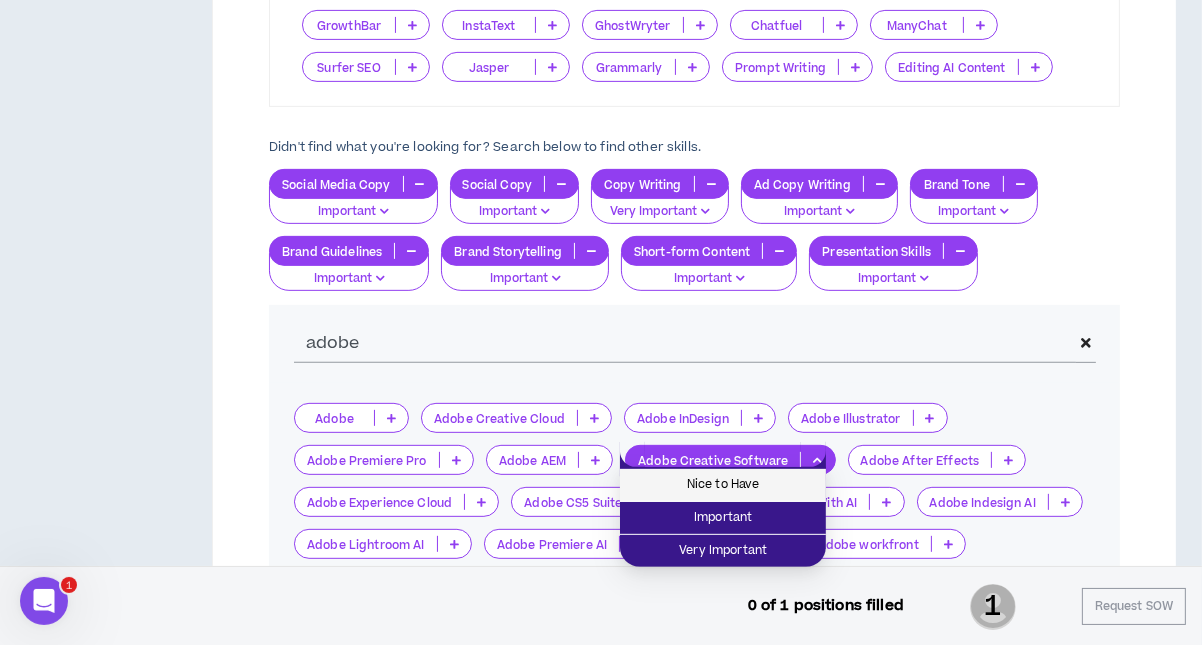 click on "Nice to Have" at bounding box center [723, 485] 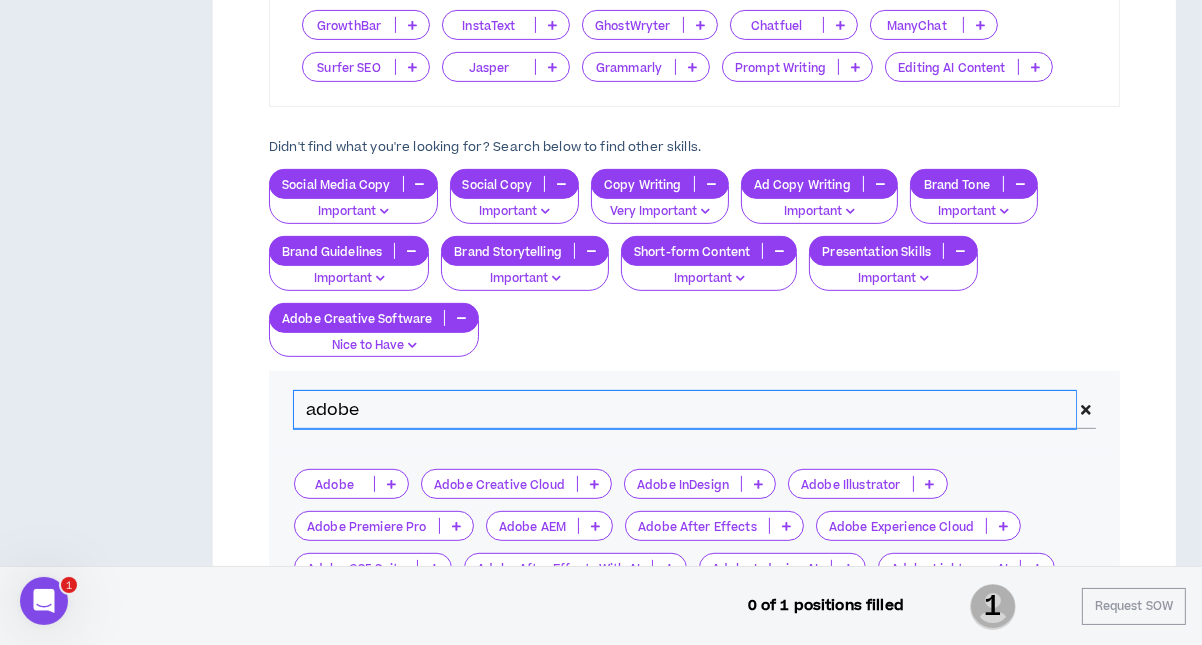 click on "adobe" at bounding box center [685, 410] 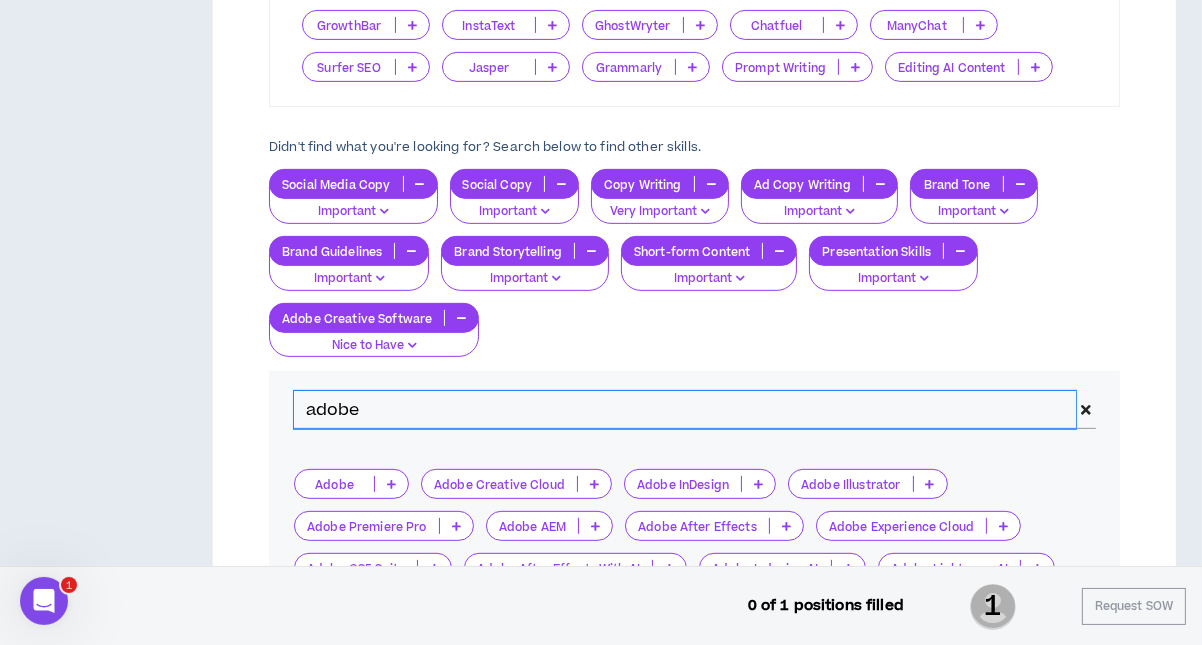 drag, startPoint x: 359, startPoint y: 399, endPoint x: 279, endPoint y: 399, distance: 80 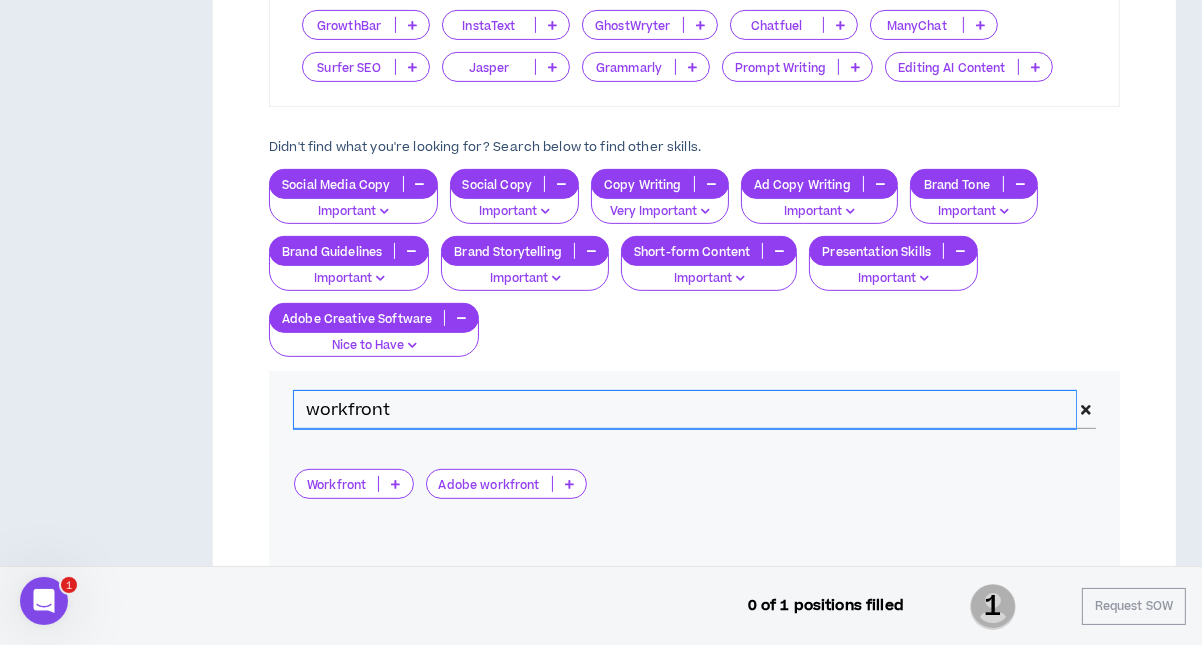 type on "workfront" 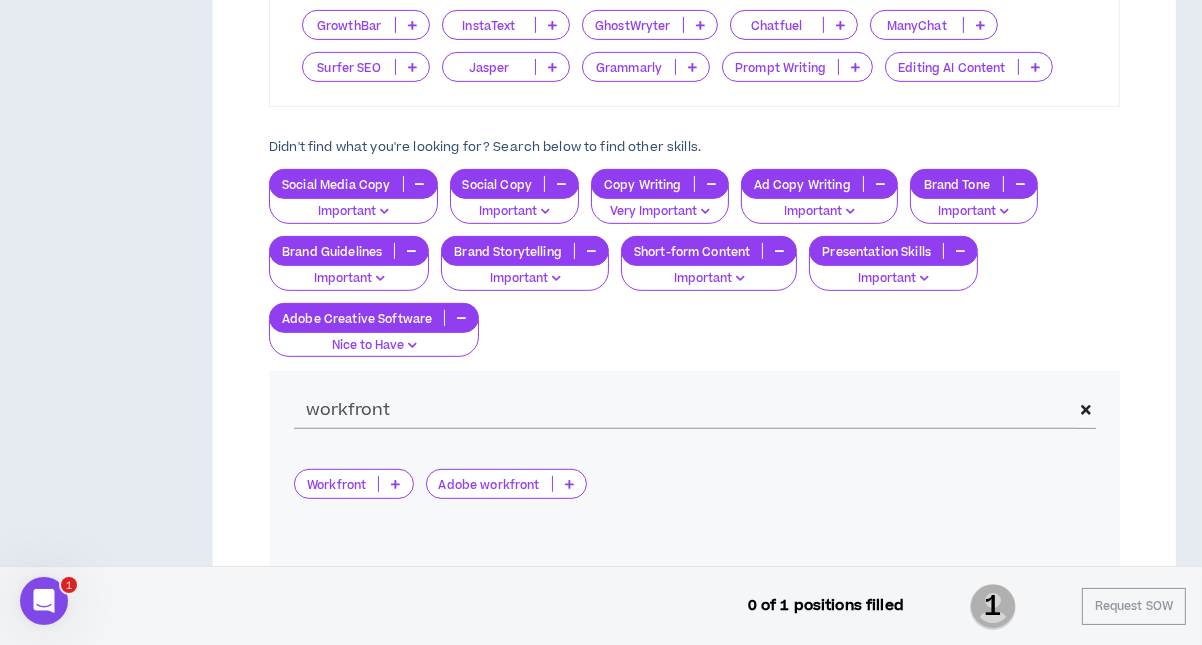 click at bounding box center [395, 484] 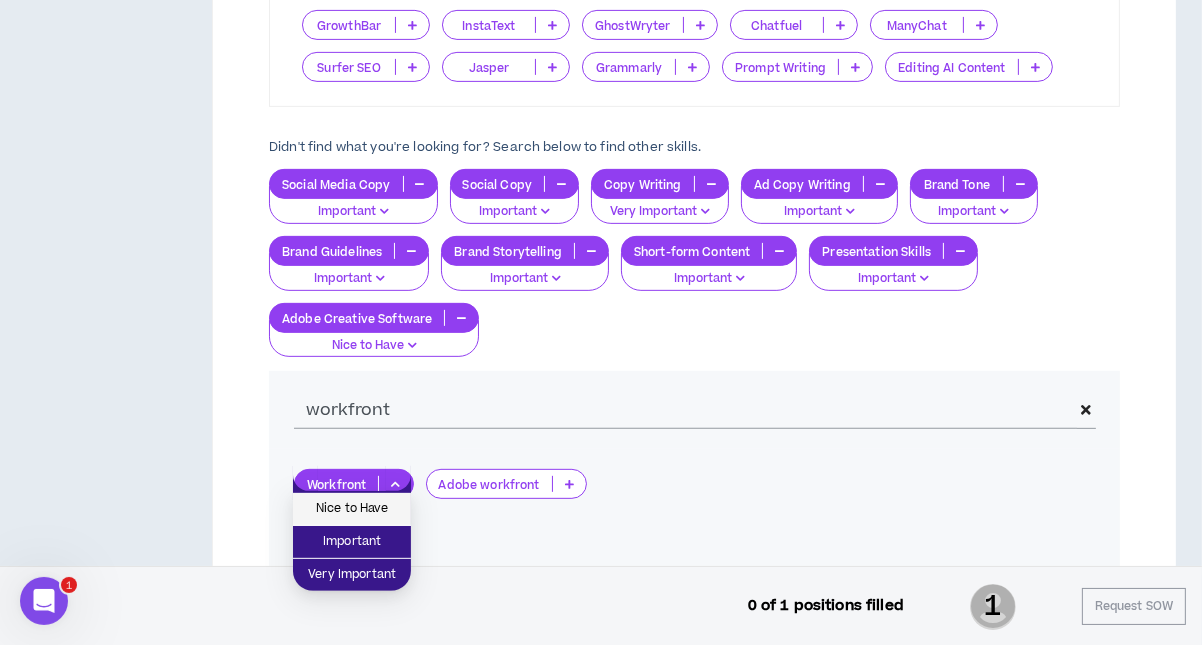click on "Nice to Have" at bounding box center (352, 509) 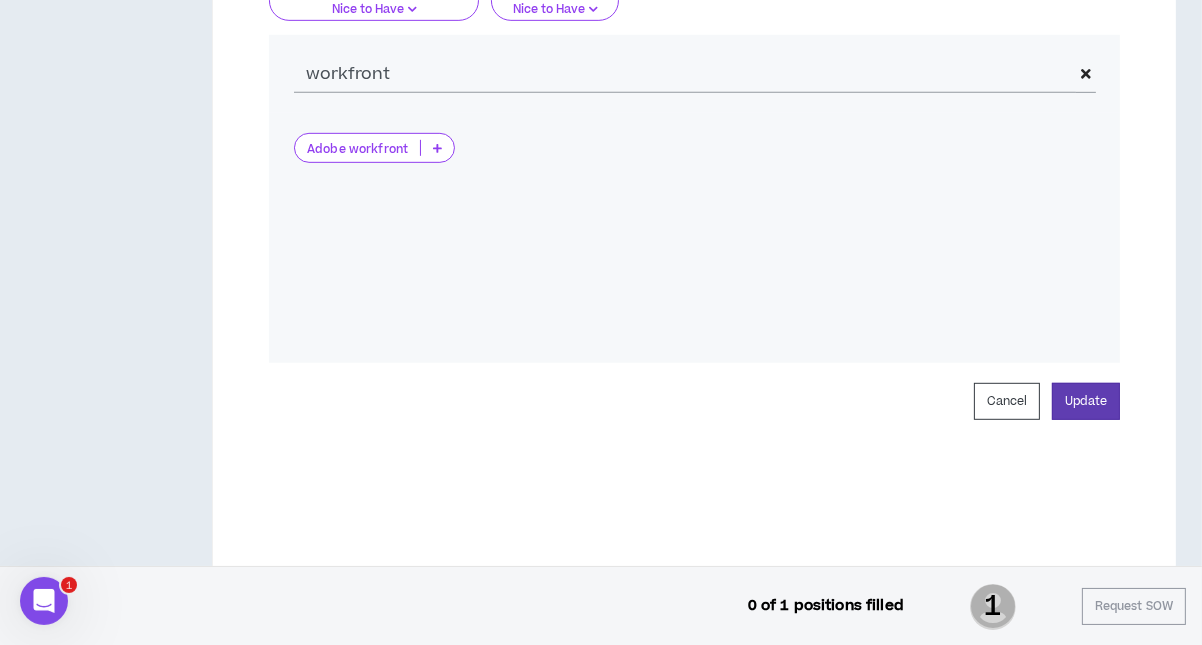 scroll, scrollTop: 1158, scrollLeft: 0, axis: vertical 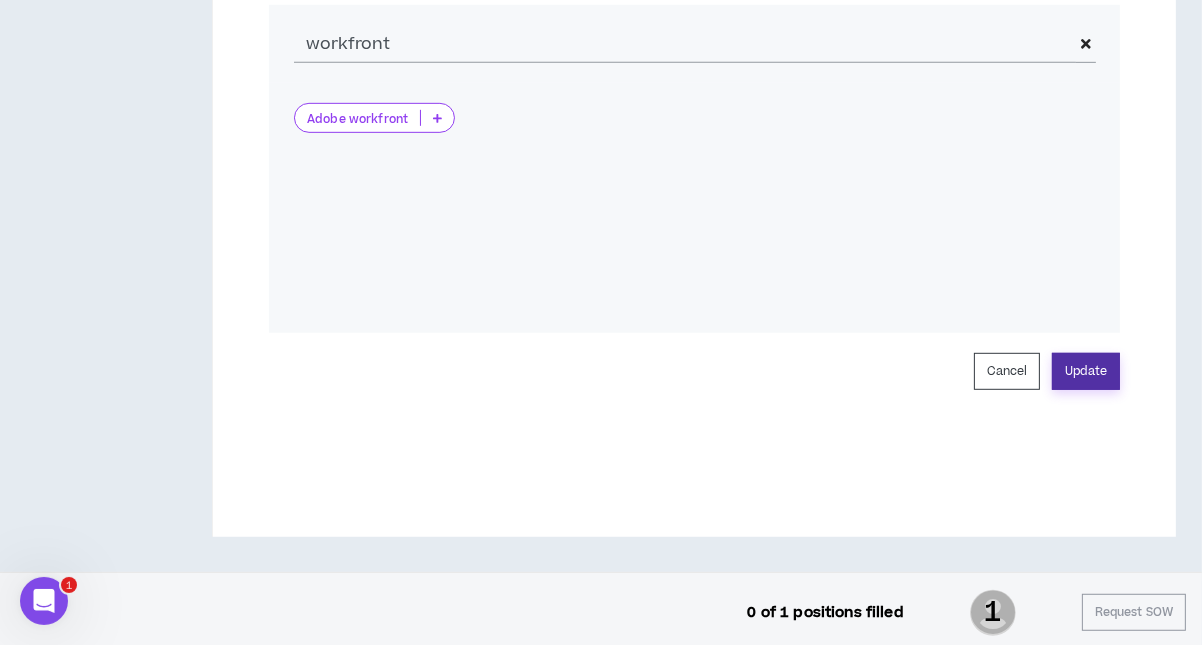 click on "Update" at bounding box center [1086, 371] 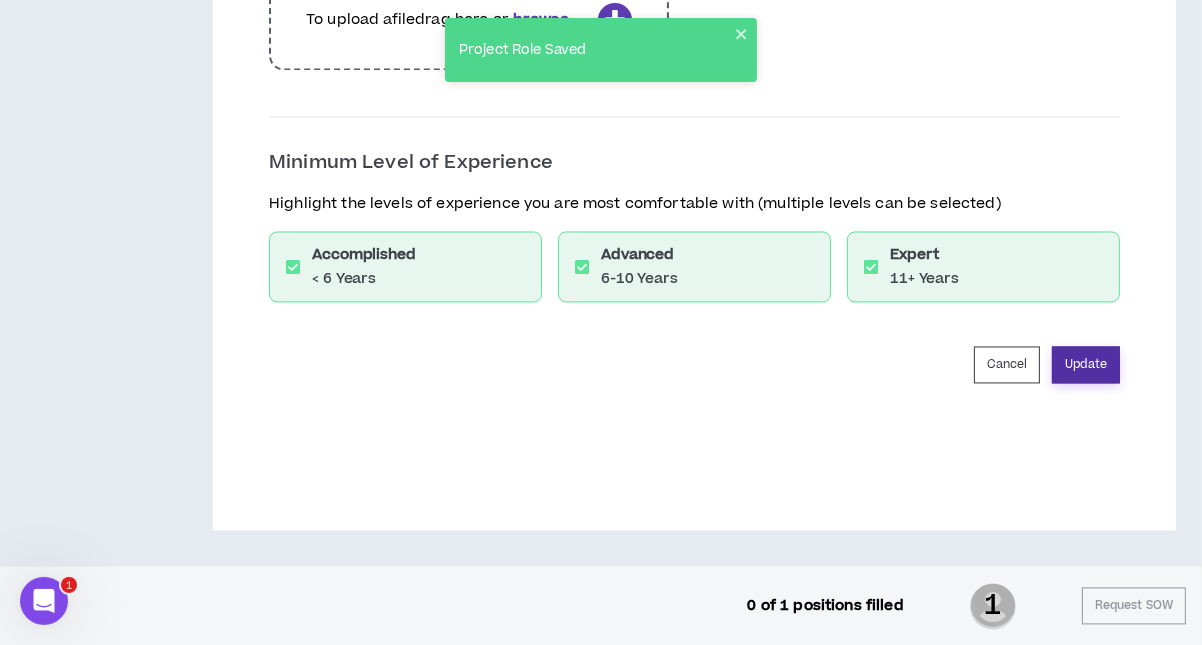 click on "Update" at bounding box center [1086, 364] 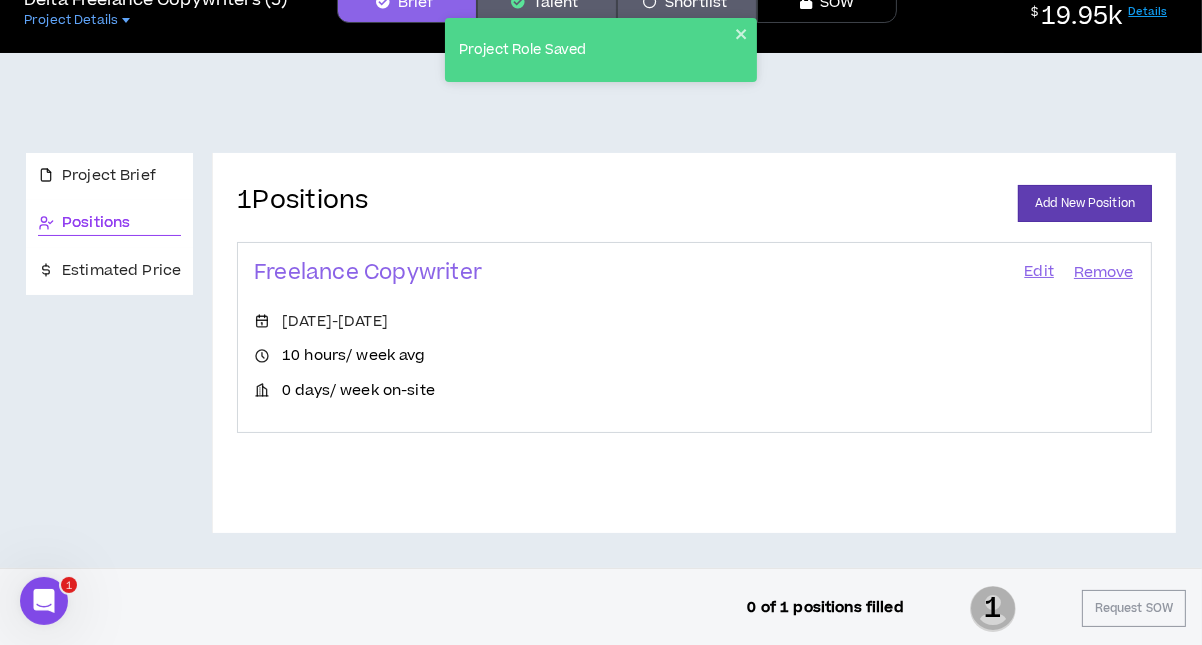 scroll, scrollTop: 107, scrollLeft: 0, axis: vertical 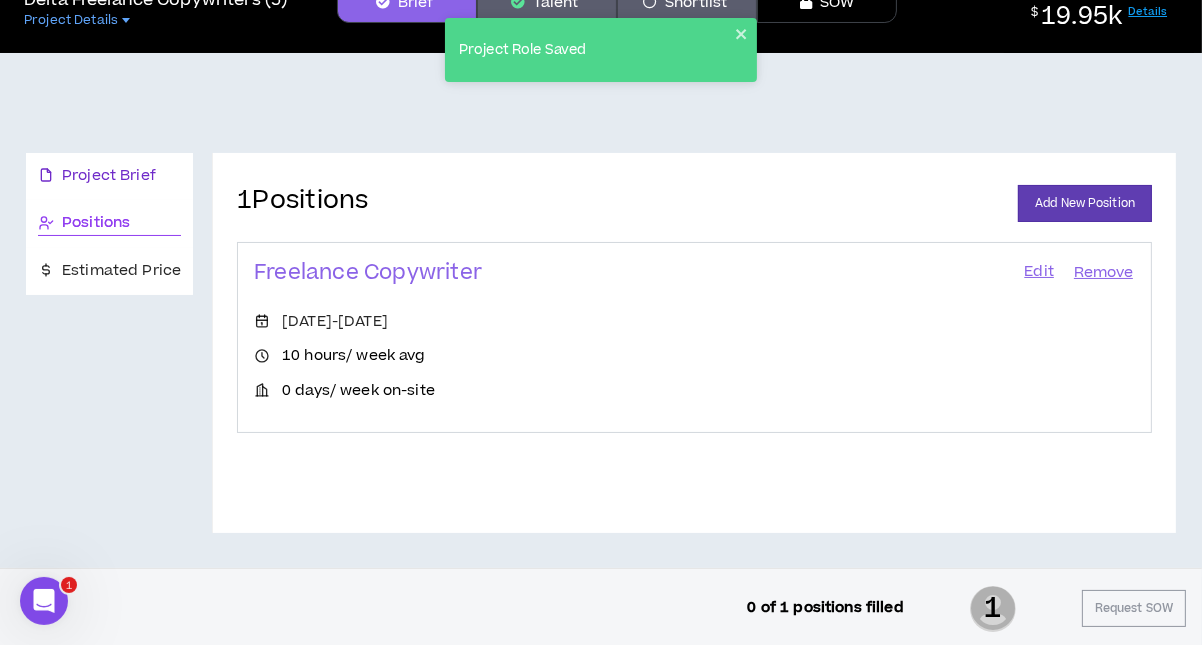 click on "Project Brief" at bounding box center [109, 176] 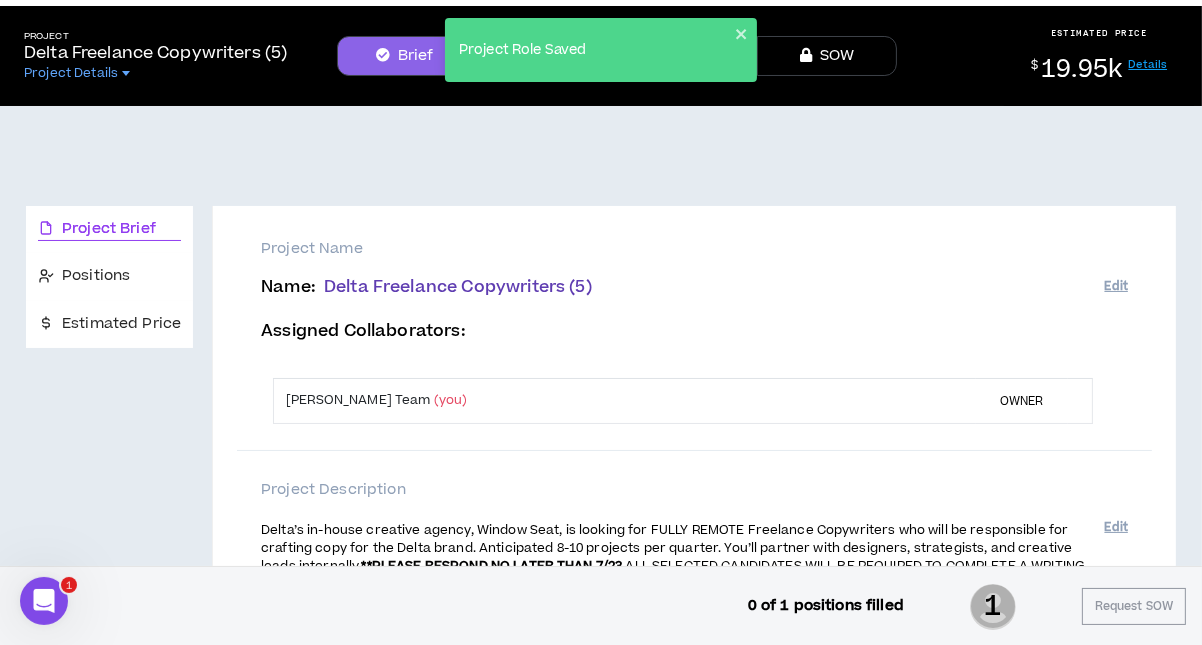 scroll, scrollTop: 0, scrollLeft: 0, axis: both 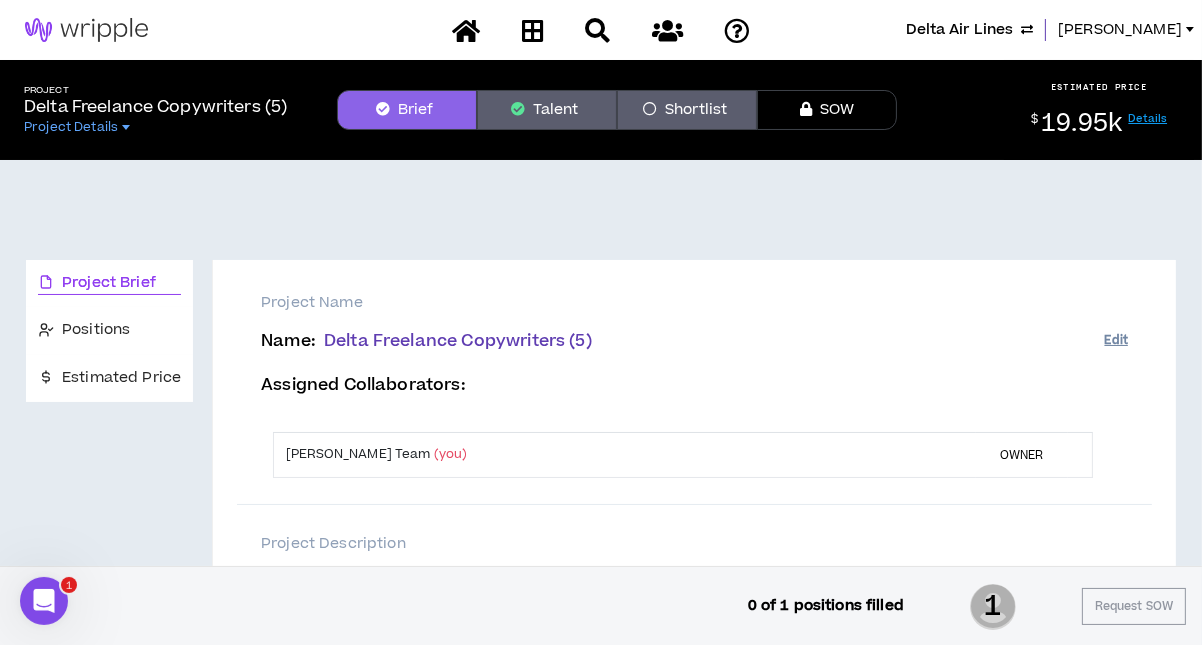 click on "Edit" at bounding box center (1116, 340) 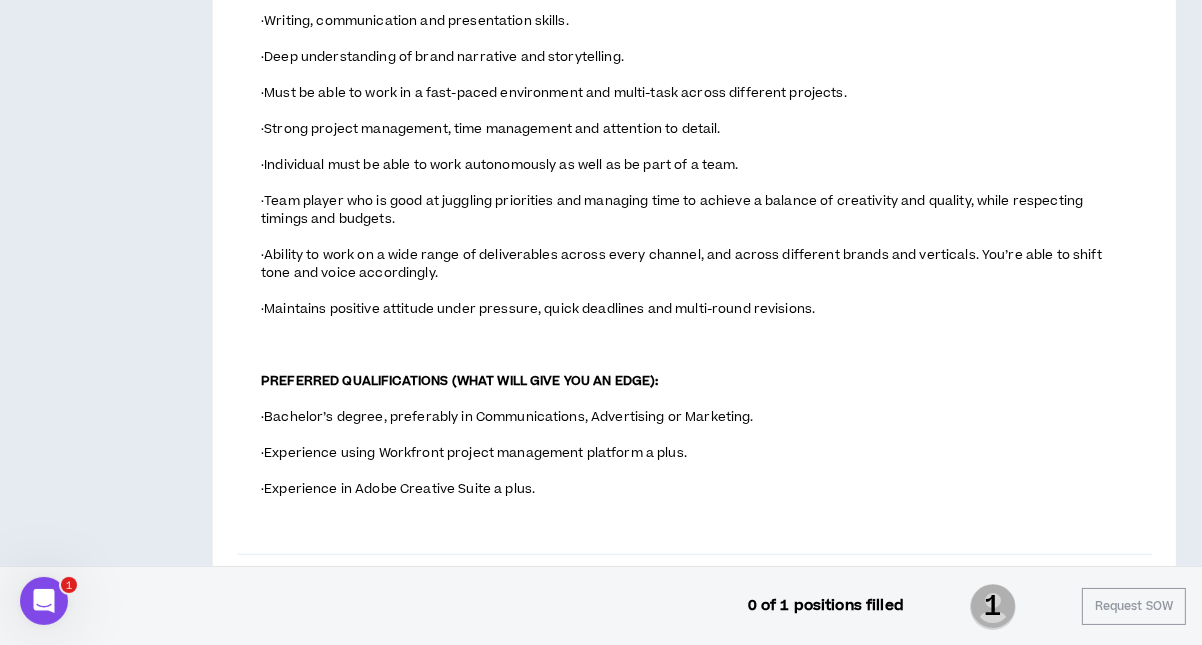 scroll, scrollTop: 2256, scrollLeft: 0, axis: vertical 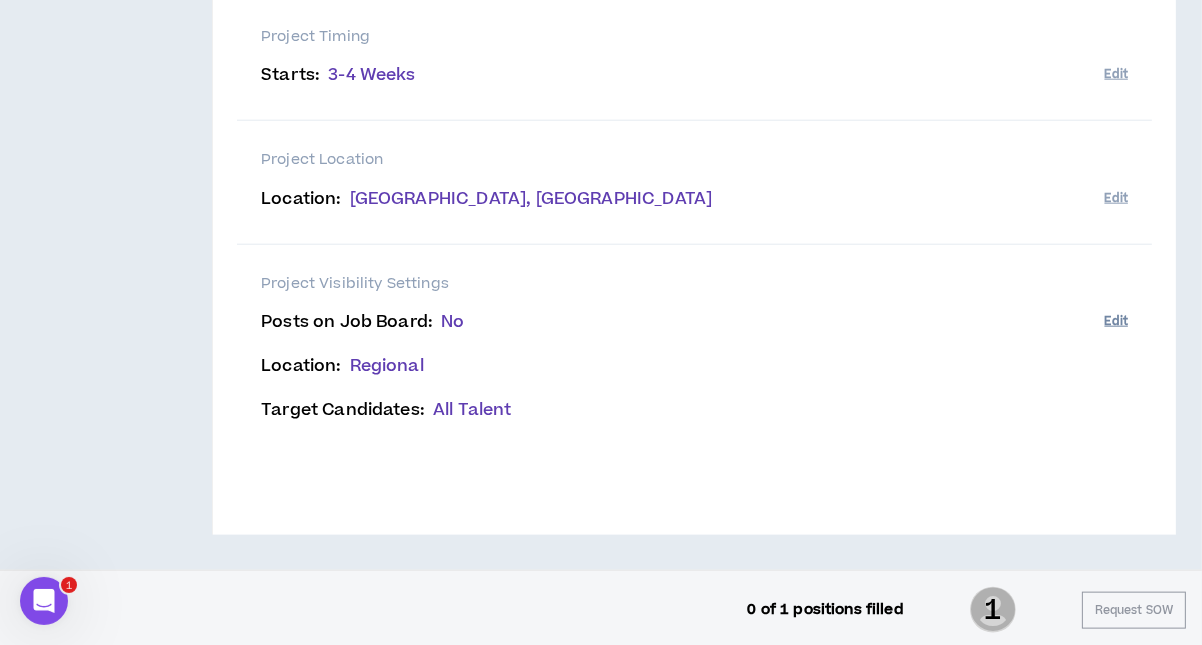 click on "Edit" at bounding box center [1116, 321] 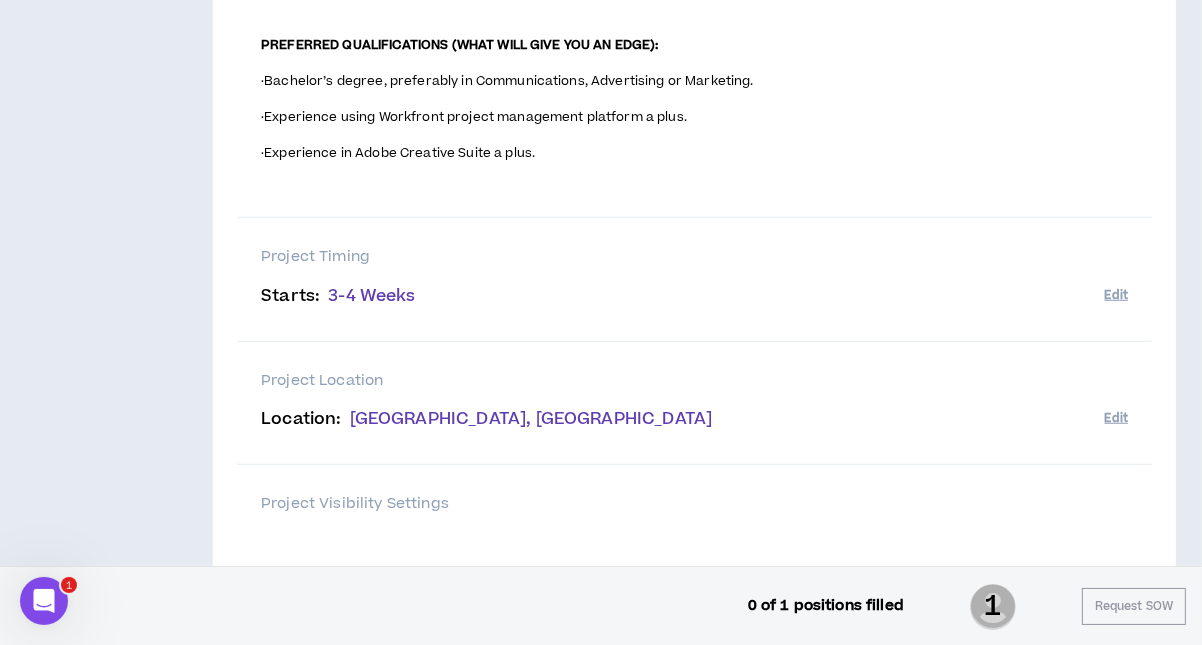 scroll, scrollTop: 1893, scrollLeft: 0, axis: vertical 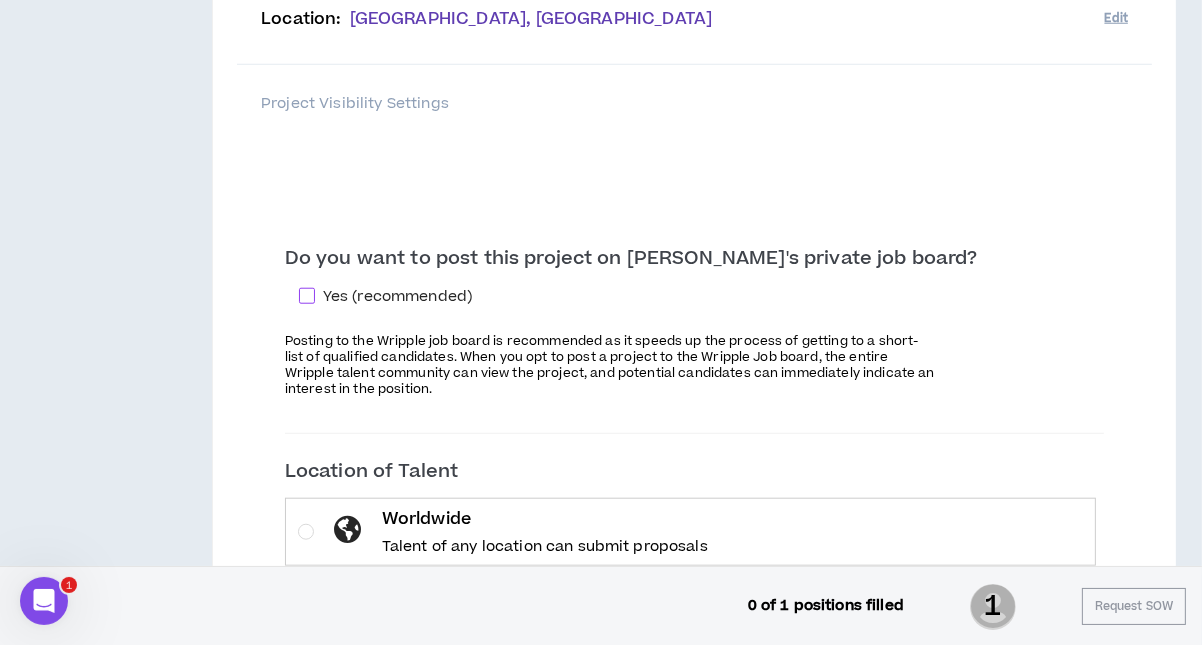 click at bounding box center [307, 296] 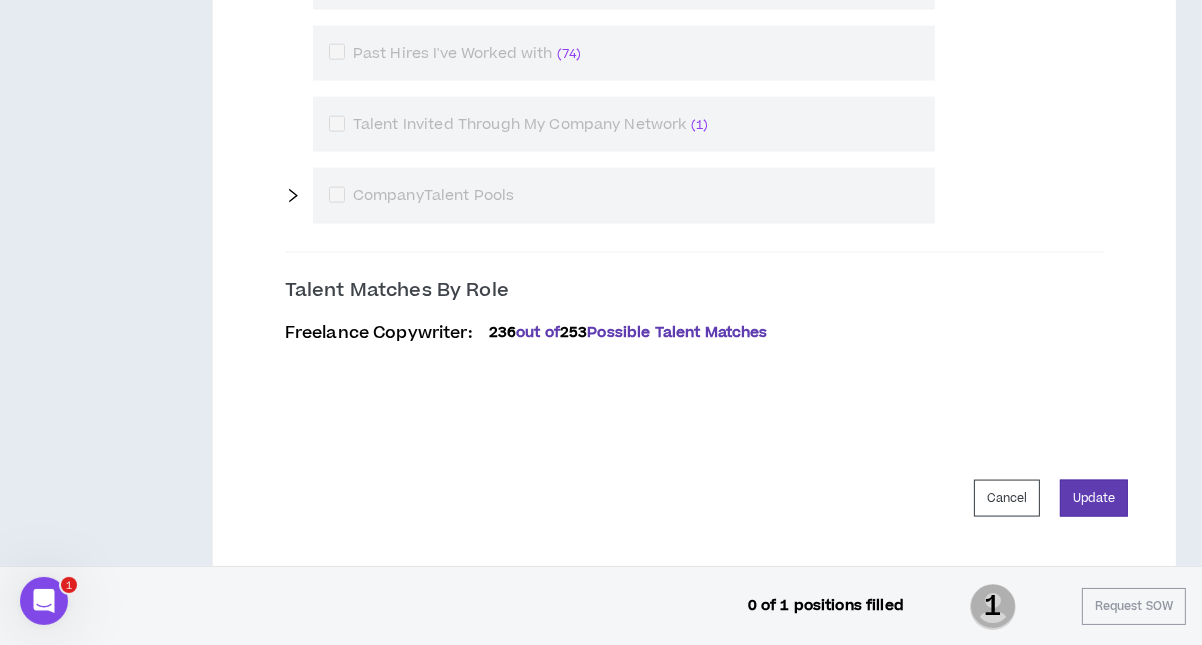 scroll, scrollTop: 2893, scrollLeft: 0, axis: vertical 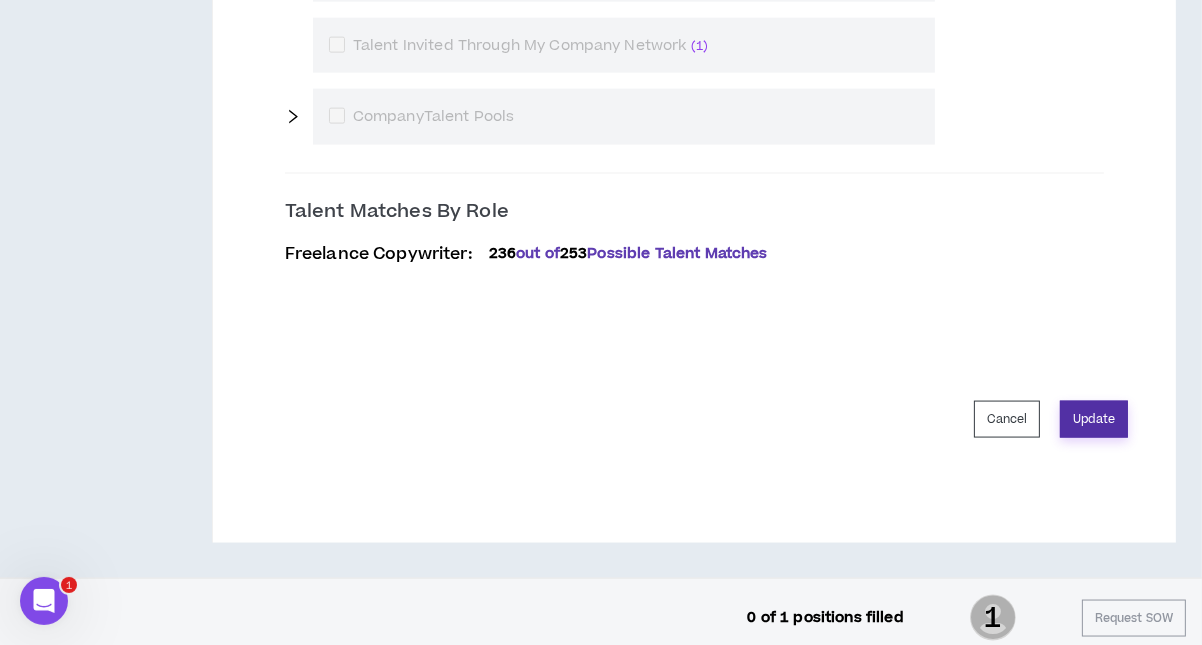 click on "Update" at bounding box center [1094, 419] 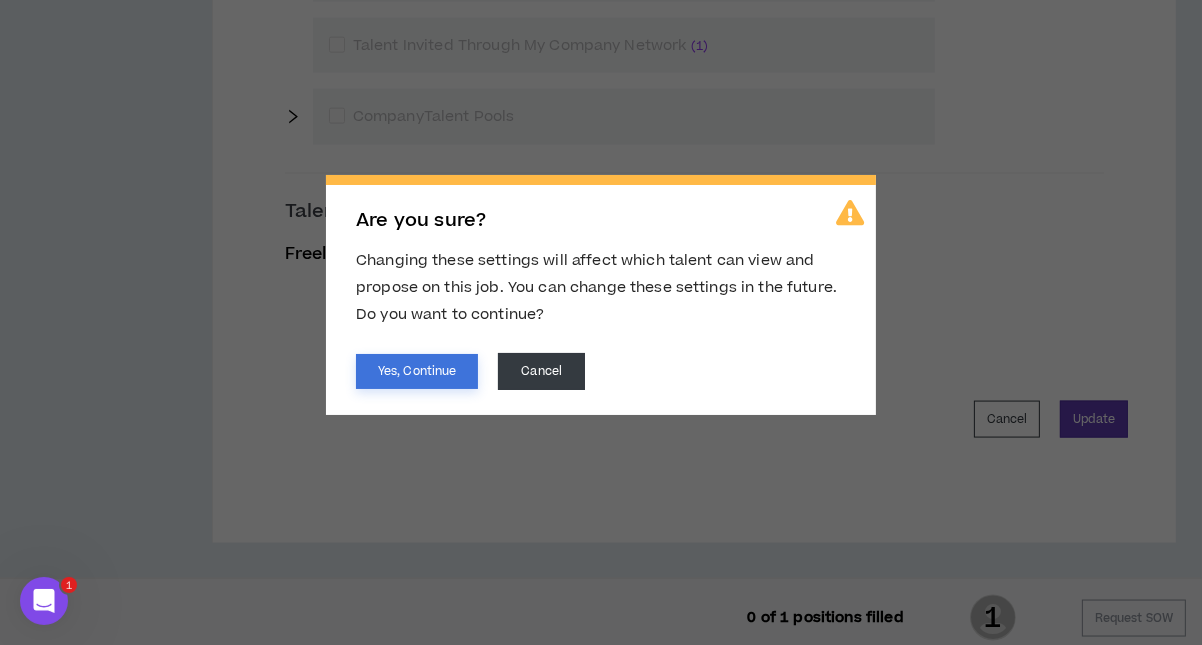 click on "Yes, Continue" at bounding box center (417, 371) 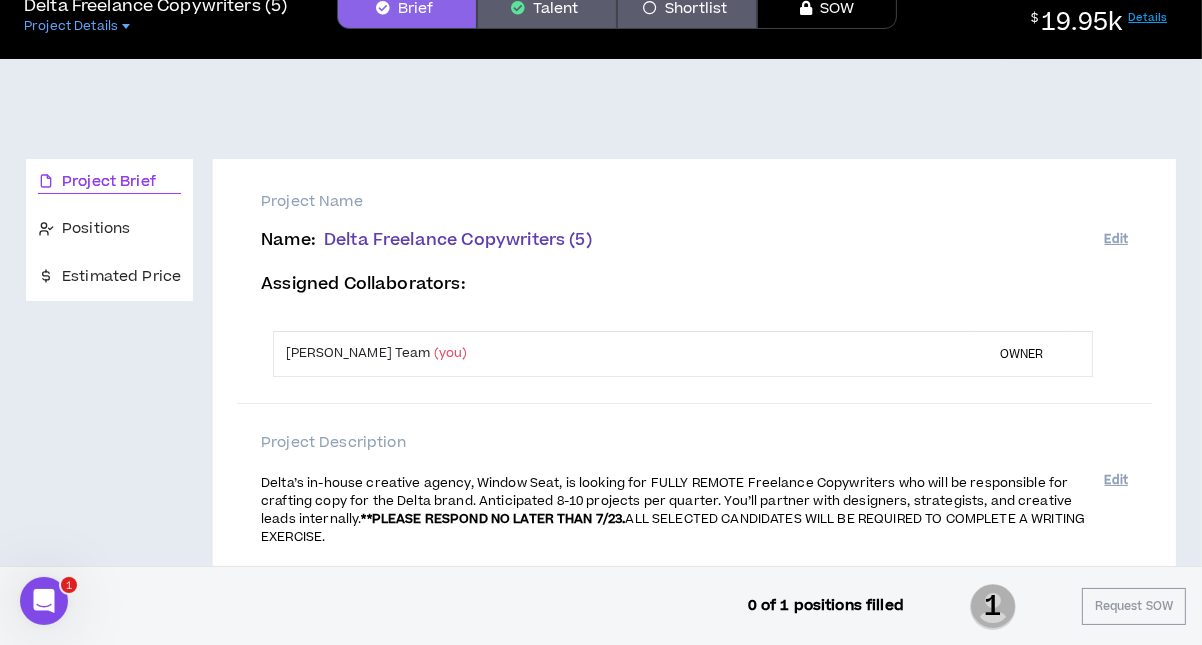 scroll, scrollTop: 0, scrollLeft: 0, axis: both 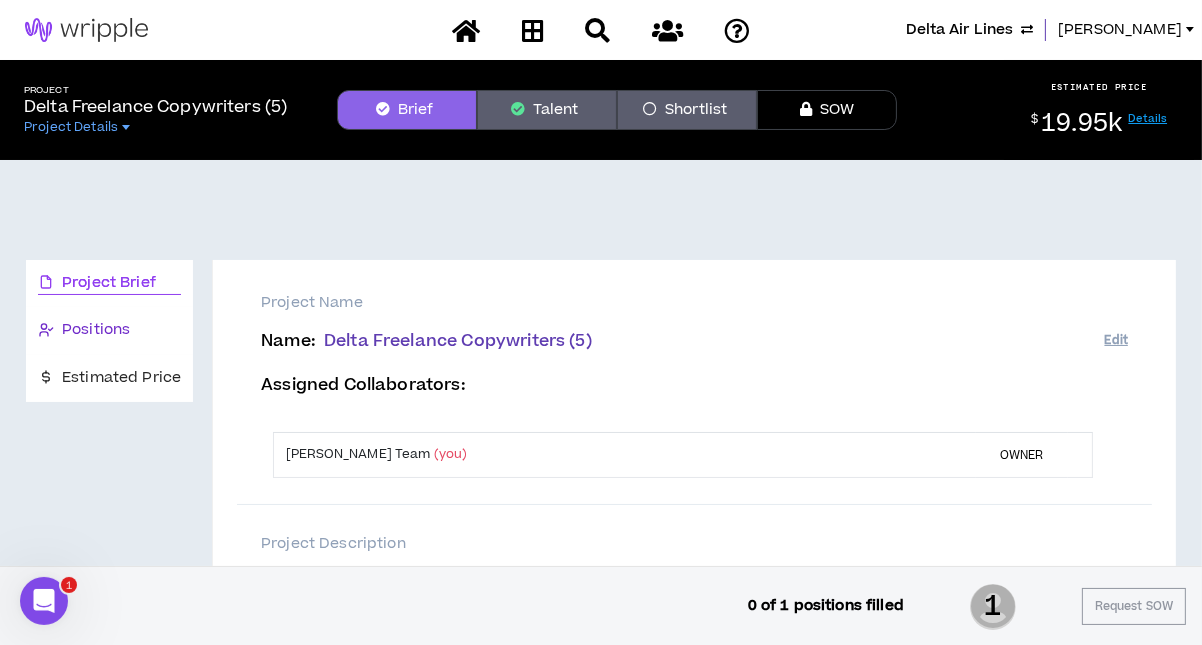 click on "Positions" at bounding box center [96, 330] 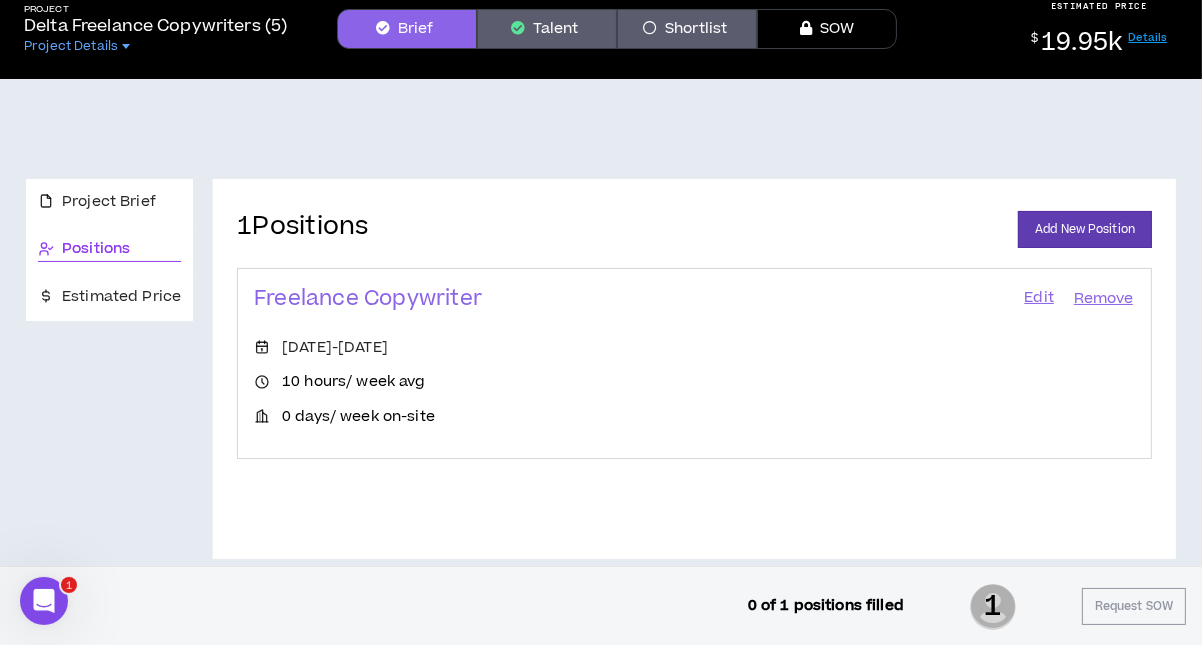 scroll, scrollTop: 107, scrollLeft: 0, axis: vertical 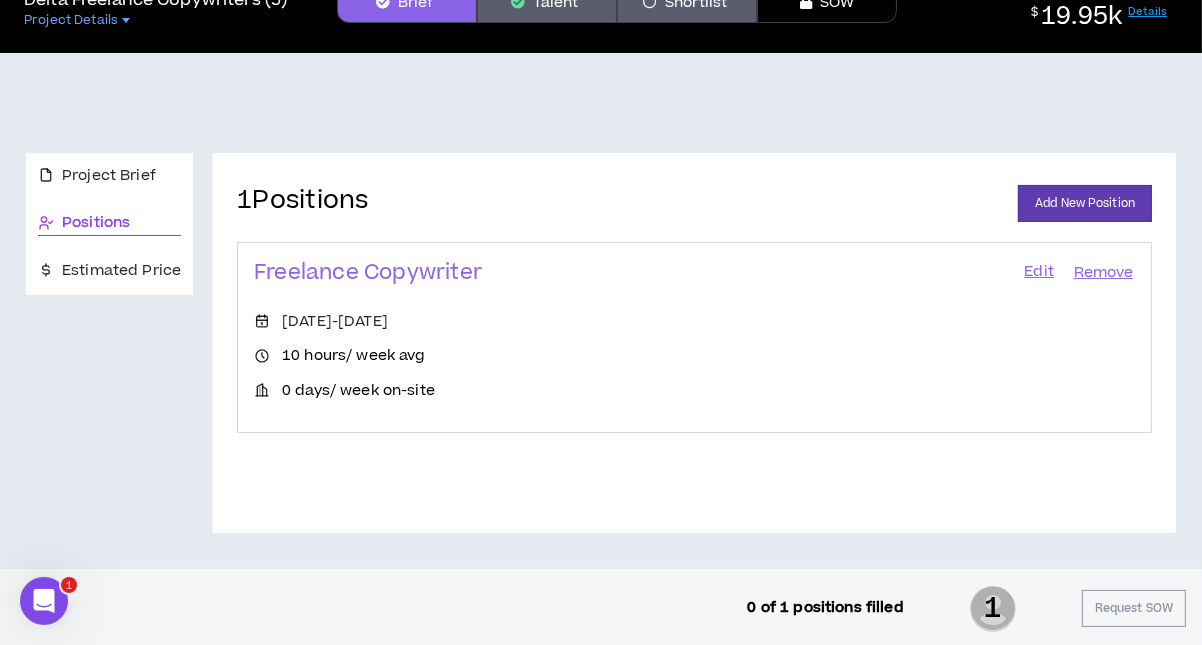 click on "Edit" at bounding box center (1039, 273) 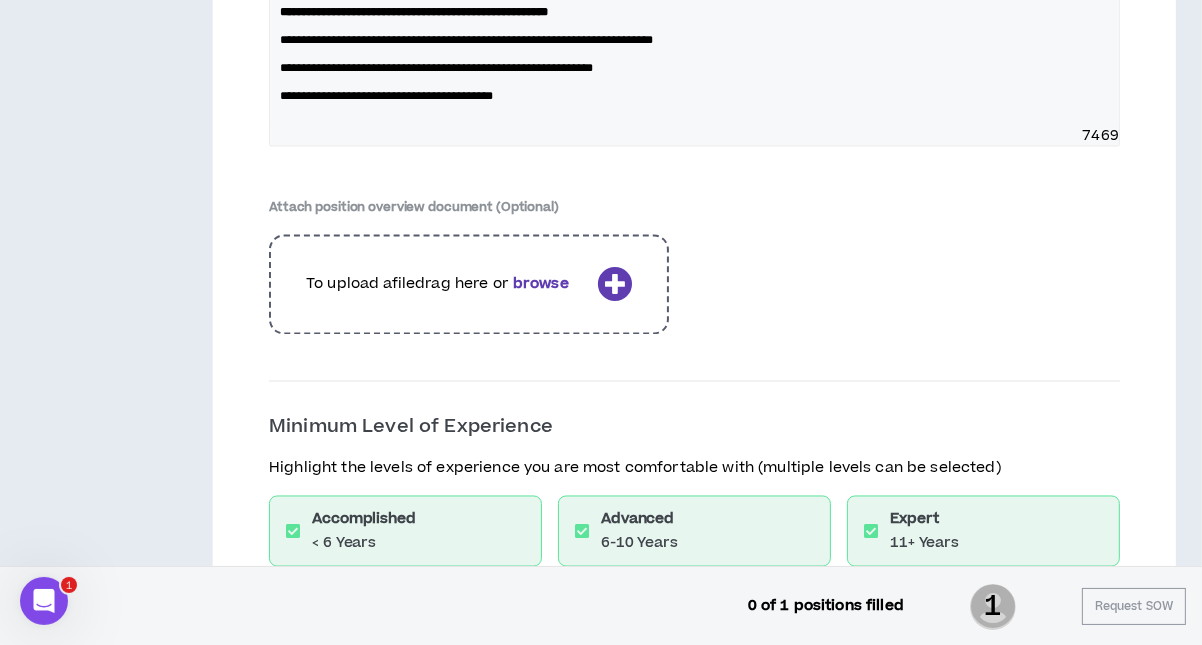 scroll, scrollTop: 3982, scrollLeft: 0, axis: vertical 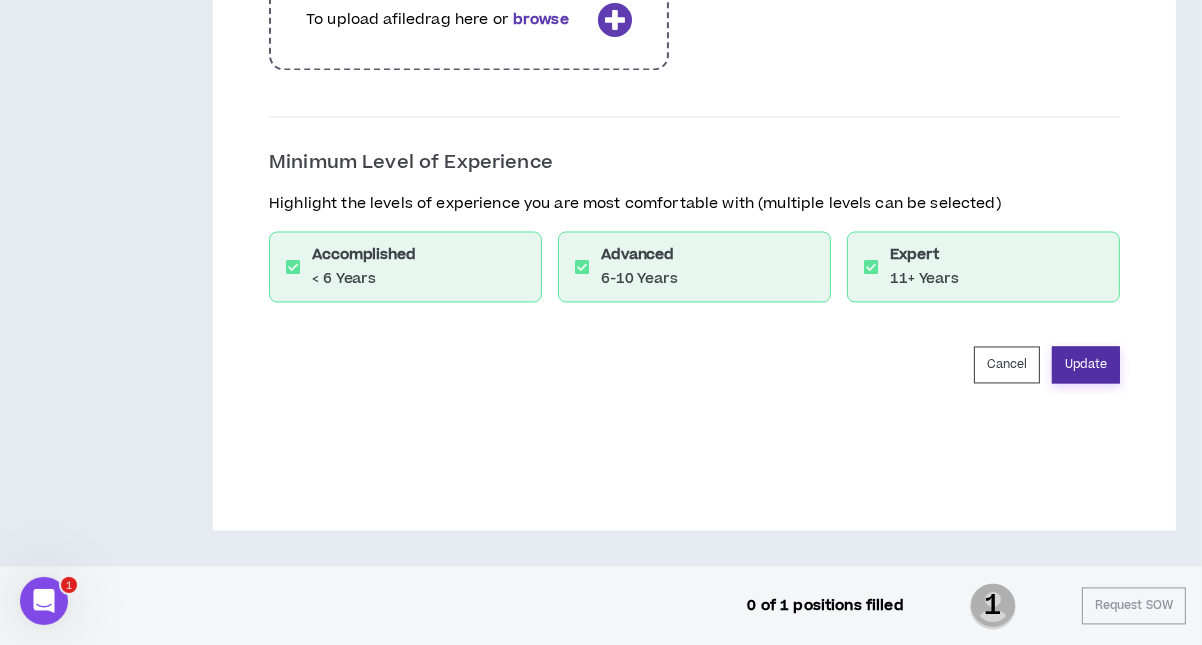 click on "Update" at bounding box center (1086, 364) 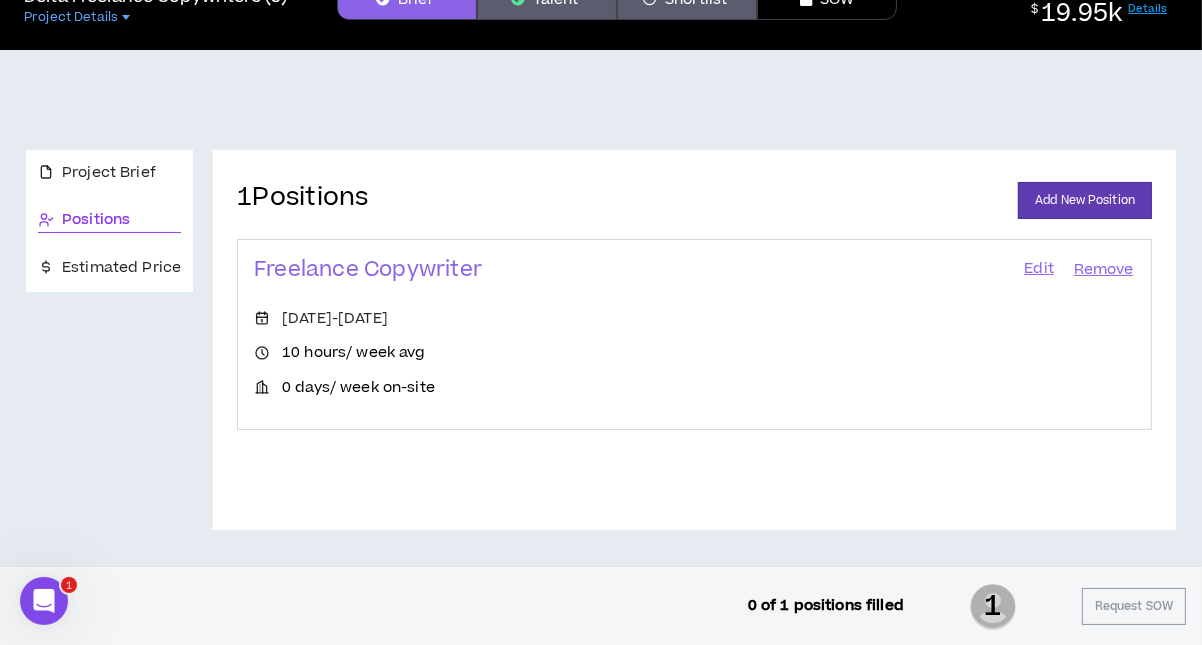 scroll, scrollTop: 0, scrollLeft: 0, axis: both 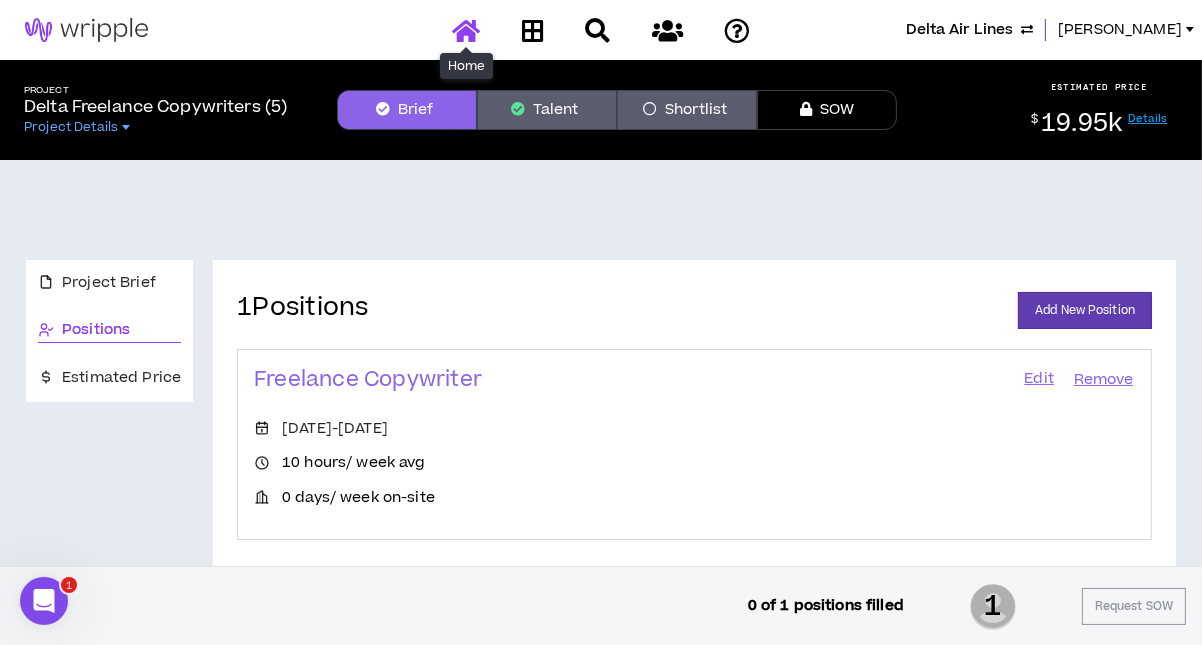 click at bounding box center (466, 30) 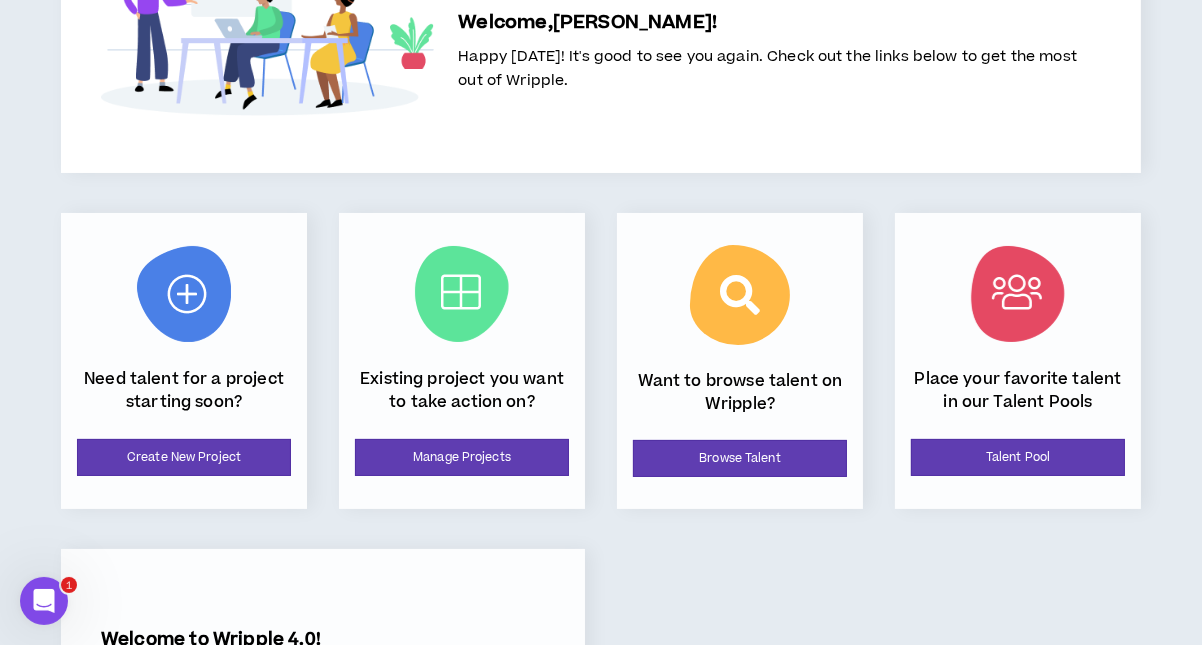 scroll, scrollTop: 200, scrollLeft: 0, axis: vertical 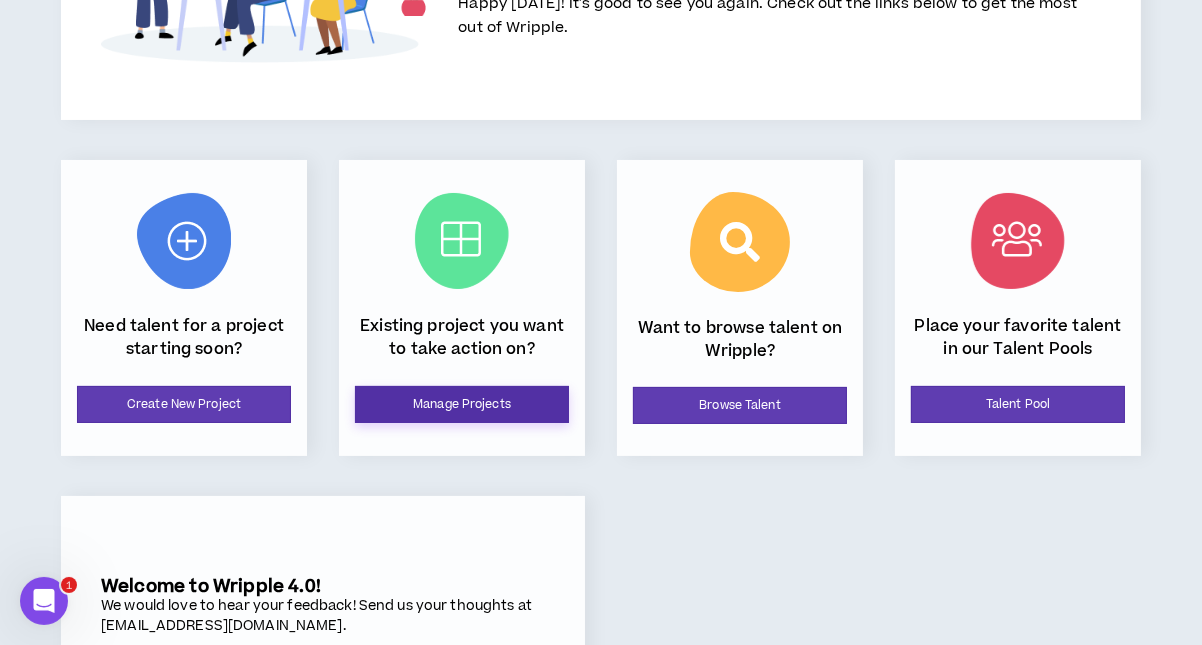 click on "Manage Projects" at bounding box center (462, 404) 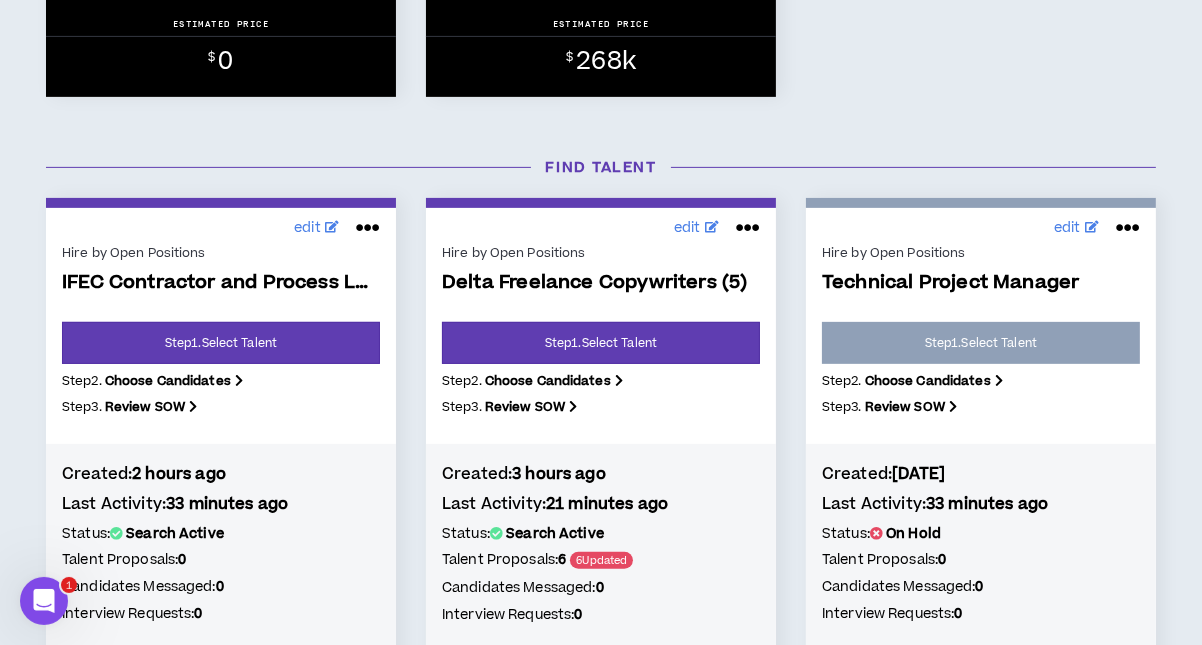 scroll, scrollTop: 899, scrollLeft: 0, axis: vertical 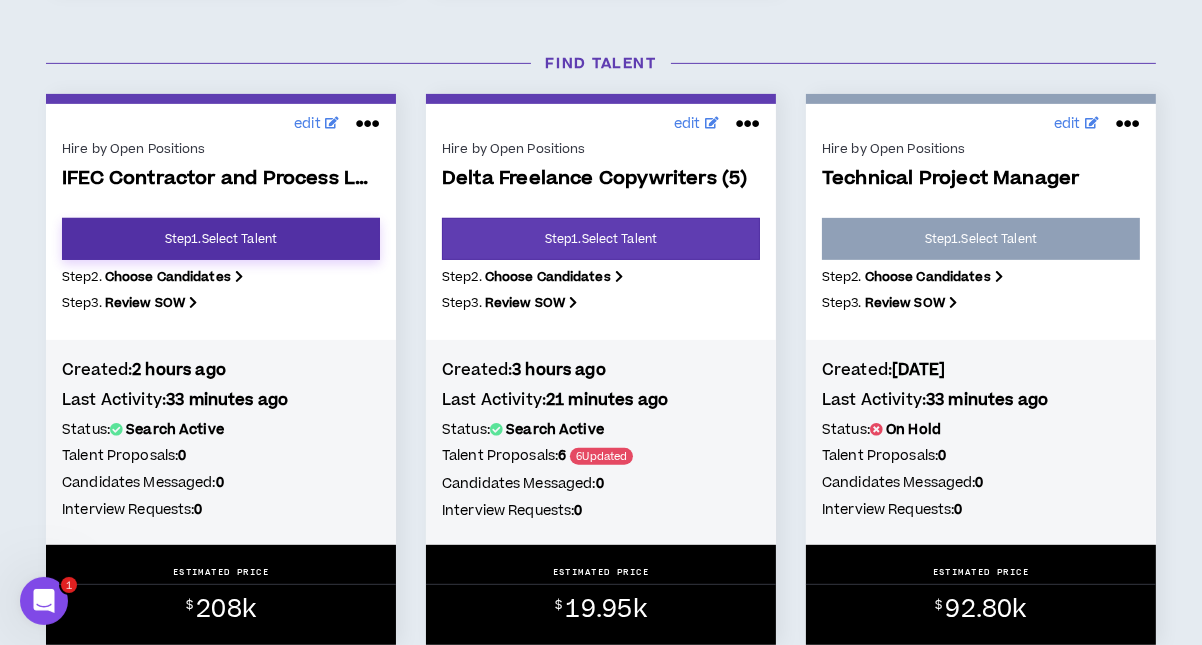 click on "Step  1 .  Select Talent" at bounding box center (221, 239) 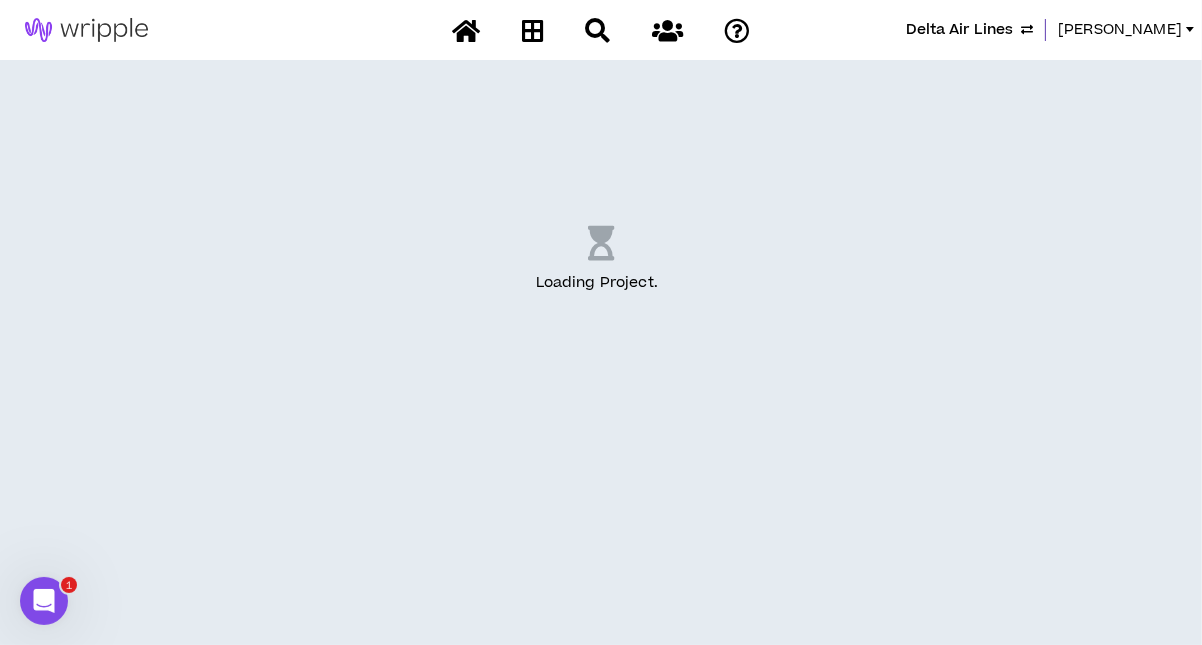scroll, scrollTop: 0, scrollLeft: 0, axis: both 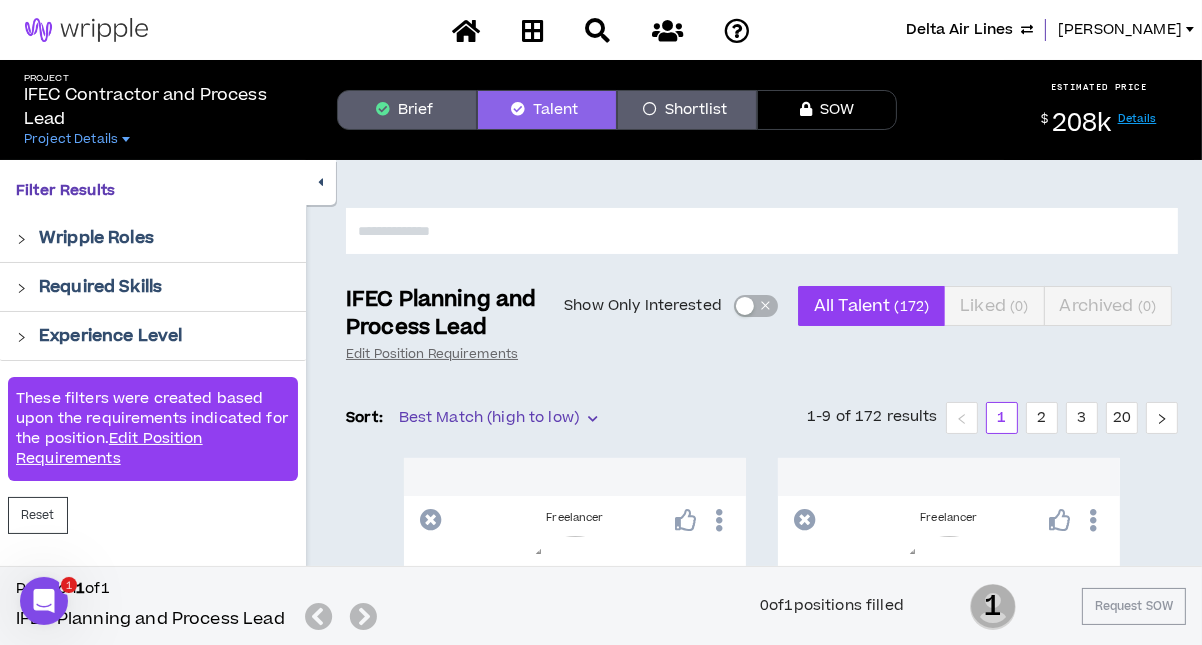 click on "Wripple Roles" at bounding box center [96, 238] 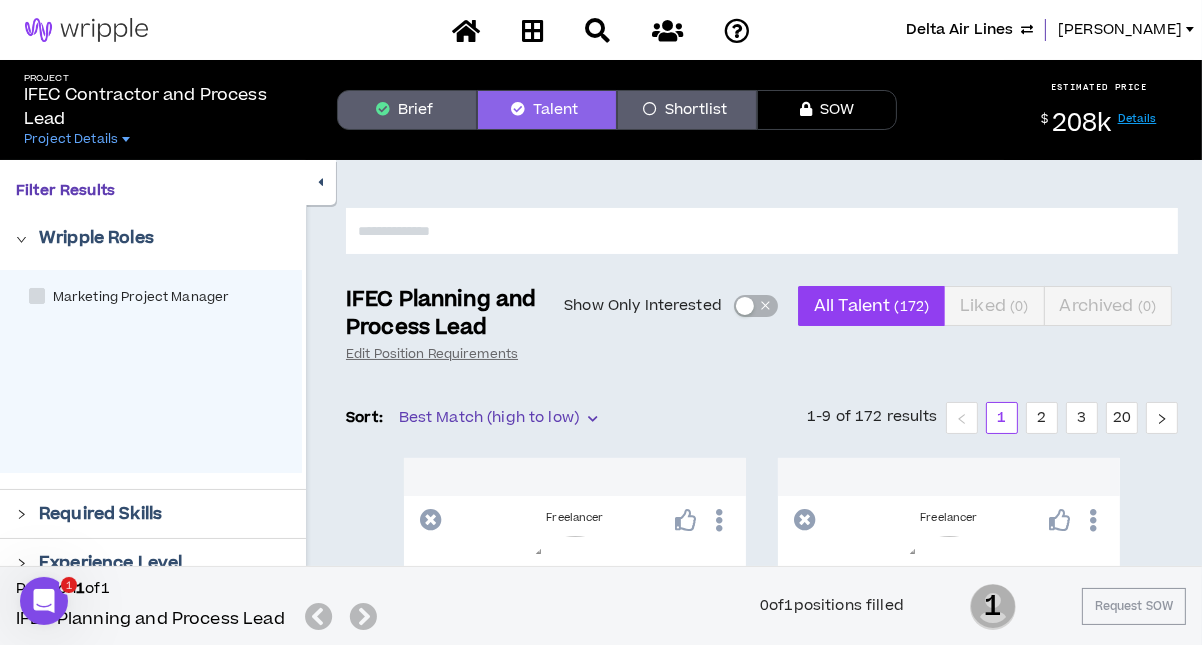 click on "Brief" at bounding box center (407, 110) 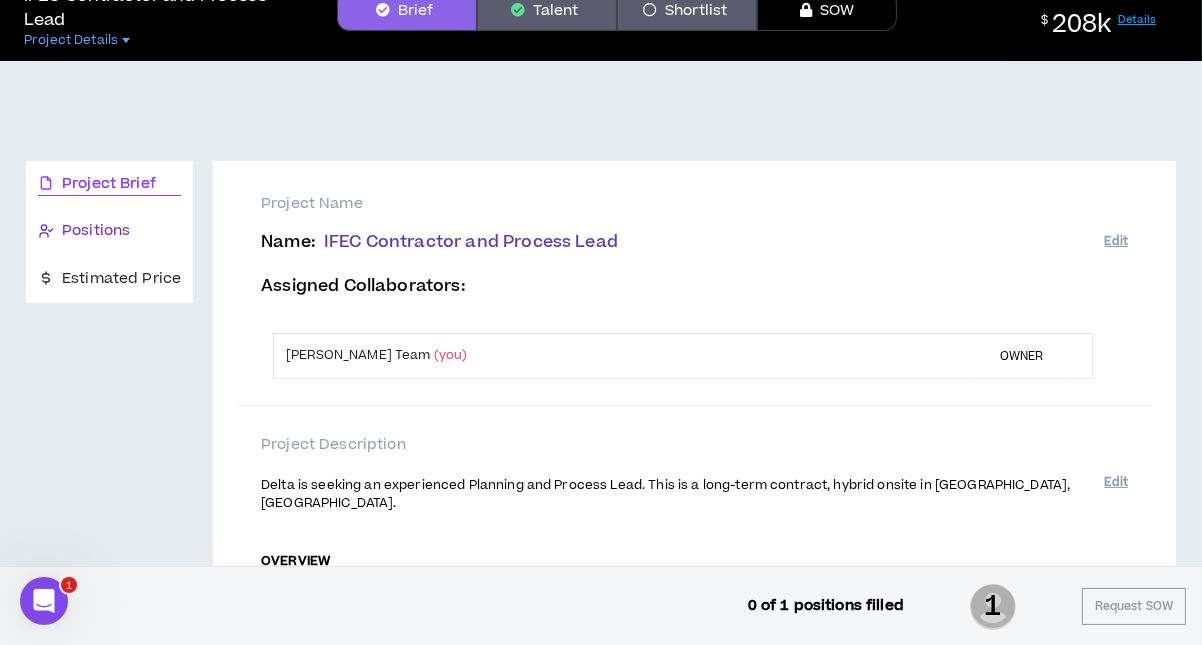 click on "Positions" at bounding box center [96, 231] 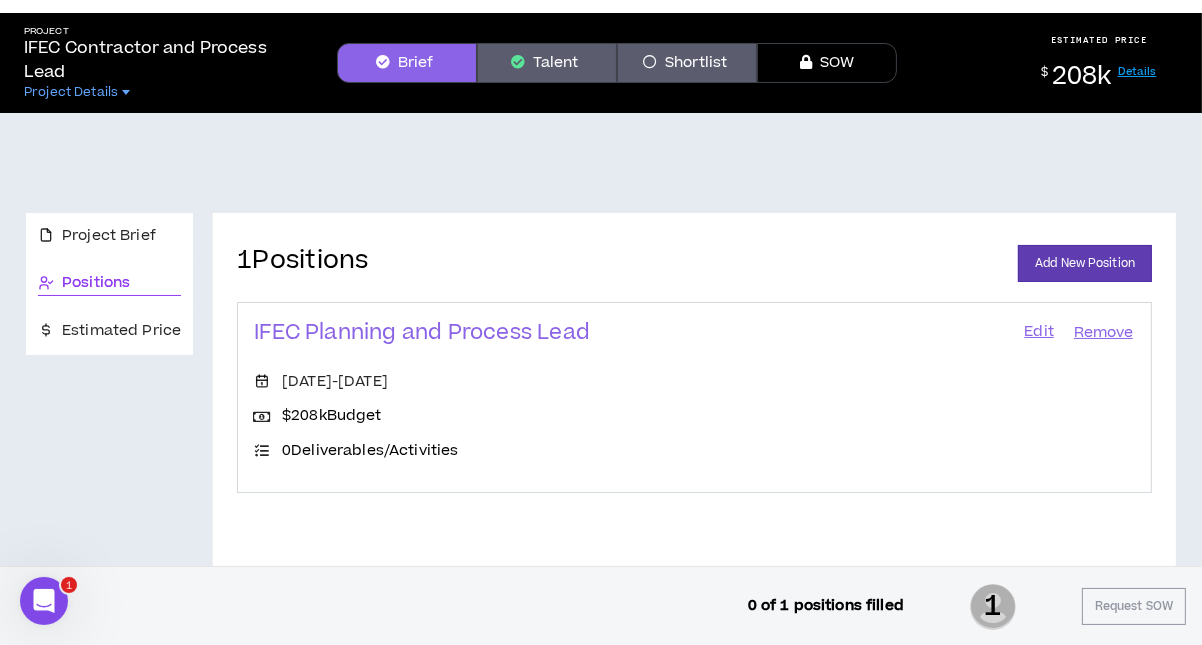 scroll, scrollTop: 0, scrollLeft: 0, axis: both 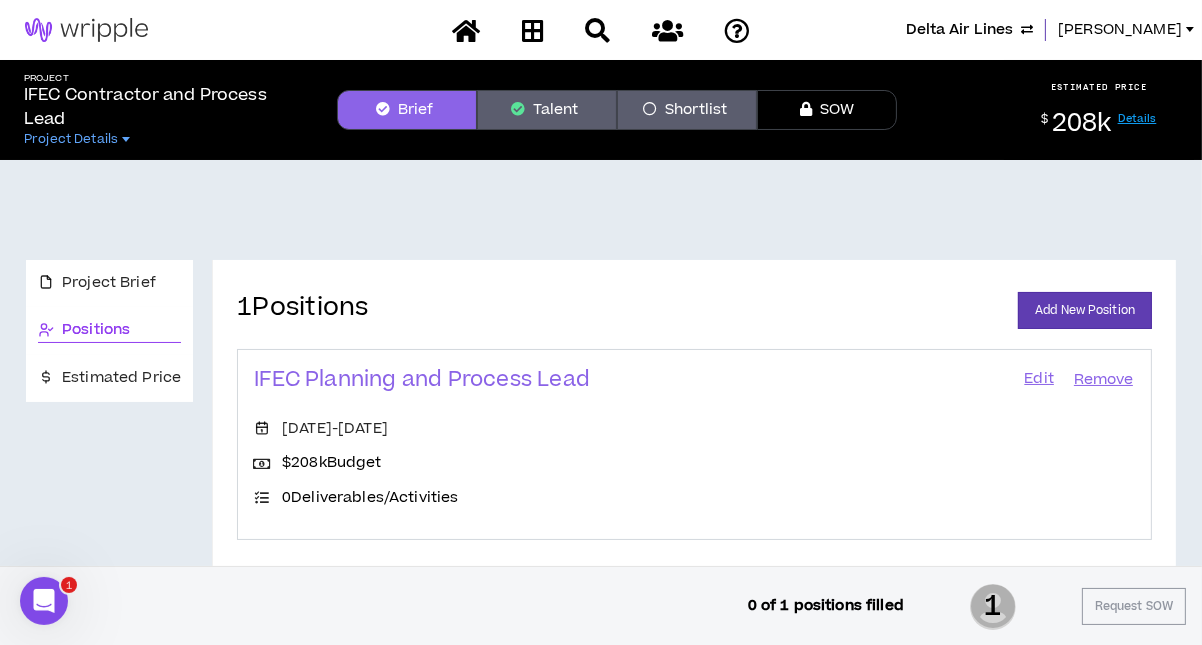 click on "Edit" at bounding box center [1039, 380] 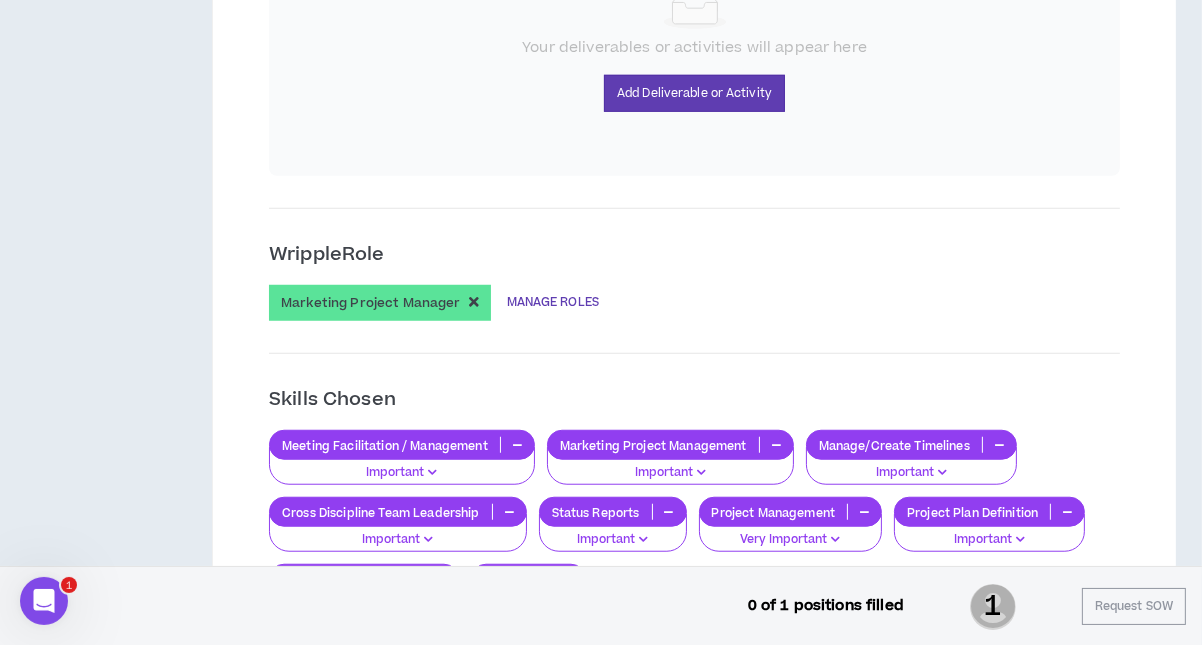 click on "MANAGE ROLES" at bounding box center (553, 303) 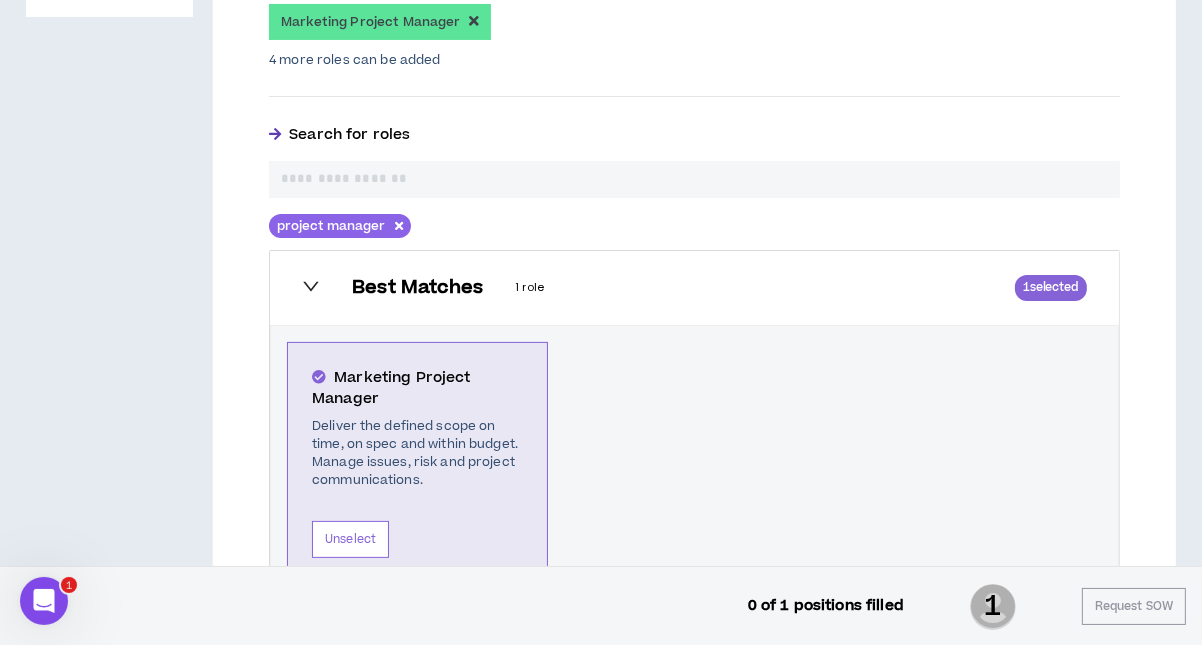 scroll, scrollTop: 400, scrollLeft: 0, axis: vertical 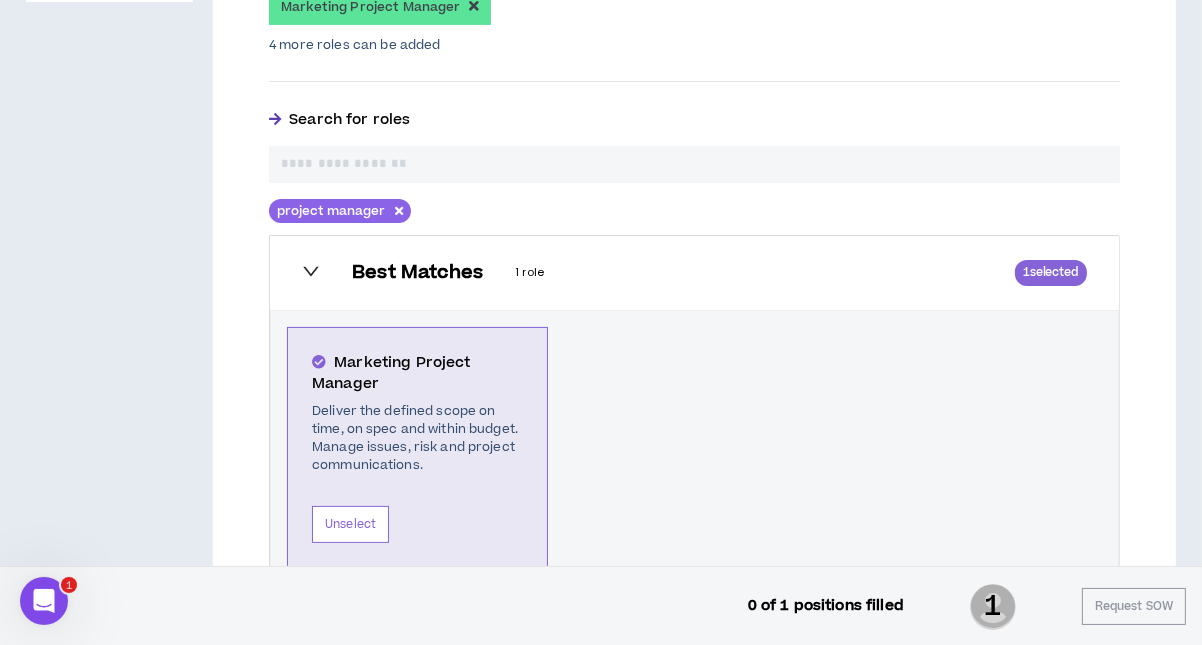 click at bounding box center [694, 164] 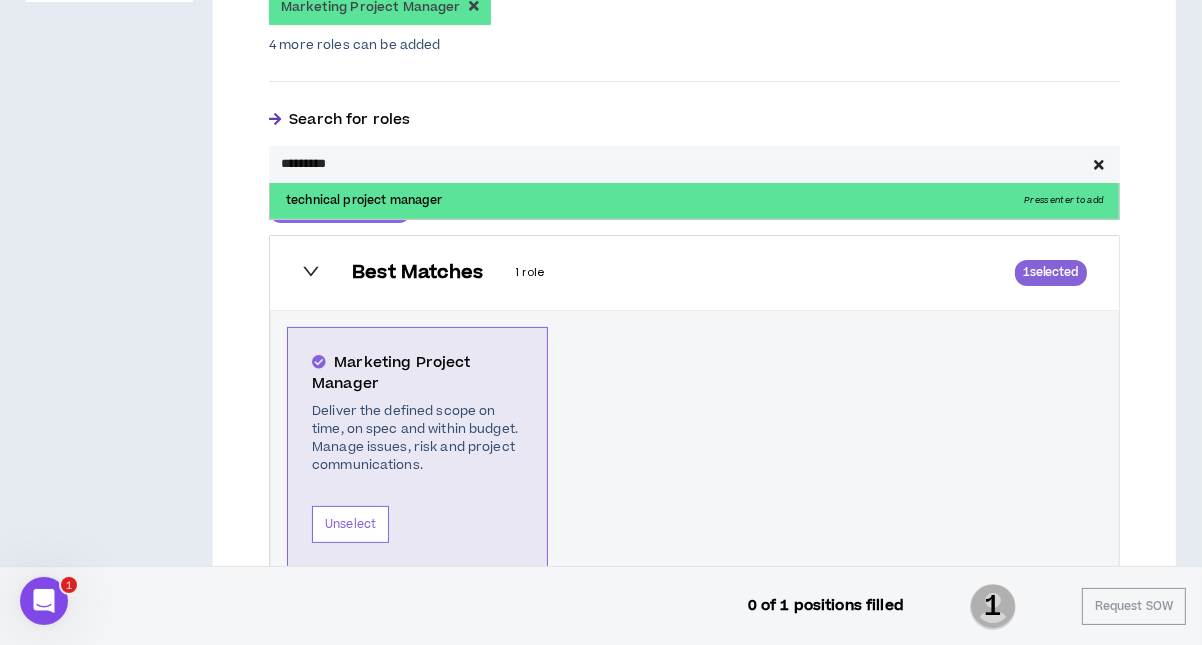 type on "*********" 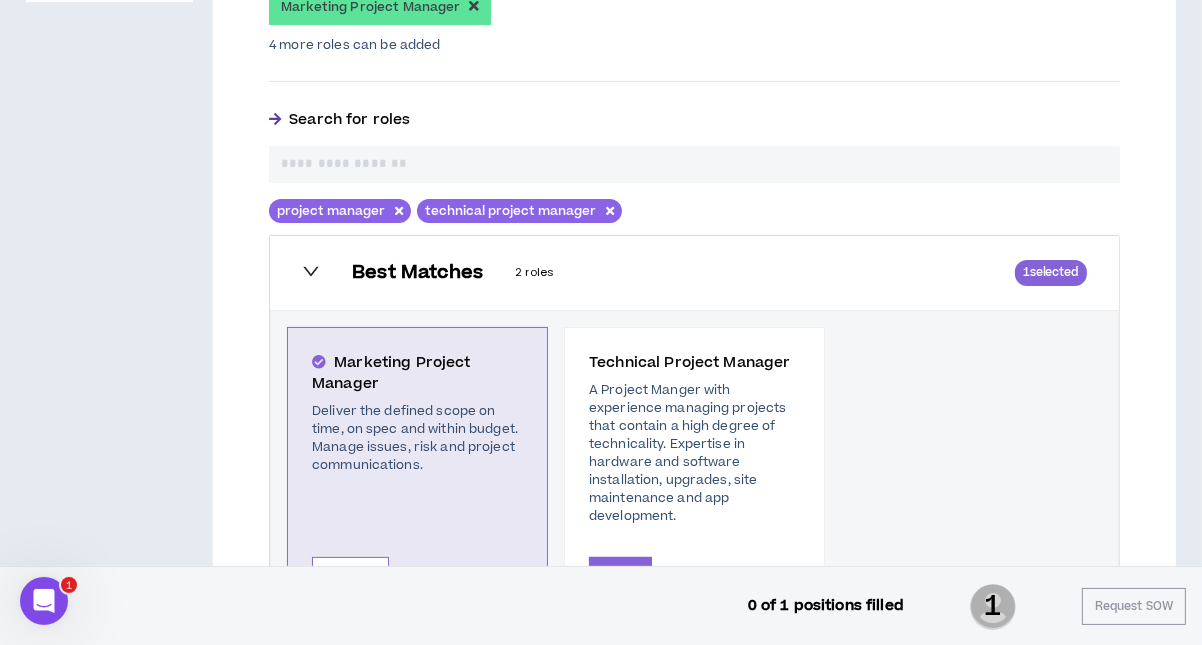 scroll, scrollTop: 899, scrollLeft: 0, axis: vertical 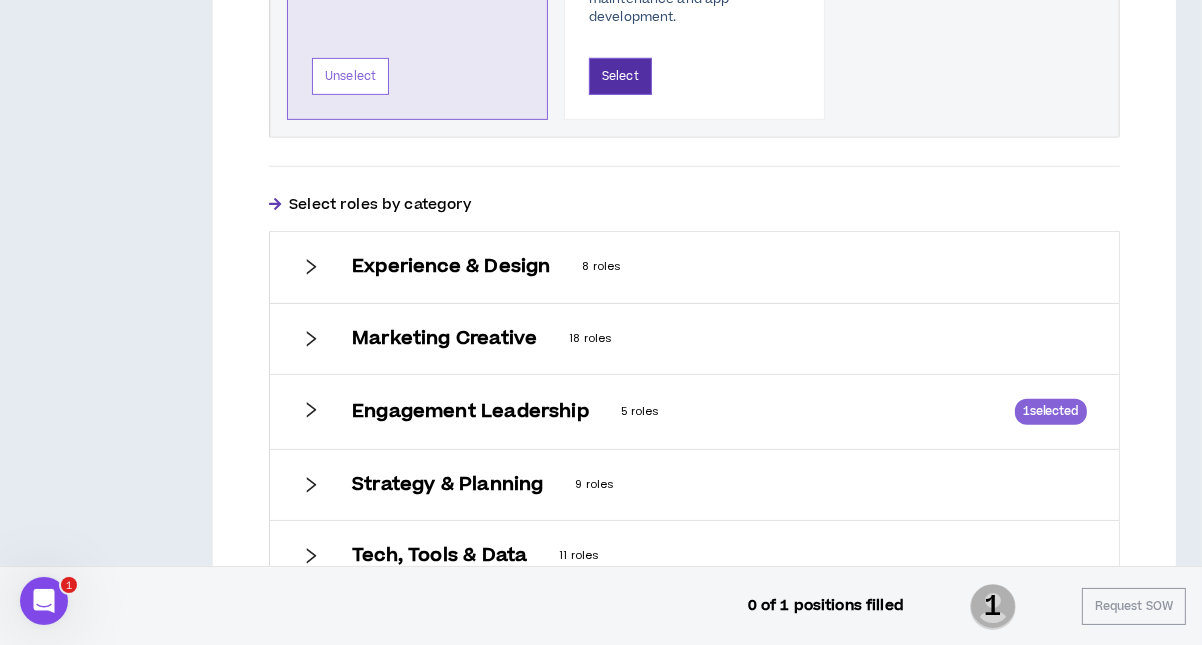 click on "Select" at bounding box center (620, 76) 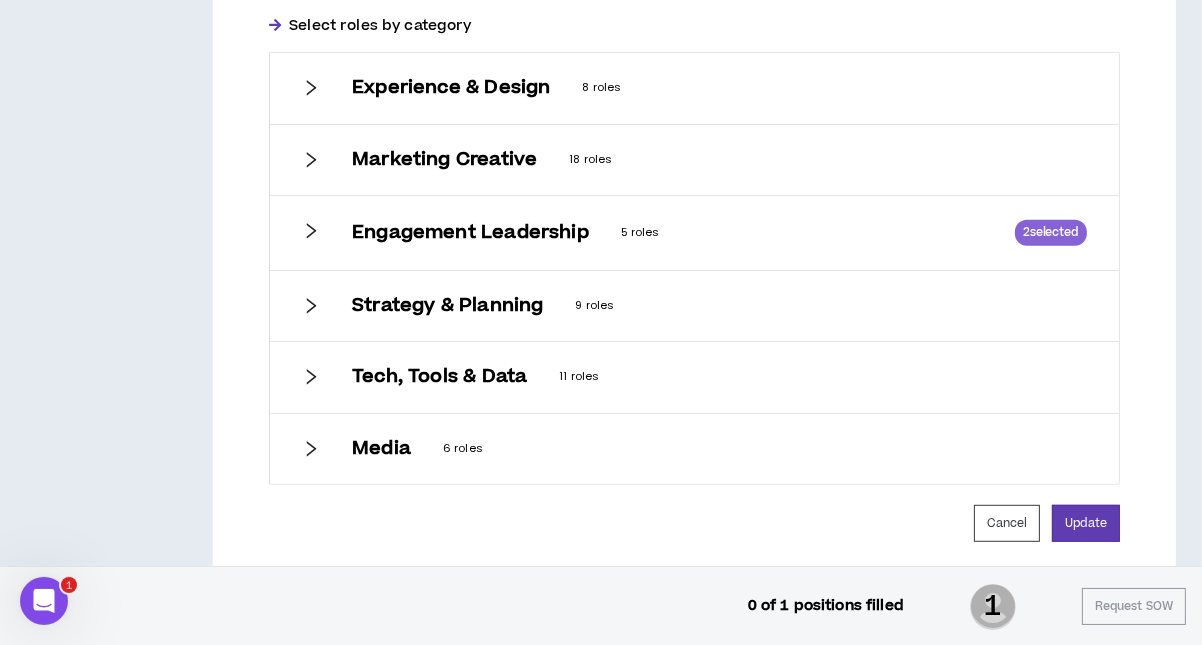 scroll, scrollTop: 1249, scrollLeft: 0, axis: vertical 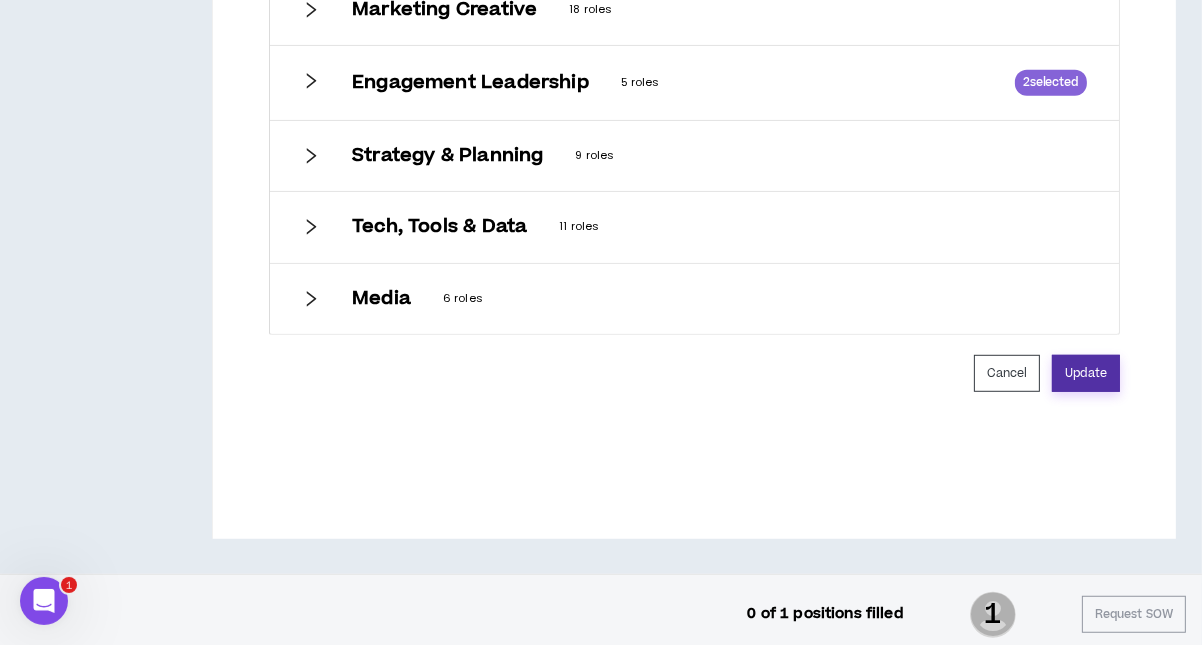 click on "Update" at bounding box center [1086, 373] 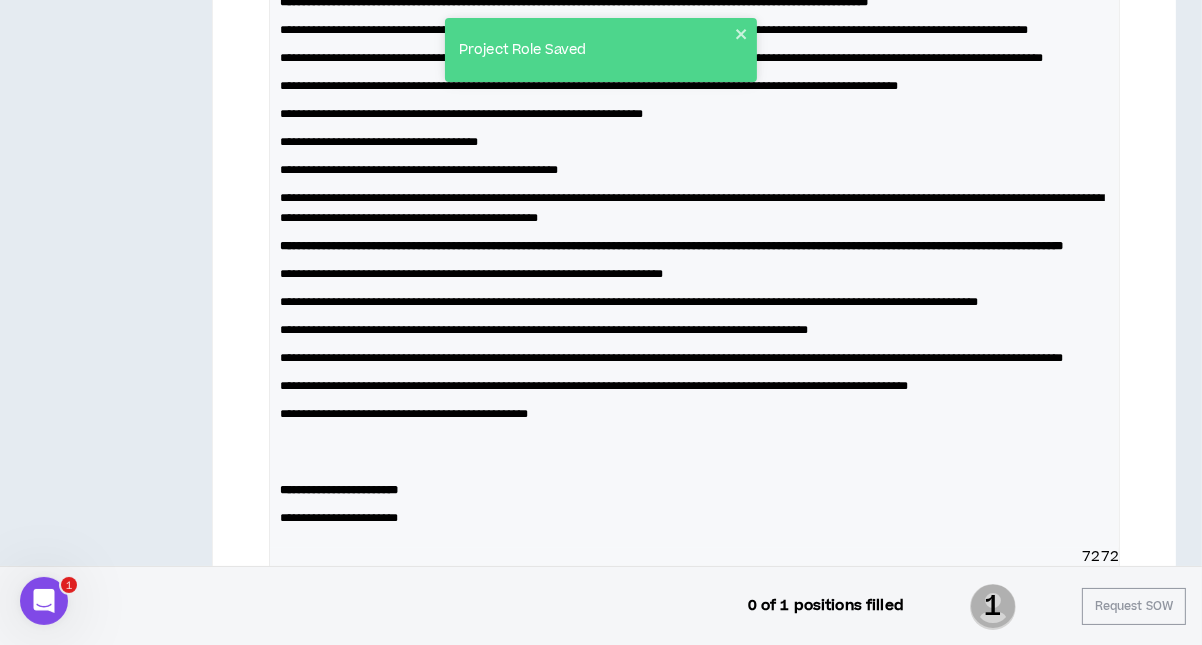 scroll, scrollTop: 3328, scrollLeft: 0, axis: vertical 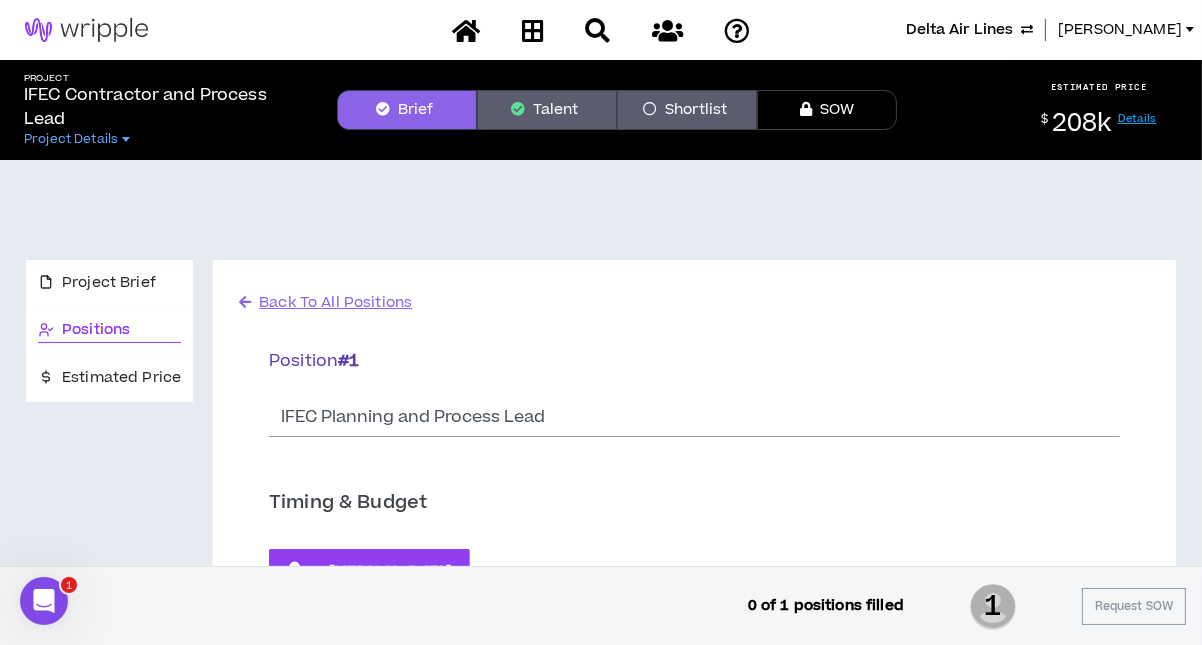 click on "Talent" at bounding box center [547, 110] 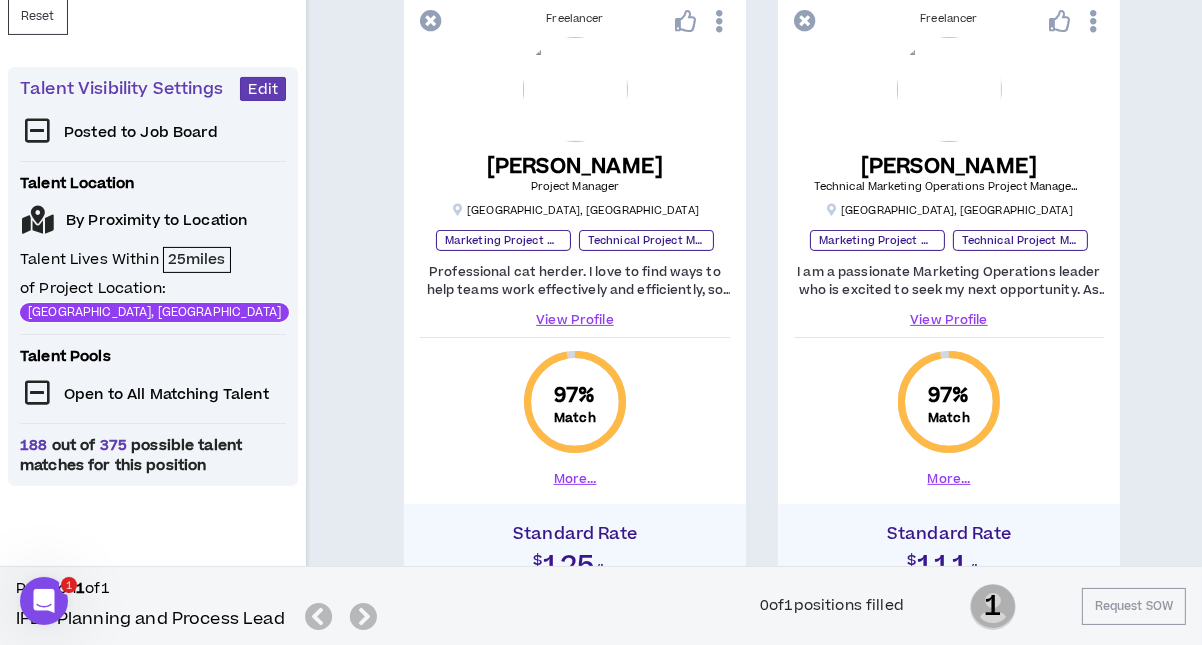 scroll, scrollTop: 0, scrollLeft: 0, axis: both 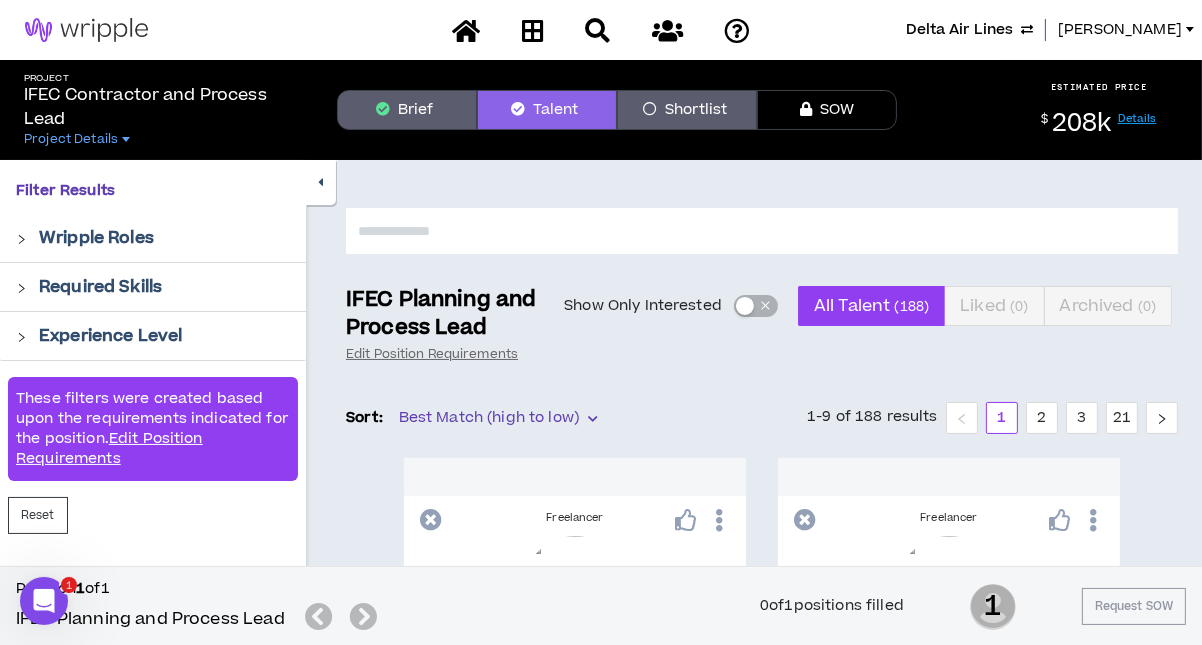 click on "Wripple Roles" at bounding box center [96, 238] 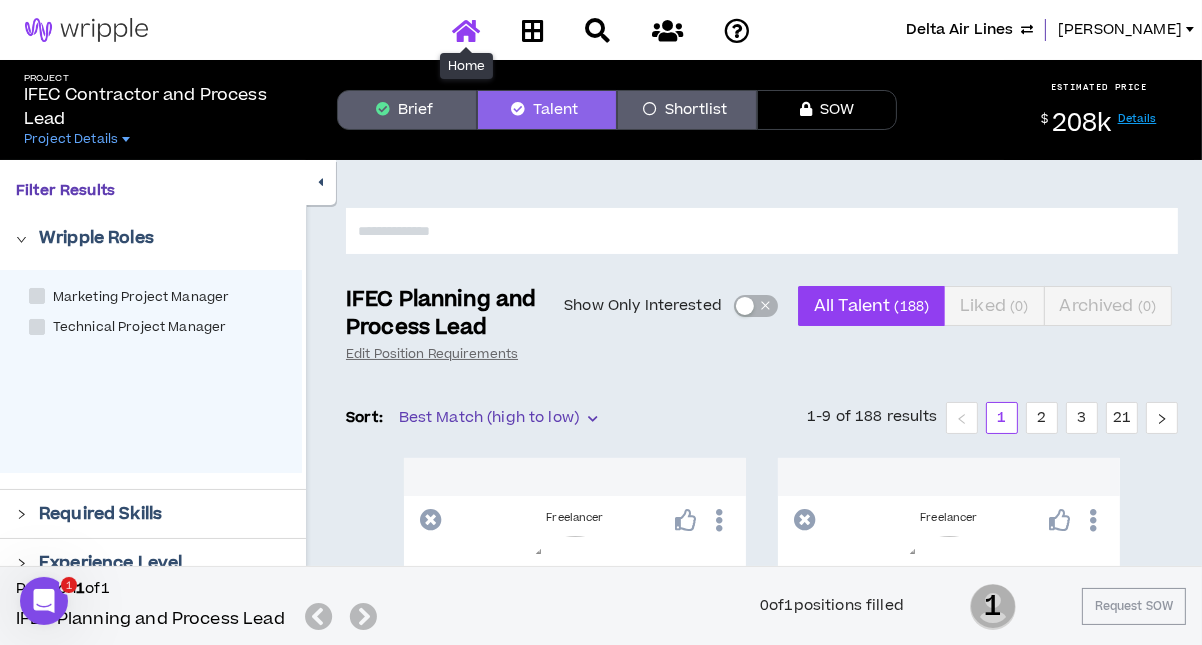 click at bounding box center (466, 30) 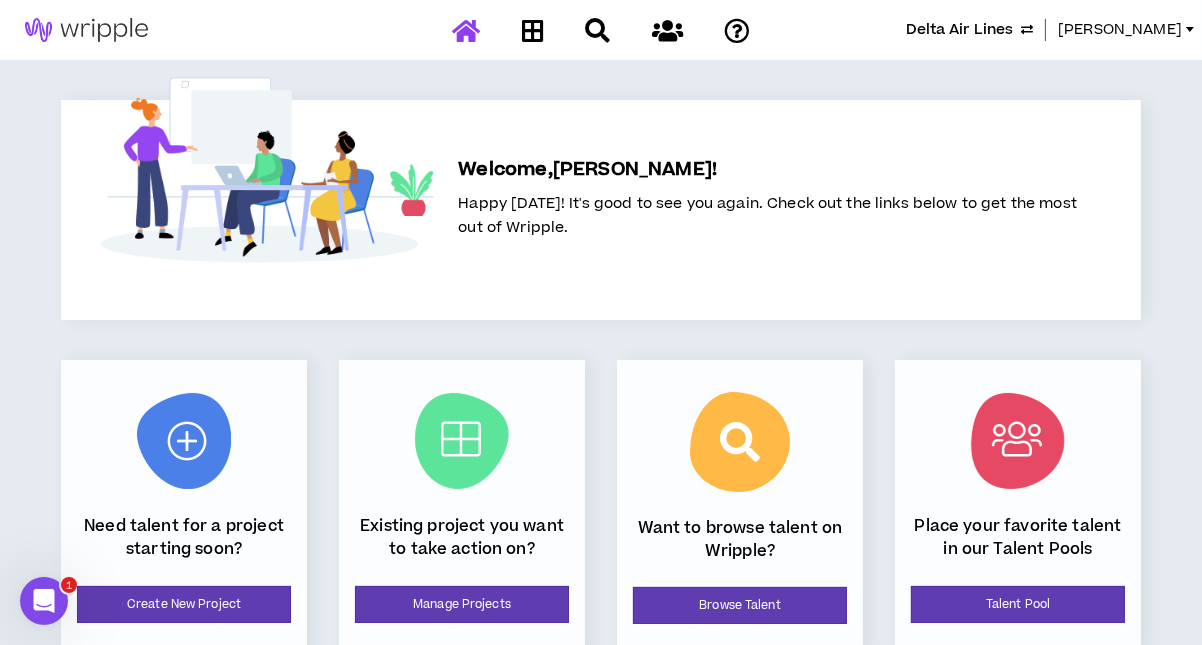 click on "Delta Air Lines" at bounding box center [959, 30] 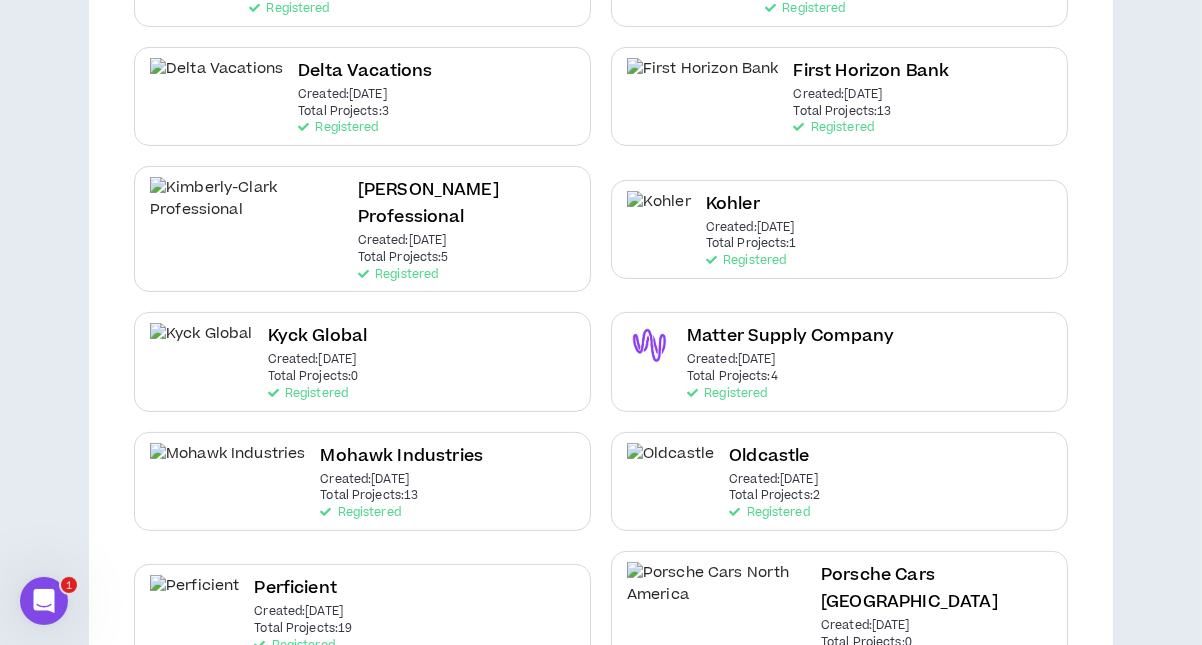 scroll, scrollTop: 499, scrollLeft: 0, axis: vertical 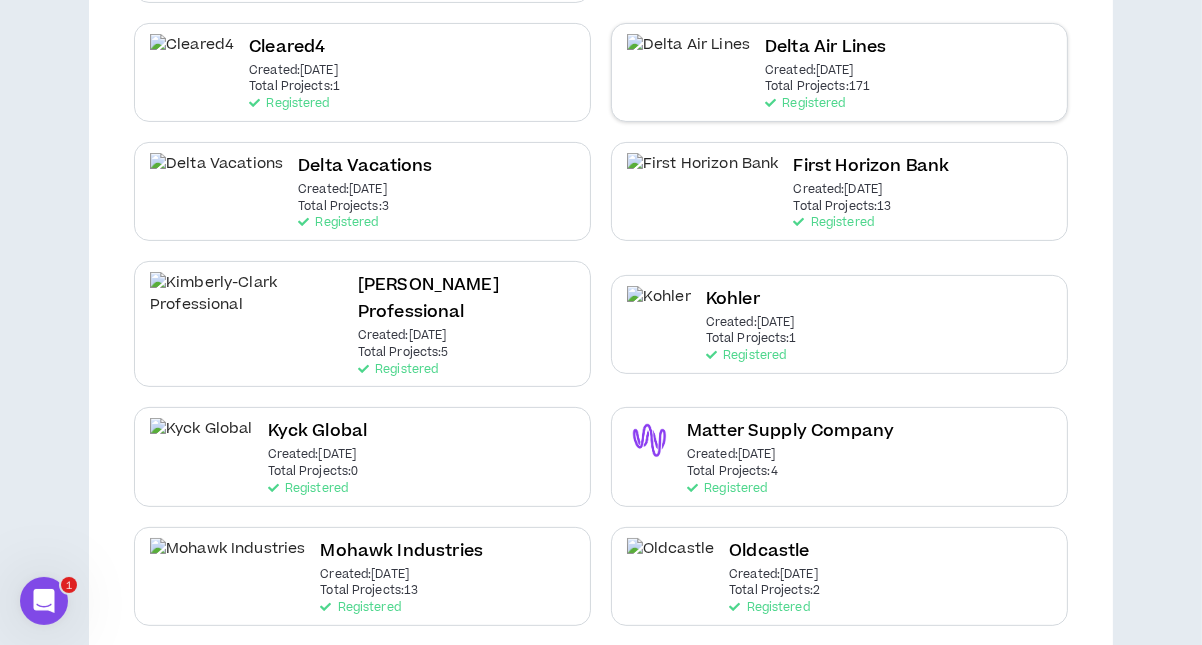 click on "Delta Air Lines Created:  [DATE] Total Projects:  171    Registered" at bounding box center (839, 72) 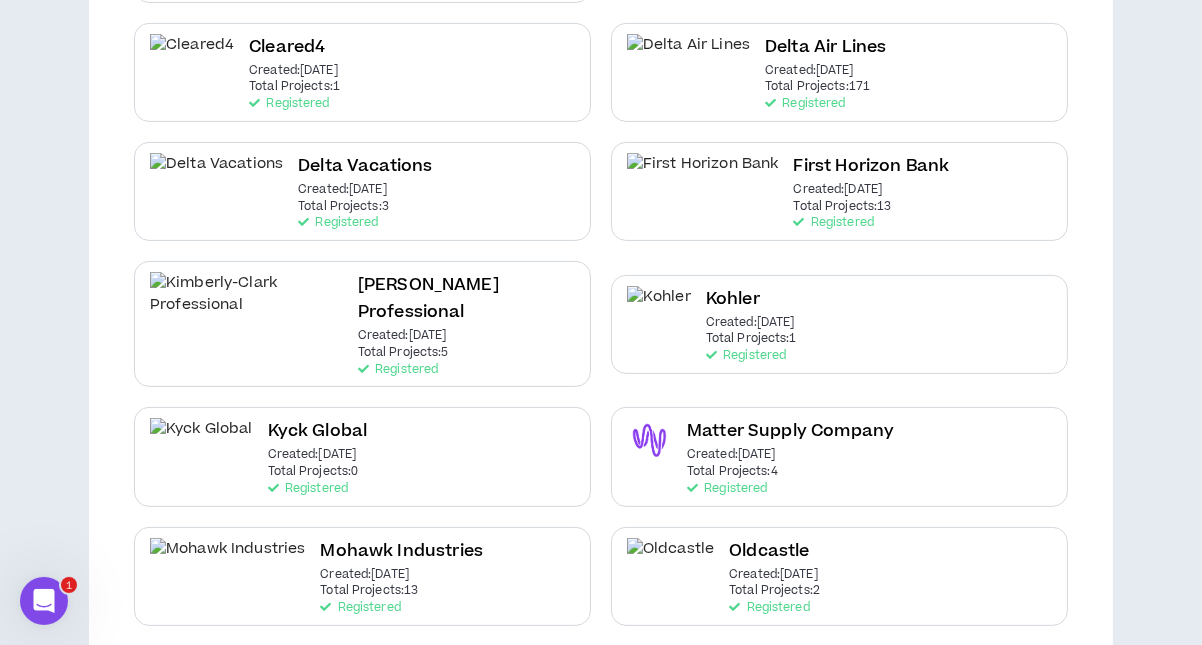 scroll, scrollTop: 0, scrollLeft: 0, axis: both 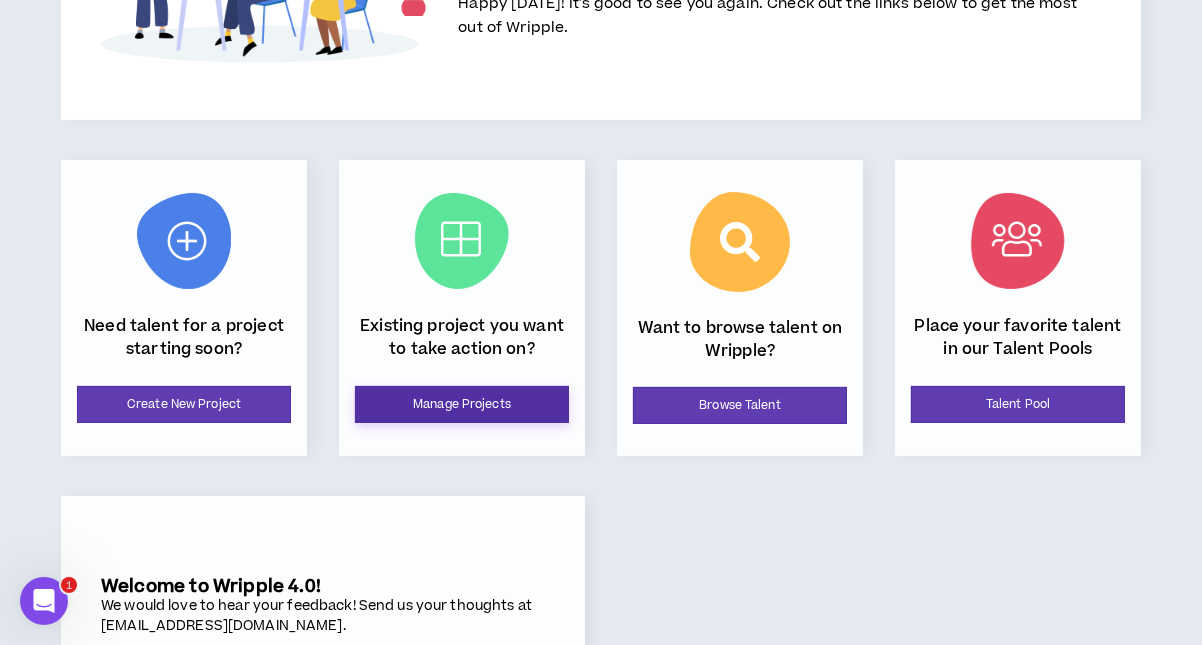 click on "Manage Projects" at bounding box center (462, 404) 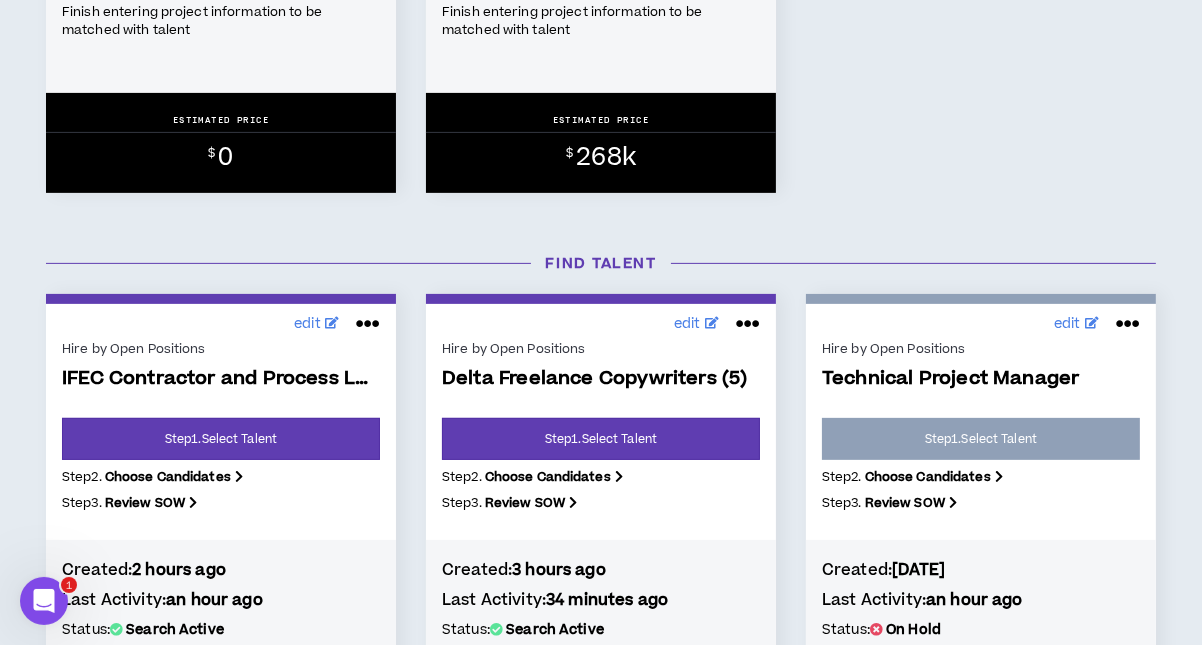 scroll, scrollTop: 899, scrollLeft: 0, axis: vertical 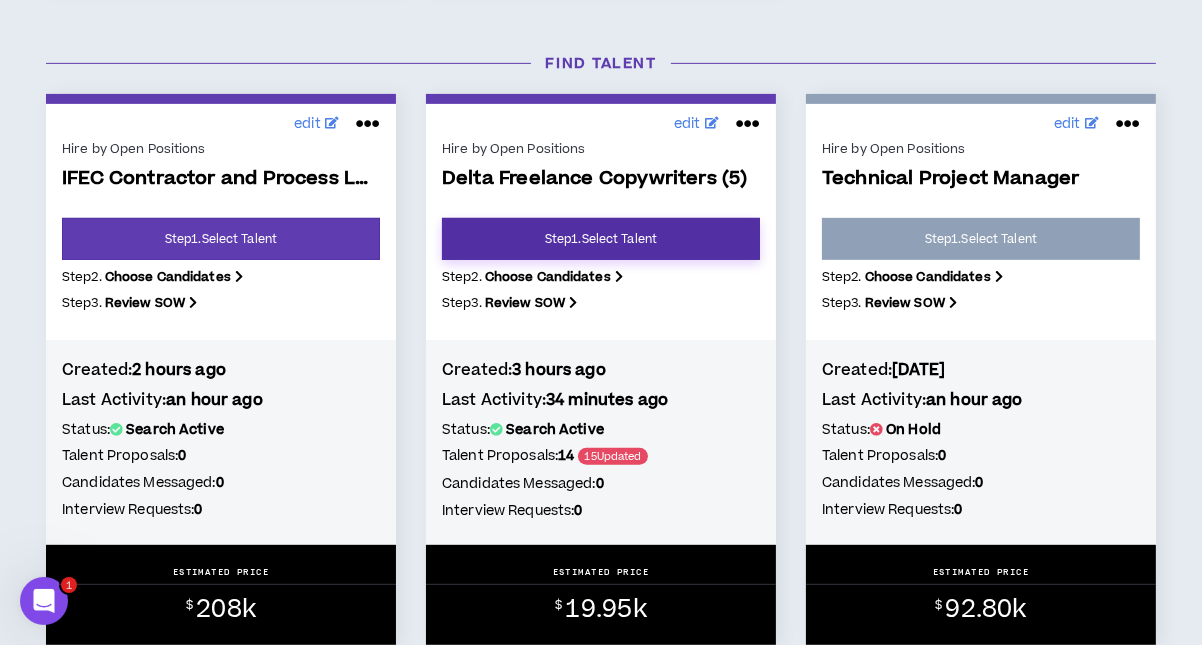 click on "Step  1 .  Select Talent" at bounding box center (601, 239) 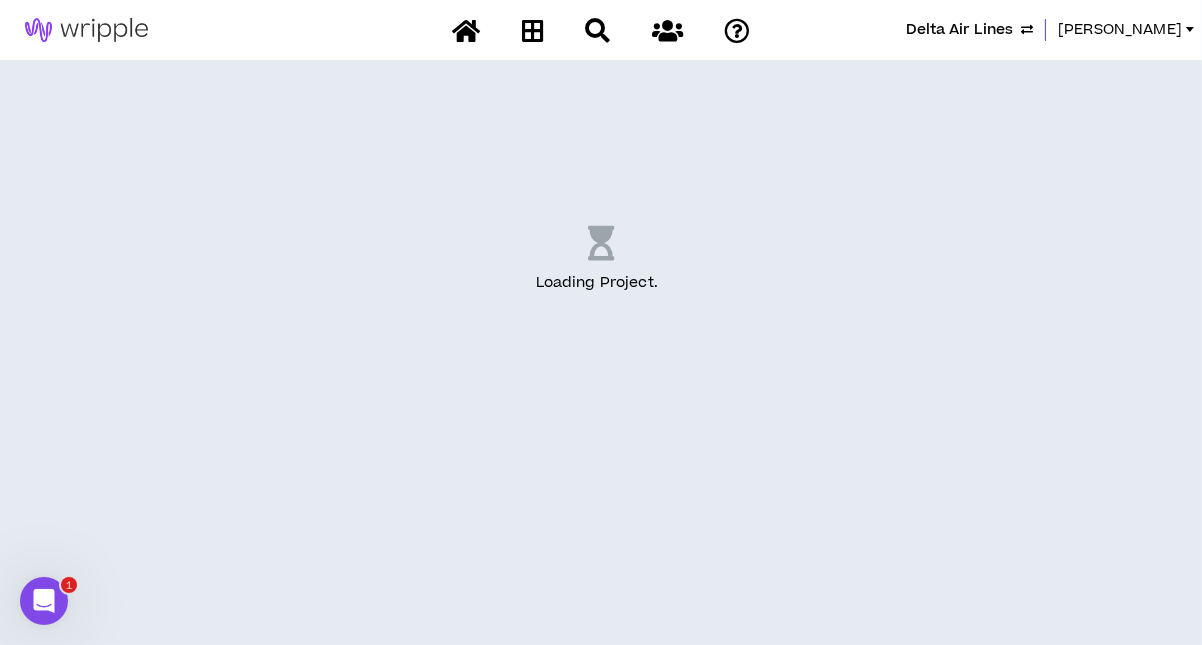 scroll, scrollTop: 0, scrollLeft: 0, axis: both 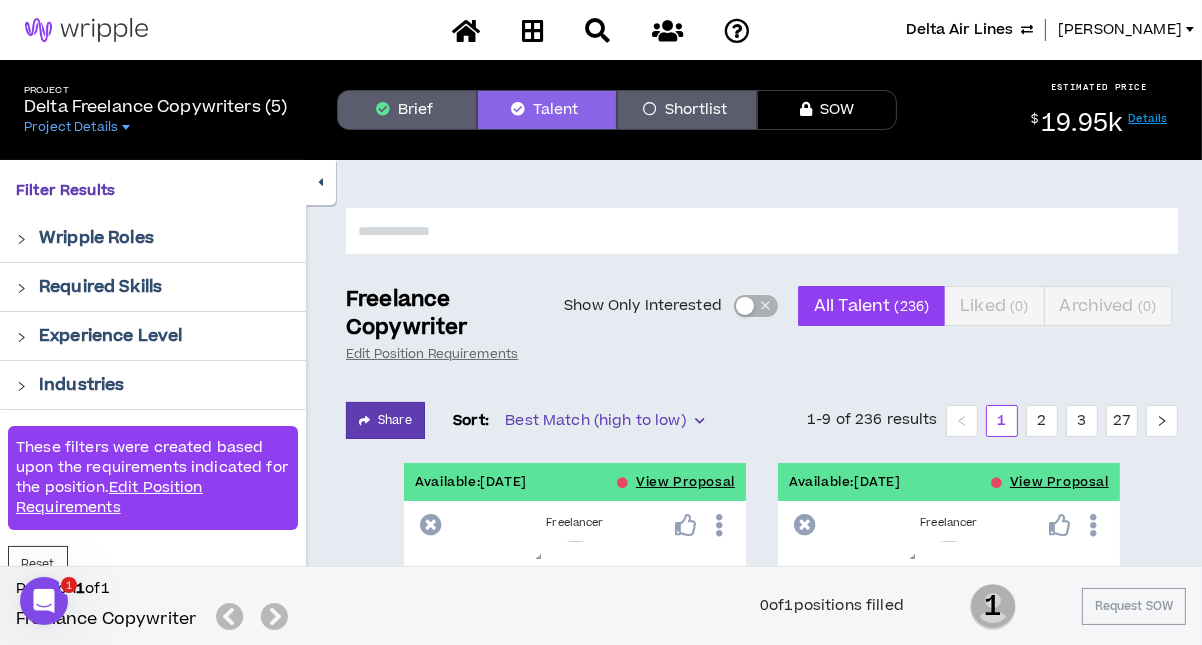 click on "Wripple Roles" at bounding box center [96, 238] 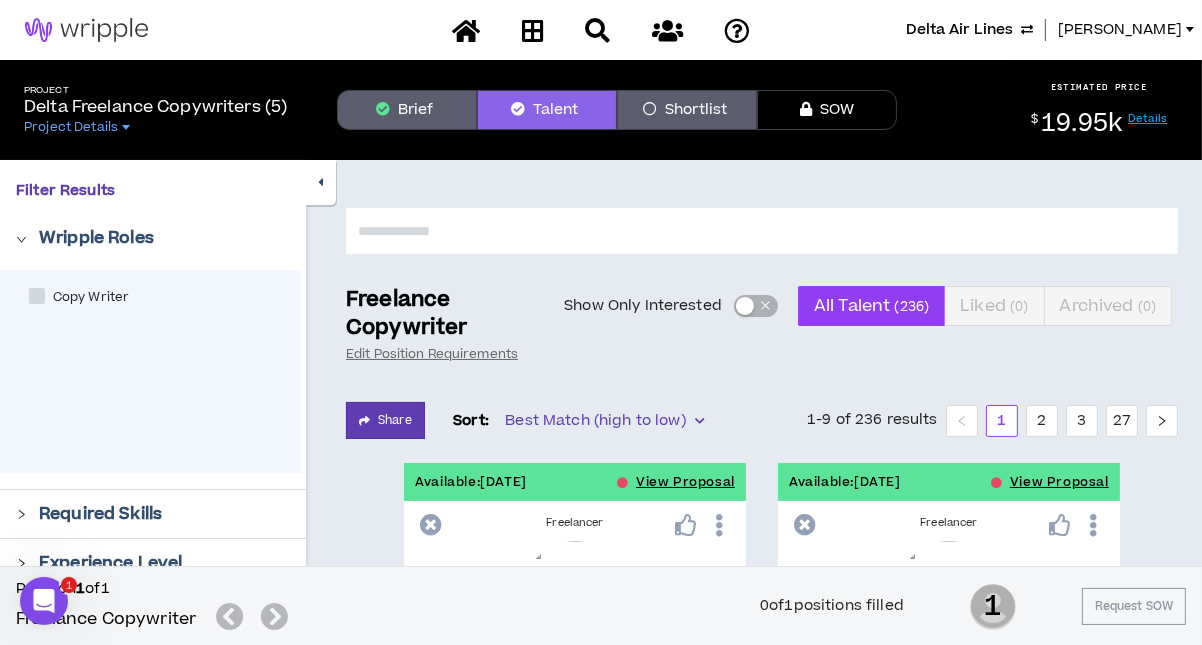 click on "Brief" at bounding box center [407, 110] 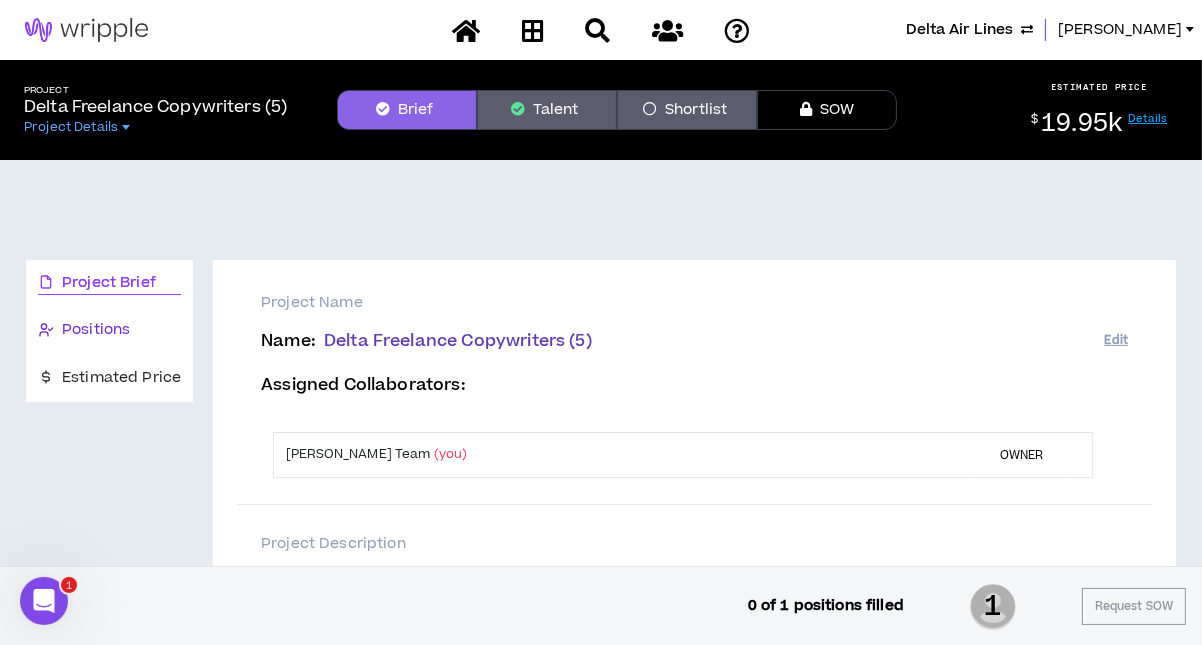 click on "Positions" at bounding box center (96, 330) 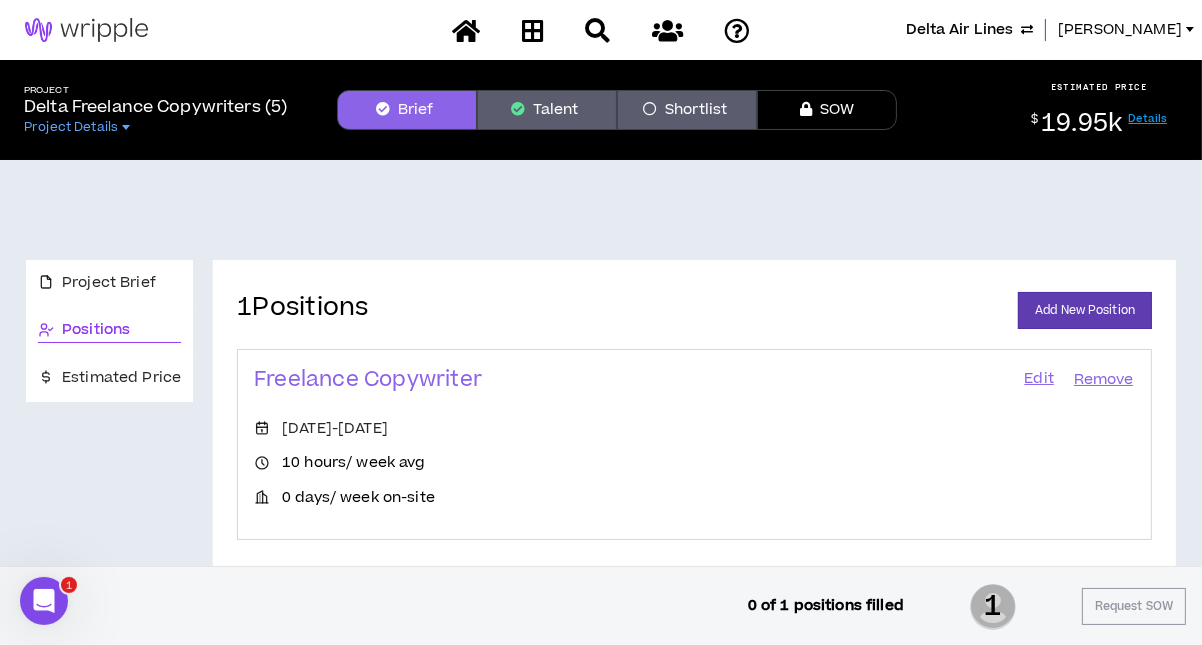 click on "Edit" at bounding box center (1039, 380) 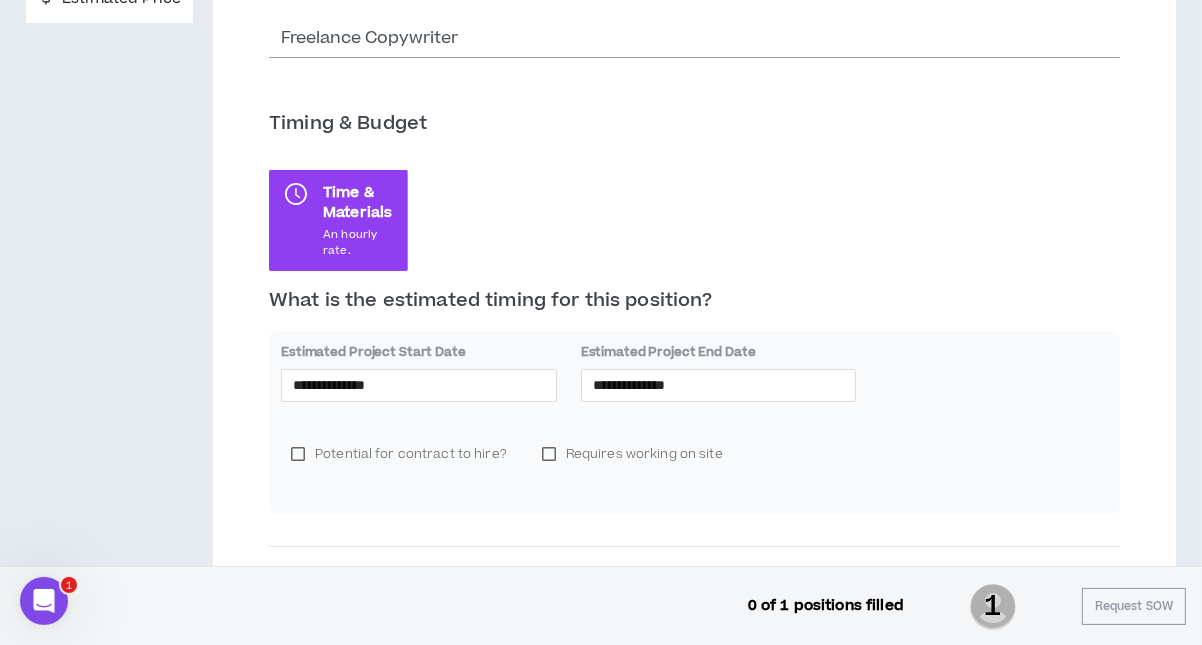 scroll, scrollTop: 0, scrollLeft: 0, axis: both 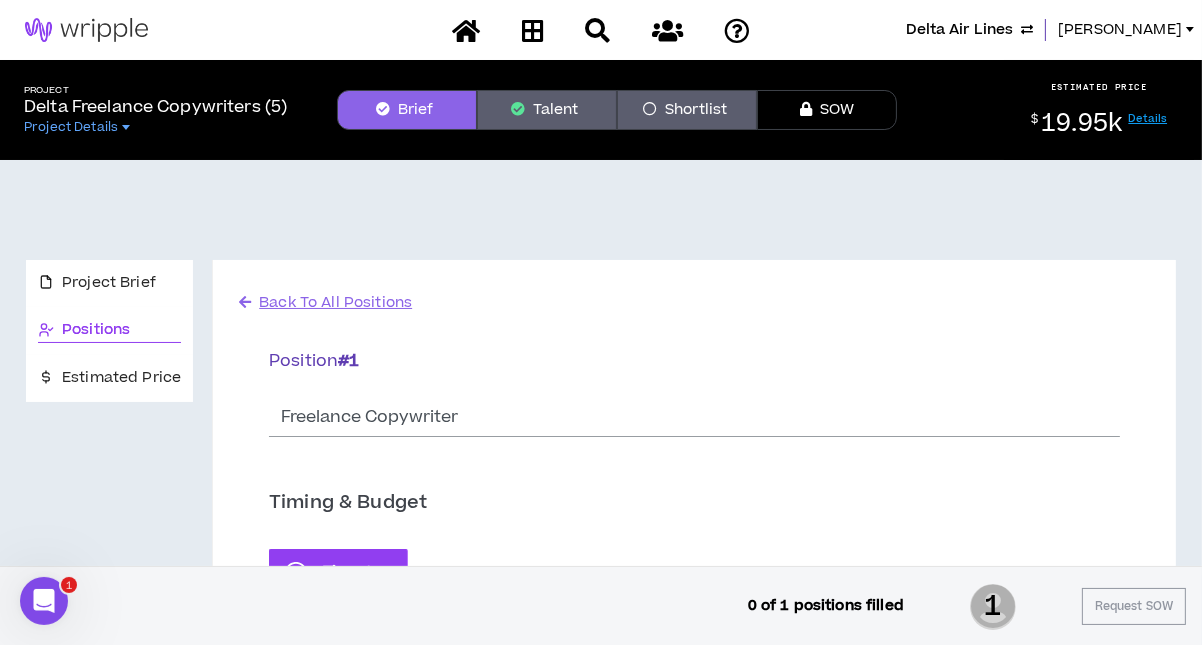 click on "Talent" at bounding box center (547, 110) 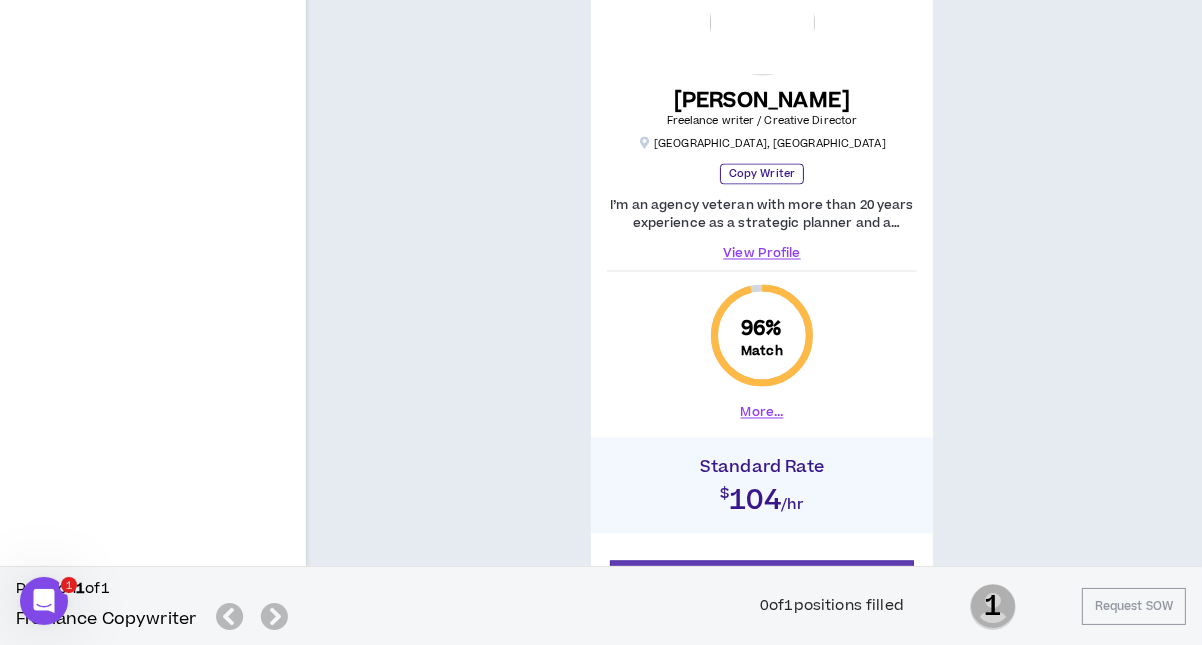 scroll, scrollTop: 3904, scrollLeft: 0, axis: vertical 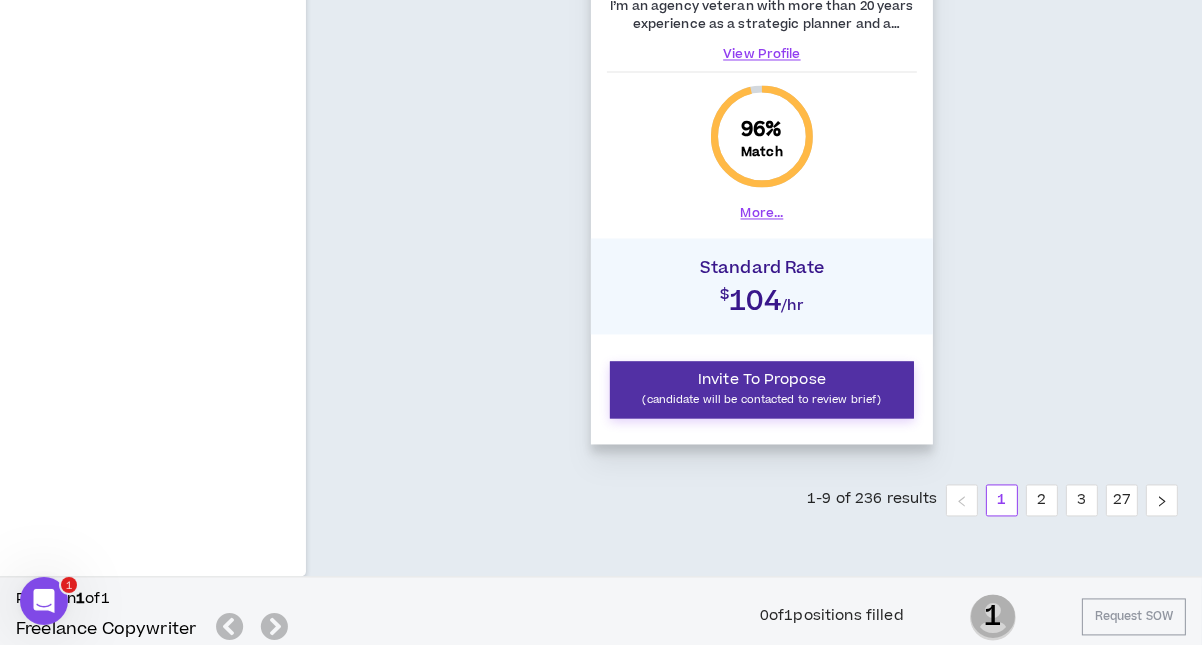 click on "Invite To Propose" at bounding box center (762, 379) 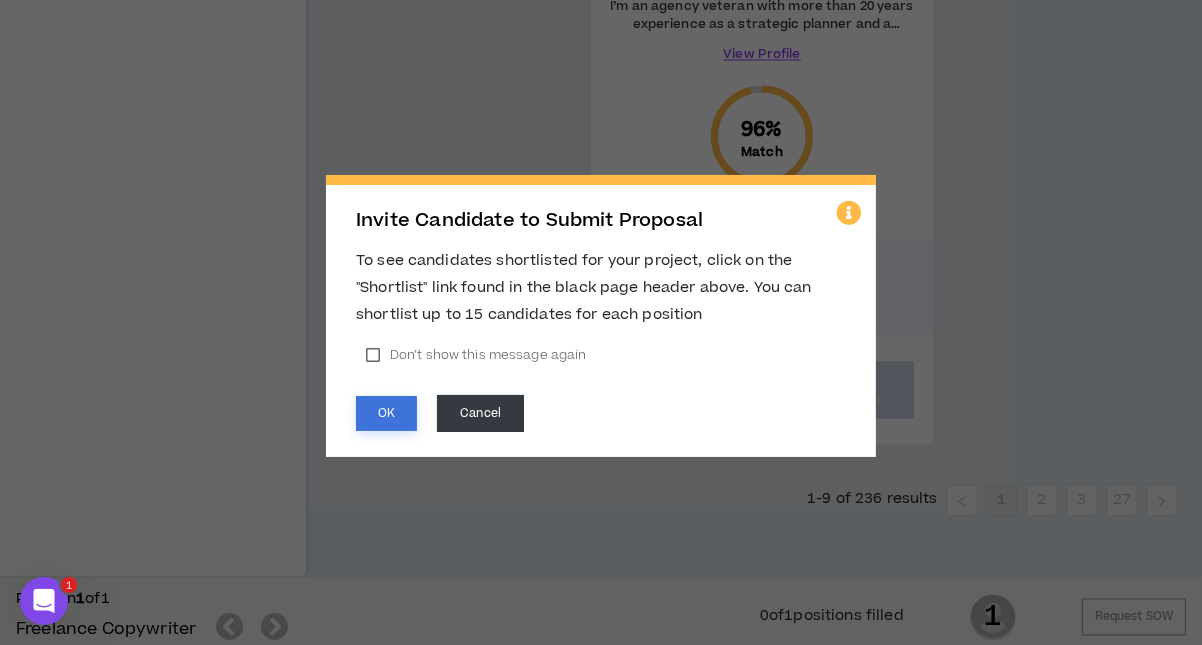 click on "OK" at bounding box center (386, 413) 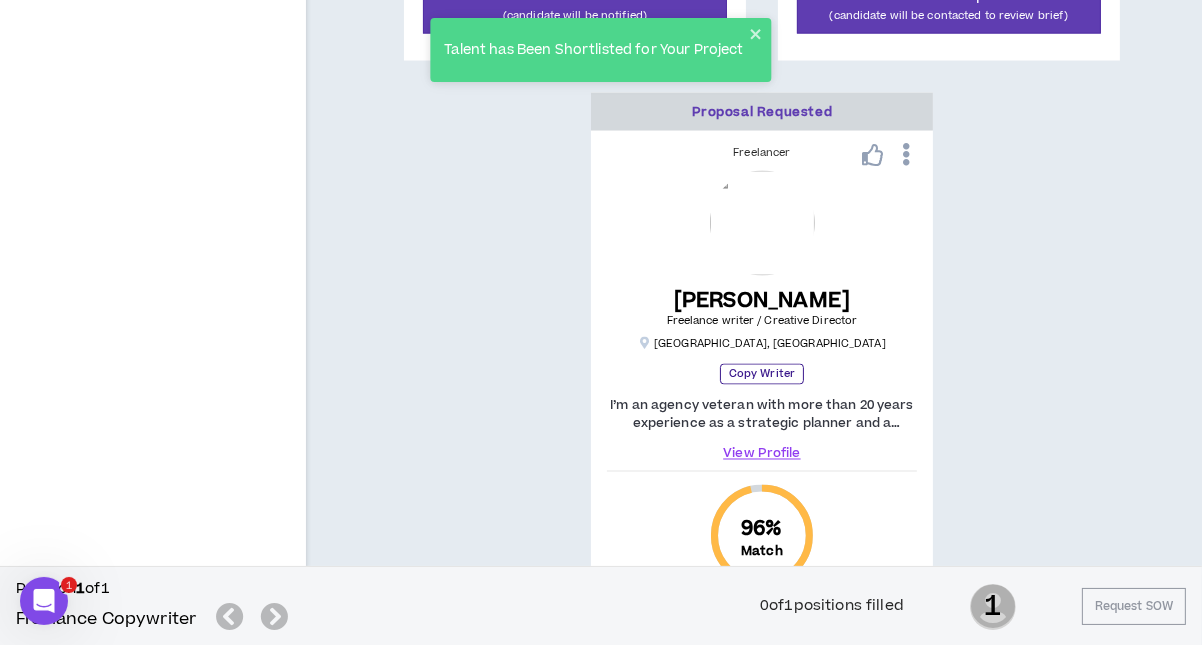 scroll, scrollTop: 3904, scrollLeft: 0, axis: vertical 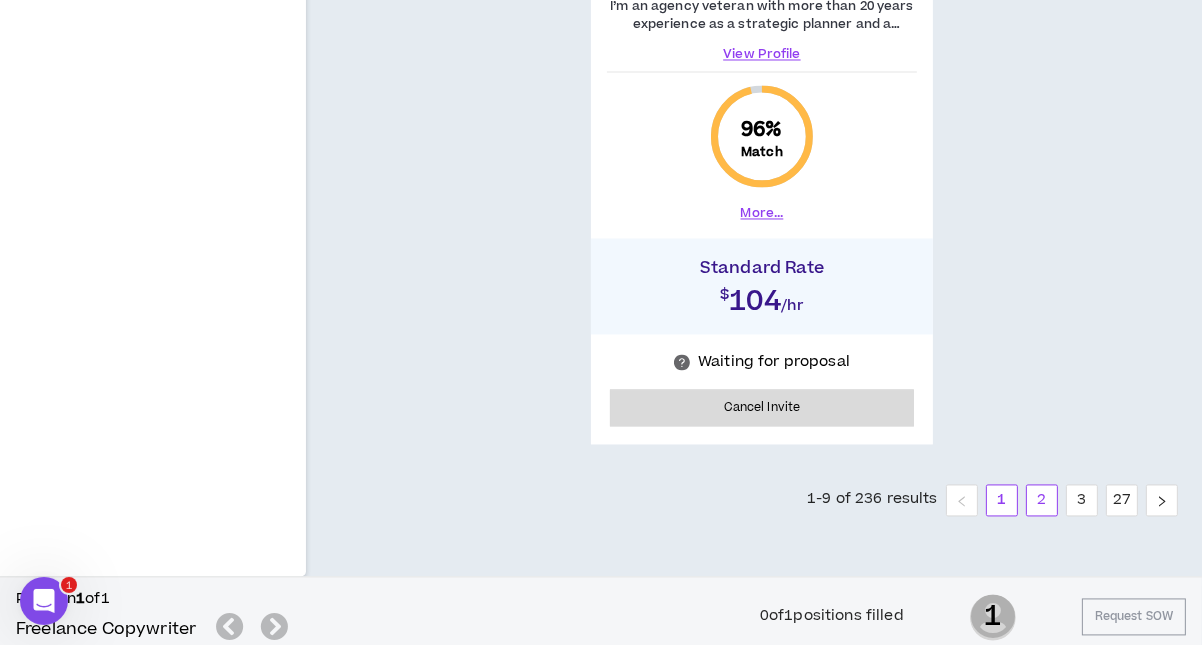 click on "2" at bounding box center (1042, 500) 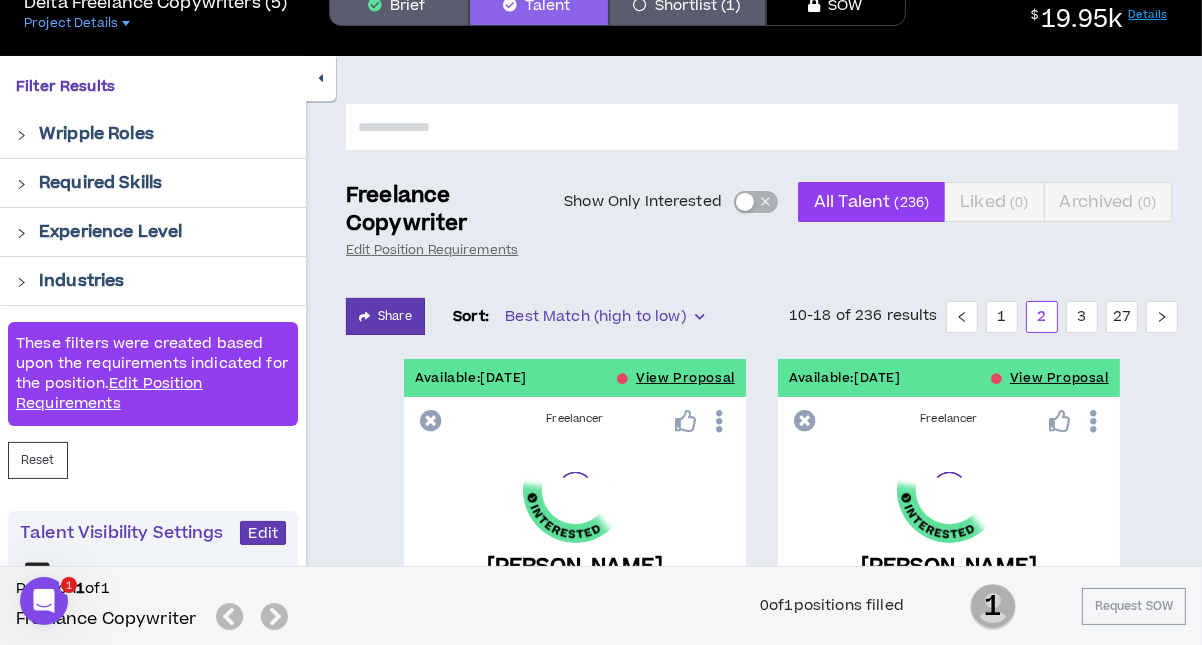 scroll, scrollTop: 0, scrollLeft: 0, axis: both 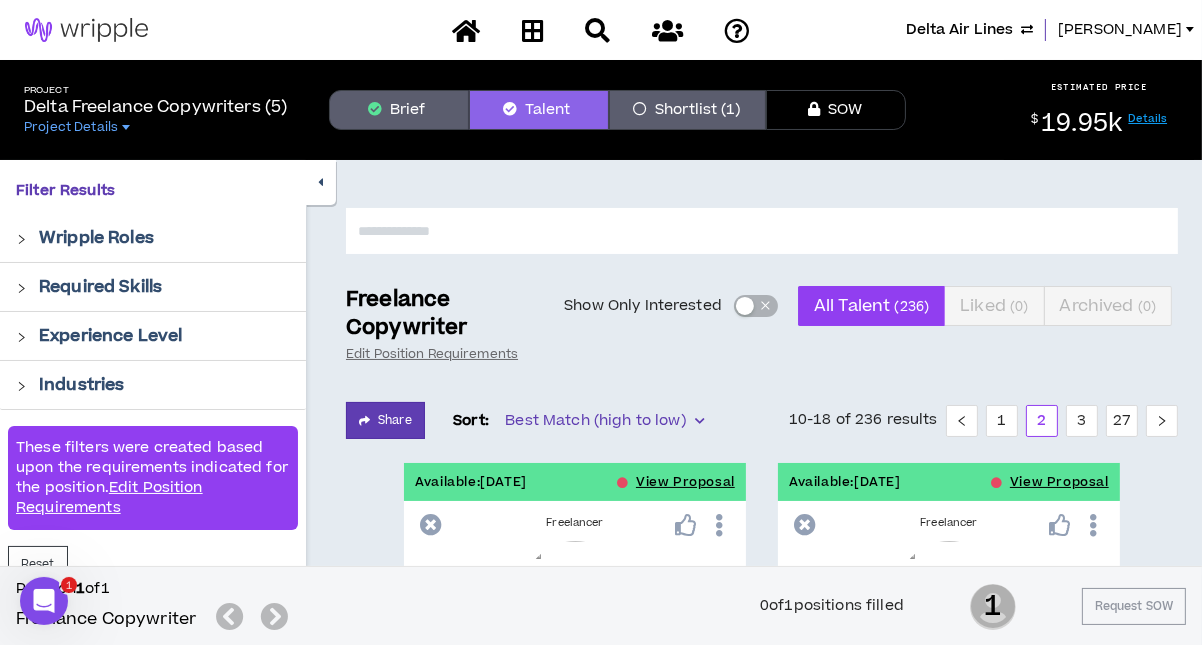 click at bounding box center (762, 231) 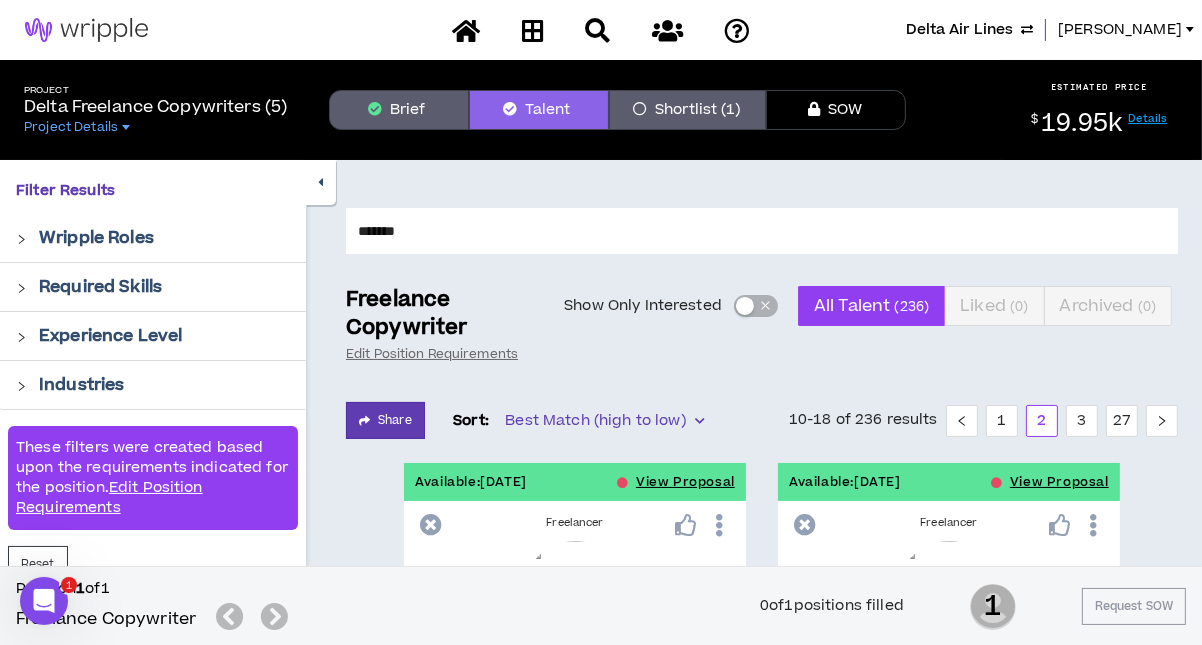 type on "*******" 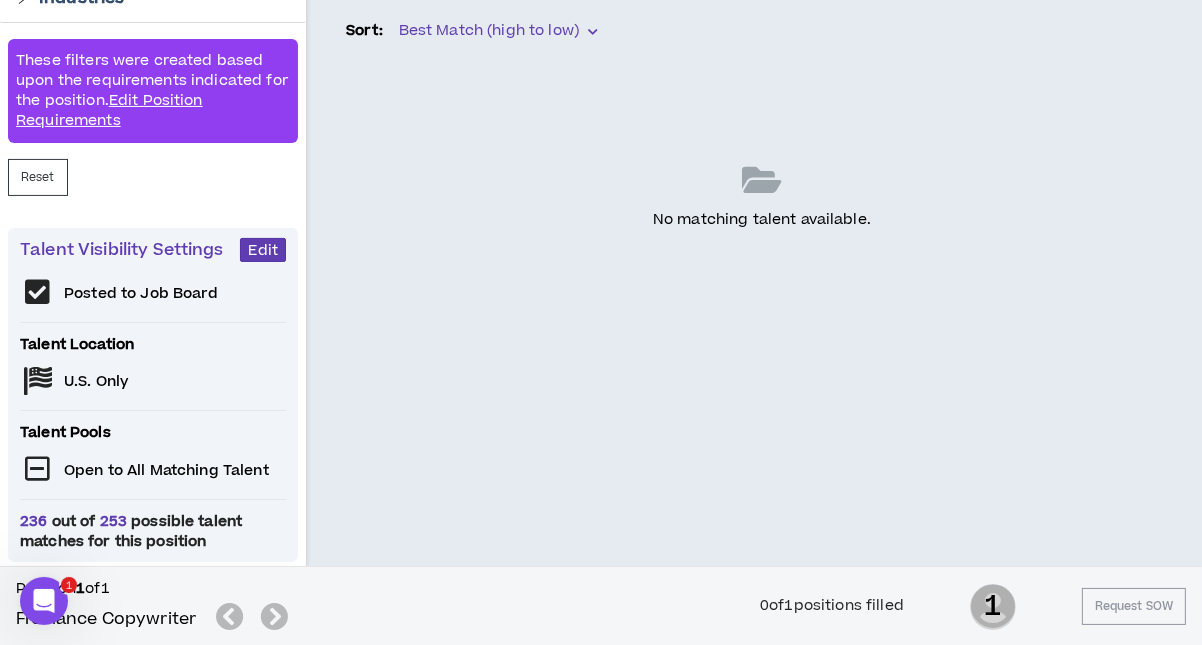 scroll, scrollTop: 0, scrollLeft: 0, axis: both 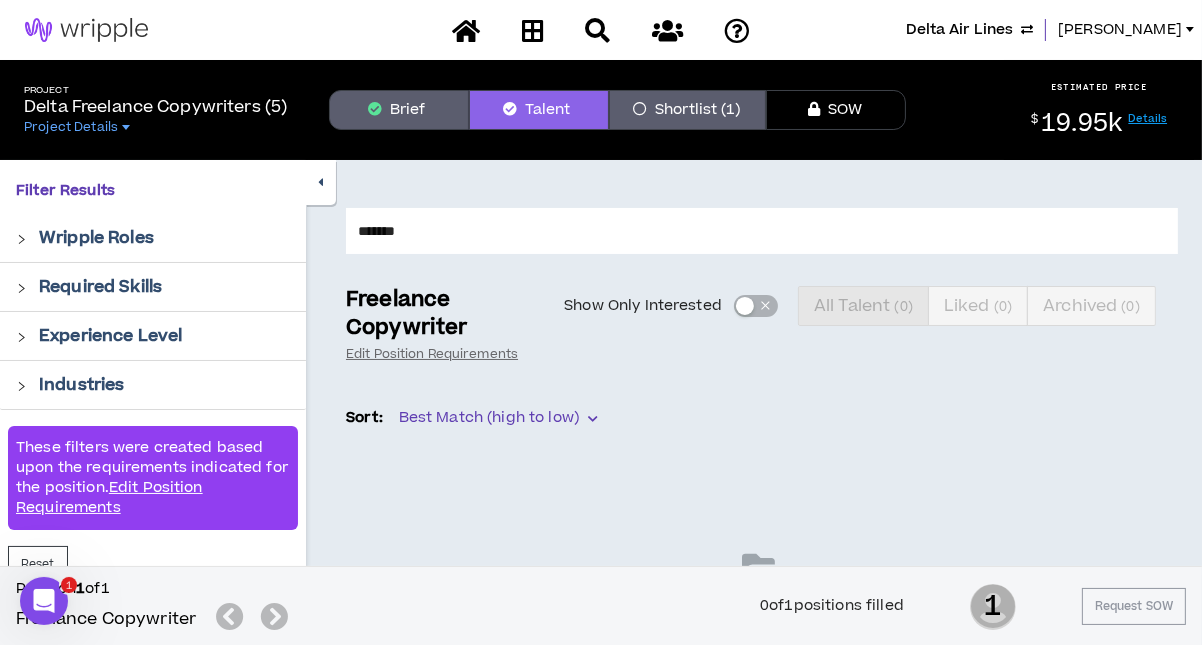 click on "*******" at bounding box center (762, 231) 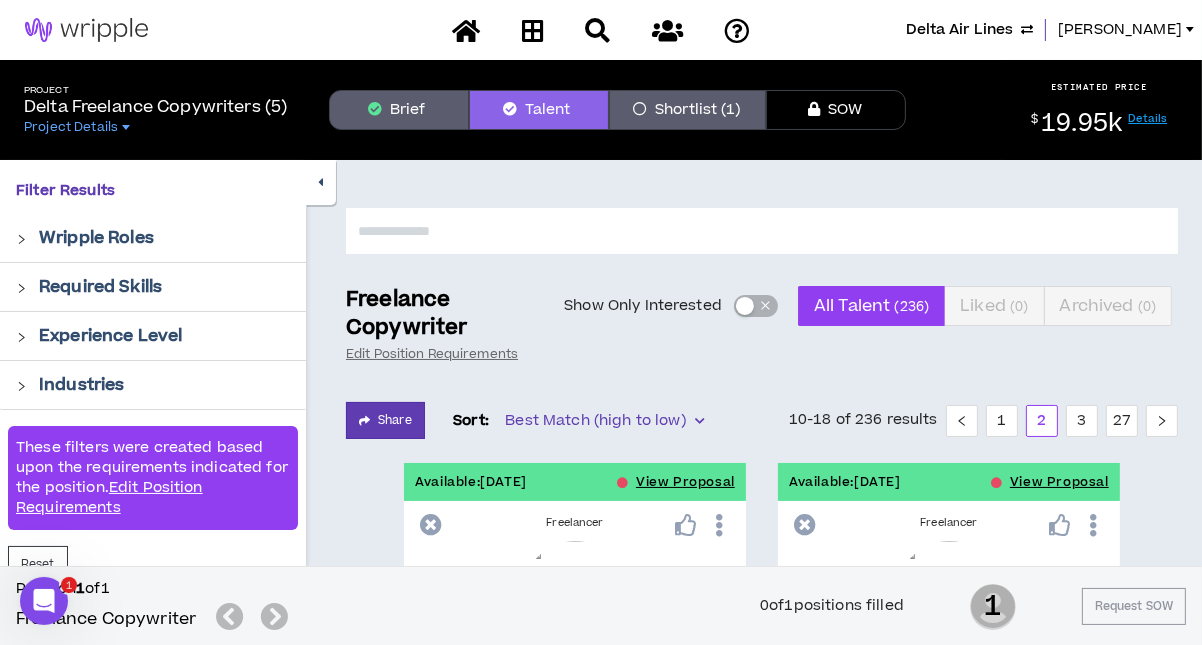 type 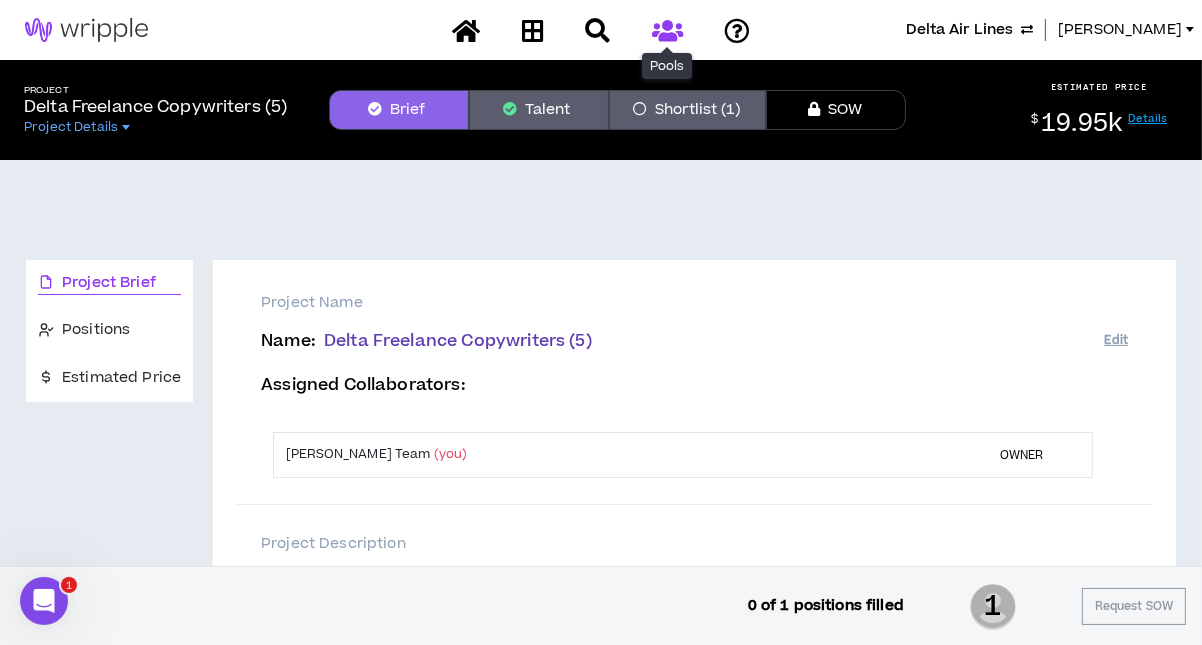 click at bounding box center [667, 30] 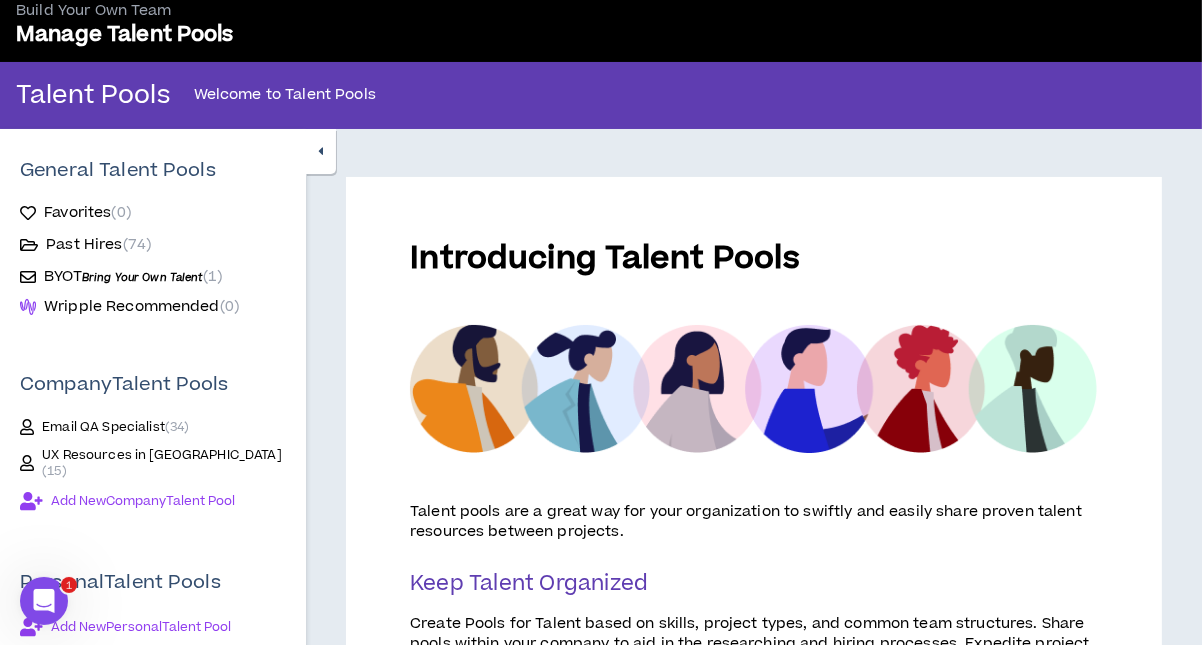 scroll, scrollTop: 99, scrollLeft: 0, axis: vertical 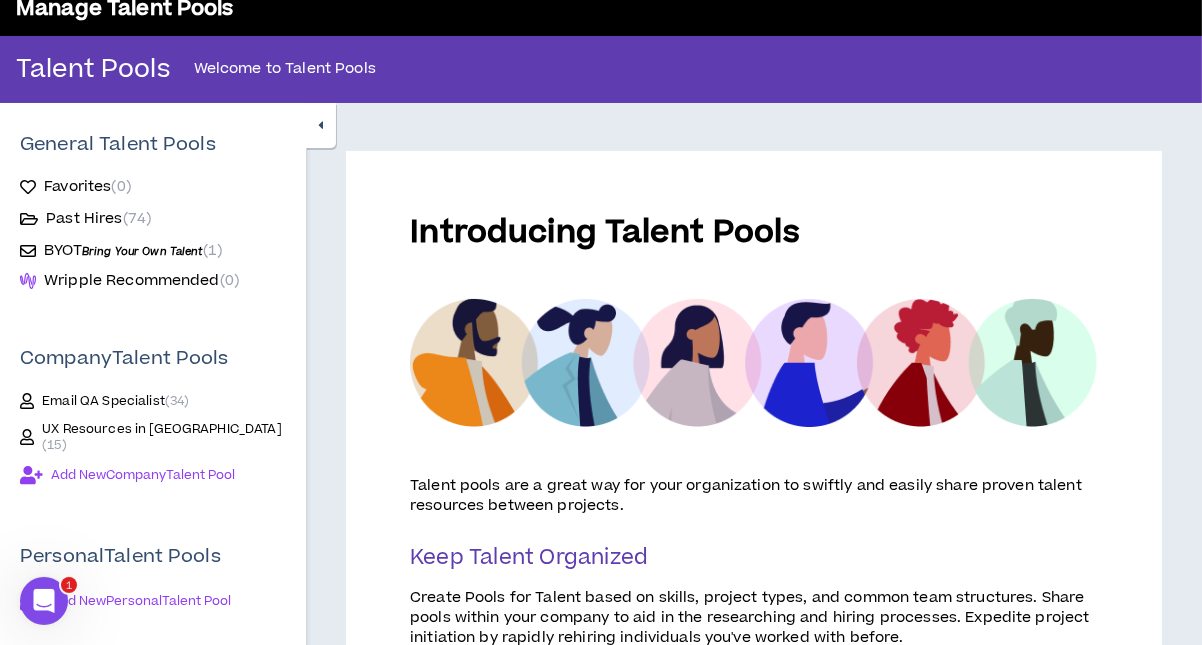 click on "Add New  Company  Talent Pool" at bounding box center (143, 475) 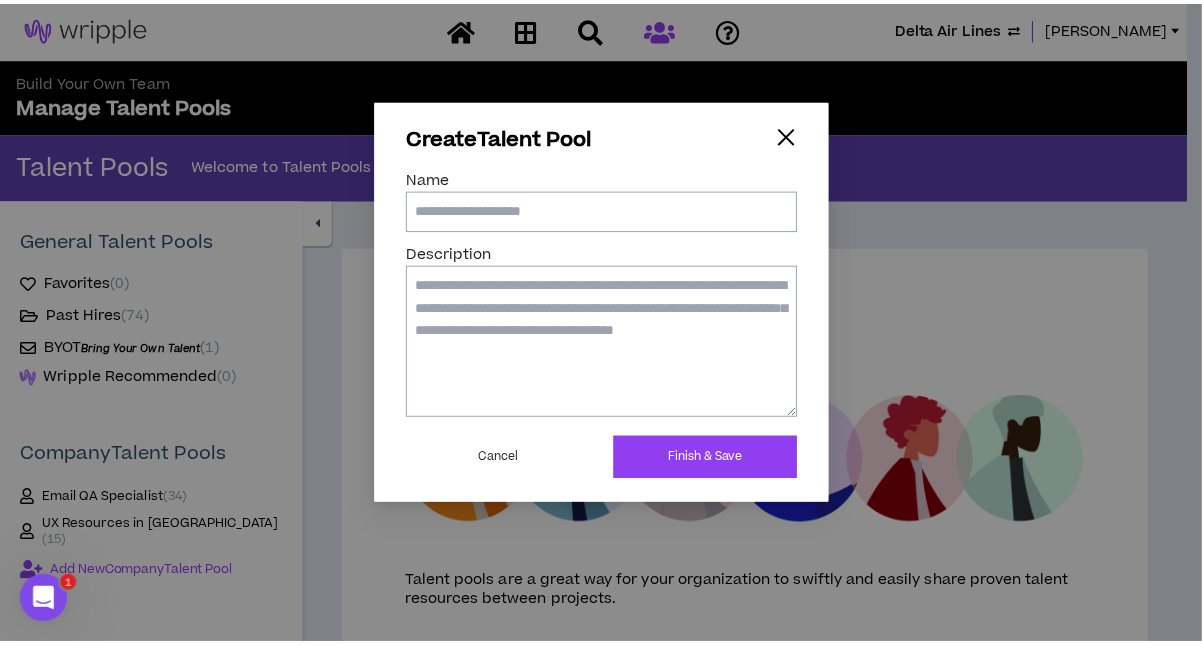 scroll, scrollTop: 0, scrollLeft: 0, axis: both 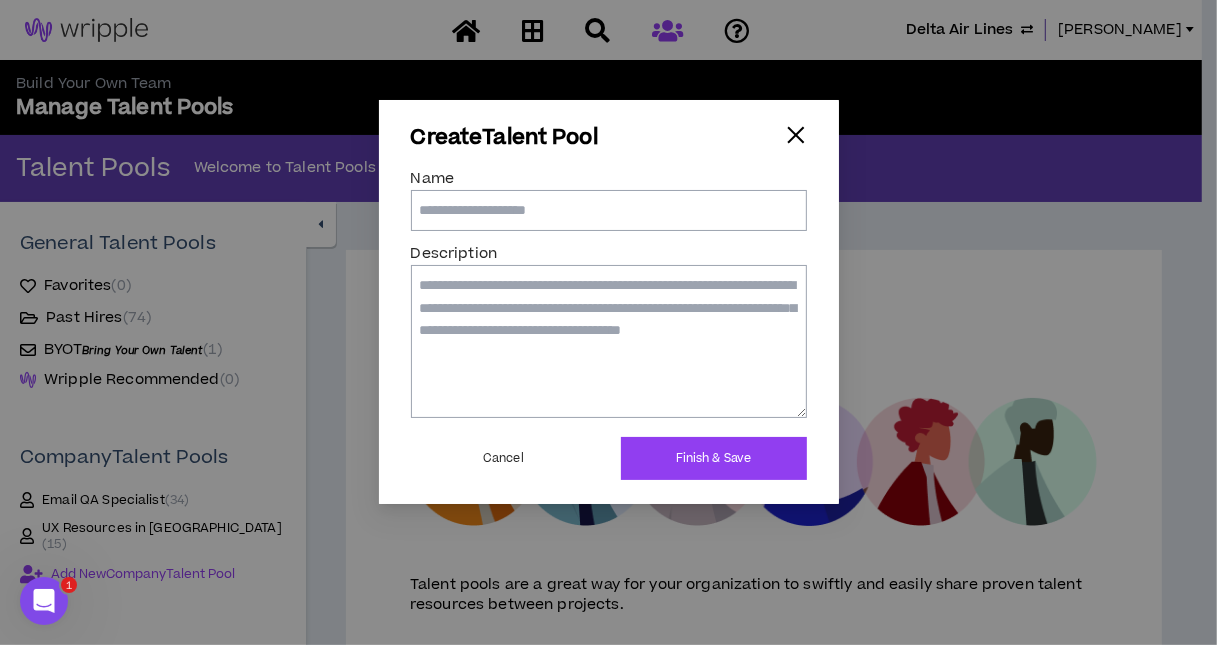 click on "Name" at bounding box center (609, 210) 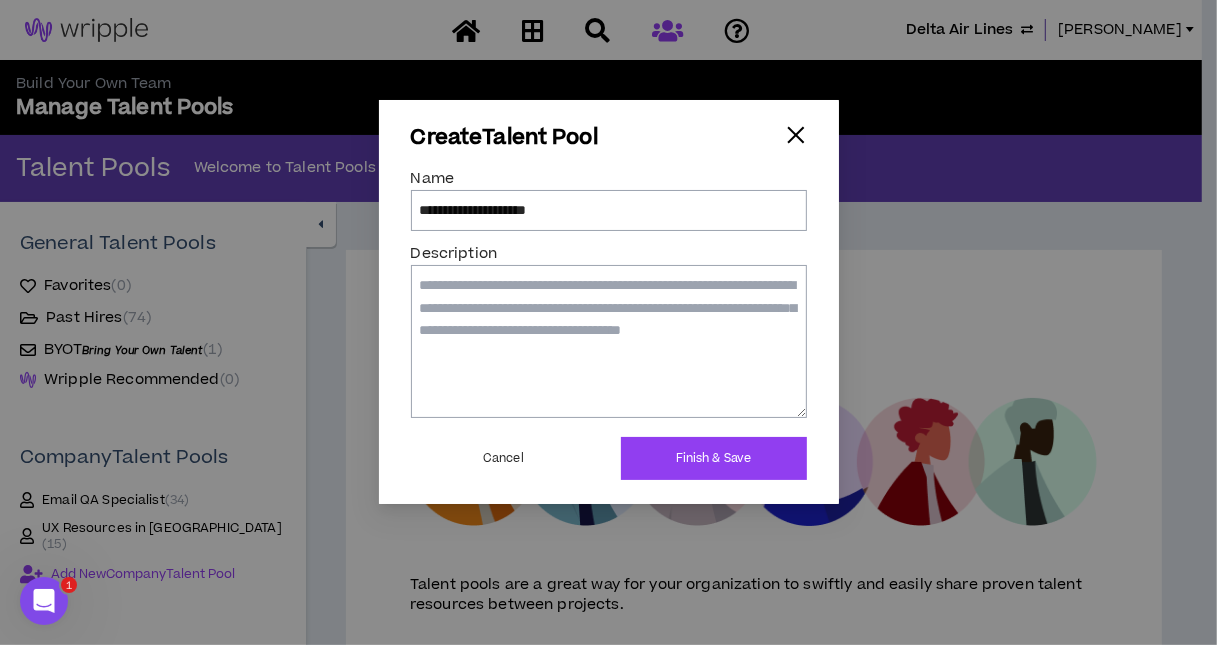 type on "**********" 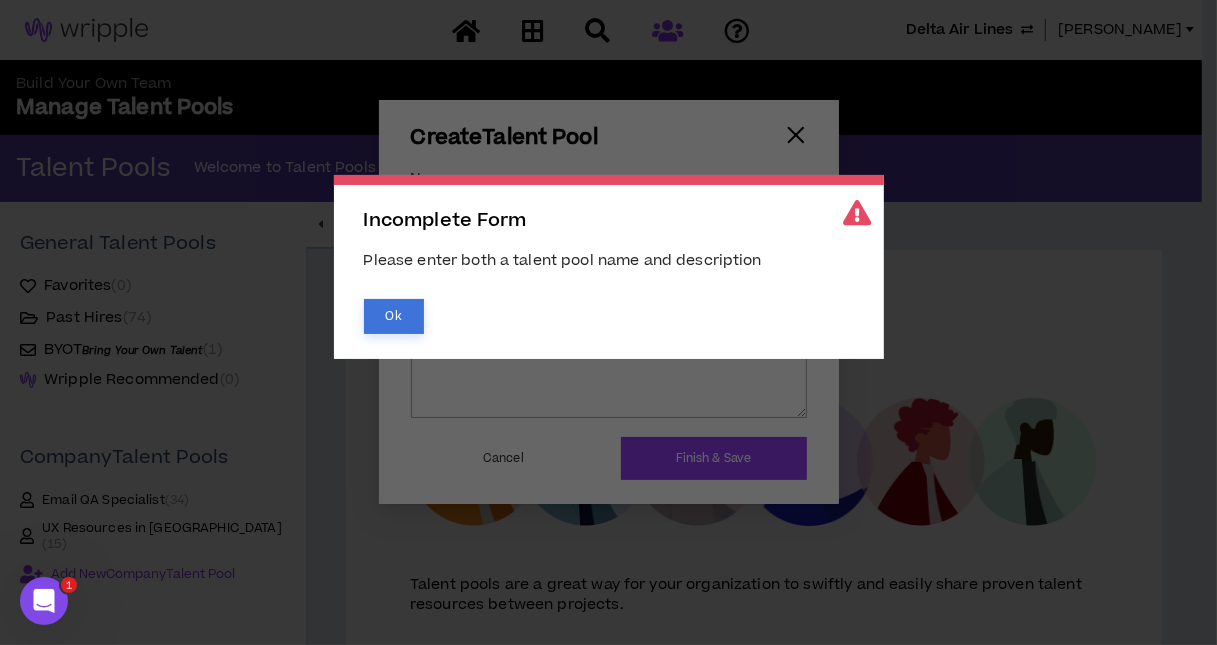 click on "Ok" at bounding box center [394, 316] 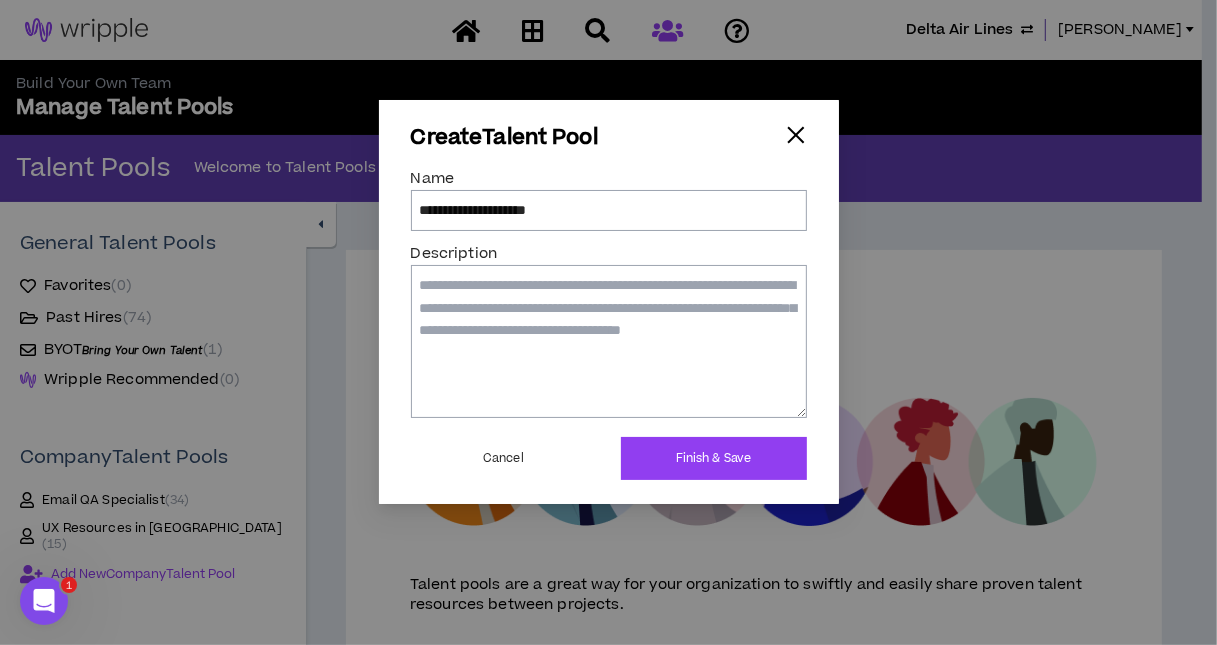 click on "Description" at bounding box center (609, 341) 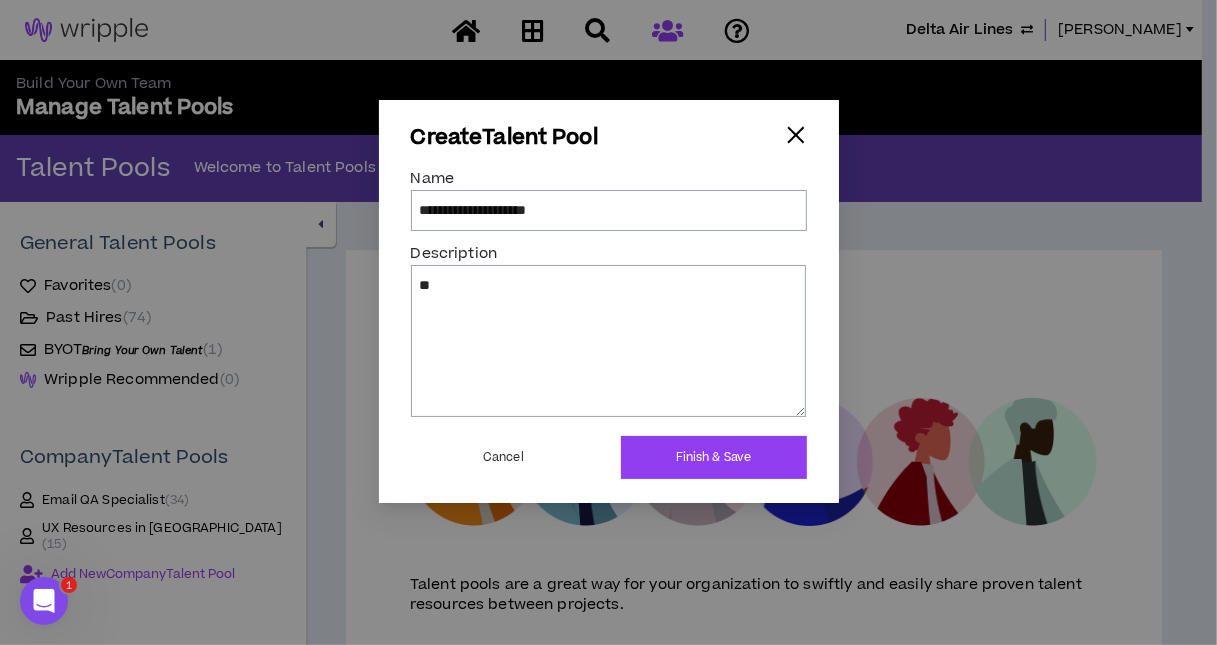 type on "*" 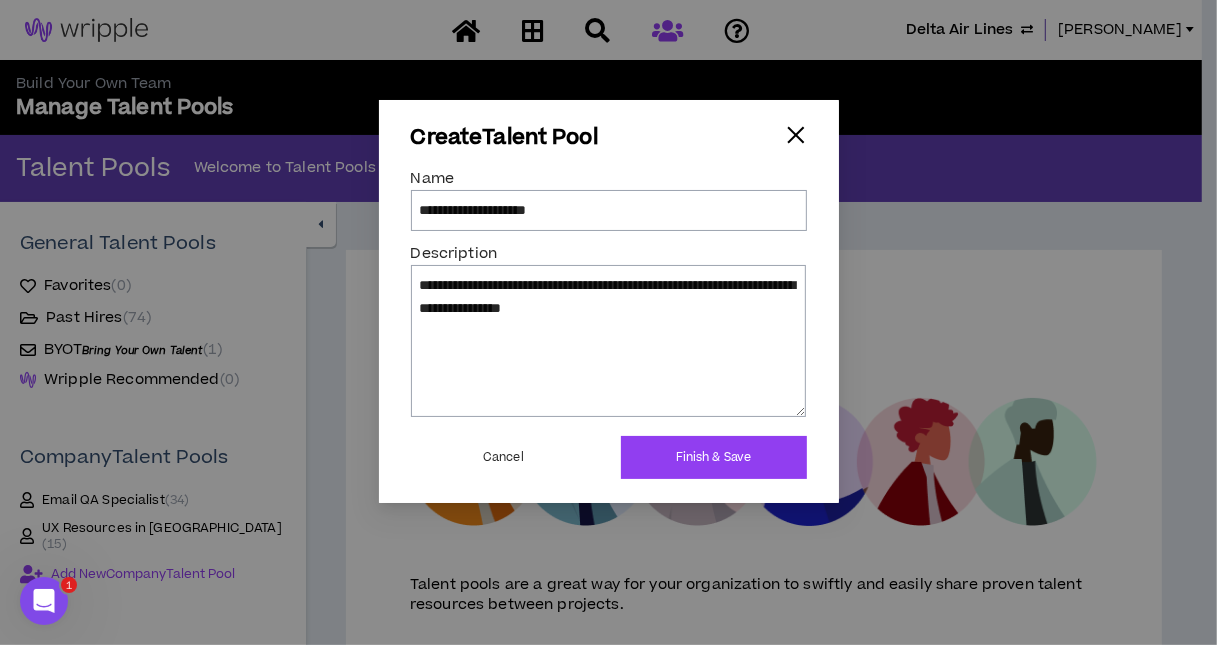 type on "**********" 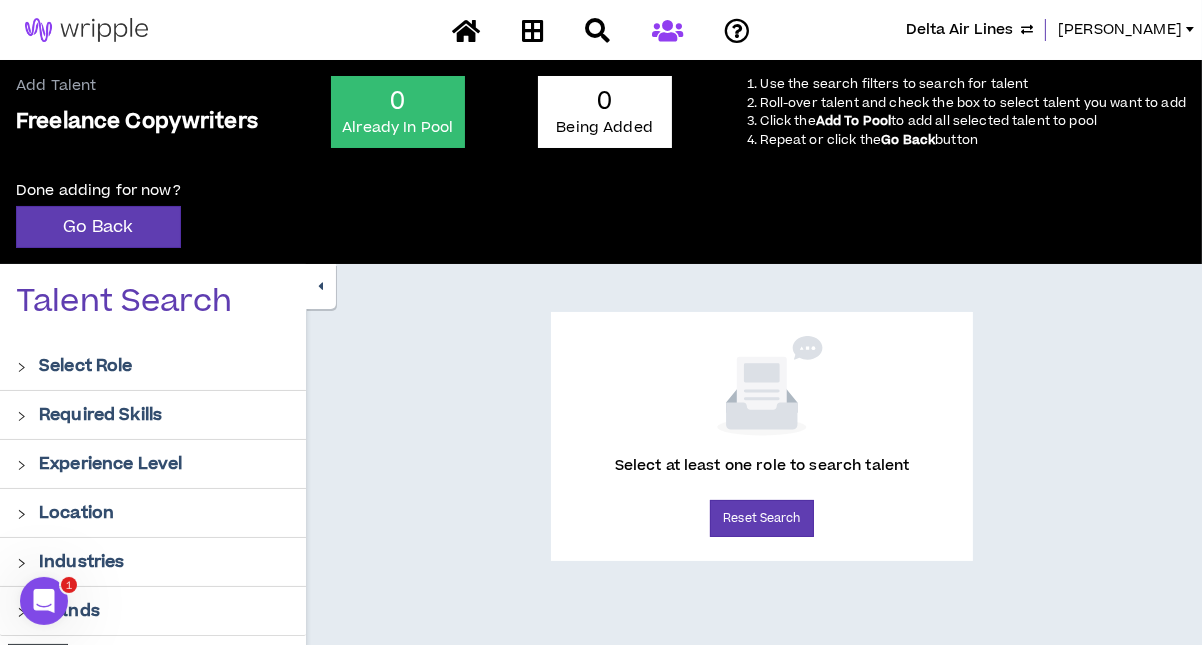 click on "Select Role" at bounding box center (86, 366) 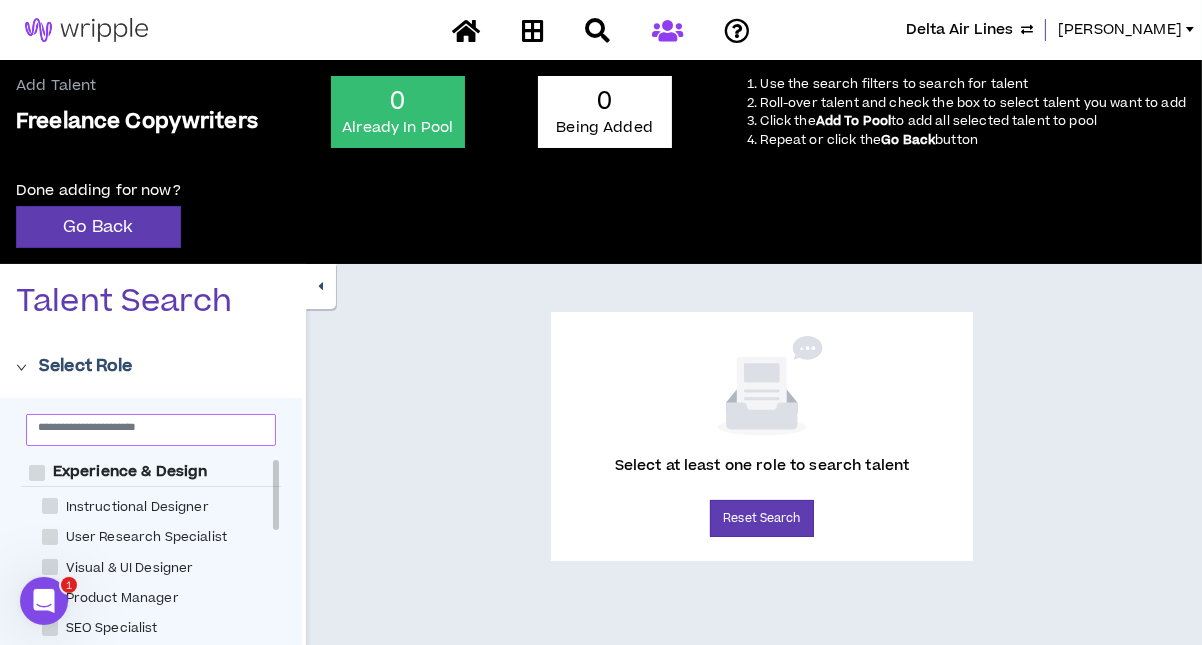 click at bounding box center [143, 426] 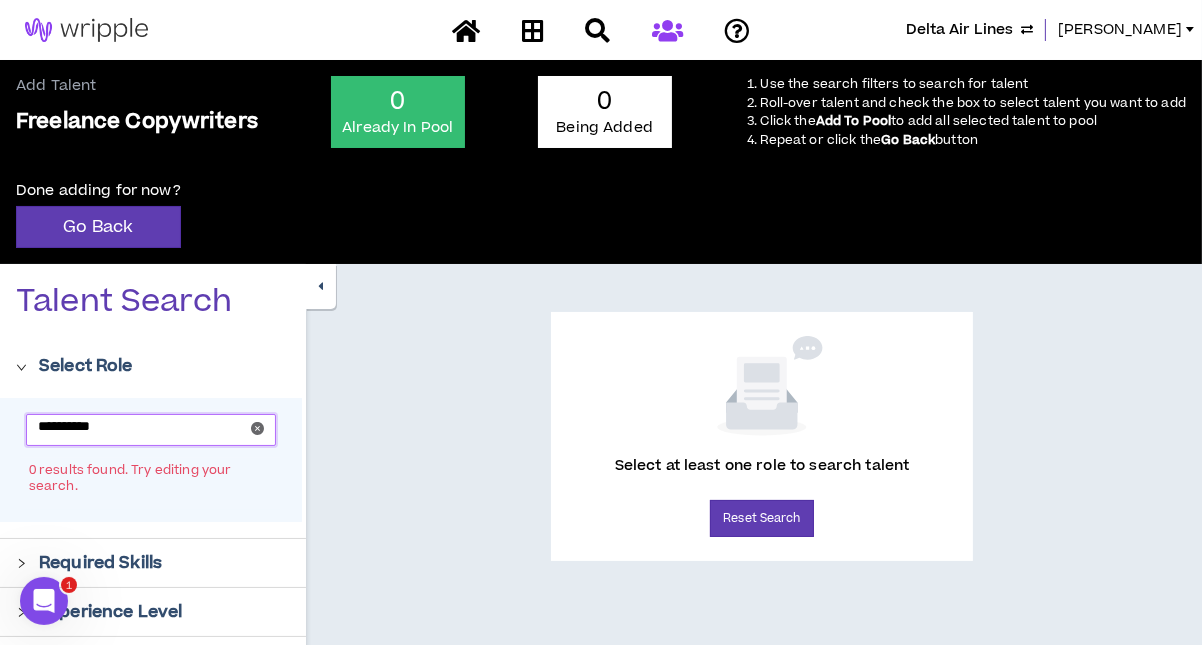 click on "**********" at bounding box center [143, 426] 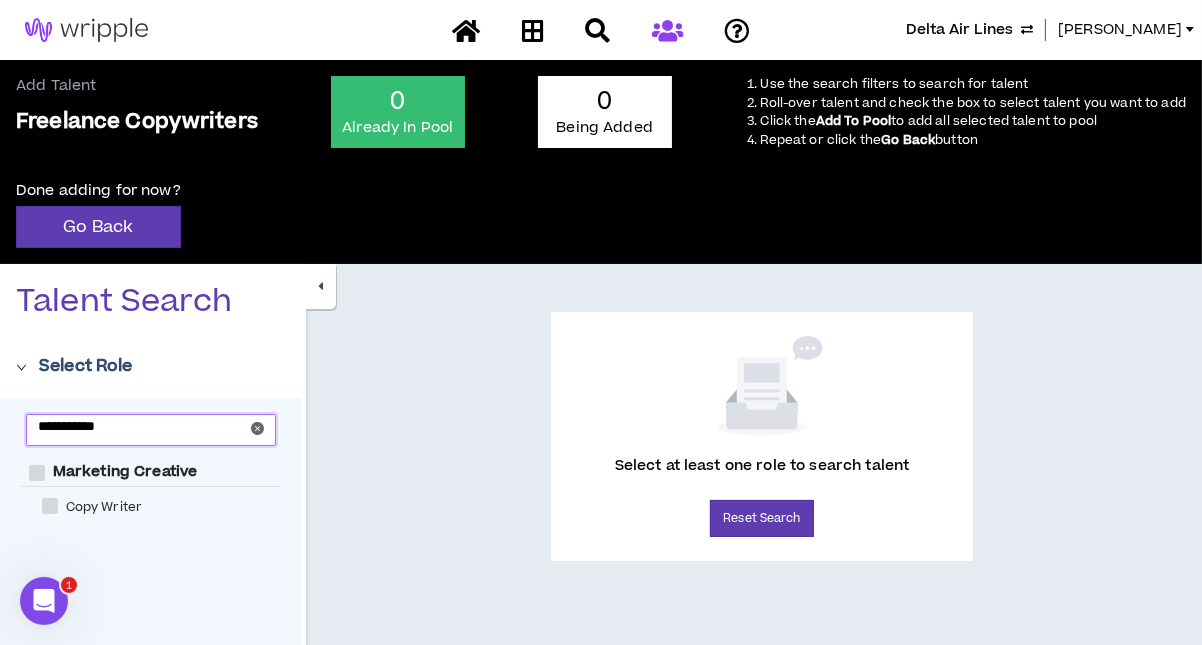 type on "**********" 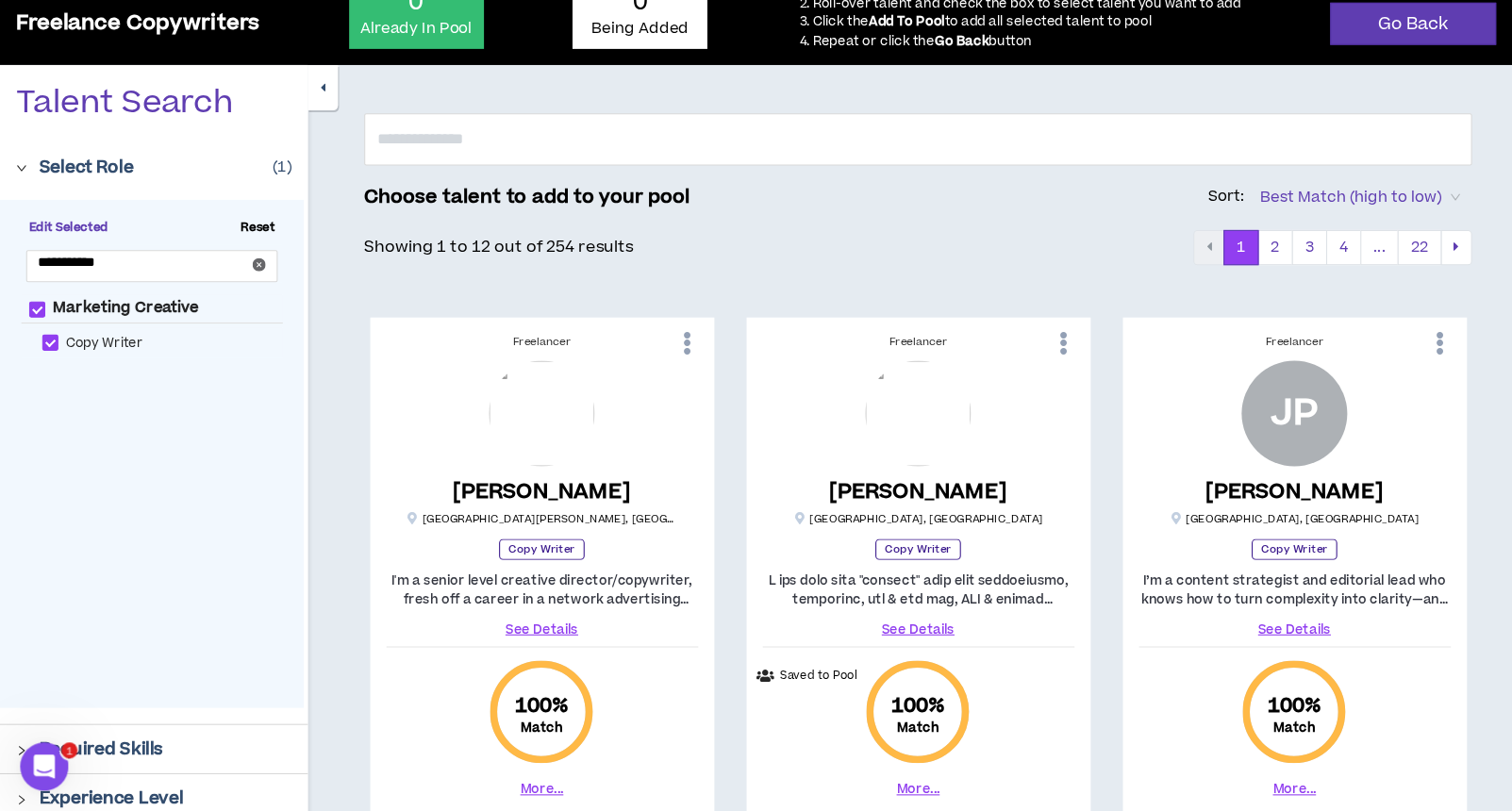 scroll, scrollTop: 93, scrollLeft: 0, axis: vertical 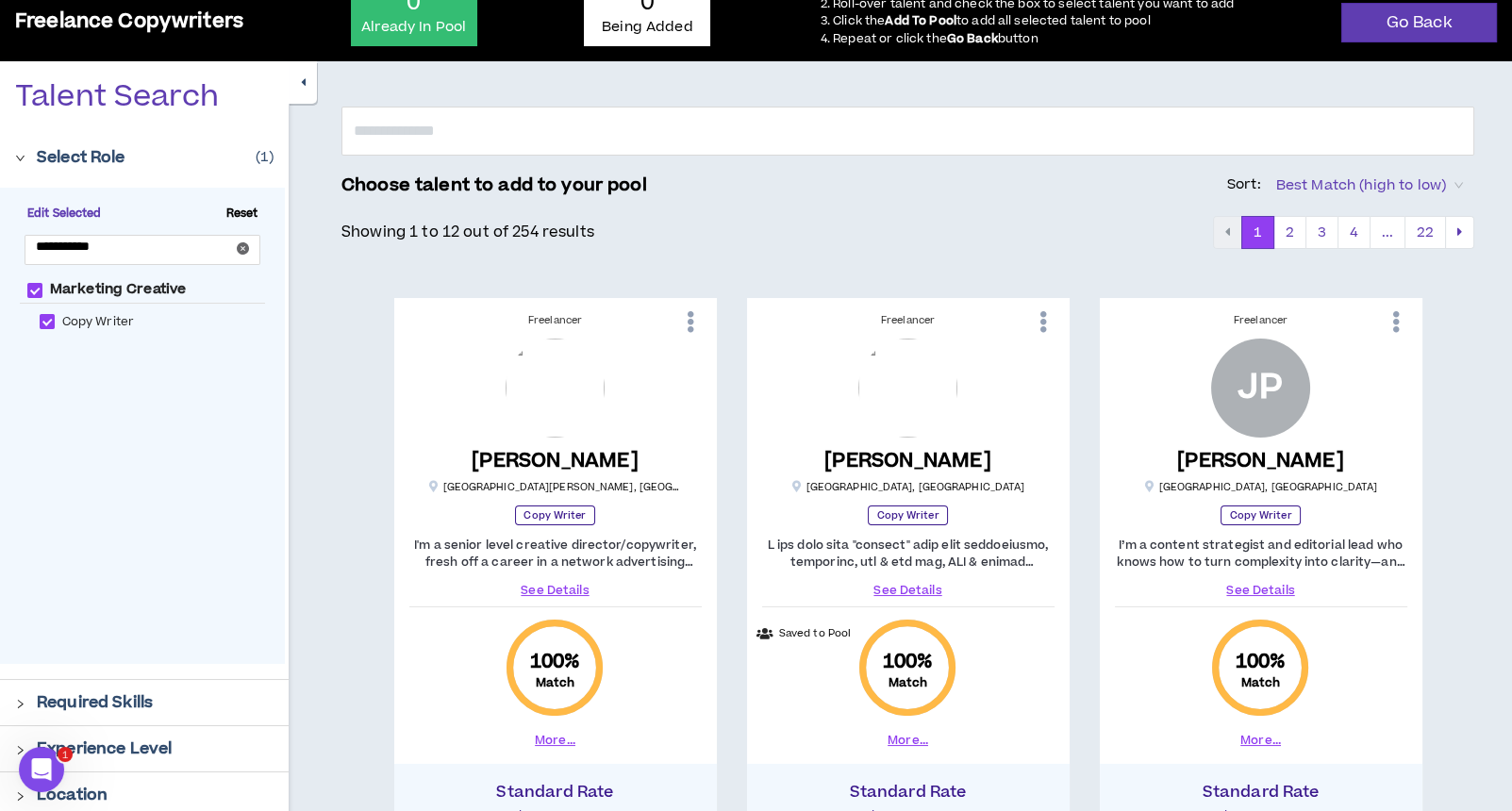 drag, startPoint x: 1080, startPoint y: 3, endPoint x: 895, endPoint y: 220, distance: 285.1561 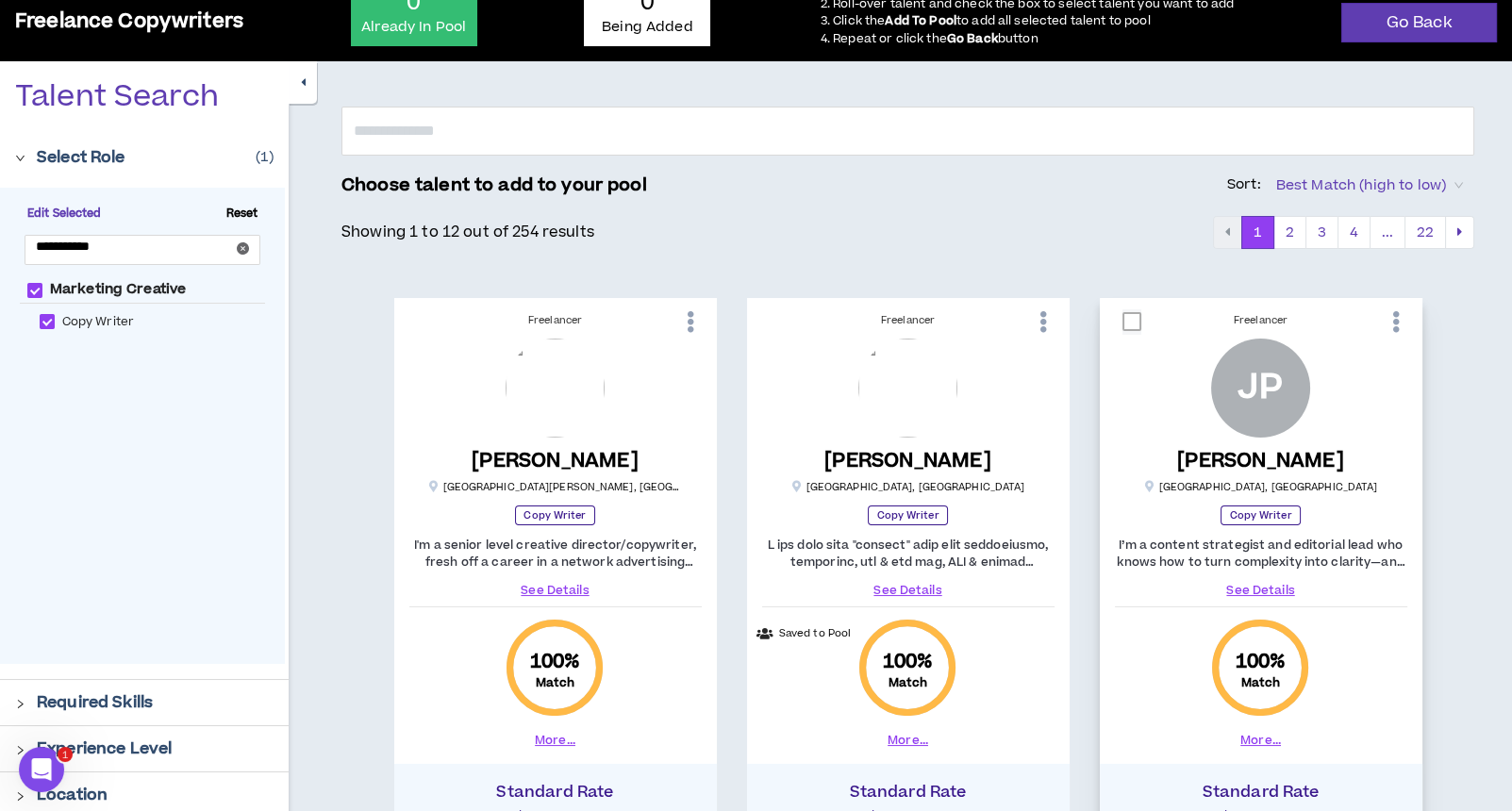click at bounding box center (1396, 322) 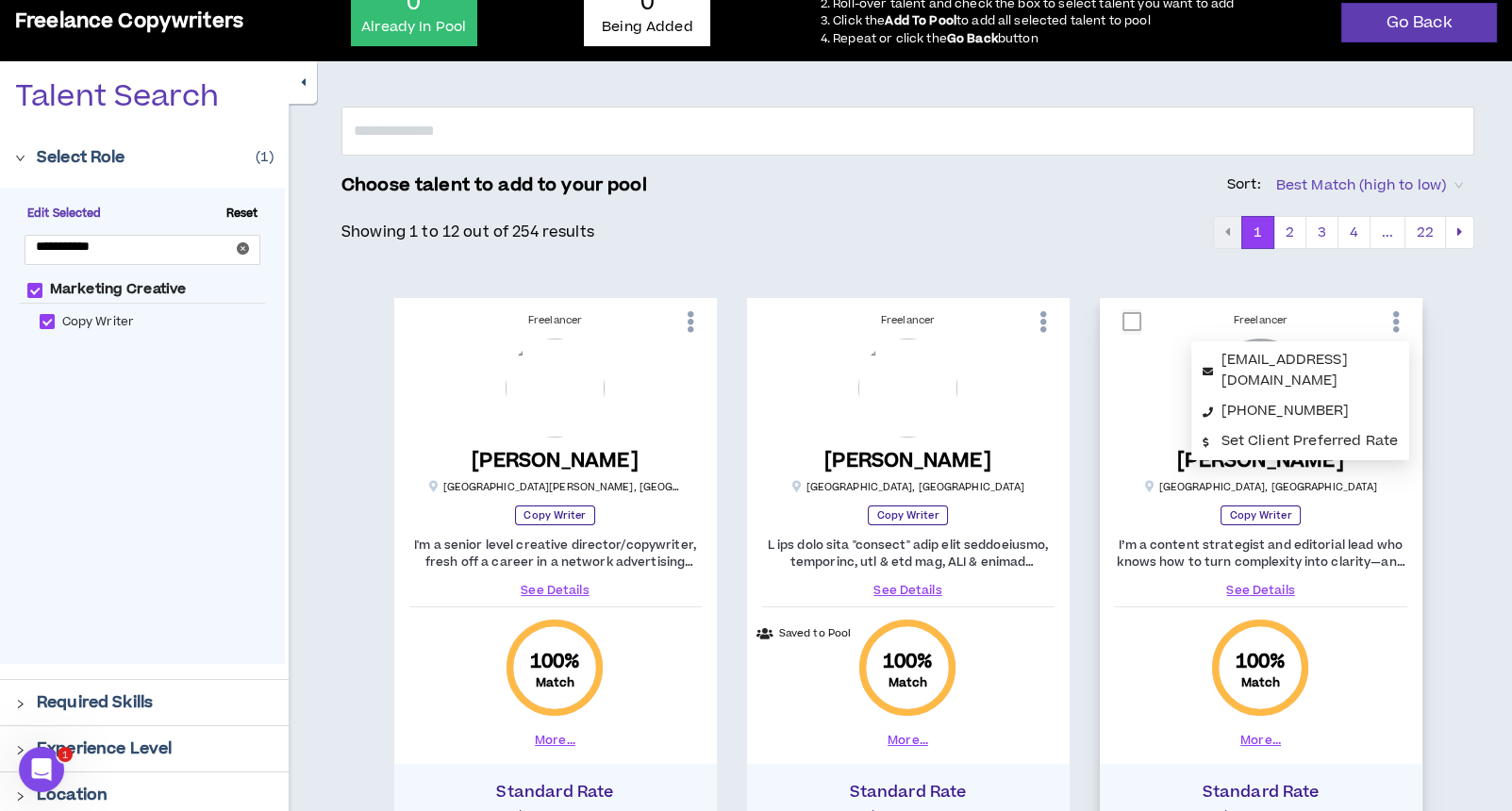 click at bounding box center (1132, 322) 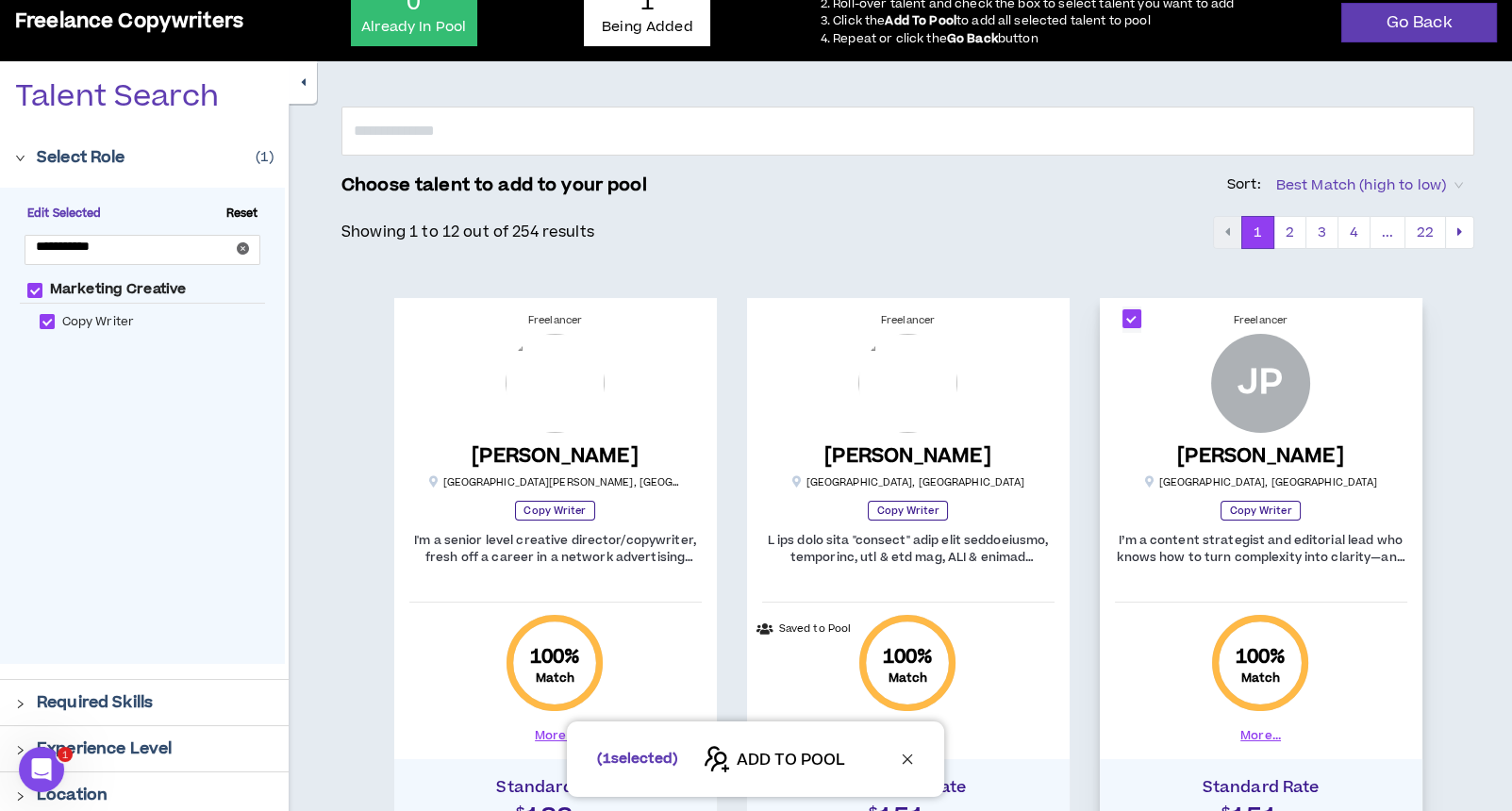 click 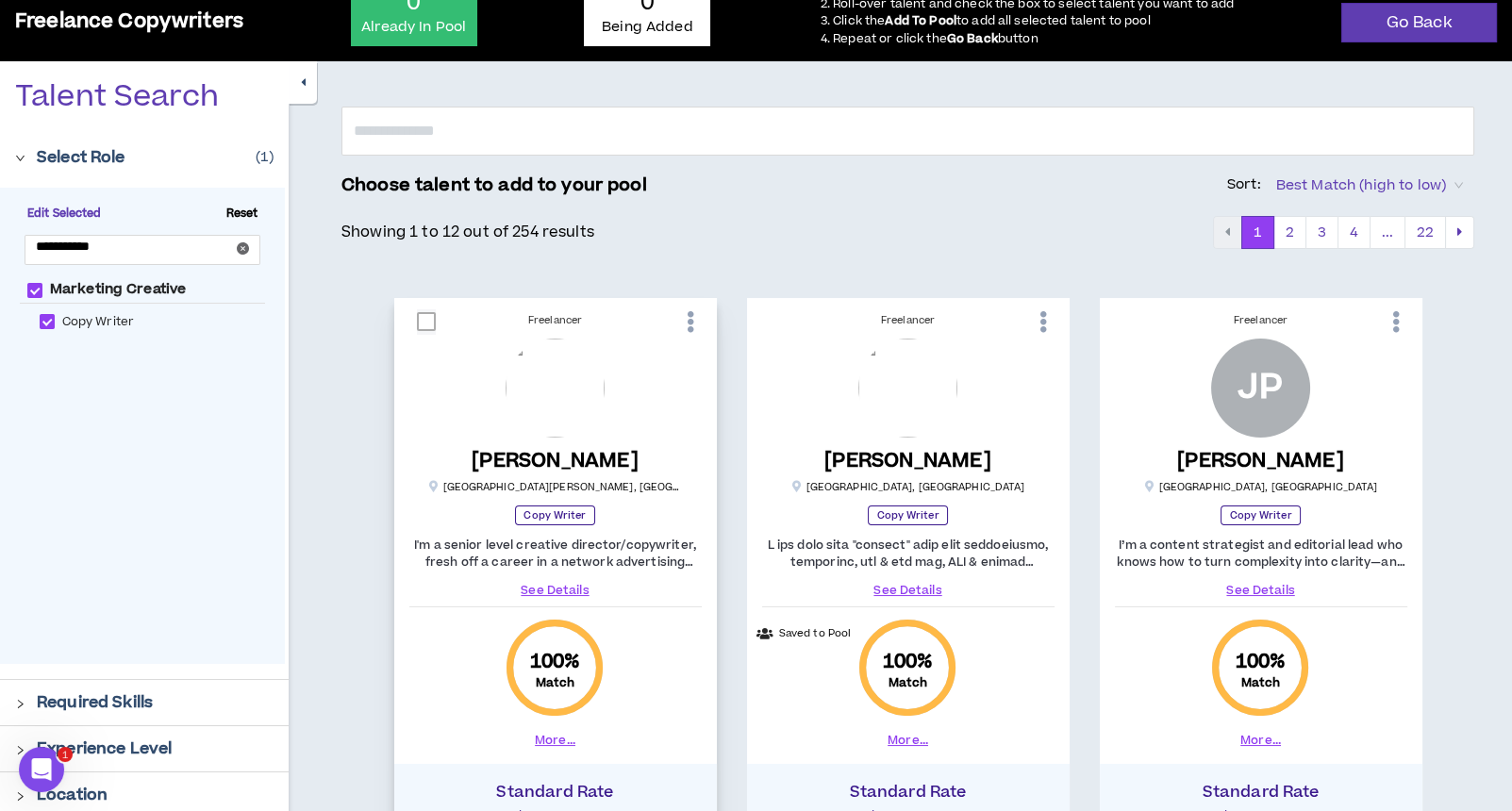 click at bounding box center [426, 322] 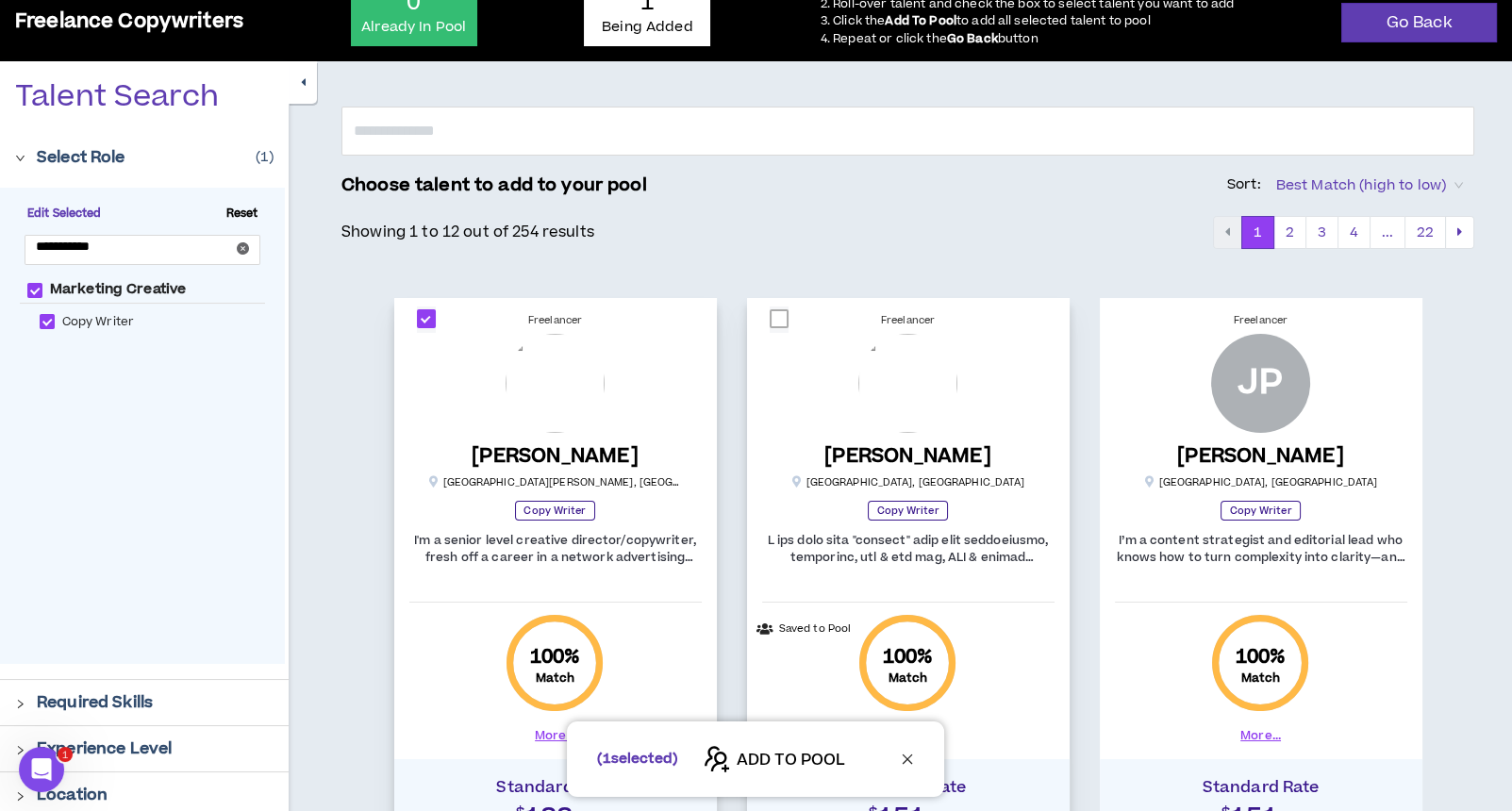 click at bounding box center [779, 319] 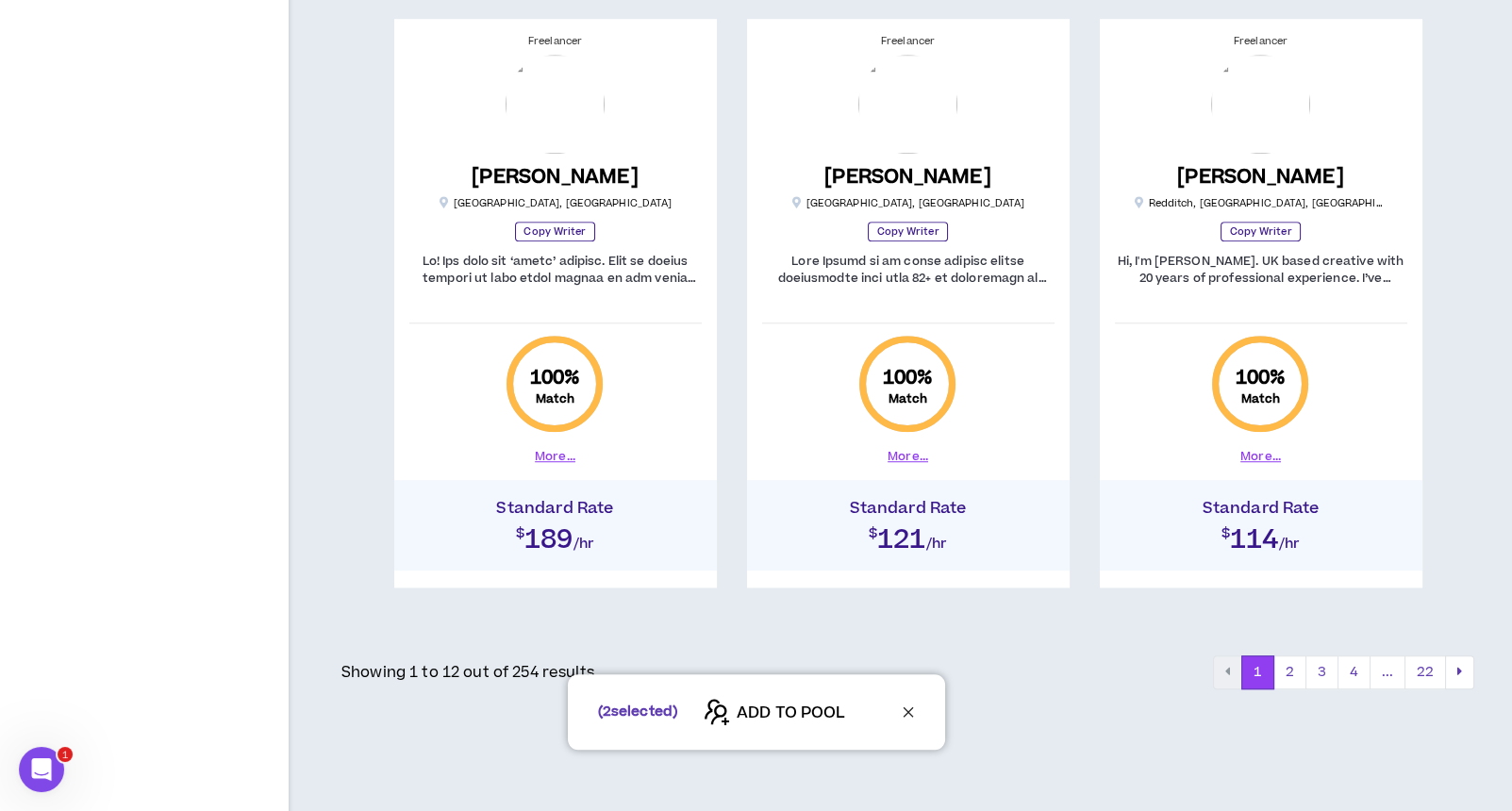 scroll, scrollTop: 2201, scrollLeft: 0, axis: vertical 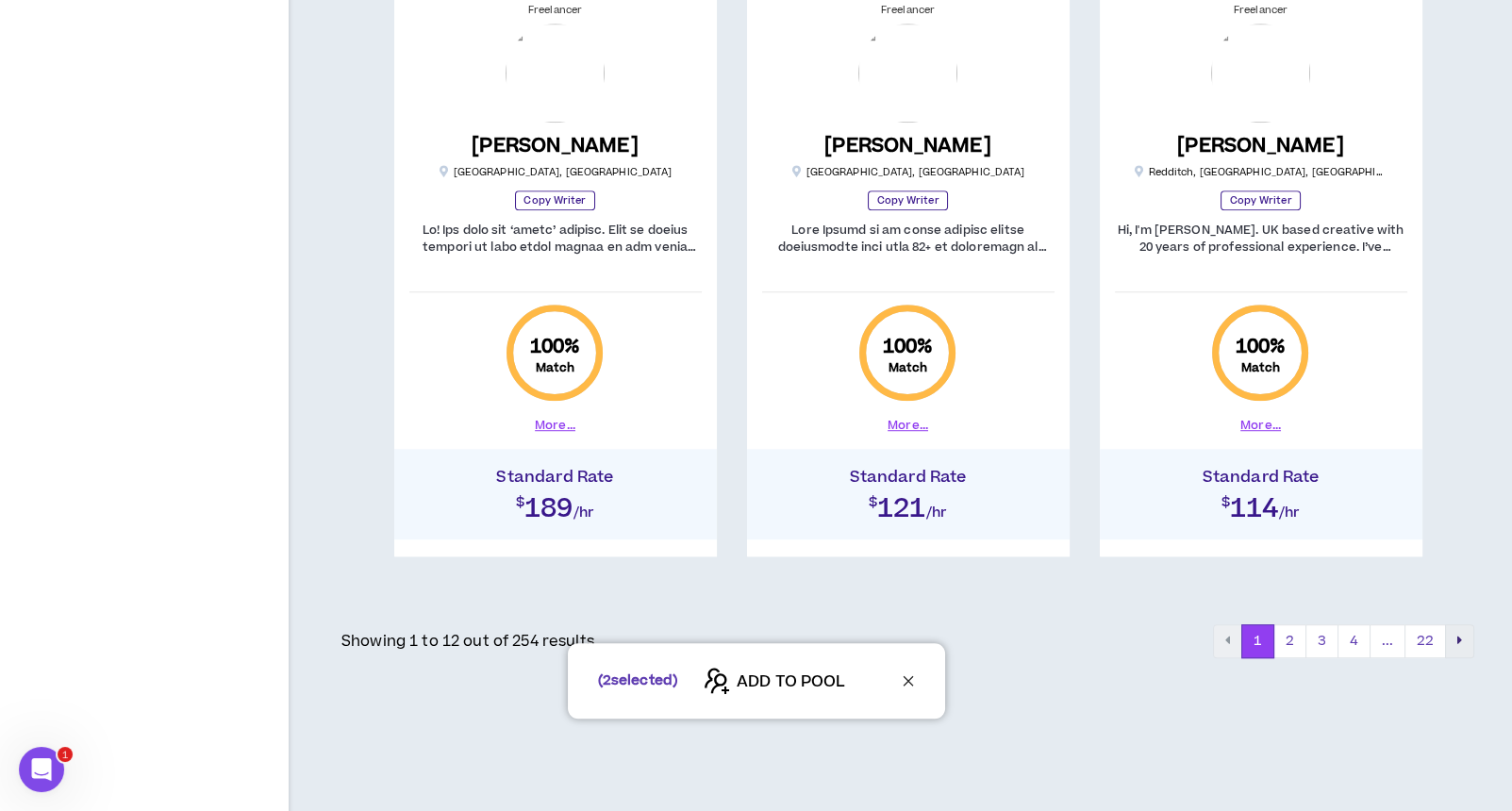 click at bounding box center (1459, 641) 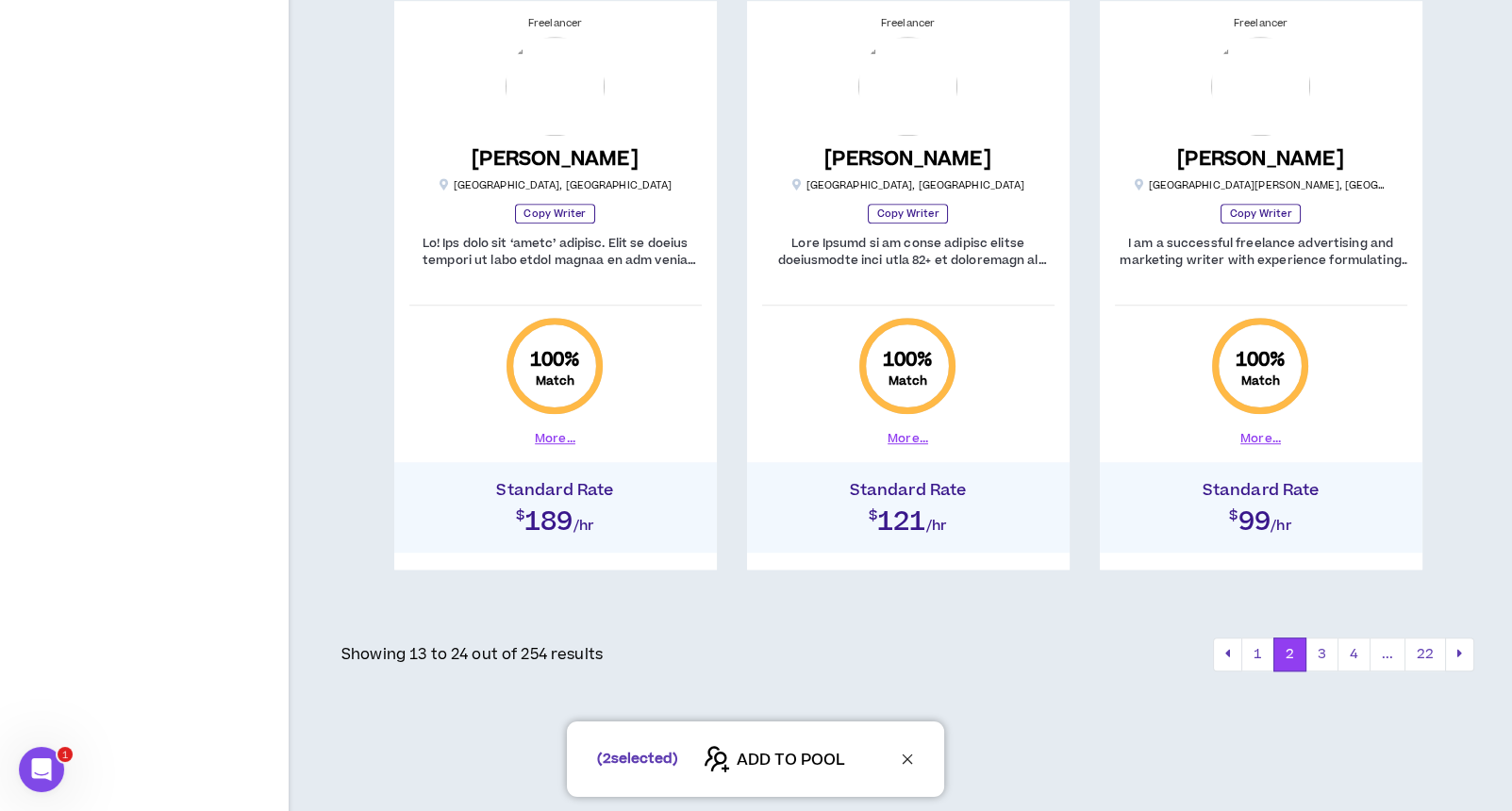 scroll, scrollTop: 2201, scrollLeft: 0, axis: vertical 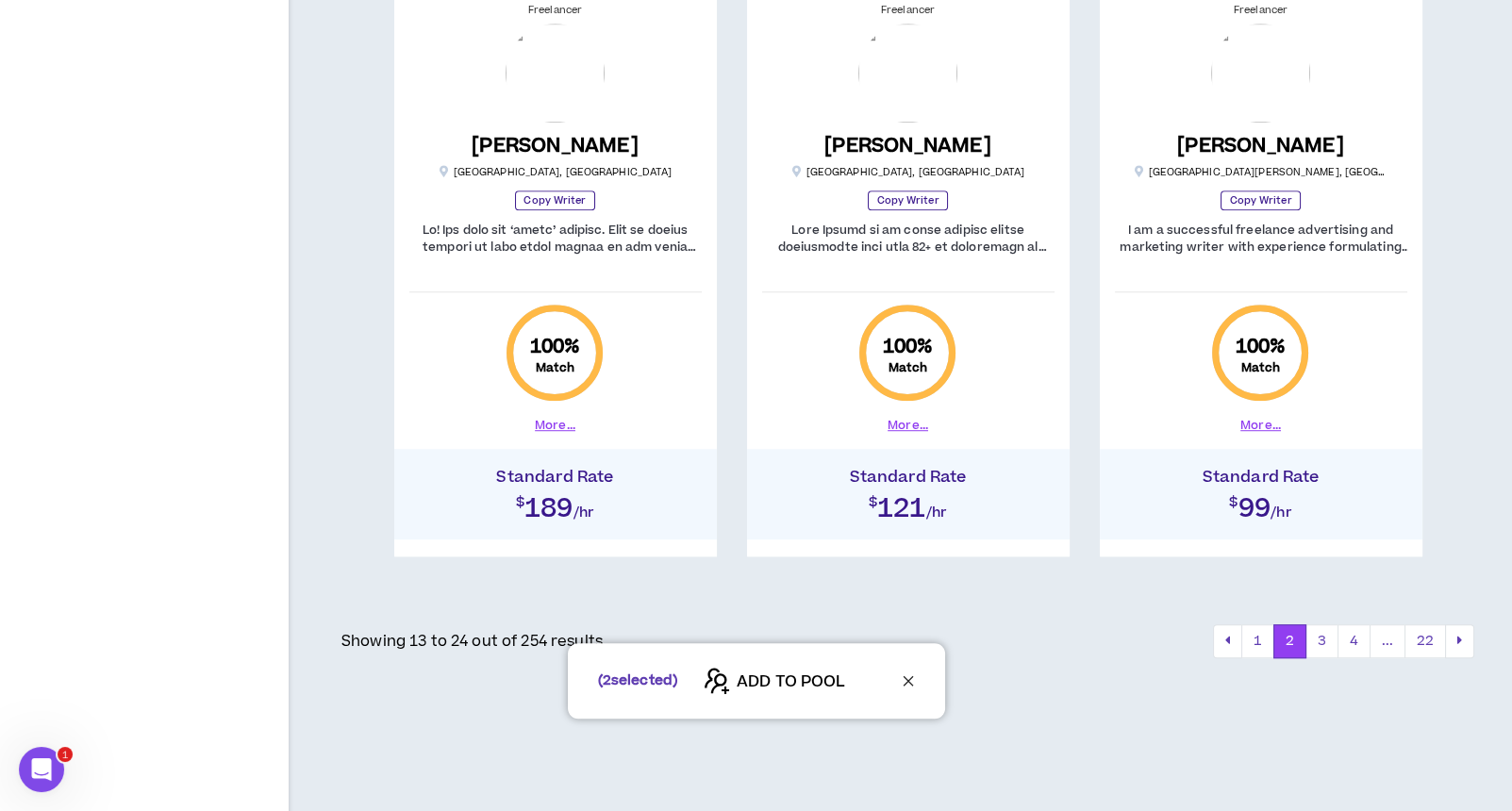 click on "( 2  selected) ADD TO POOL" at bounding box center [756, 681] 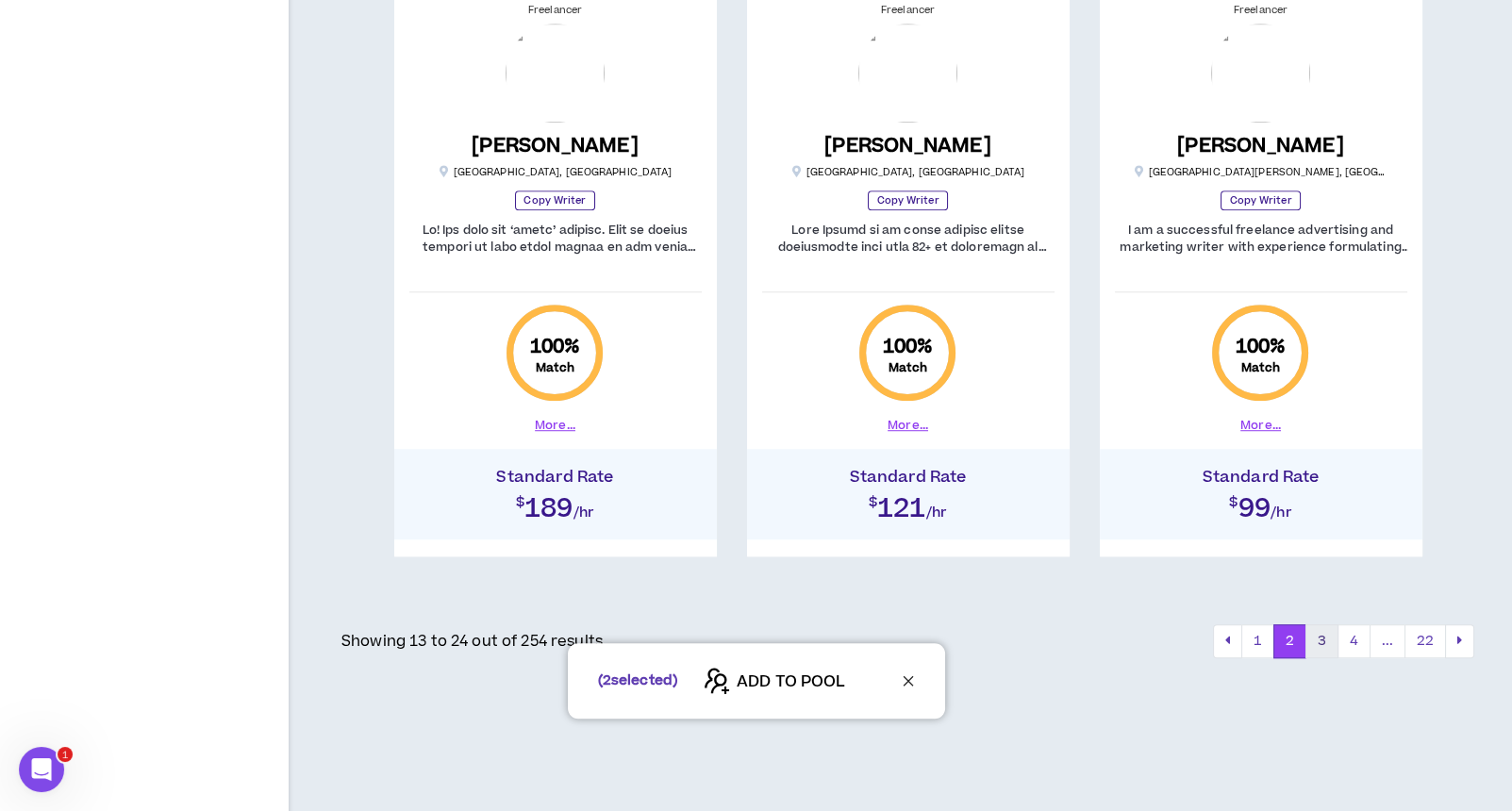 click on "3" at bounding box center (1321, 641) 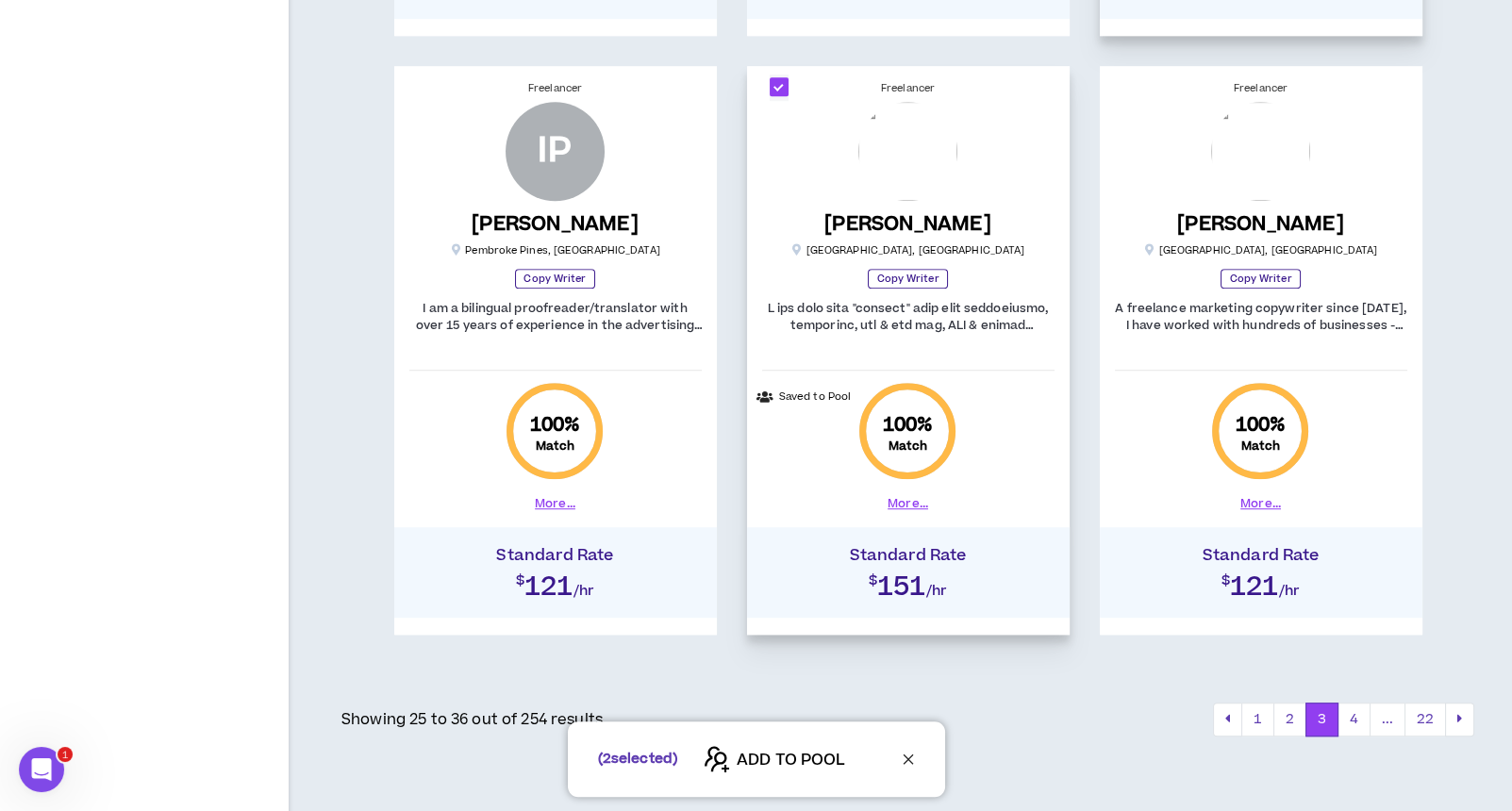 scroll, scrollTop: 2201, scrollLeft: 0, axis: vertical 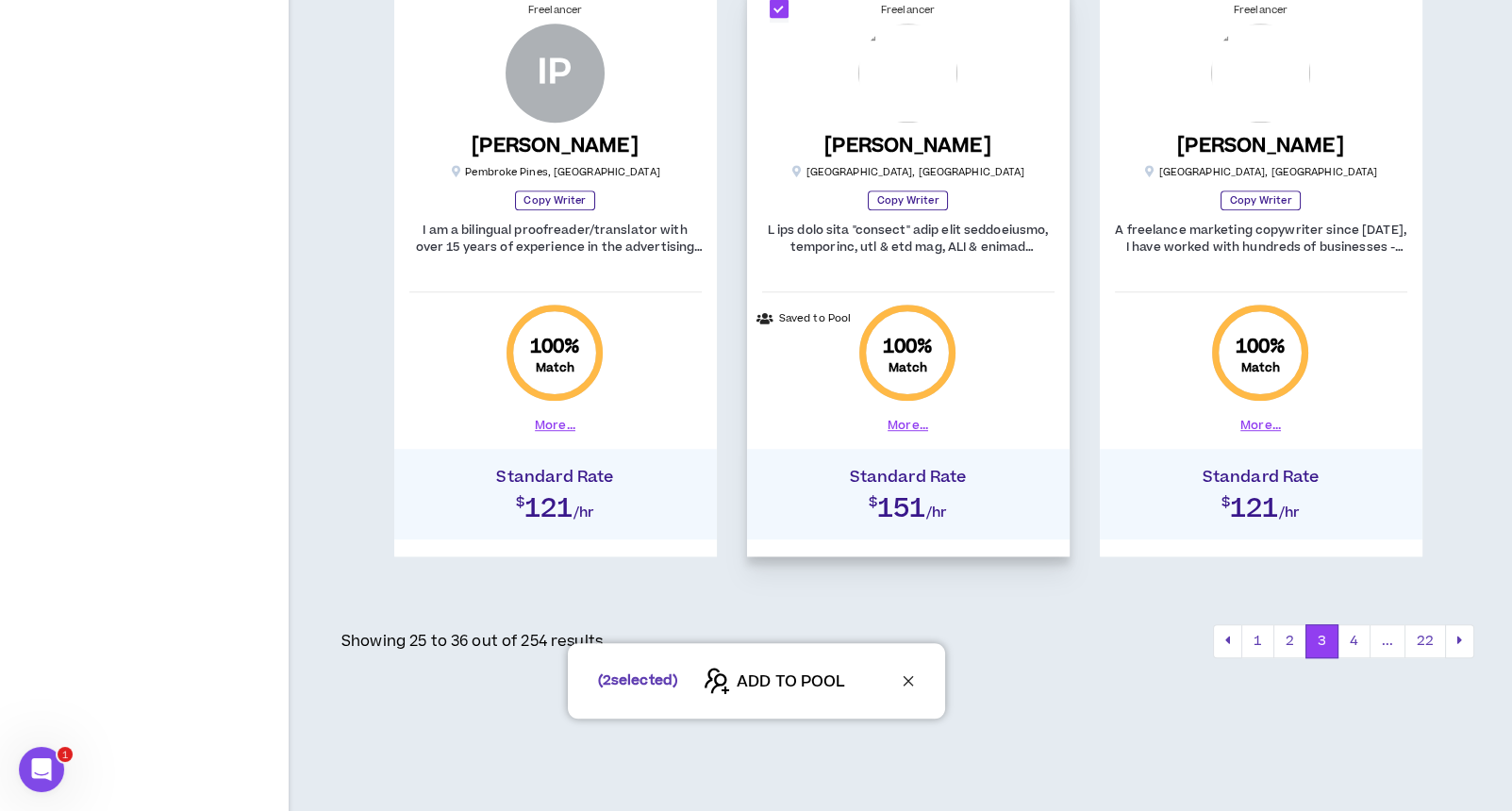 click on "( 2  selected) ADD TO POOL" at bounding box center [756, 681] 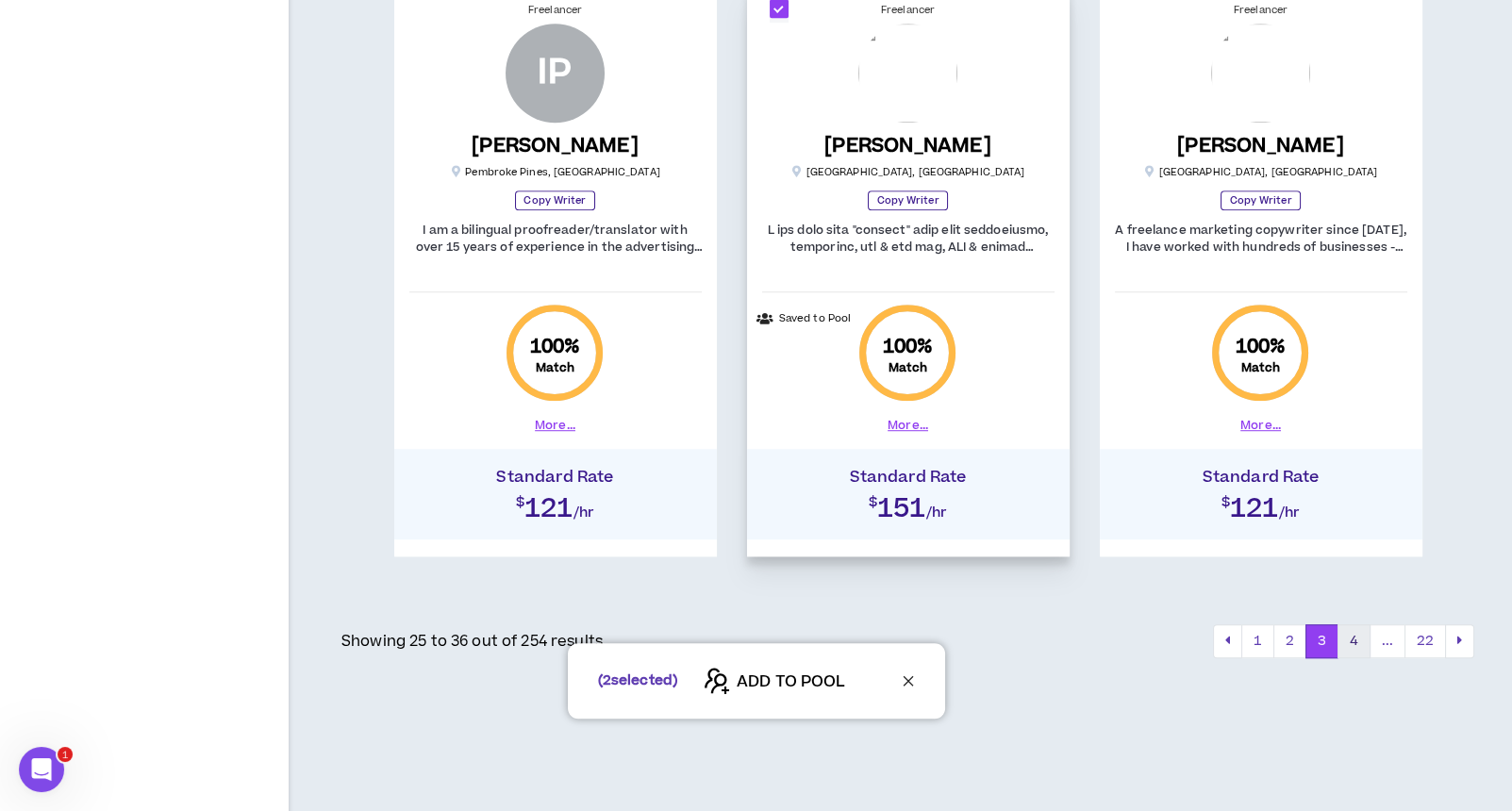 click on "4" at bounding box center (1354, 641) 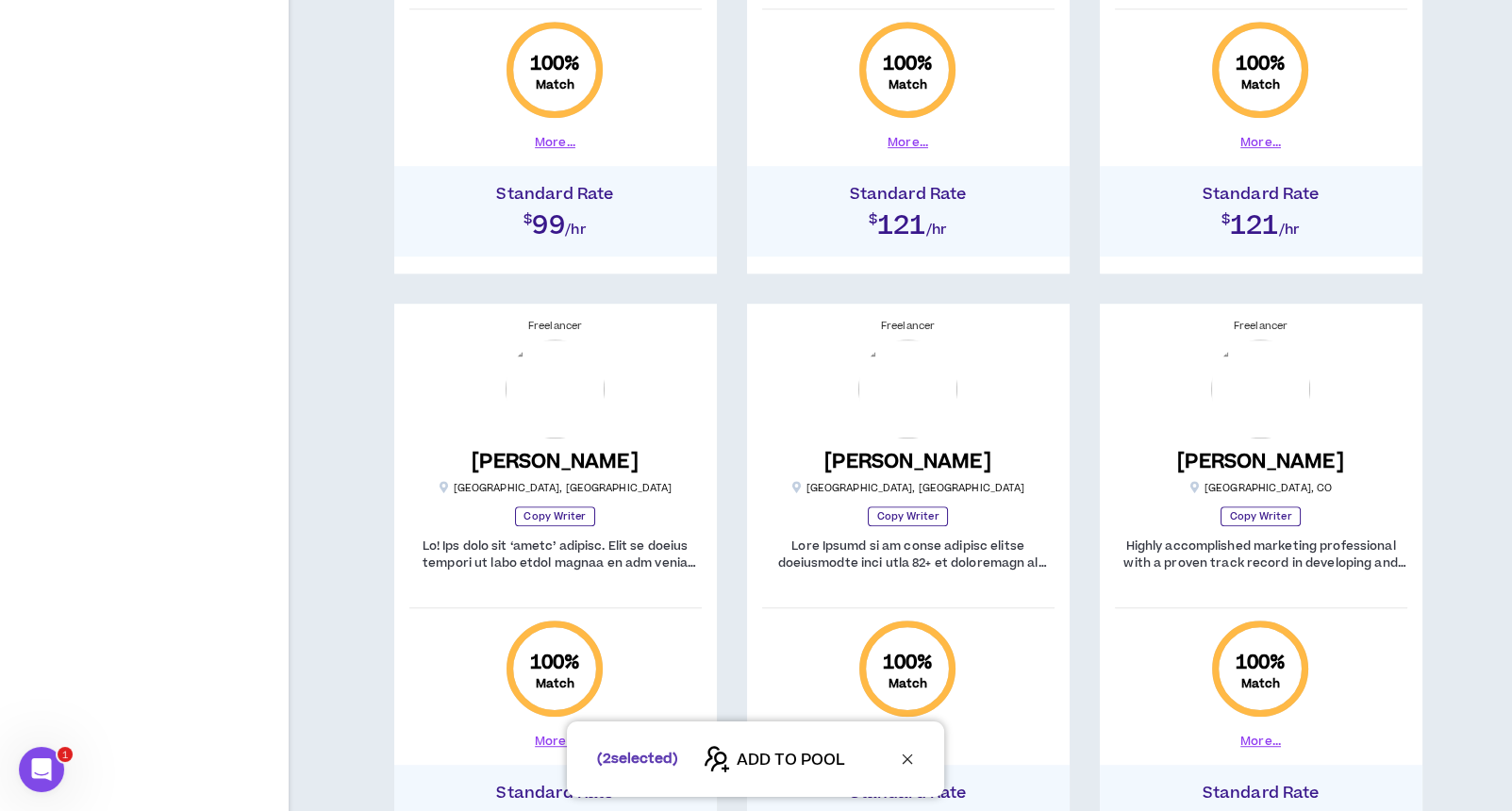 scroll, scrollTop: 2201, scrollLeft: 0, axis: vertical 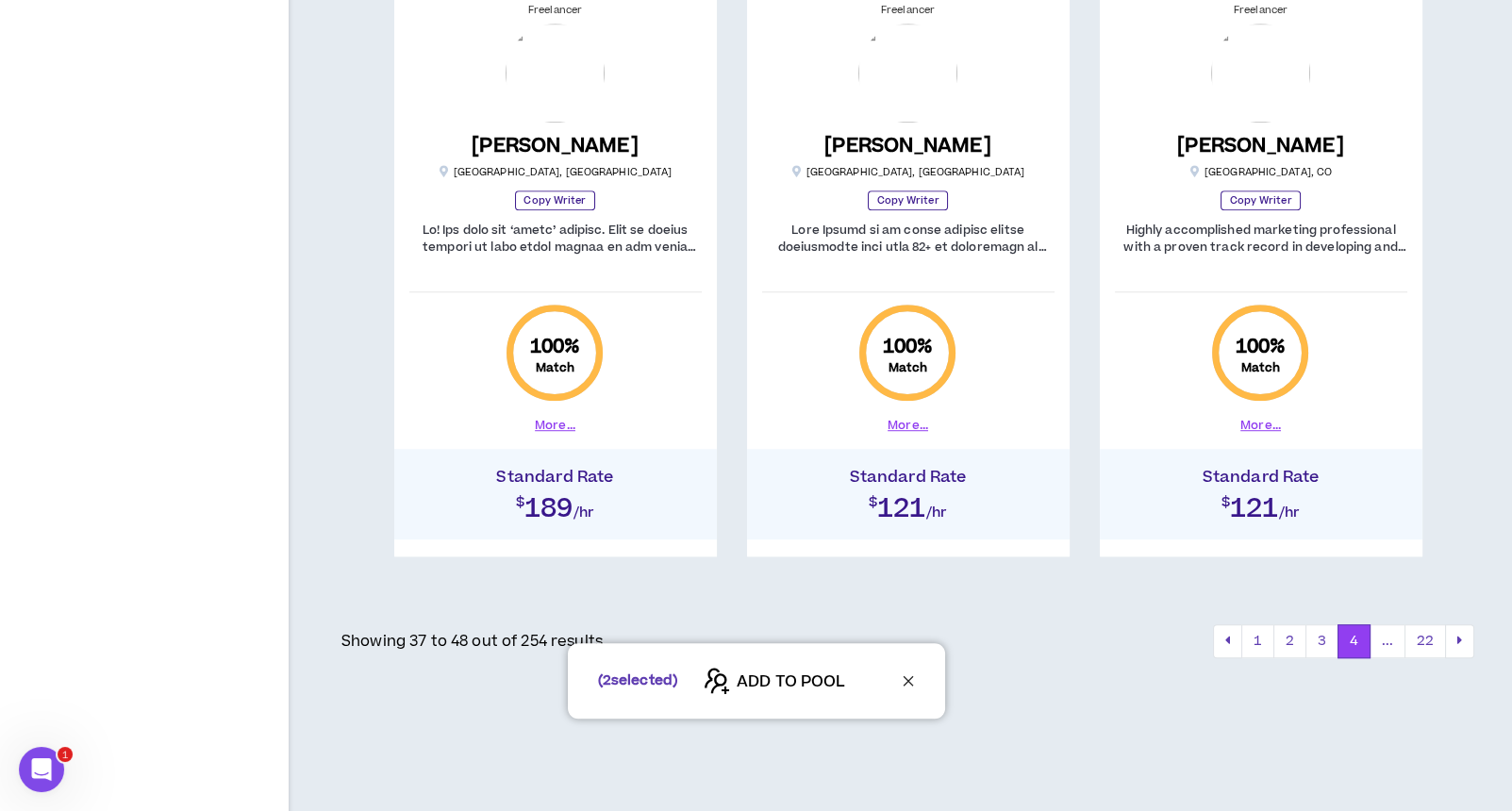 click on "( 2  selected) ADD TO POOL" at bounding box center (756, 681) 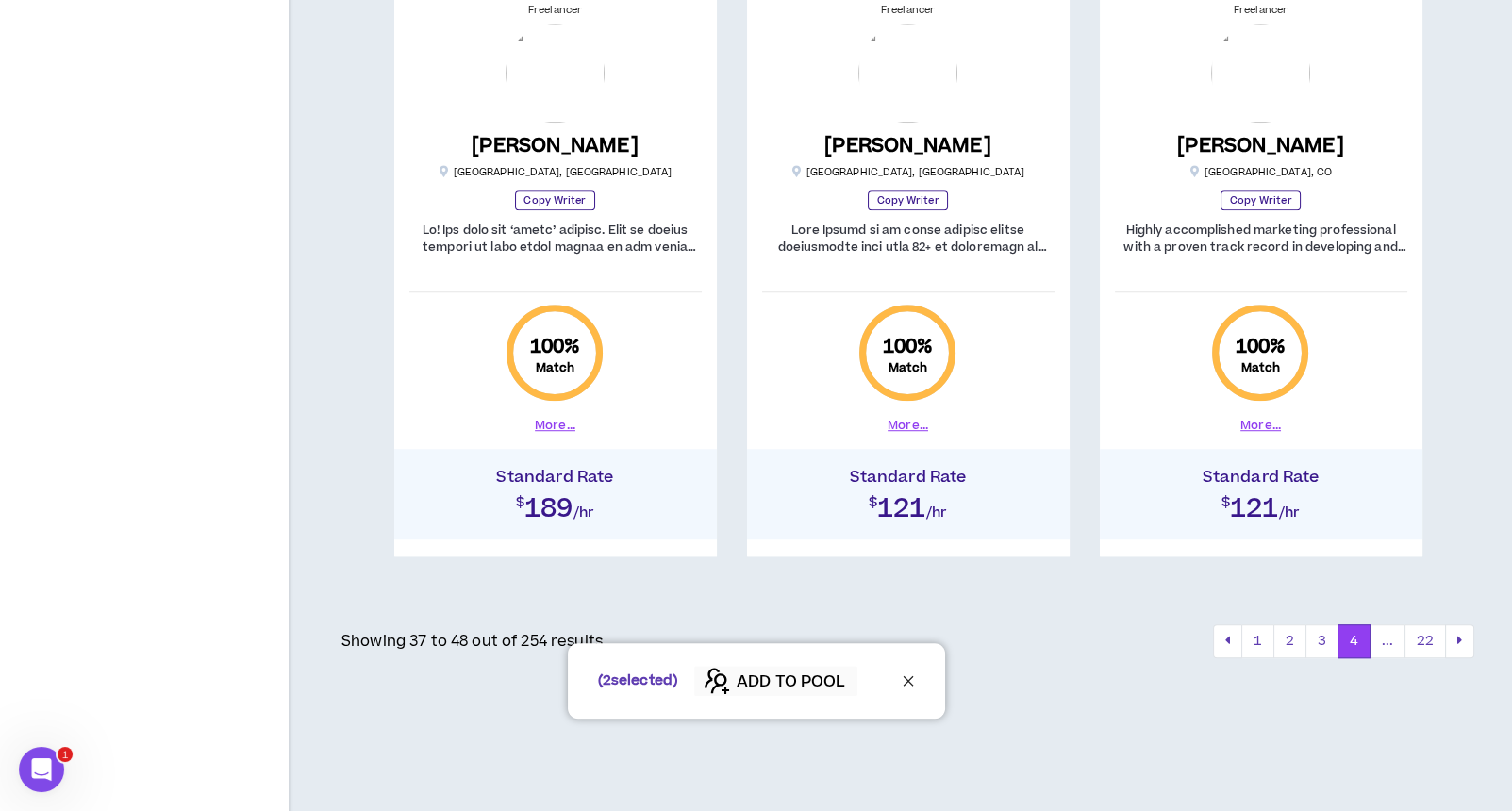click on "ADD TO POOL" at bounding box center (790, 682) 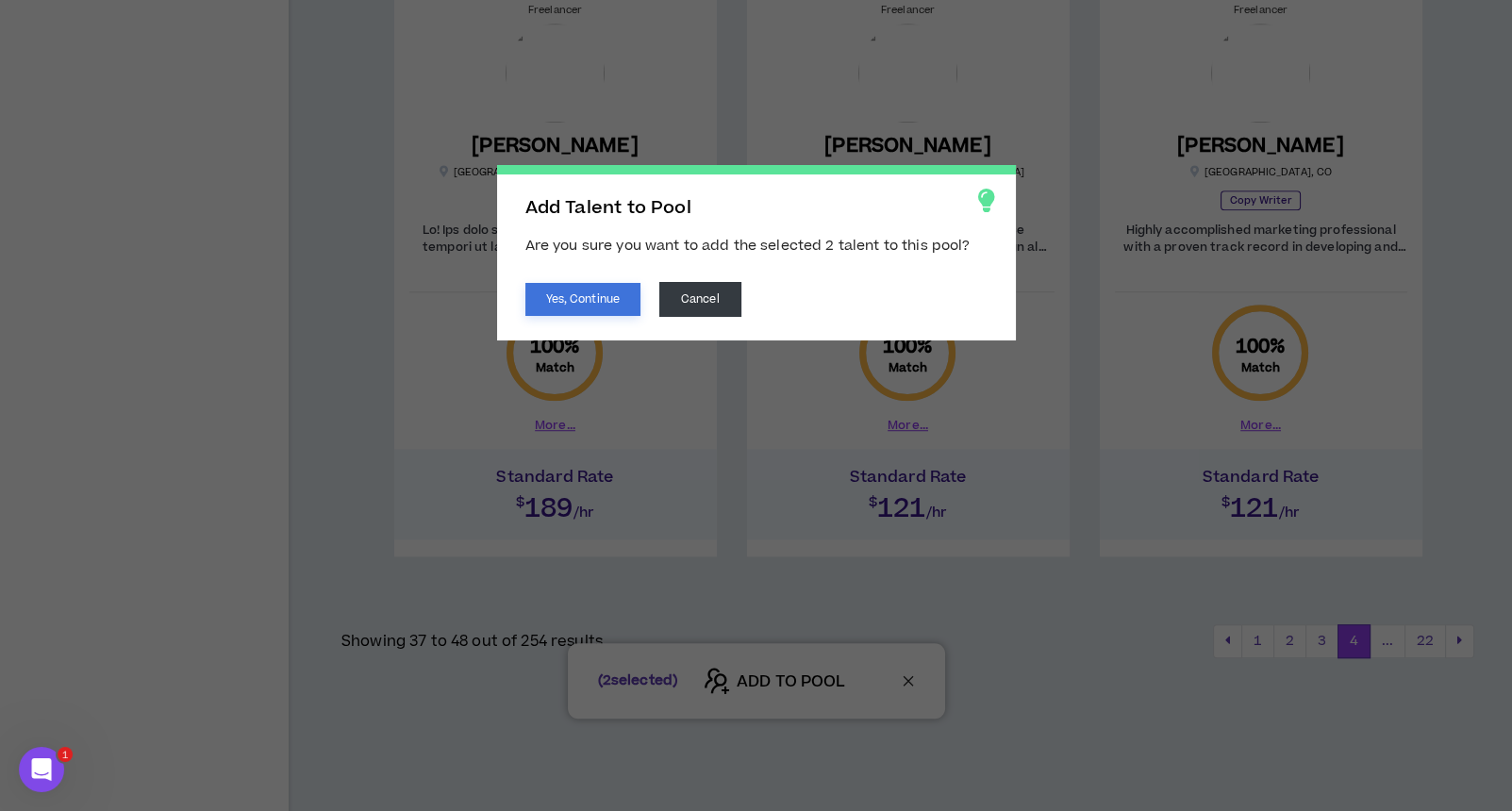 click on "Yes, Continue" at bounding box center [583, 299] 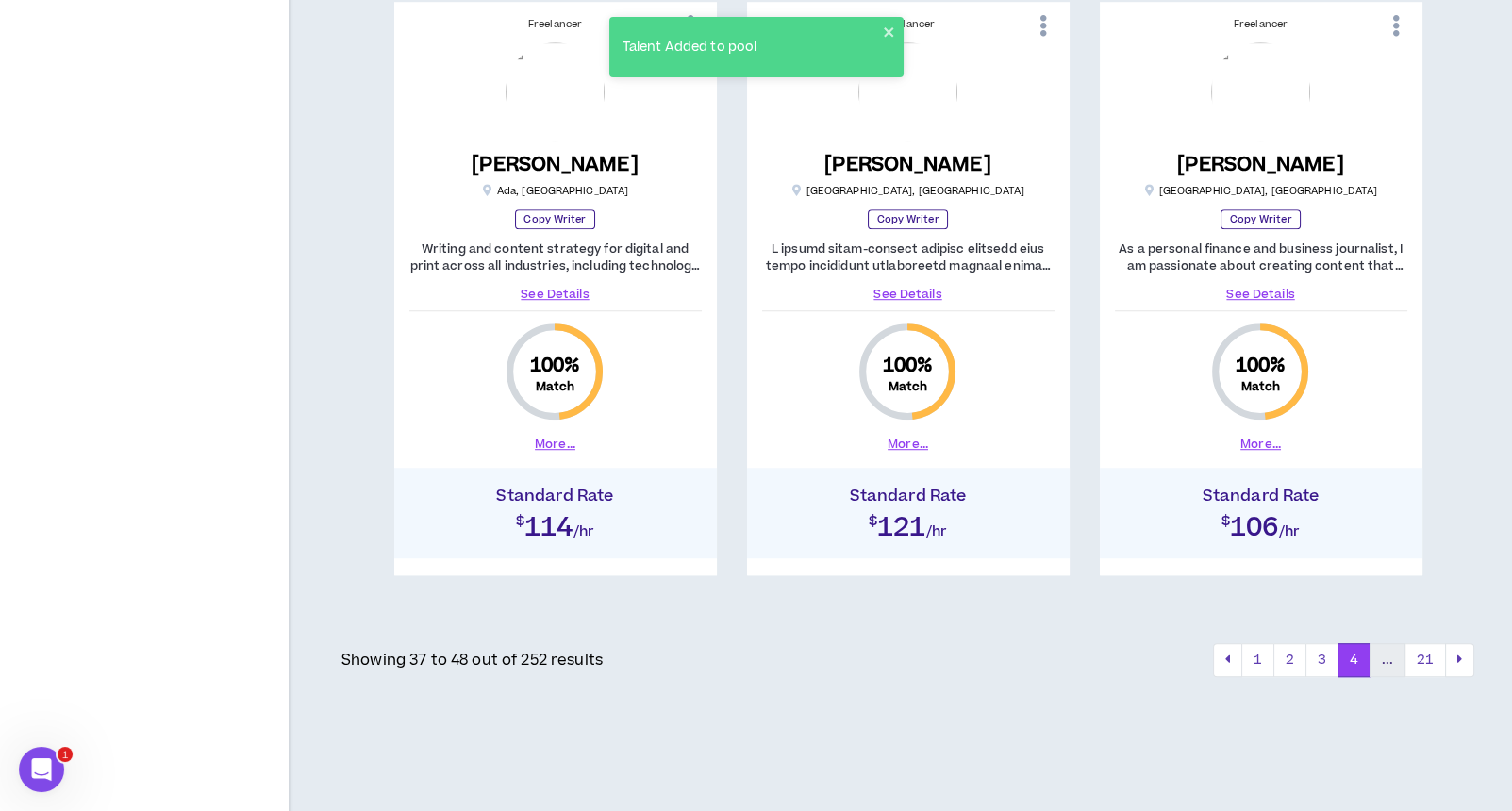 click on "..." at bounding box center (1387, 660) 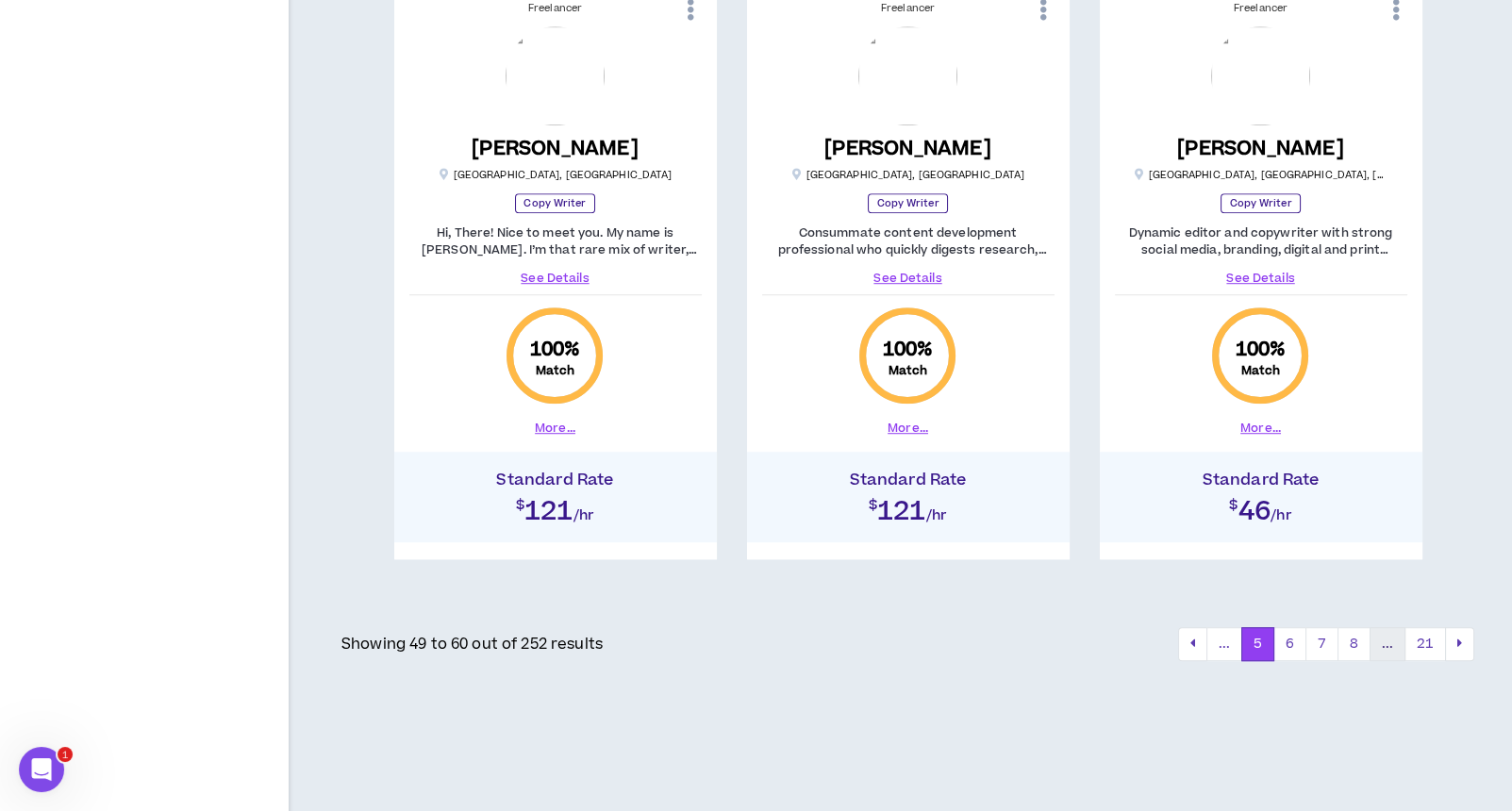 scroll, scrollTop: 2220, scrollLeft: 0, axis: vertical 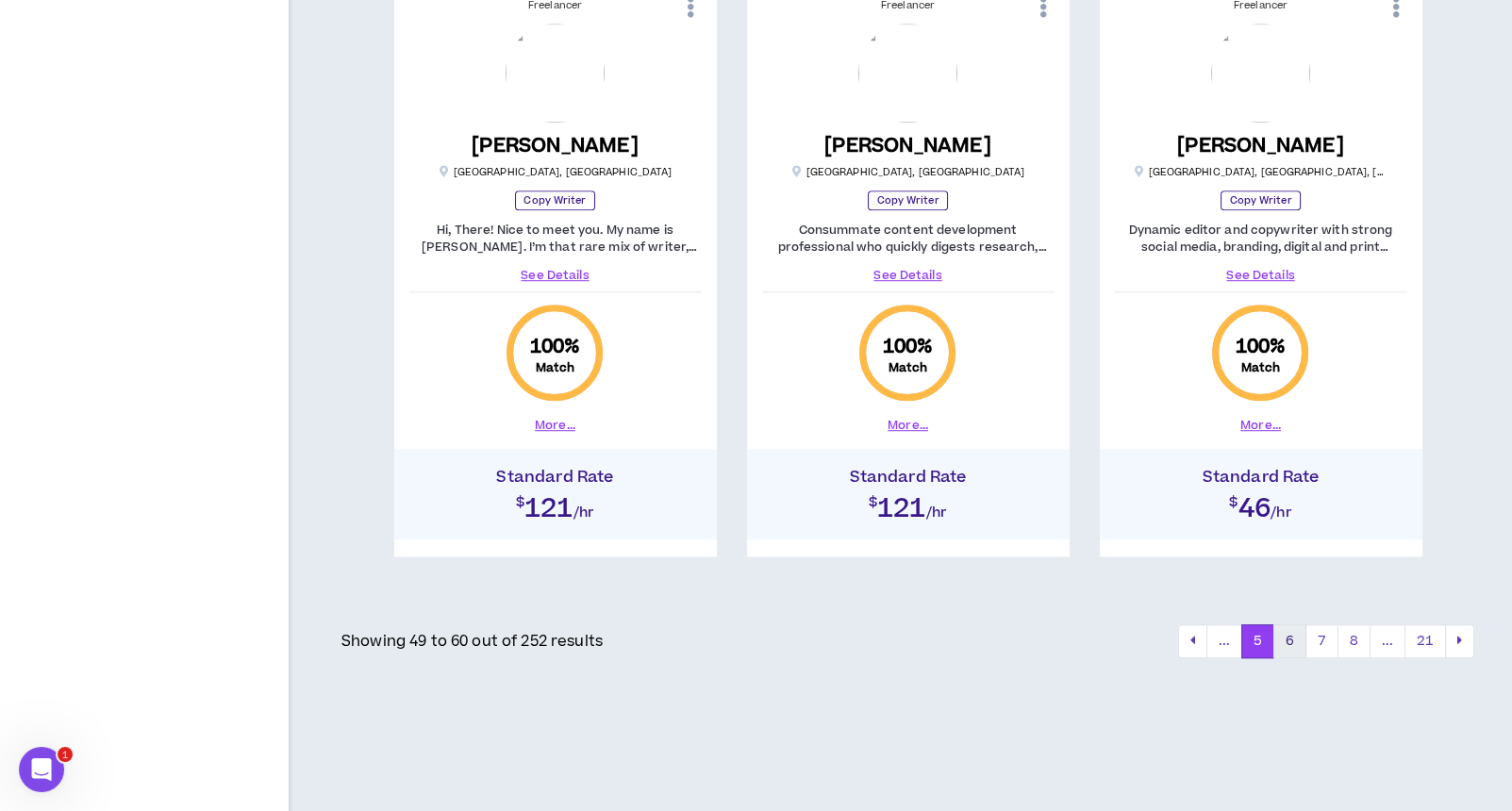 click on "6" at bounding box center (1289, 641) 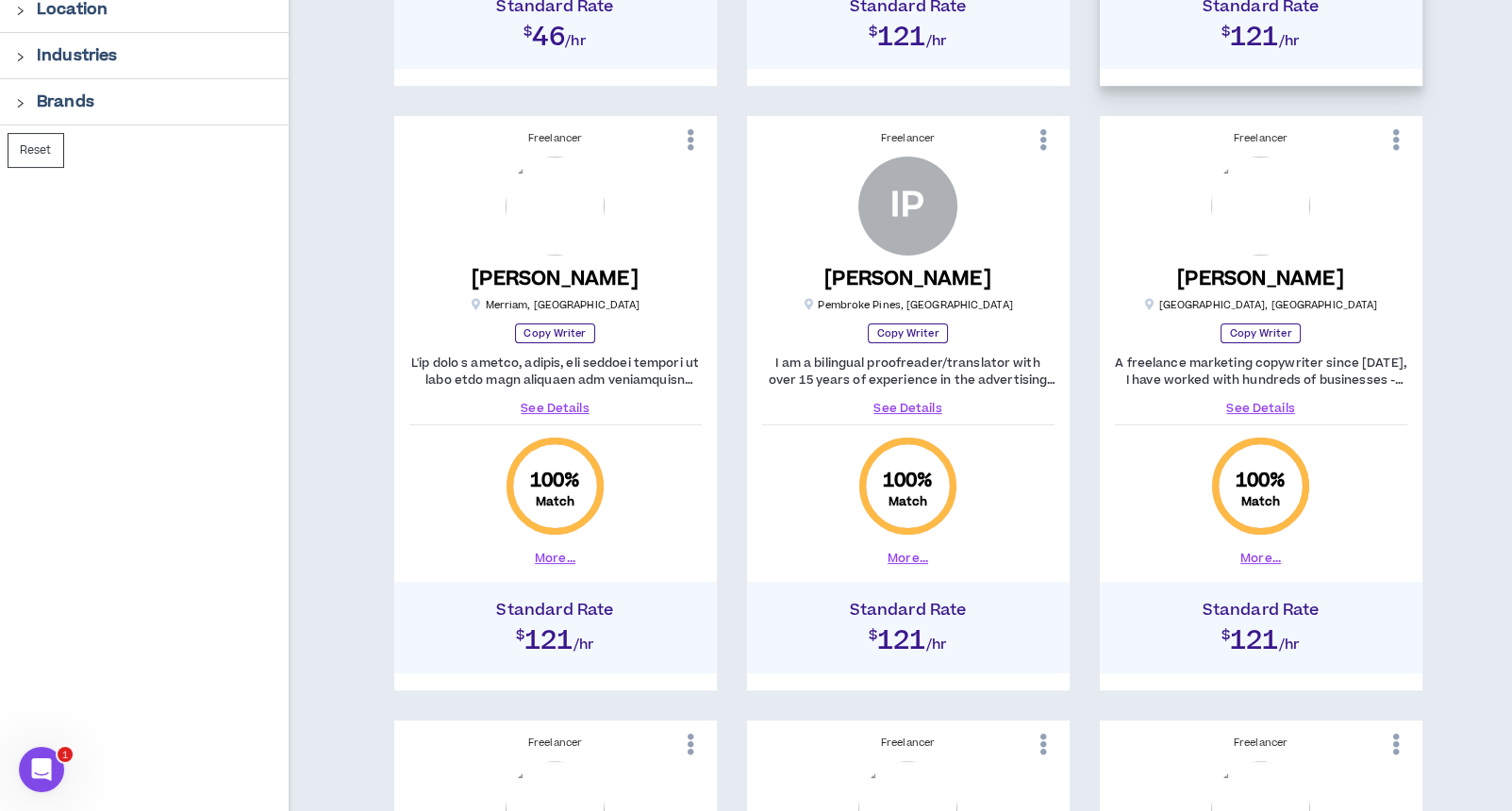 scroll, scrollTop: 1633, scrollLeft: 0, axis: vertical 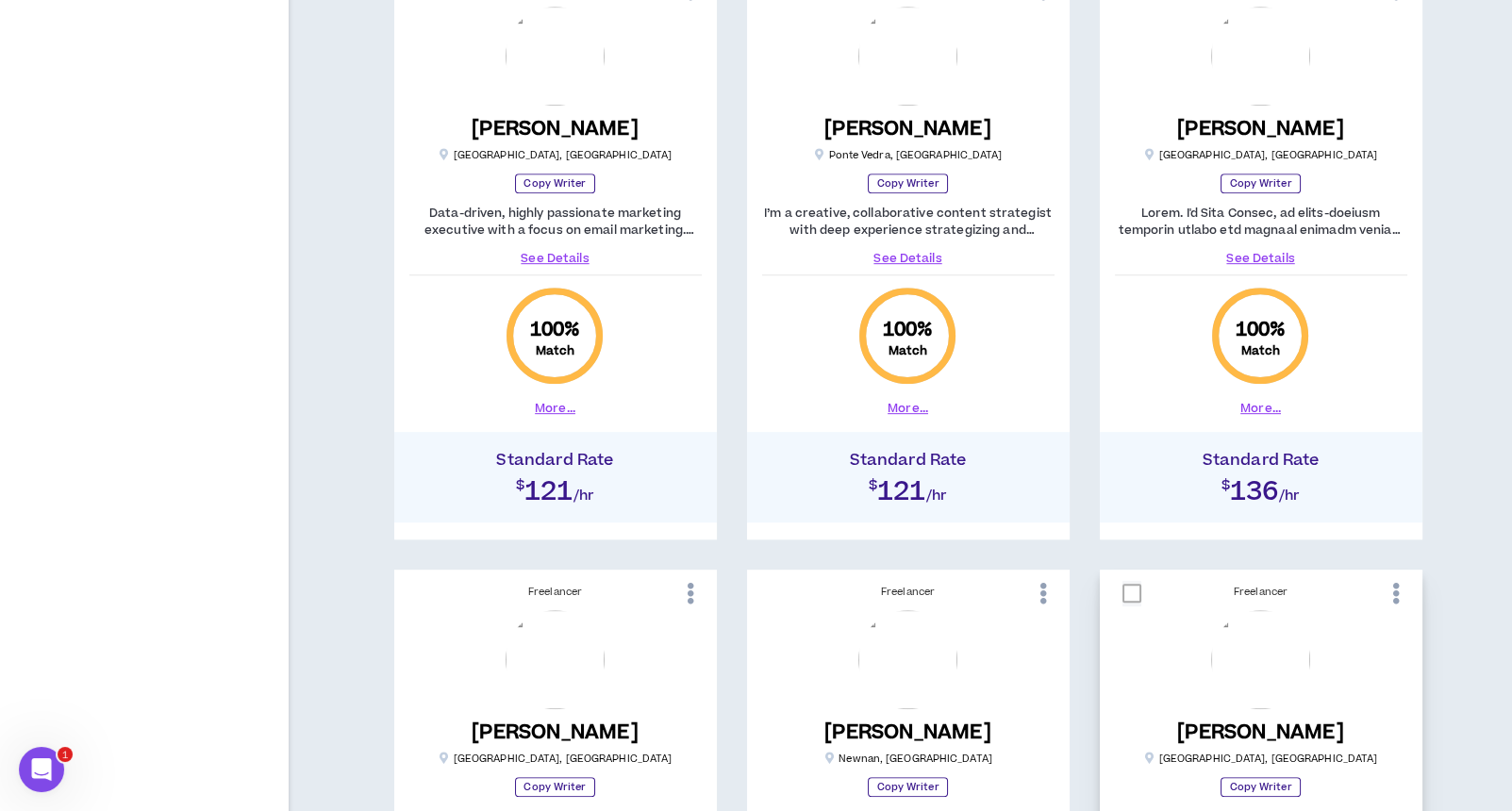 click at bounding box center (1132, 593) 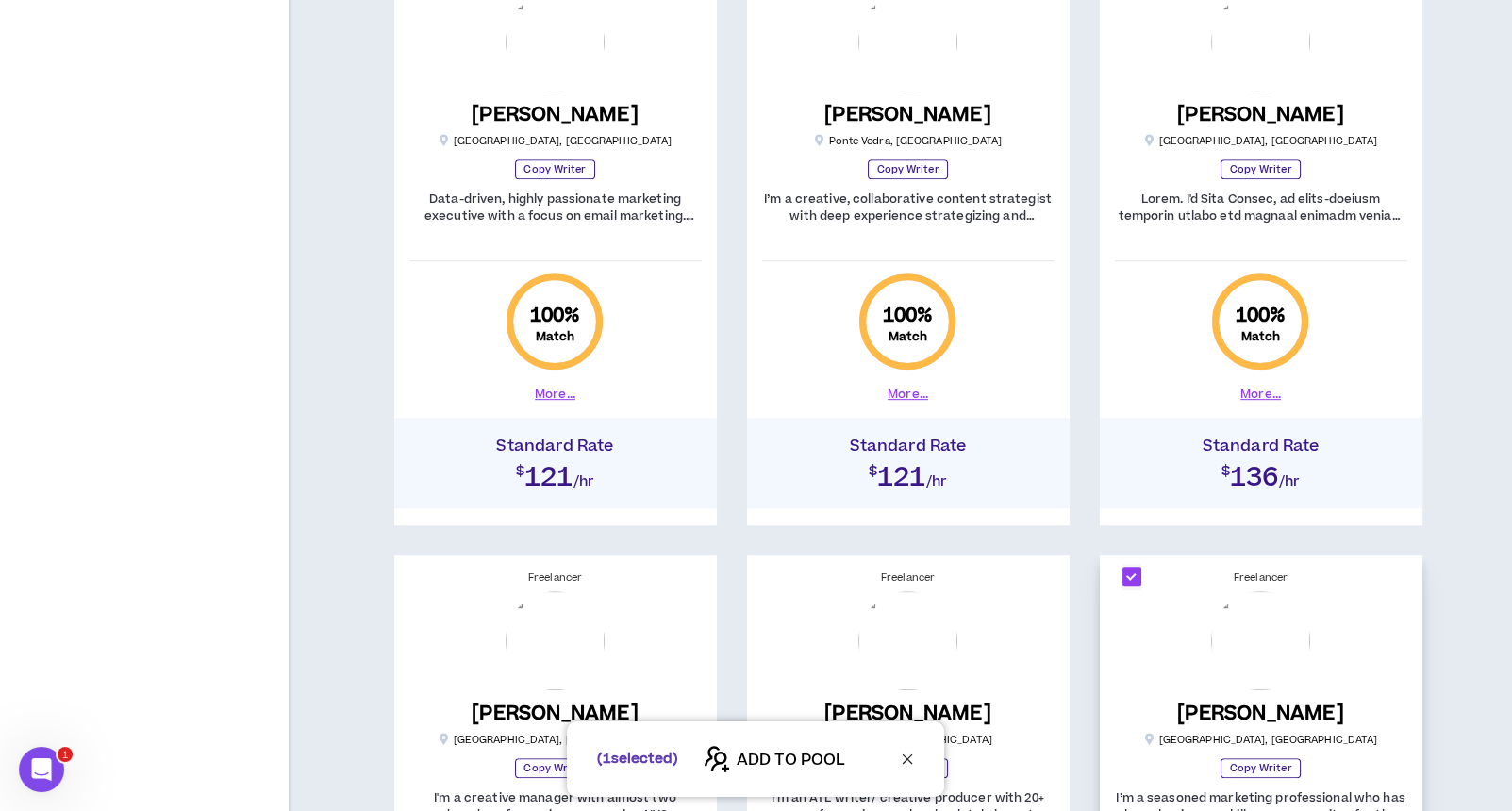 scroll, scrollTop: 2137, scrollLeft: 0, axis: vertical 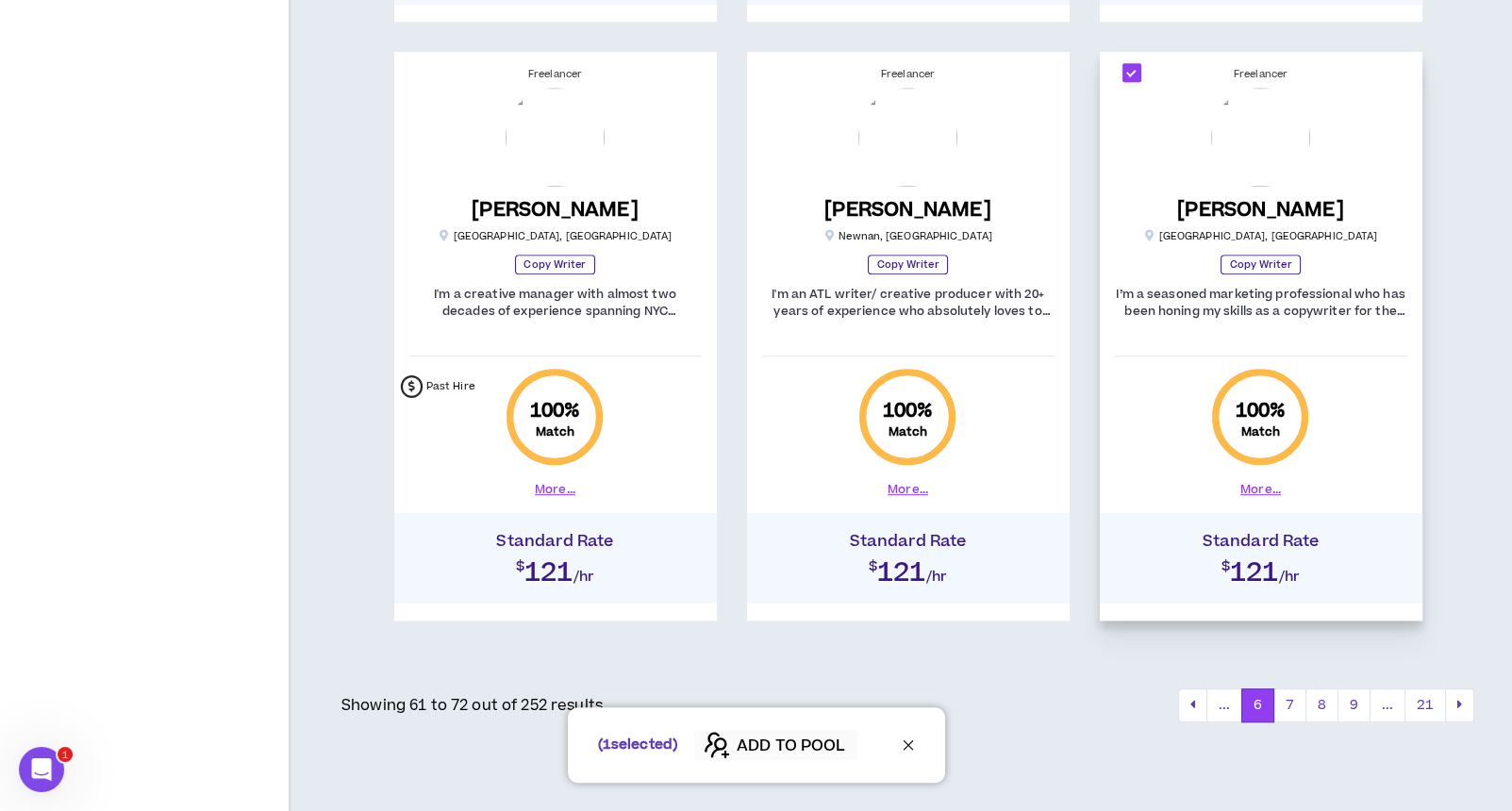 click on "ADD TO POOL" at bounding box center [790, 746] 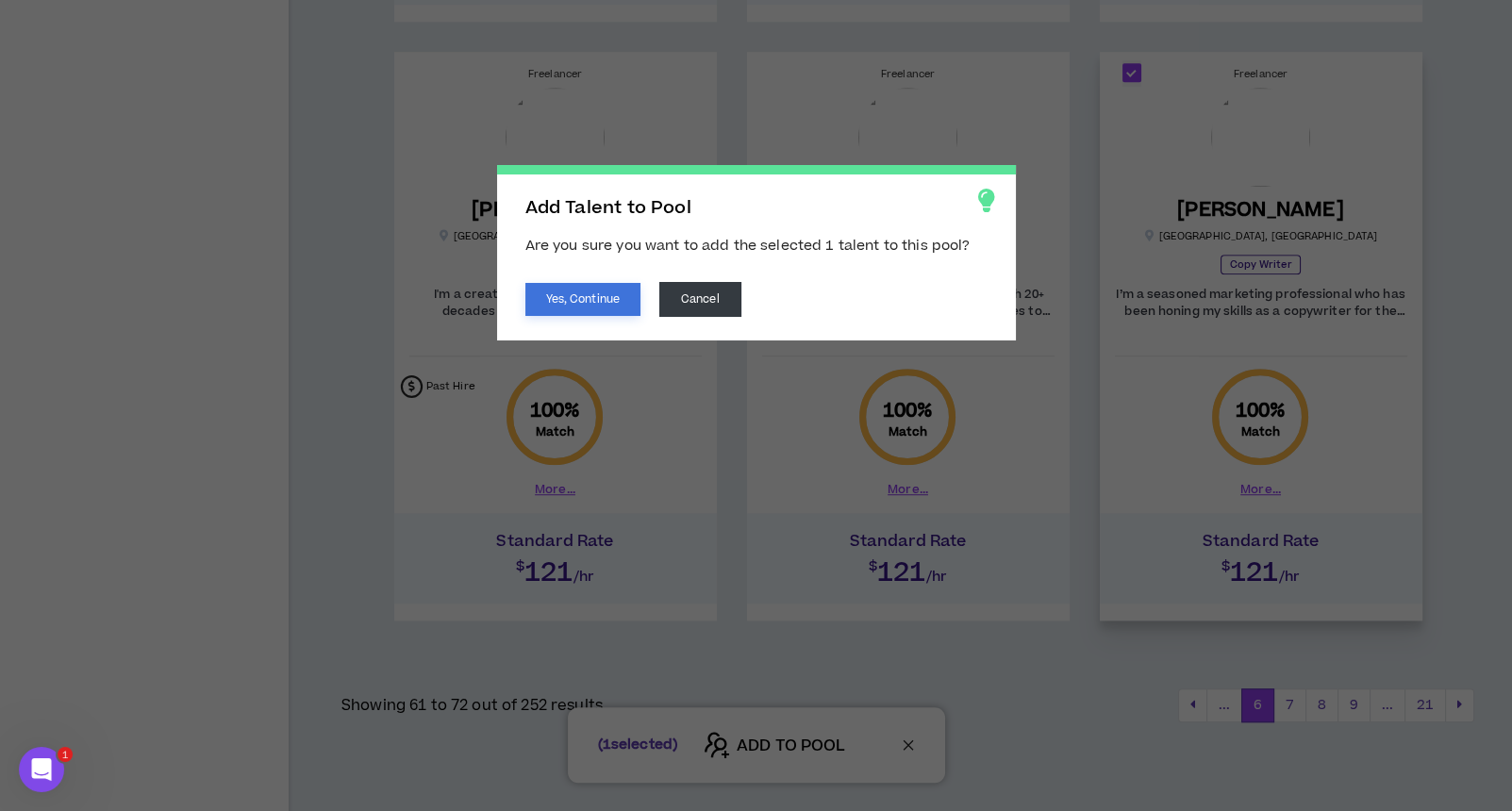 click on "Yes, Continue" at bounding box center [583, 299] 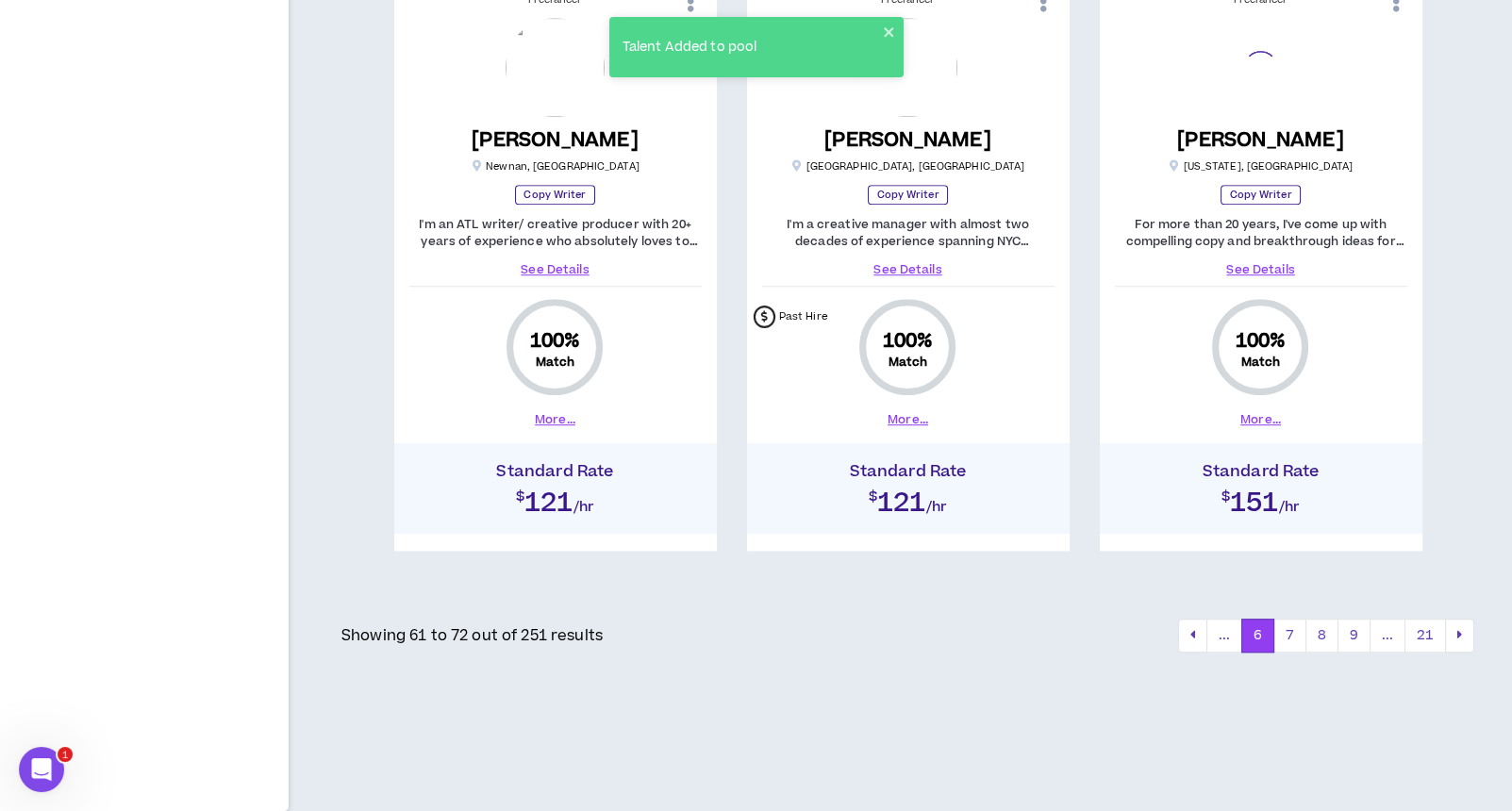 scroll, scrollTop: 2220, scrollLeft: 0, axis: vertical 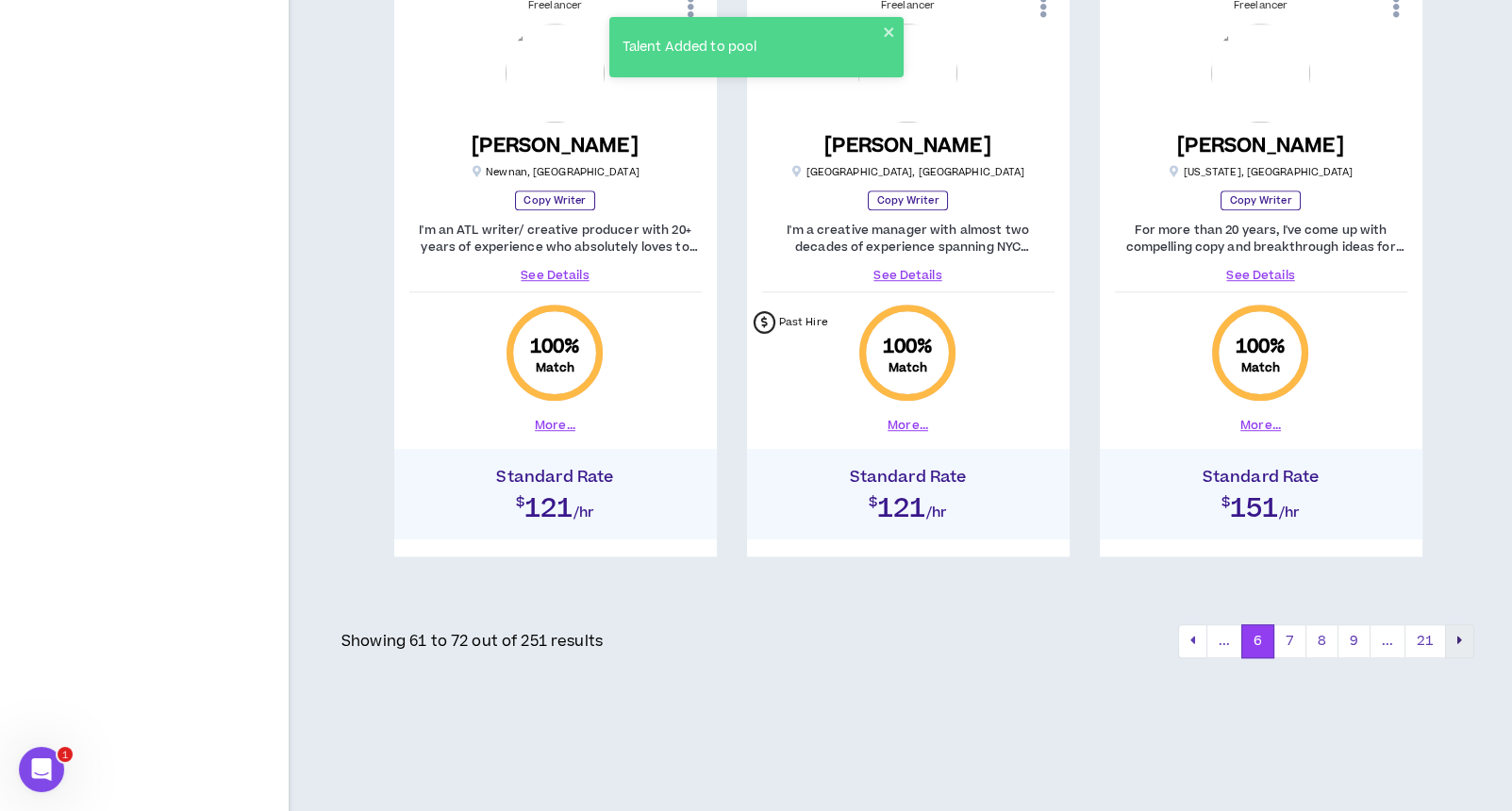 click at bounding box center [1459, 641] 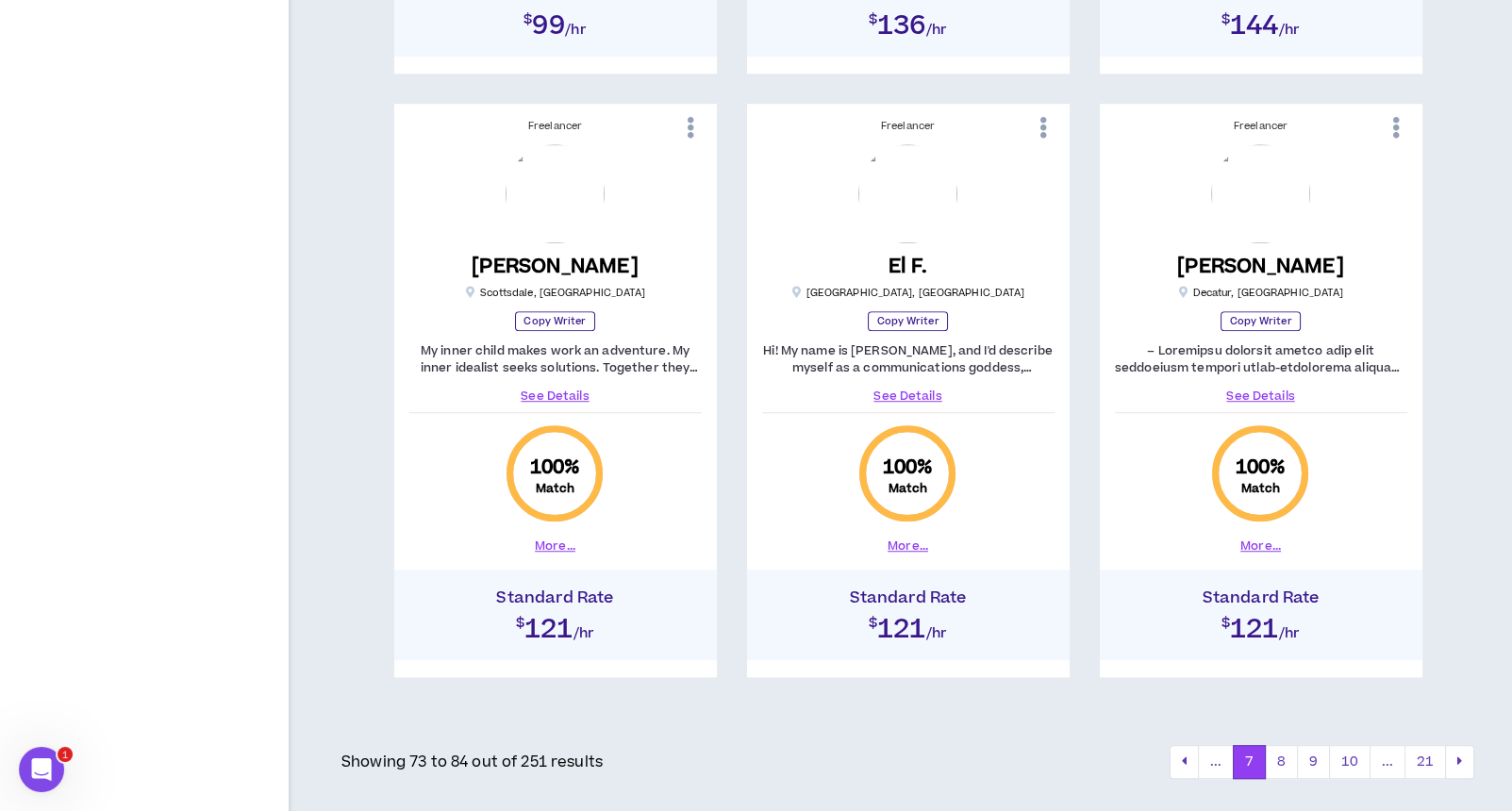 scroll, scrollTop: 2220, scrollLeft: 0, axis: vertical 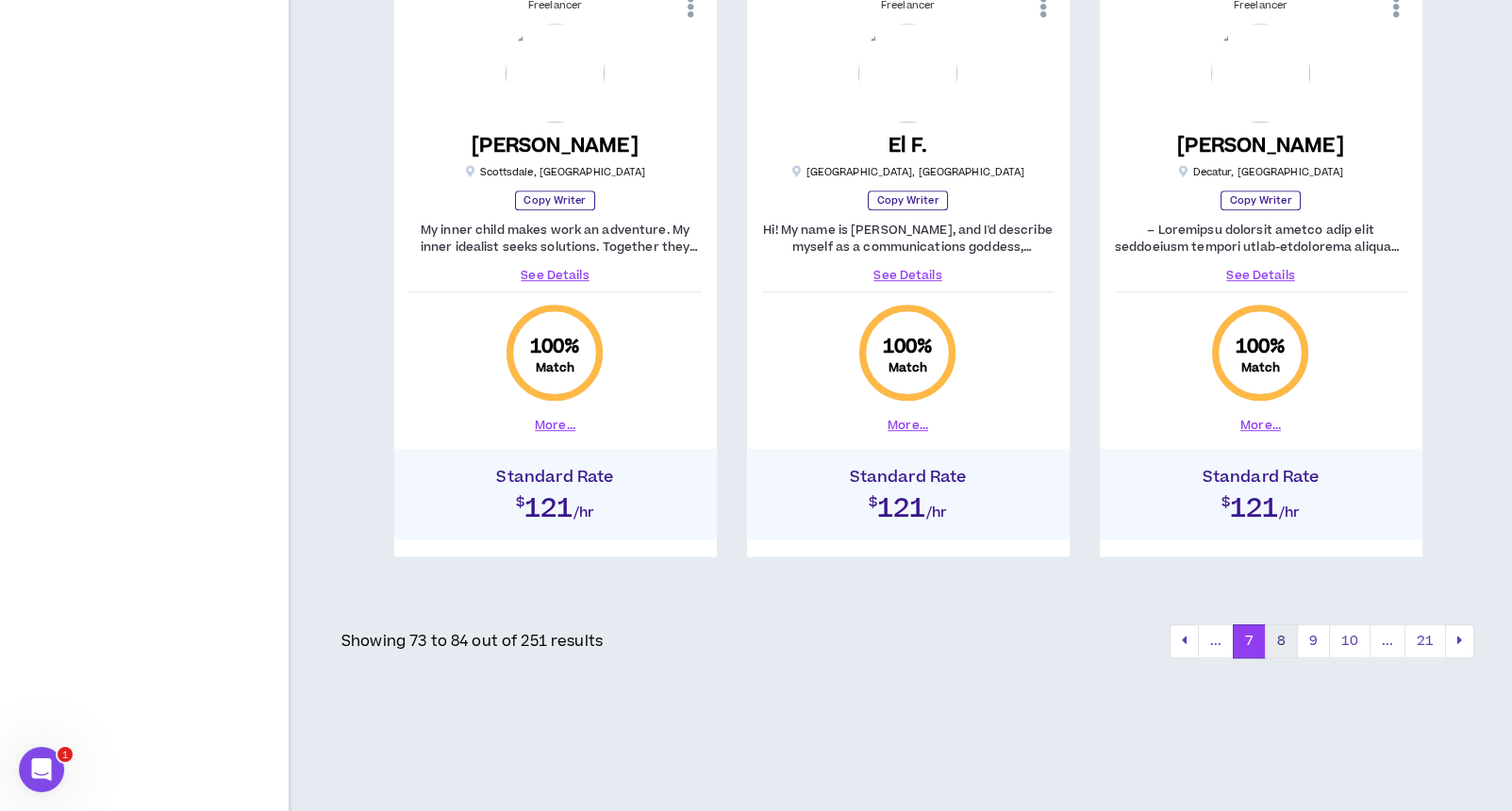 click on "8" at bounding box center (1281, 641) 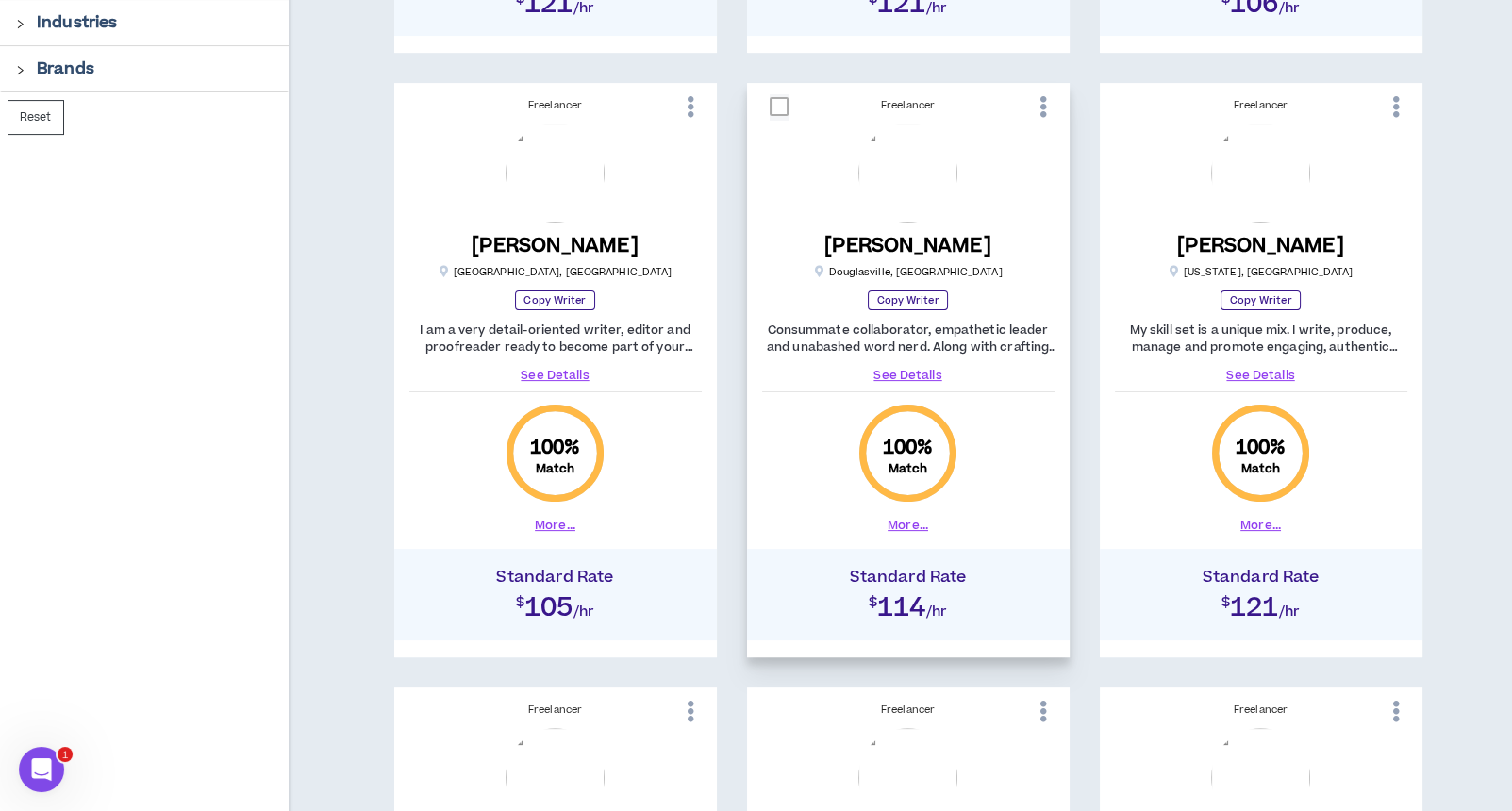 scroll, scrollTop: 879, scrollLeft: 0, axis: vertical 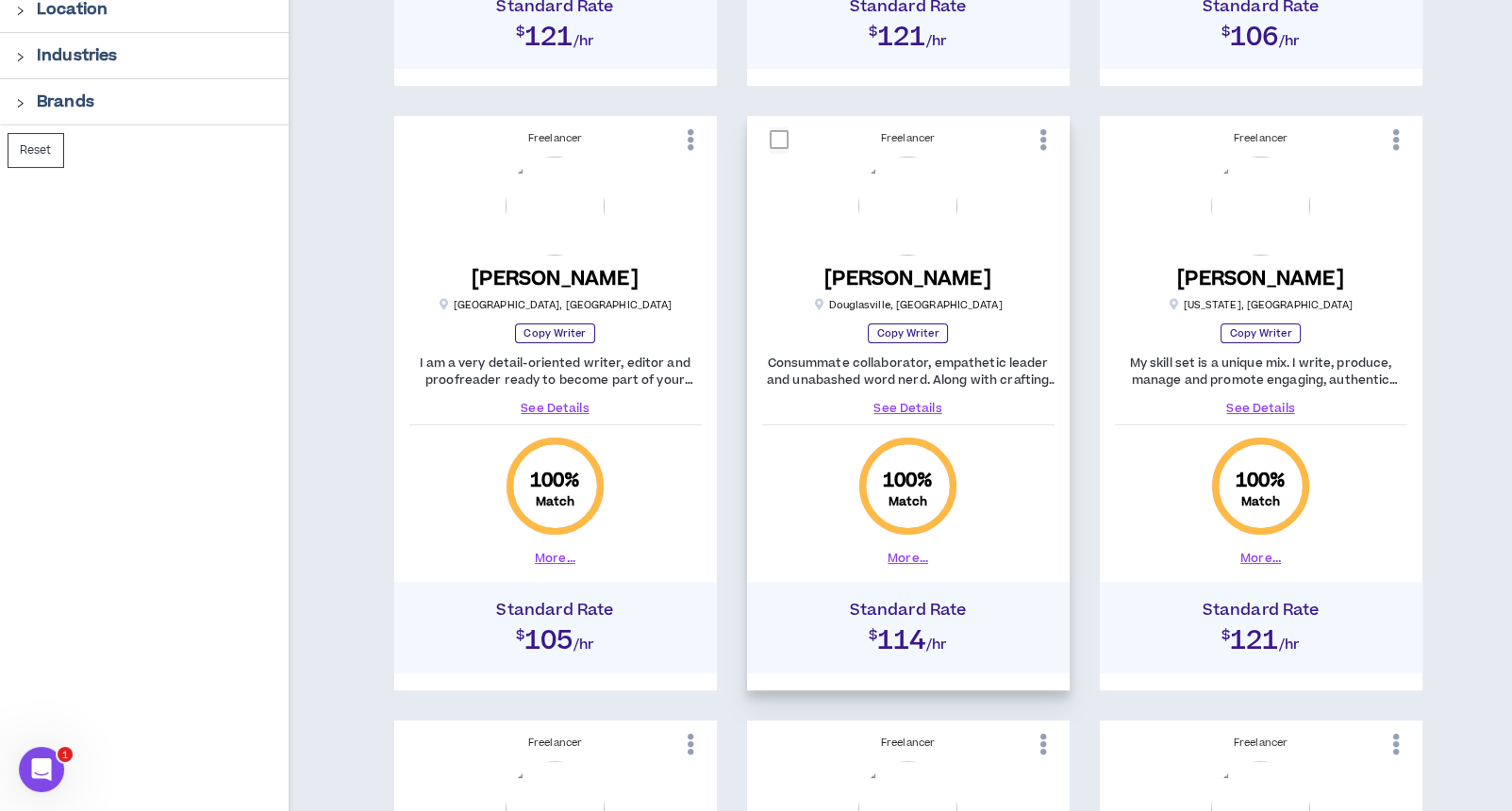 click at bounding box center (779, 140) 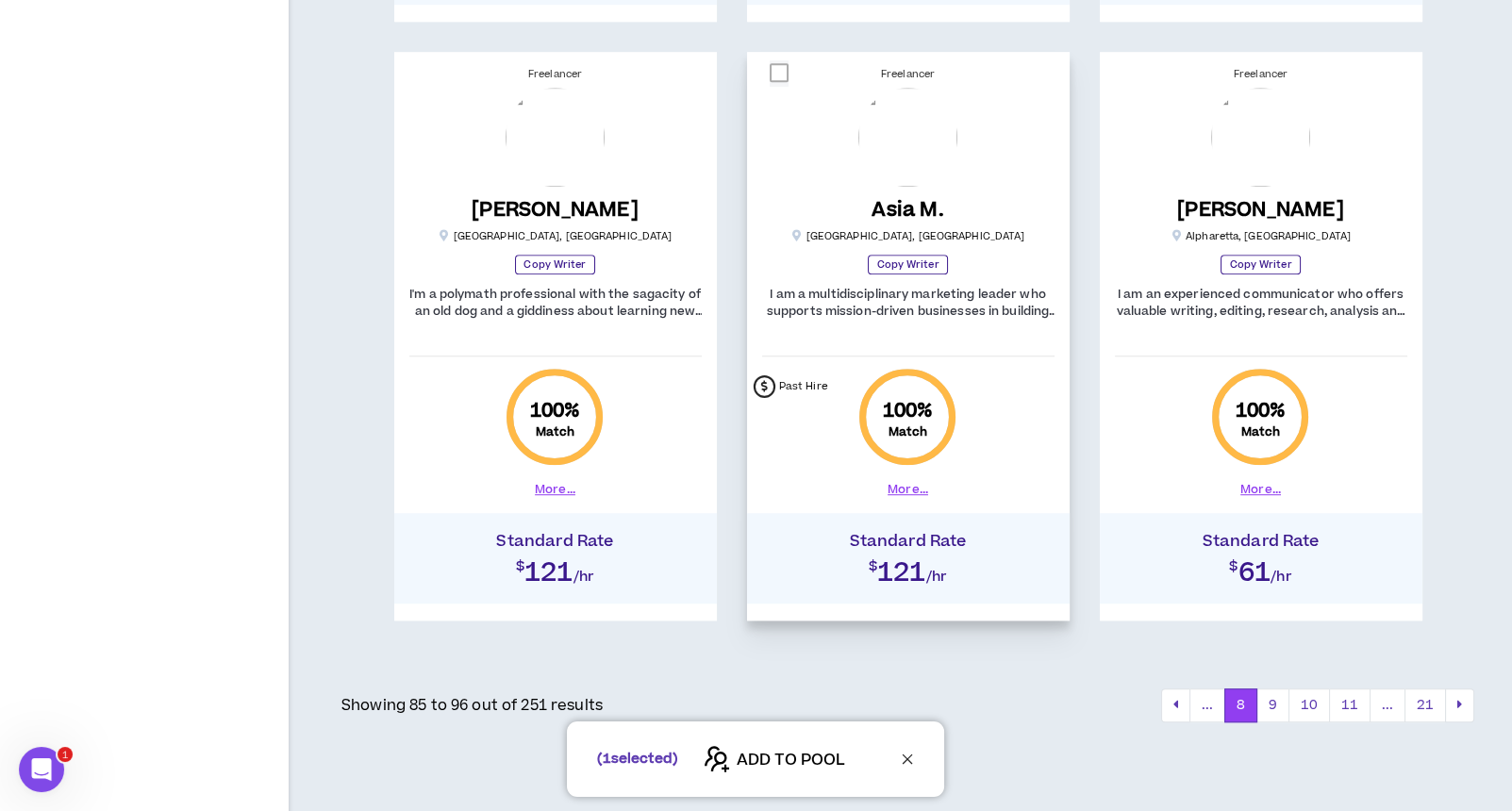 scroll, scrollTop: 2201, scrollLeft: 0, axis: vertical 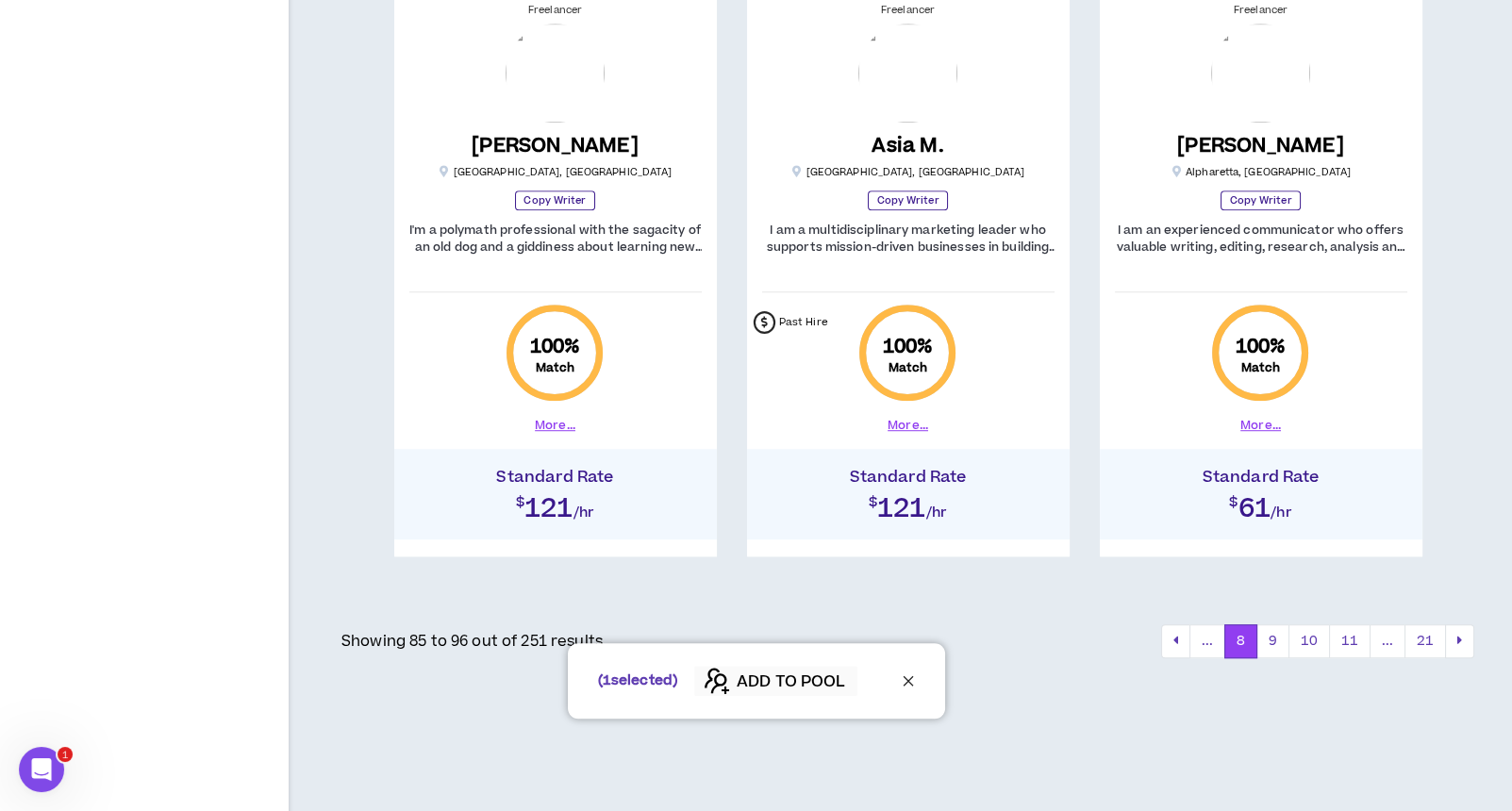 click on "ADD TO POOL" at bounding box center (790, 682) 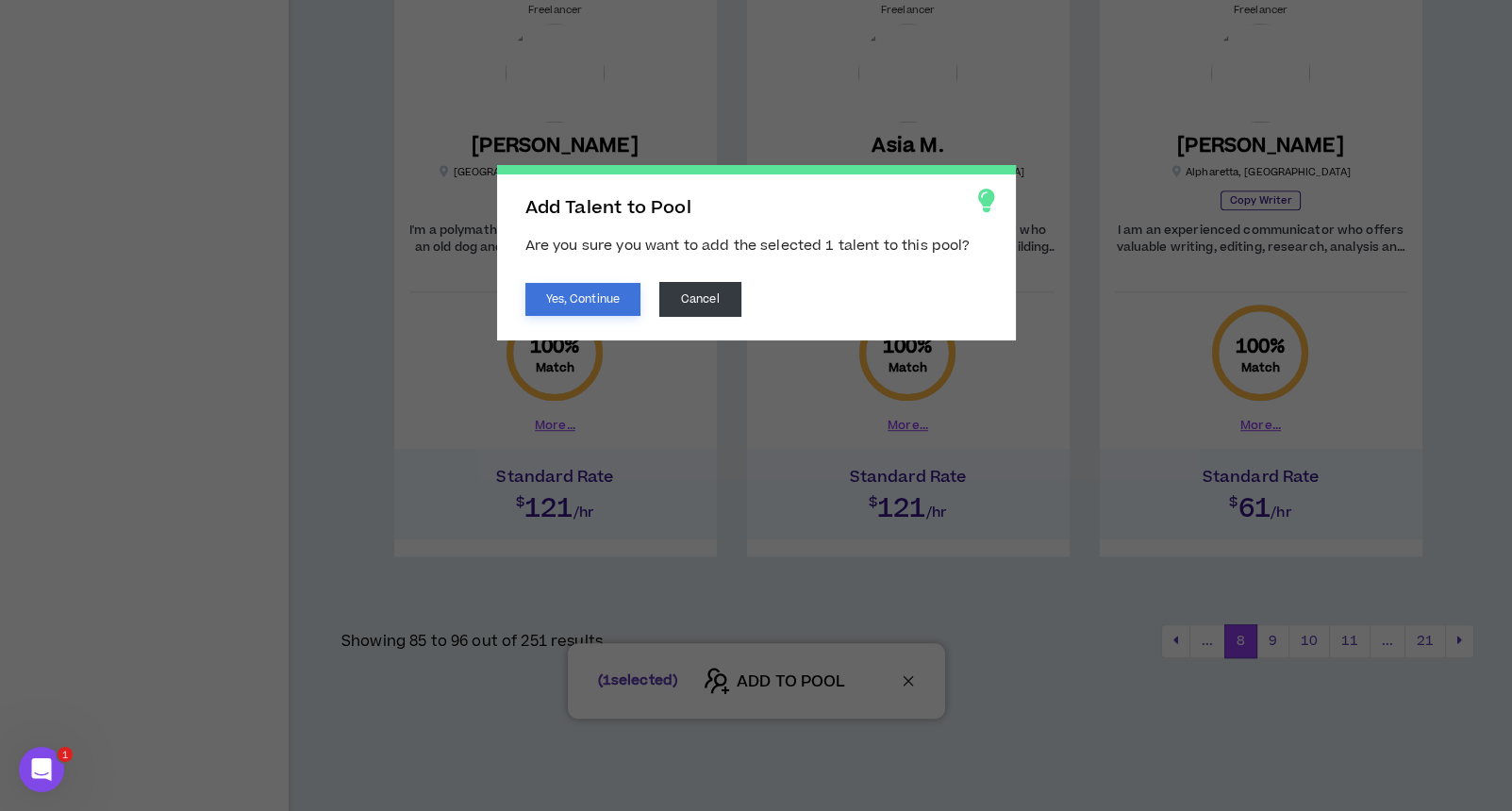 click on "Yes, Continue" at bounding box center (583, 299) 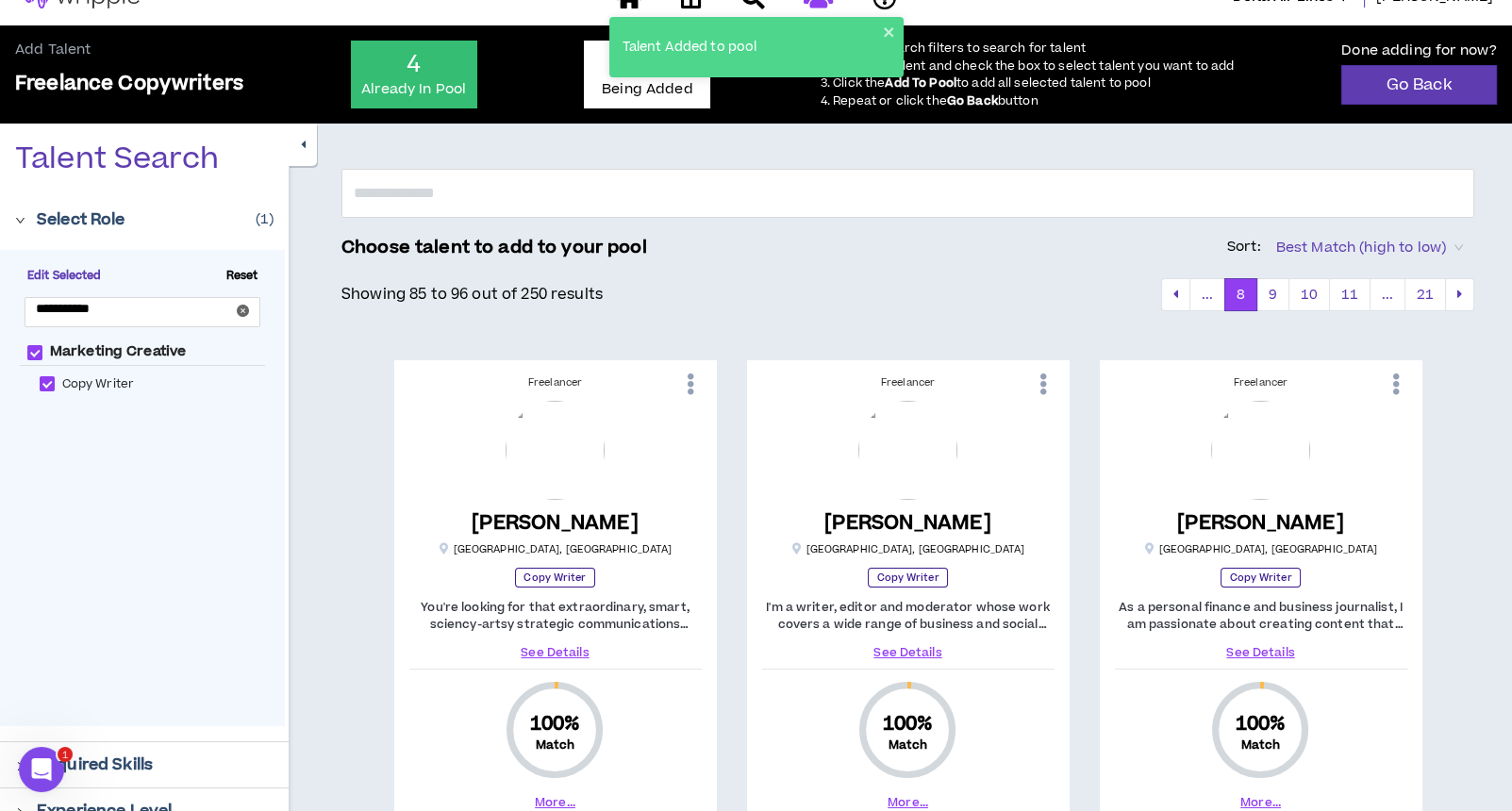 scroll, scrollTop: 0, scrollLeft: 0, axis: both 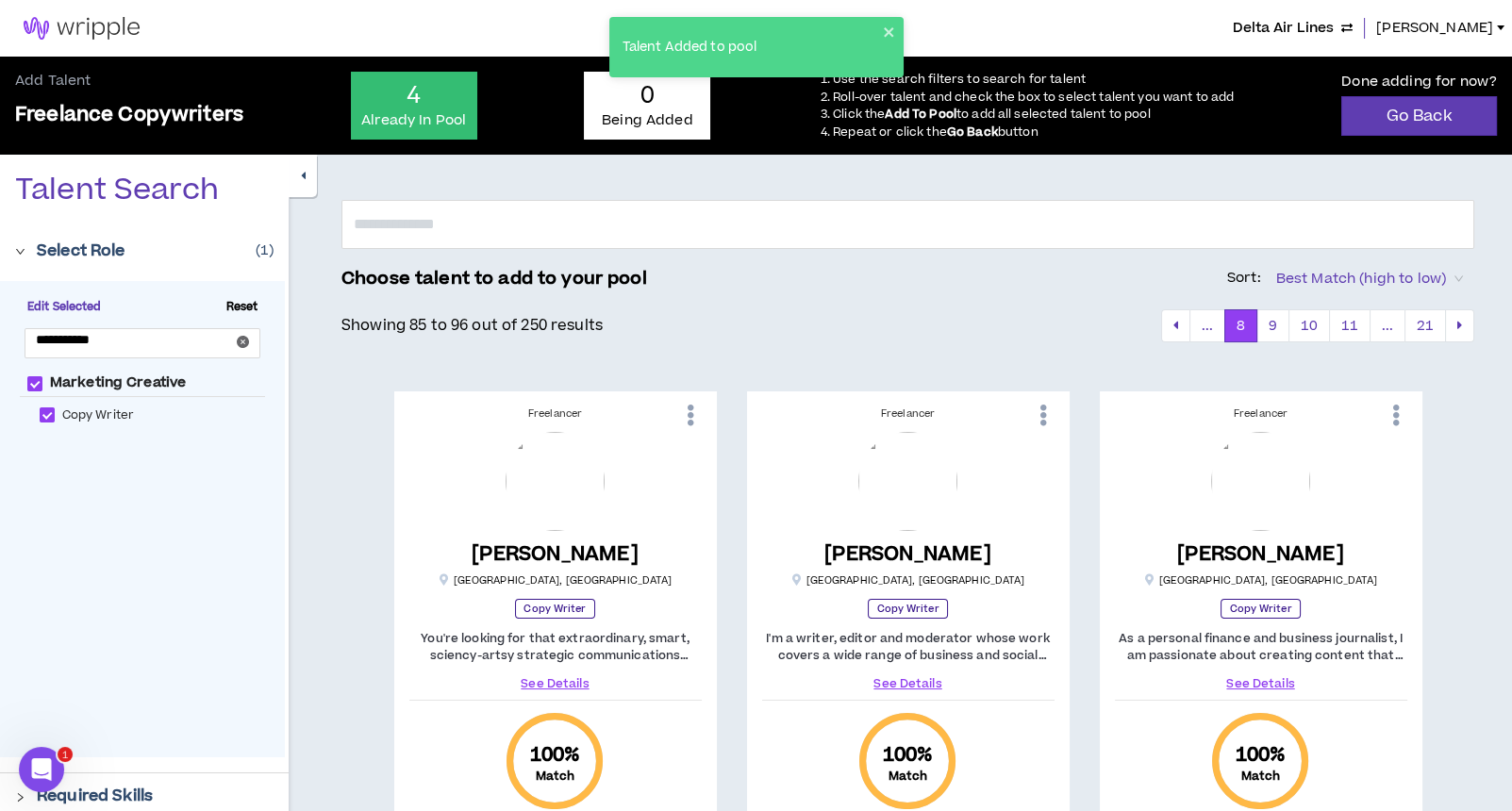 click on "4" at bounding box center [414, 96] 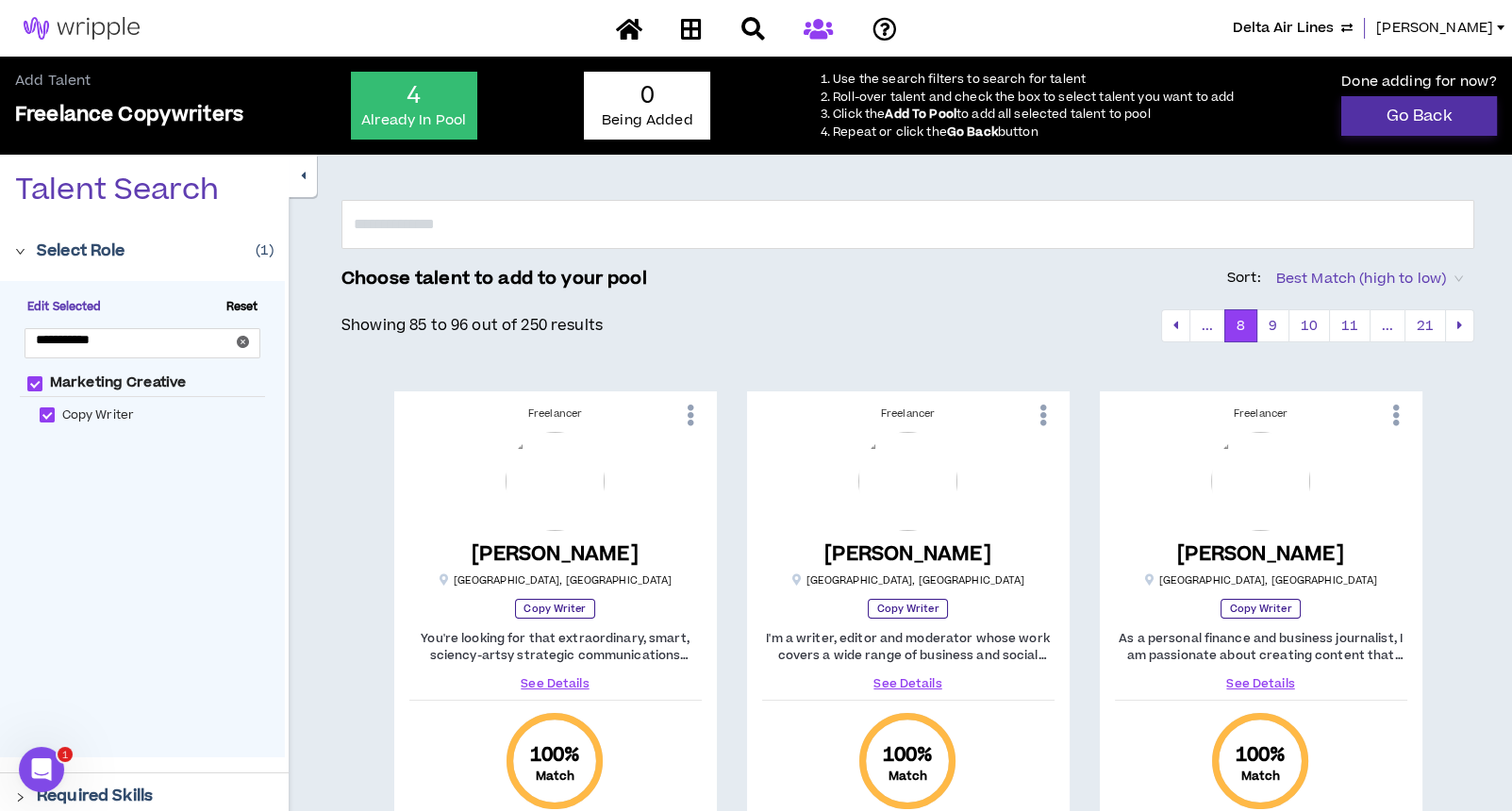 click on "Go Back" at bounding box center [1419, 116] 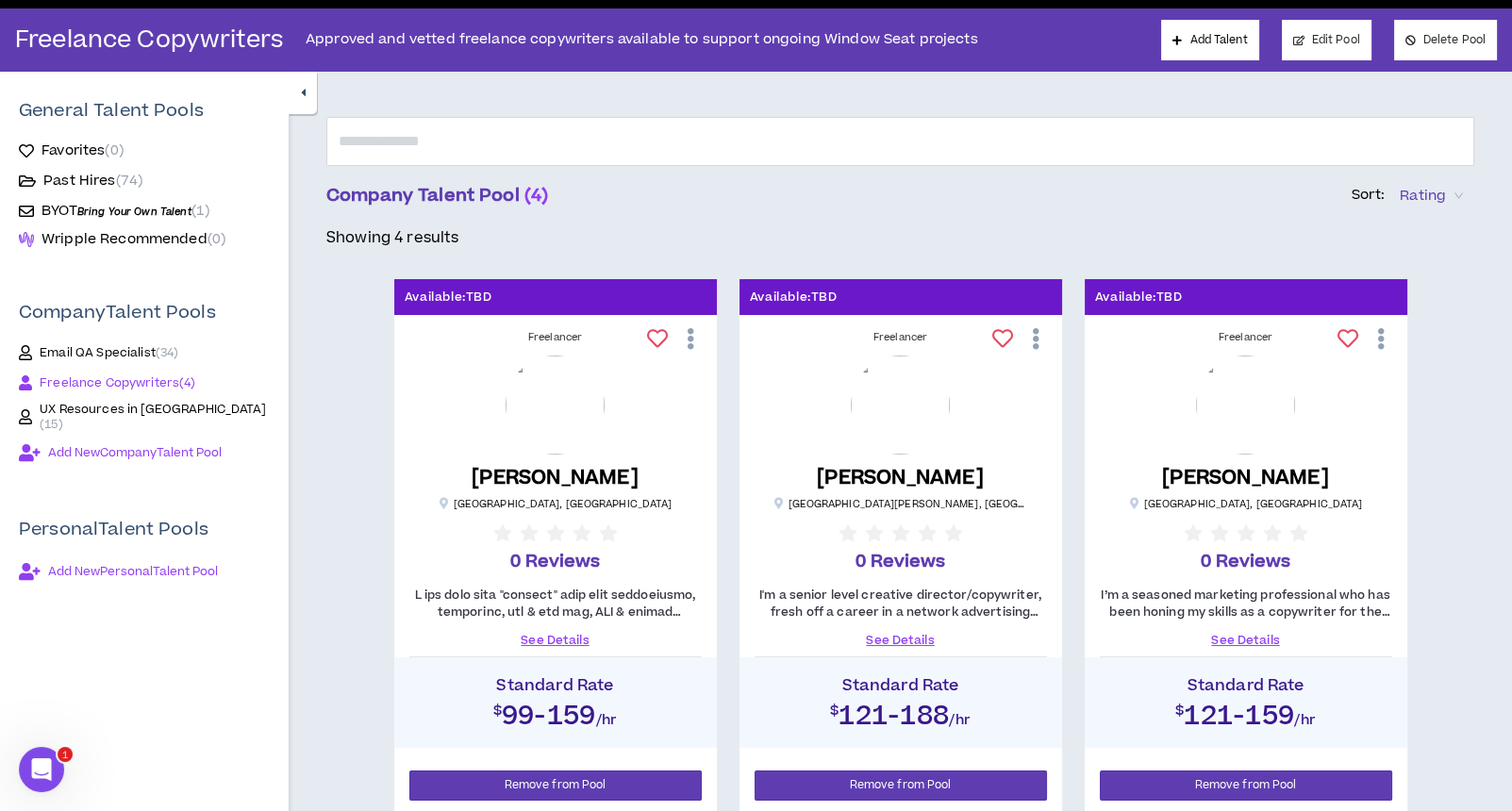 scroll, scrollTop: 87, scrollLeft: 0, axis: vertical 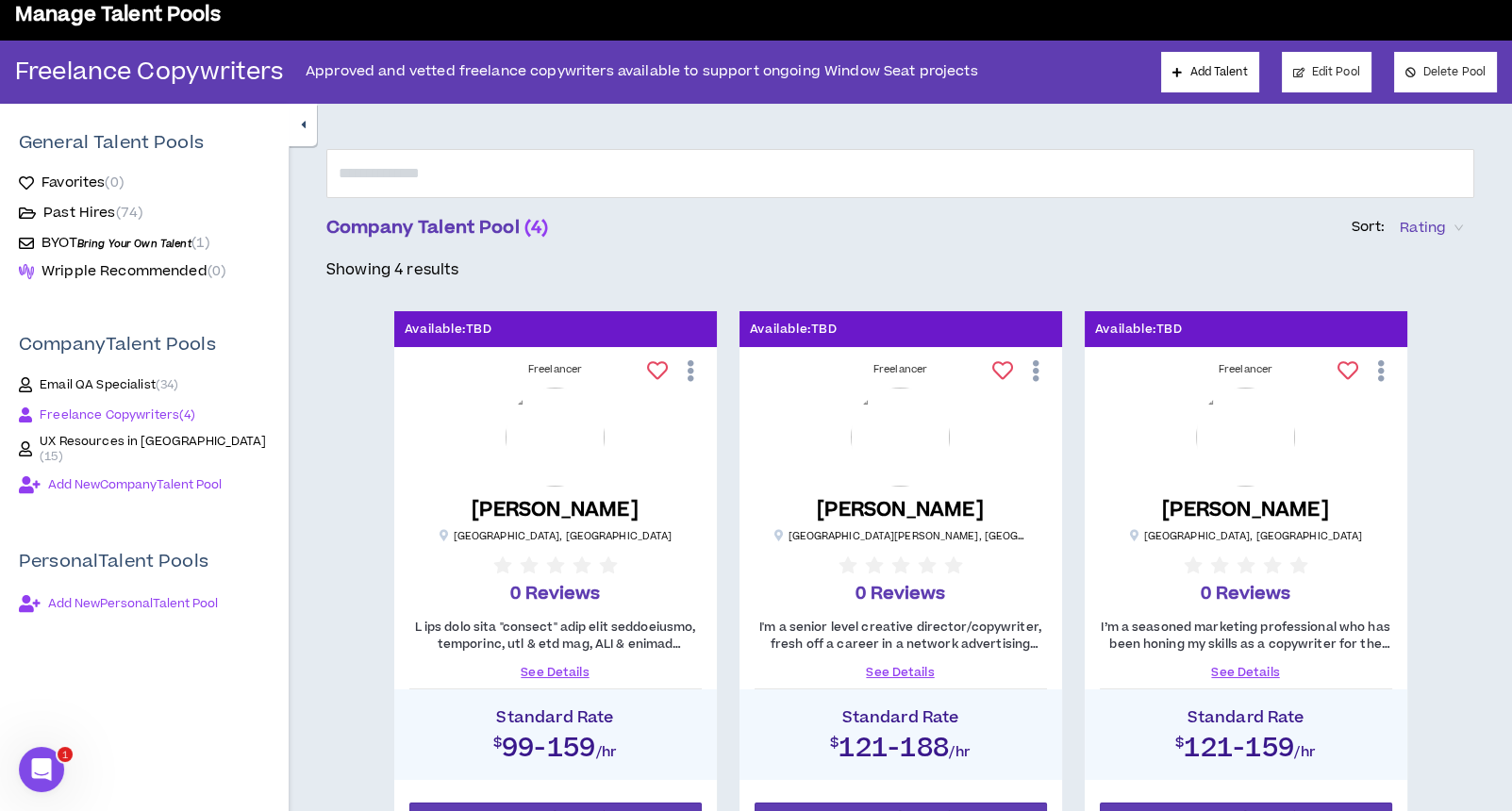 click on "Available:  TBD Freelancer [PERSON_NAME] [GEOGRAPHIC_DATA] , [GEOGRAPHIC_DATA] 0 Reviews See Details Standard Rate $99-159 /hr Remove from Pool Available:  TBD Freelancer [PERSON_NAME] [GEOGRAPHIC_DATA][PERSON_NAME] , [GEOGRAPHIC_DATA] 0 Reviews I'm a senior level creative director/copywriter, fresh off a career in a network advertising agency that I helped build from a startup. I'm an eternal optimist and love seeing my work directly impact my client's business. I'm experienced in all forms of media and have a few particular areas of expertise: B2B, insurance, telecom, healthcare, packaged goods, and retail to name a few.
My last agency role was Group Creative Director of our largest account, where I honed my skills in brand voice and social media as well as working as a team leader and agency relationship builder. I have a great attitude and love solving sleeper problems for clients. I also particularly love working with brands who contribute to the greater good. See Details Standard Rate $121-188 /hr Remove from Pool Available:  TBD Freelancer [PERSON_NAME] NEW , [GEOGRAPHIC_DATA]" at bounding box center (900, 867) 